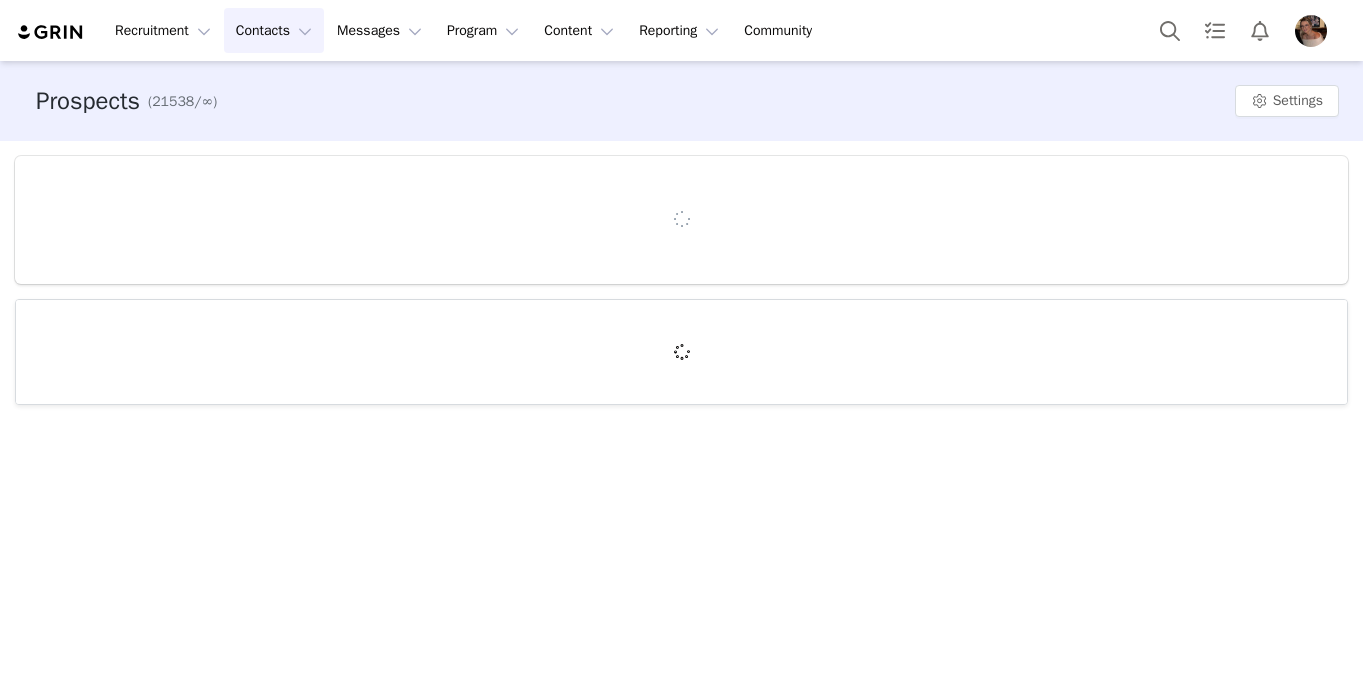 scroll, scrollTop: 0, scrollLeft: 0, axis: both 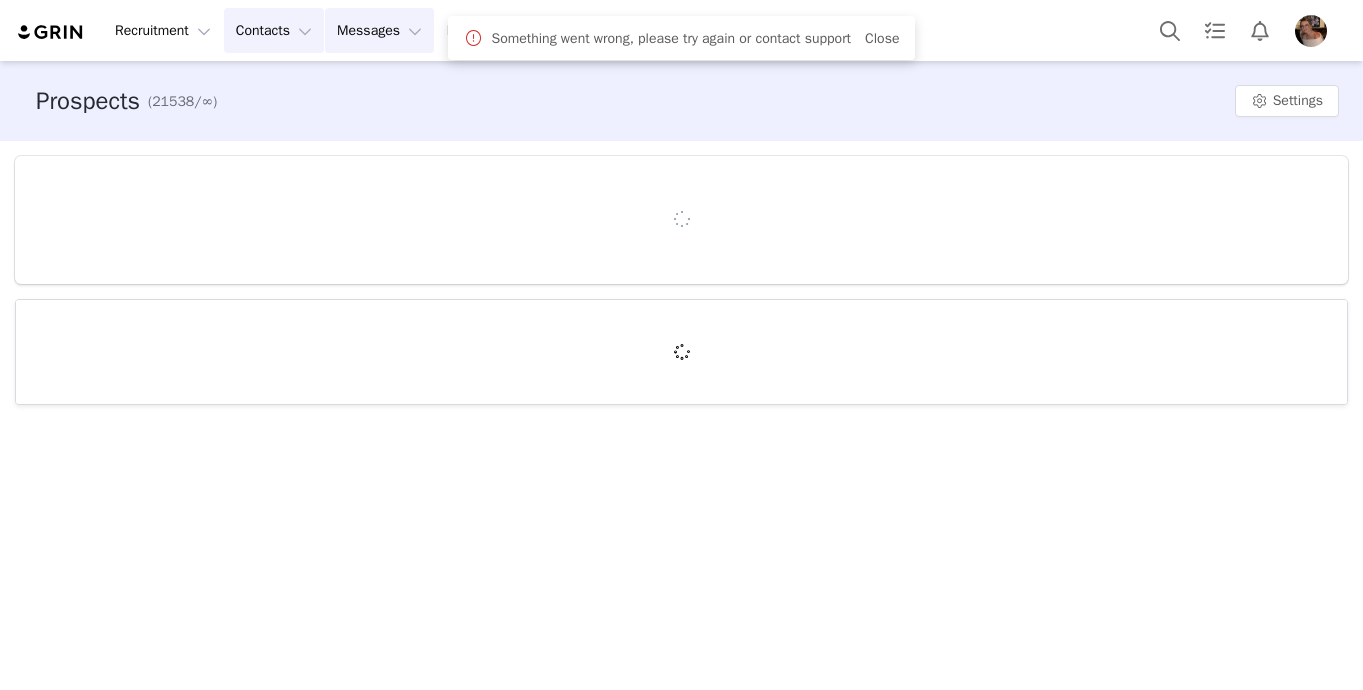 click on "Messages Messages" at bounding box center [379, 30] 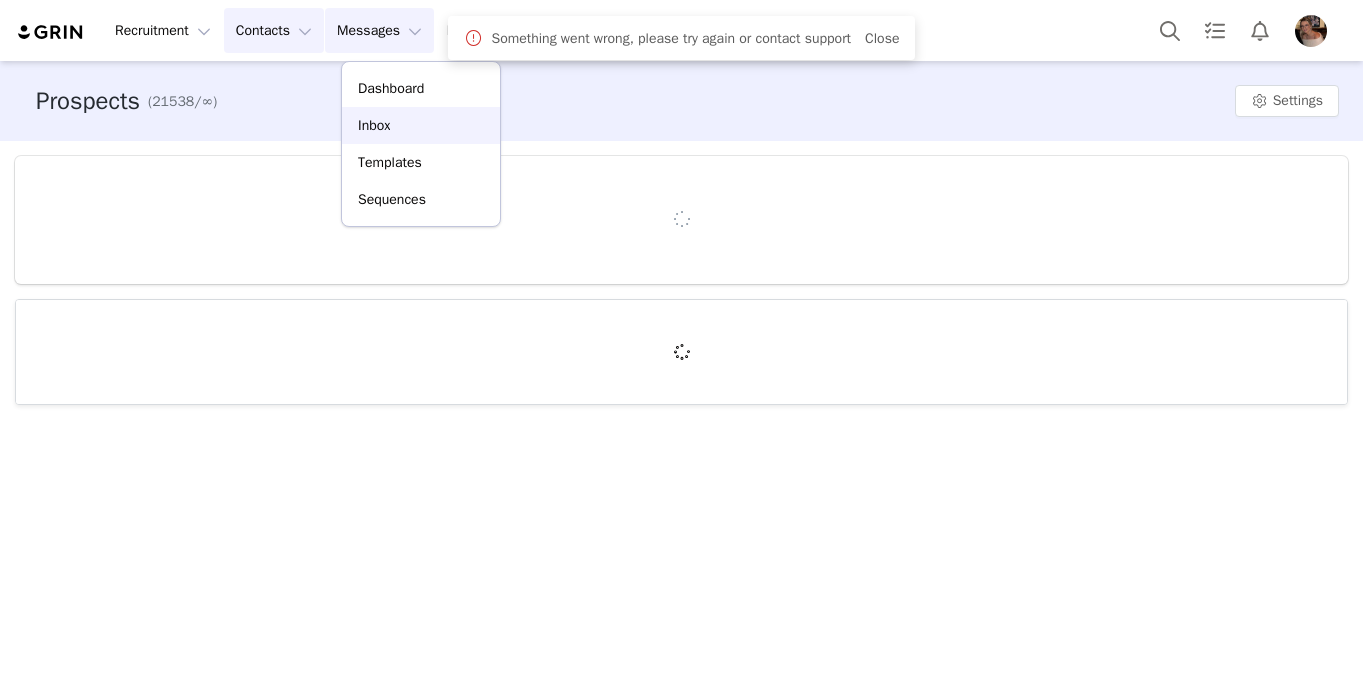 click on "Inbox" at bounding box center [421, 125] 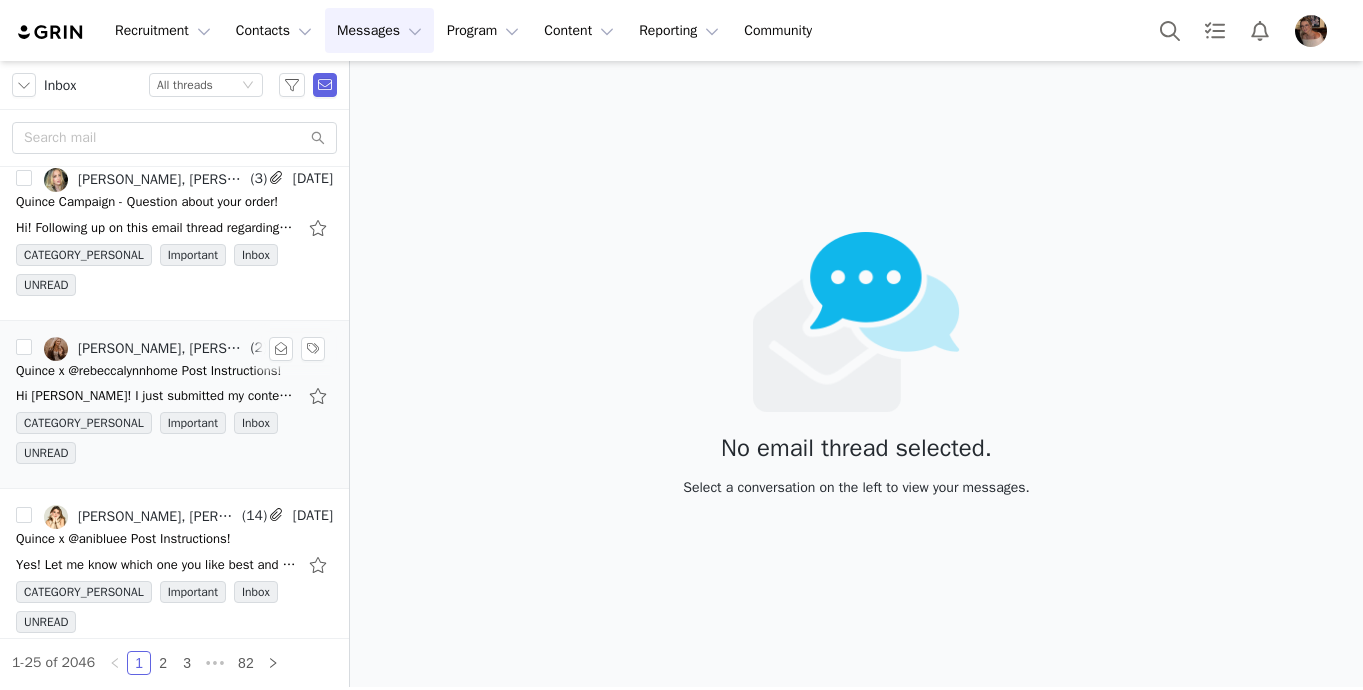 scroll, scrollTop: 275, scrollLeft: 0, axis: vertical 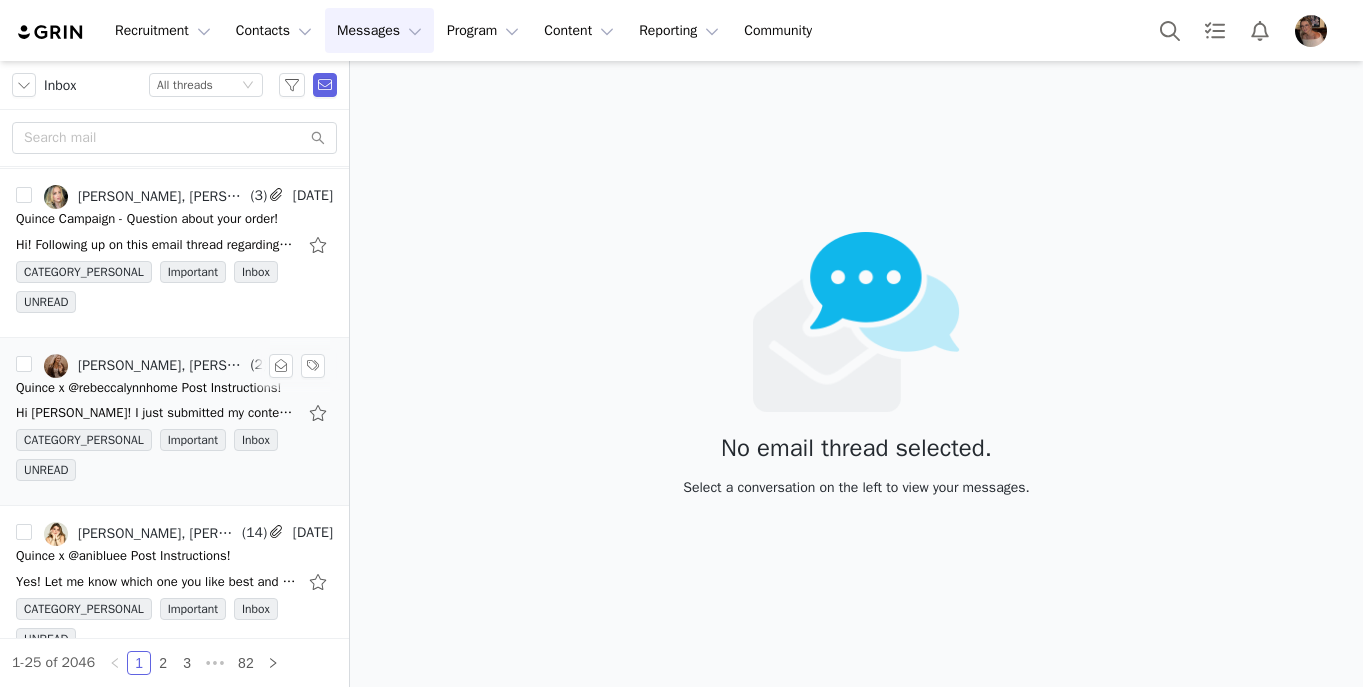 click on "Quince x @rebeccalynnhome Post Instructions!" at bounding box center (148, 388) 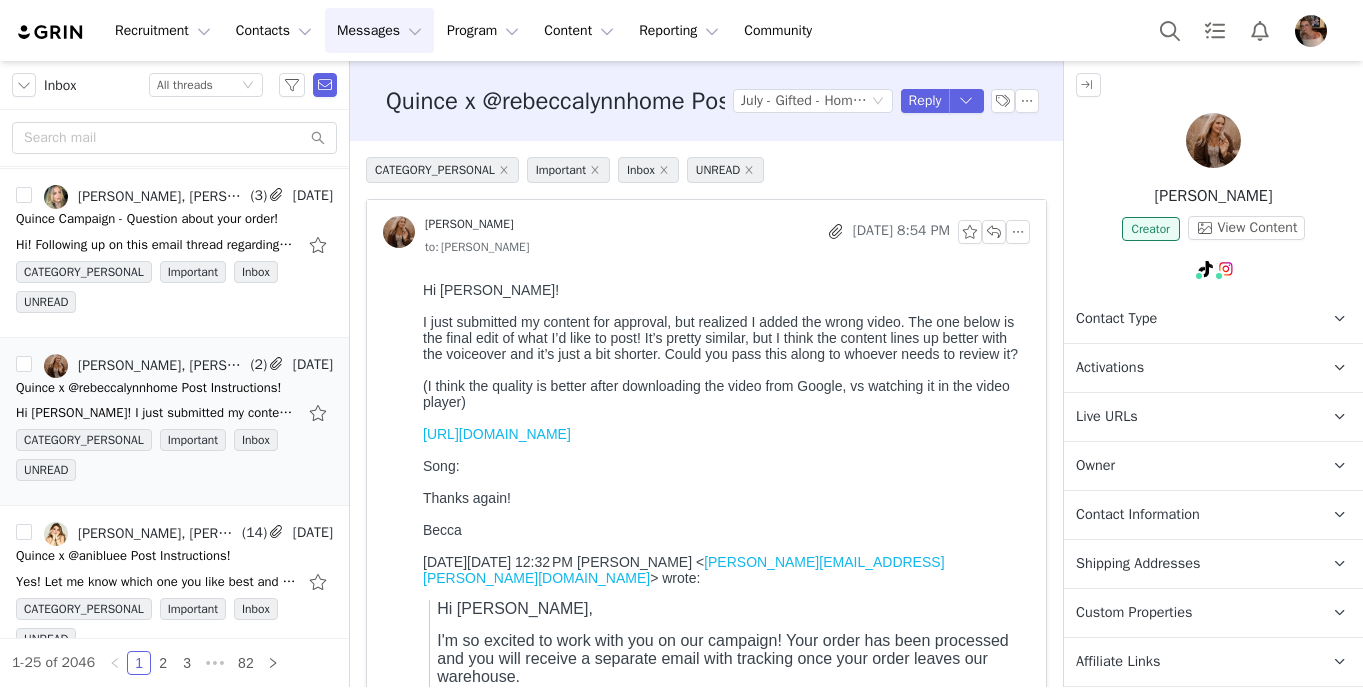 scroll, scrollTop: 0, scrollLeft: 0, axis: both 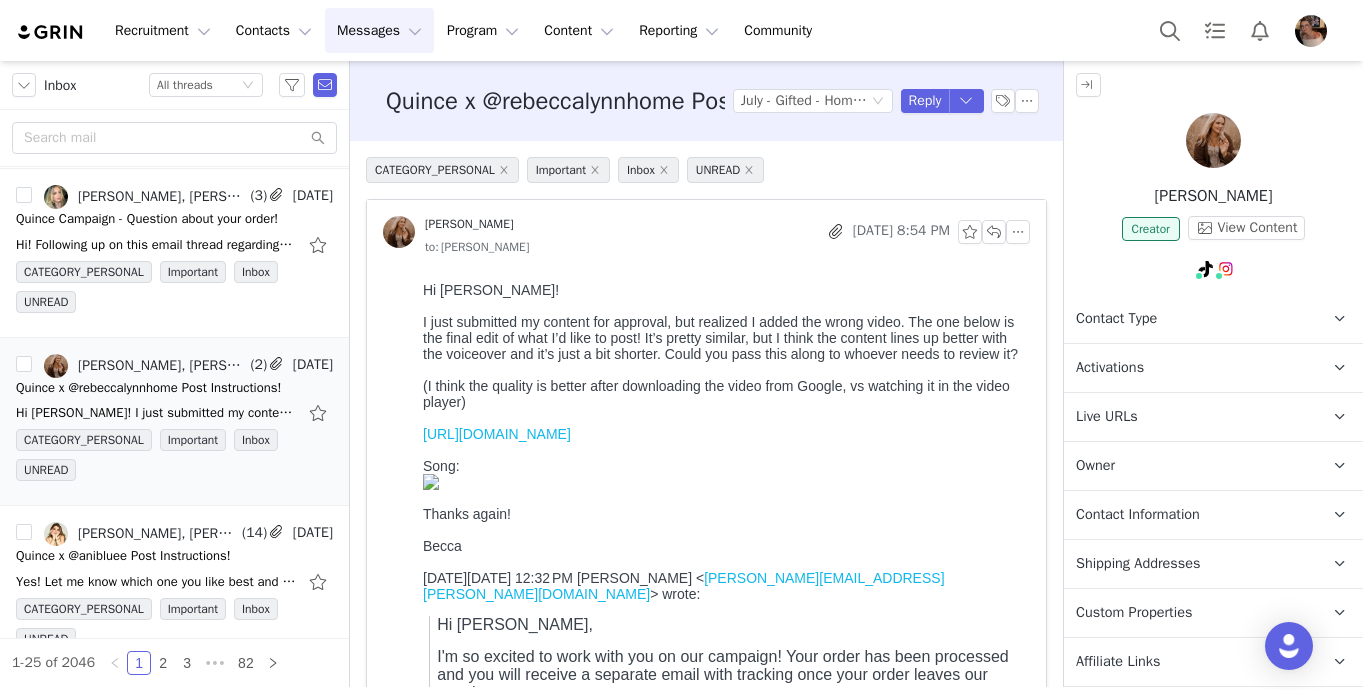 click on "Activations" at bounding box center (1110, 368) 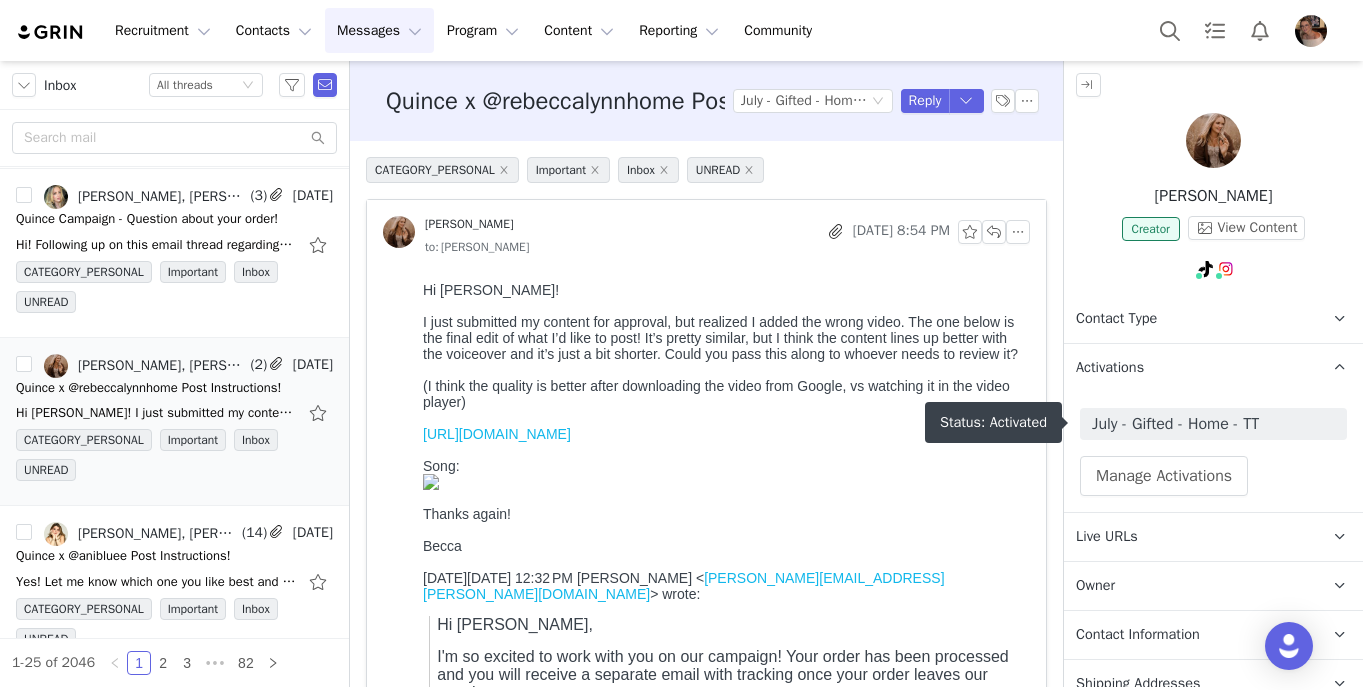 click on "July - Gifted - Home - TT" at bounding box center (1213, 424) 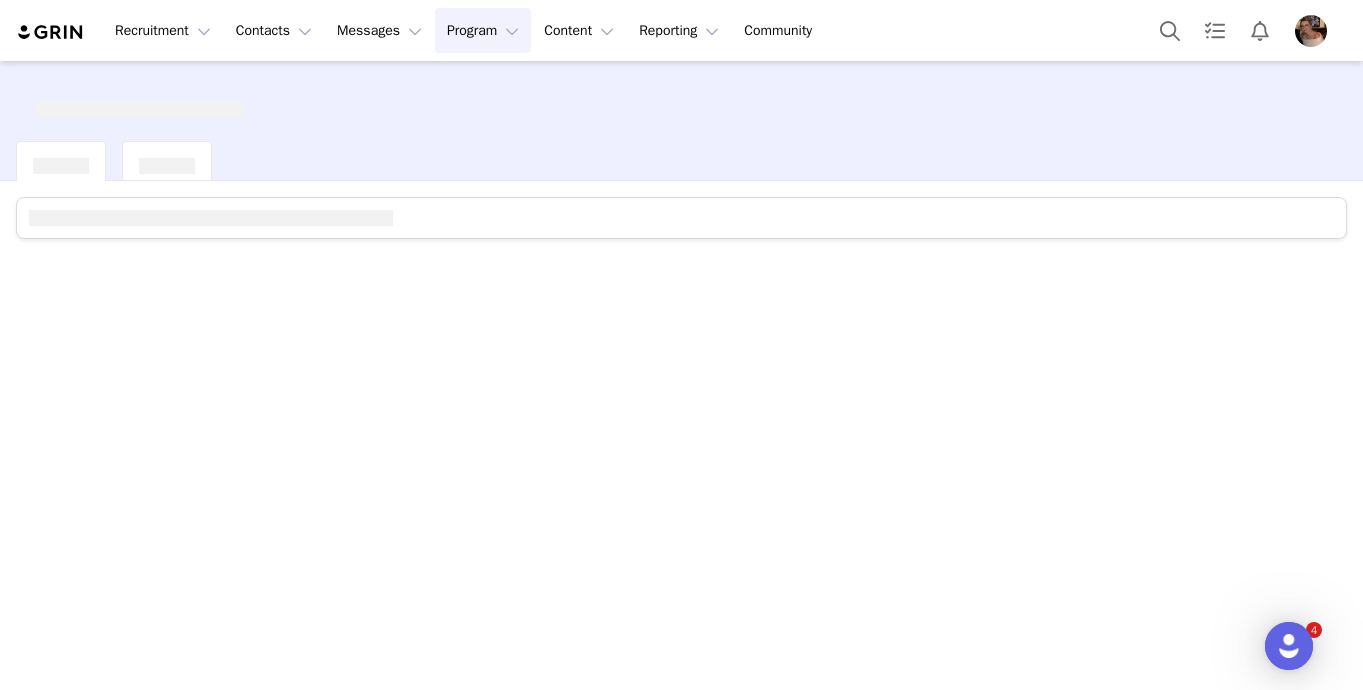 scroll, scrollTop: 0, scrollLeft: 0, axis: both 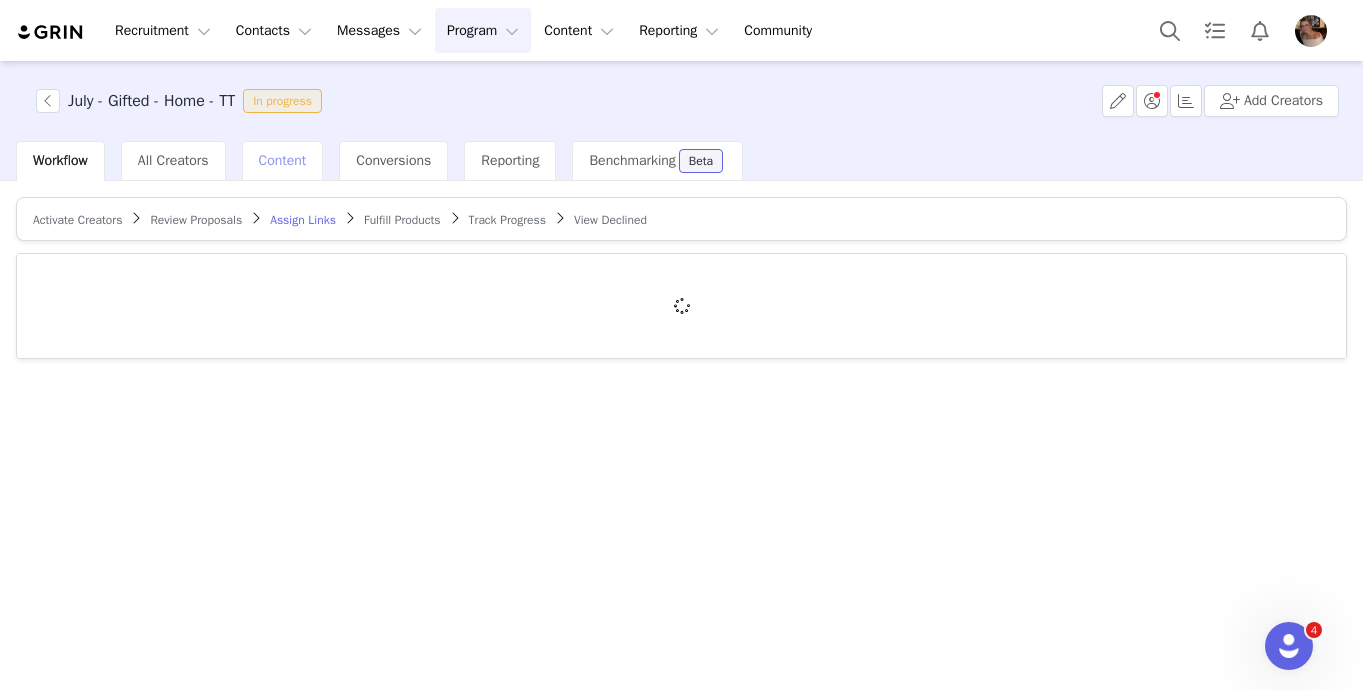 click on "Content" at bounding box center [283, 160] 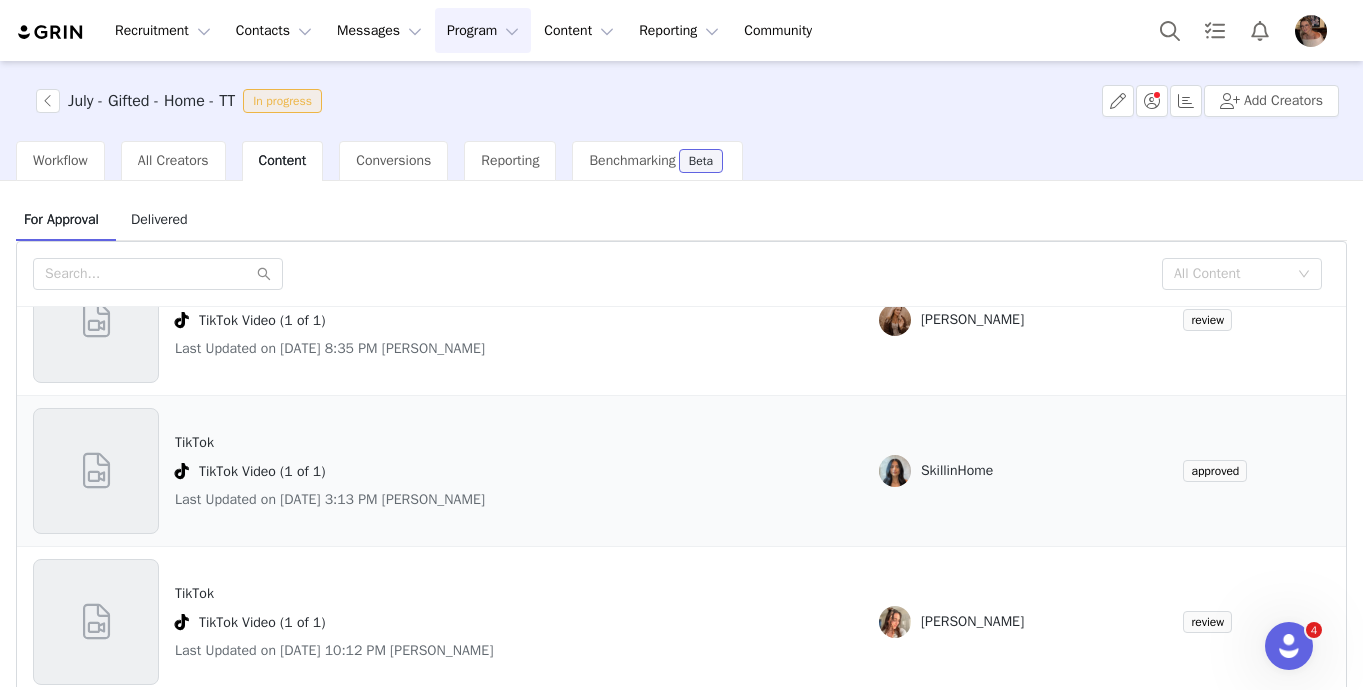 scroll, scrollTop: 0, scrollLeft: 0, axis: both 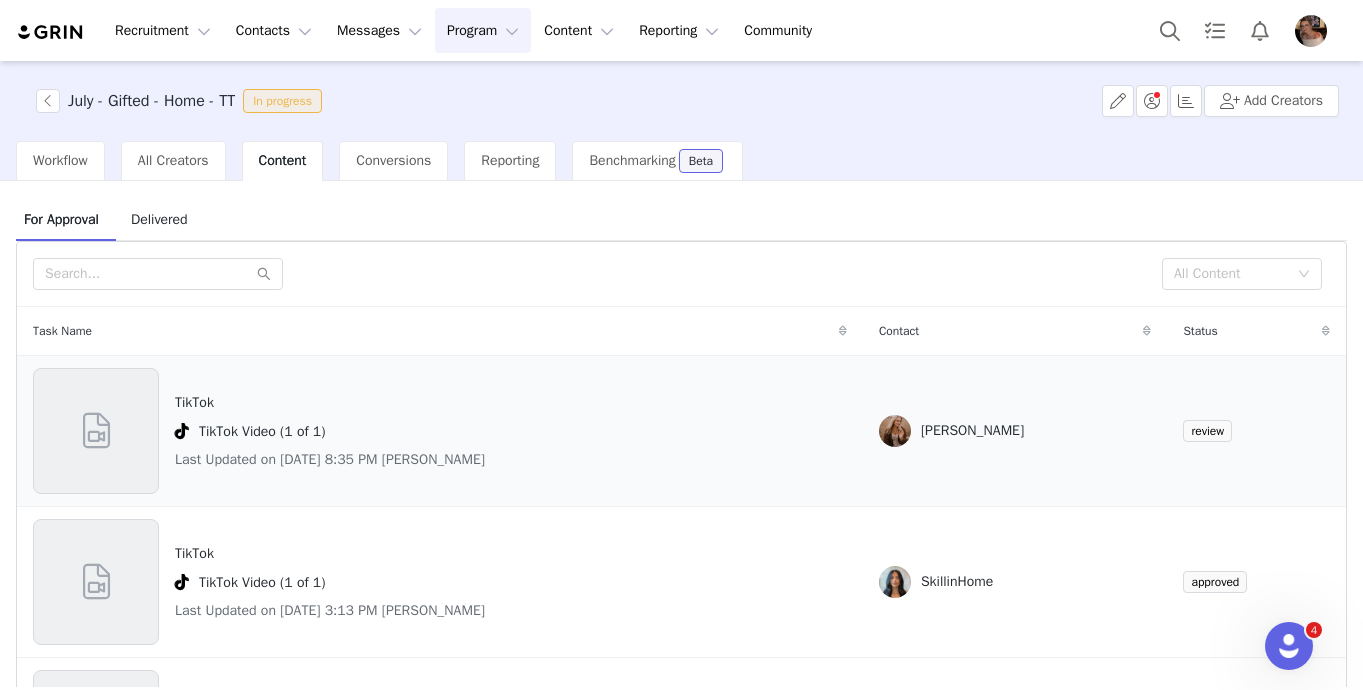 click on "TikTok  TikTok Video (1 of 1)   Last Updated on [DATE] 8:35 PM [PERSON_NAME]" at bounding box center (440, 431) 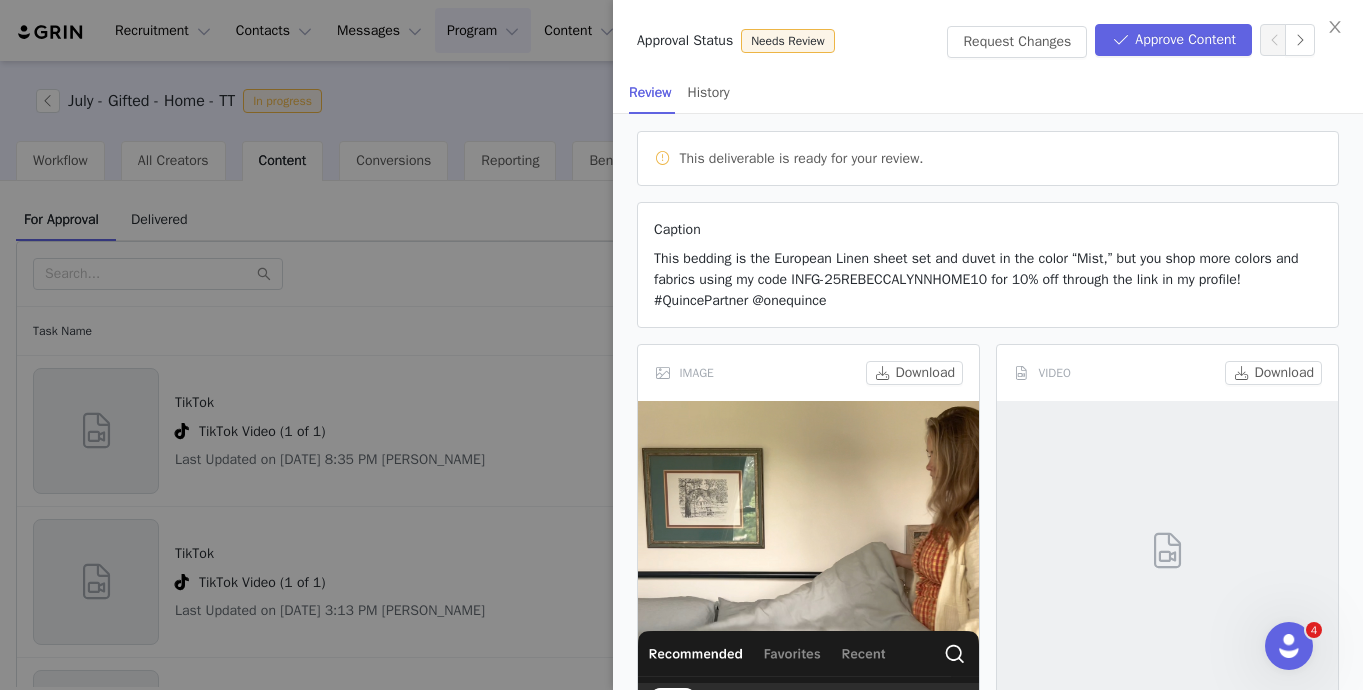 scroll, scrollTop: 145, scrollLeft: 0, axis: vertical 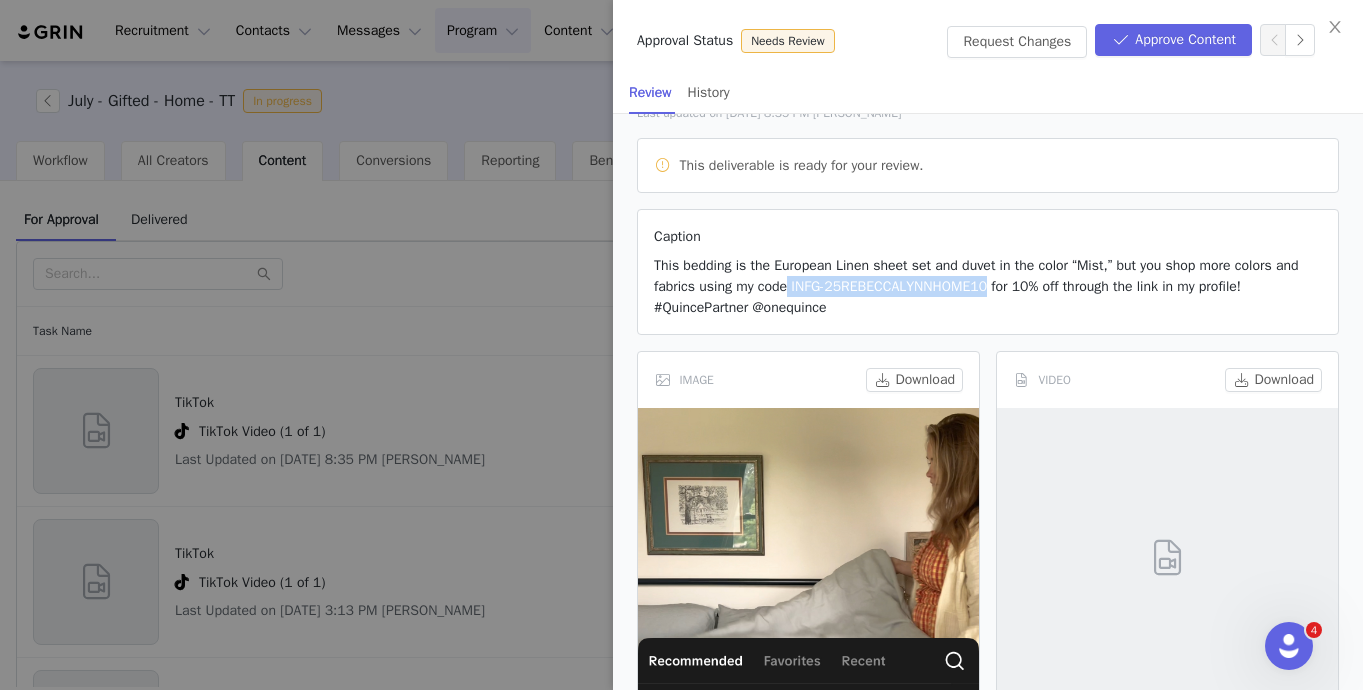 drag, startPoint x: 820, startPoint y: 285, endPoint x: 1042, endPoint y: 288, distance: 222.02026 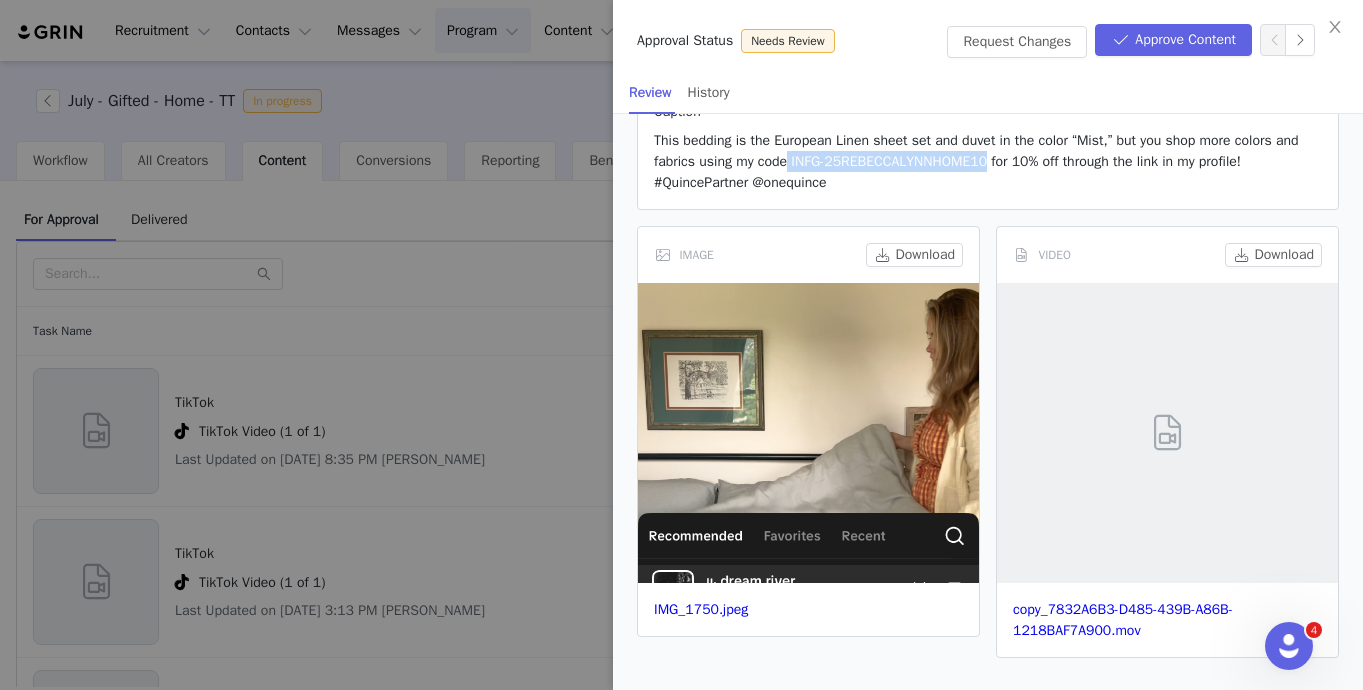 scroll, scrollTop: 0, scrollLeft: 0, axis: both 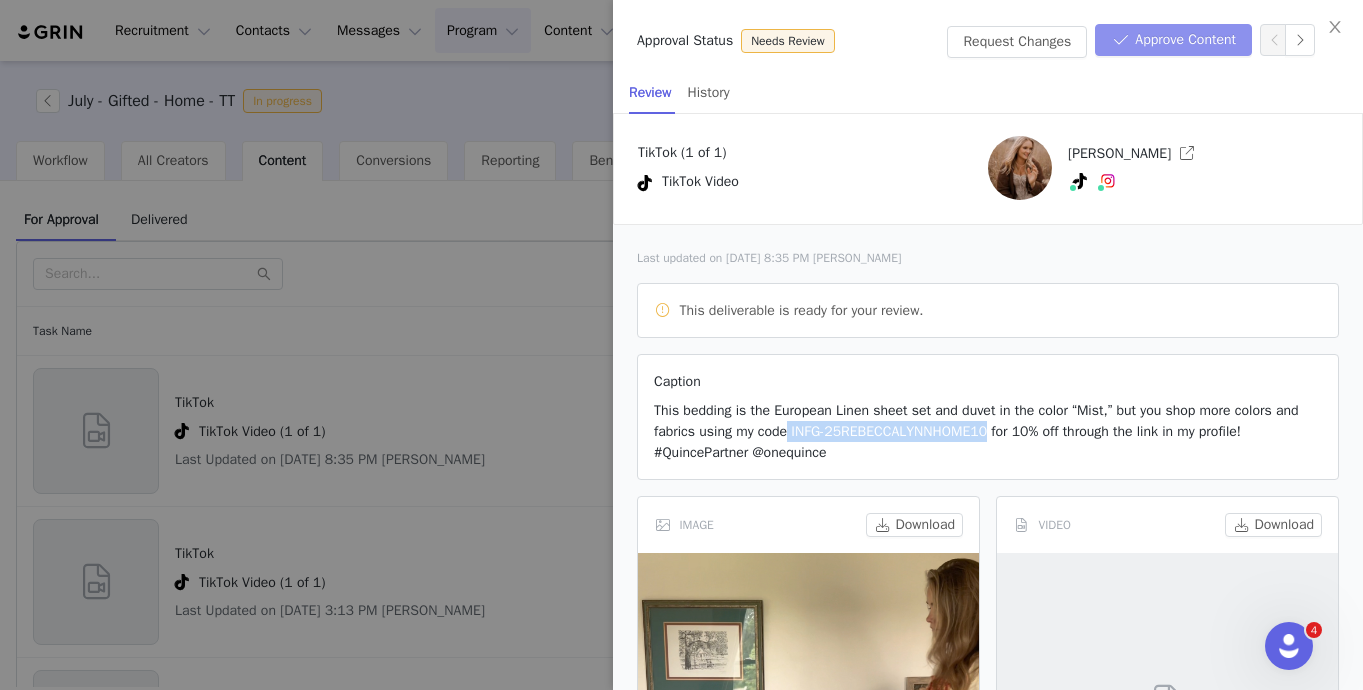 click on "Approve Content" at bounding box center [1173, 40] 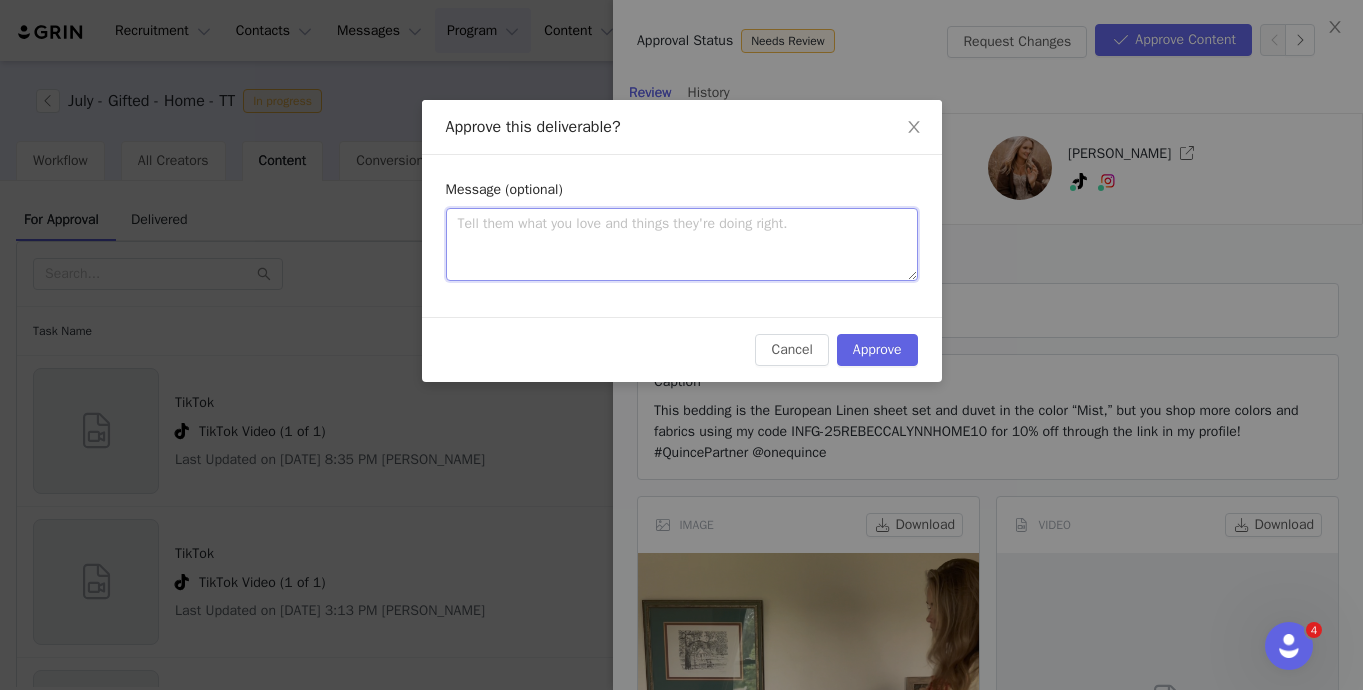 click at bounding box center [682, 244] 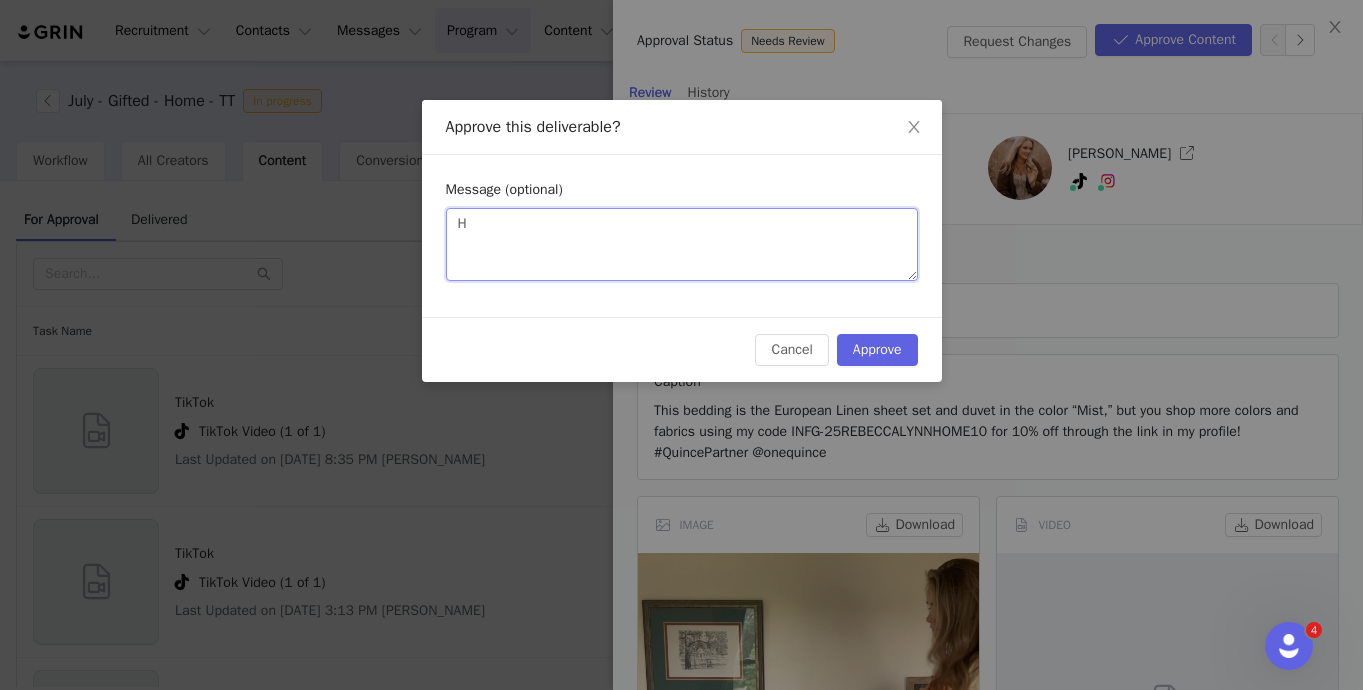 type on "Hi" 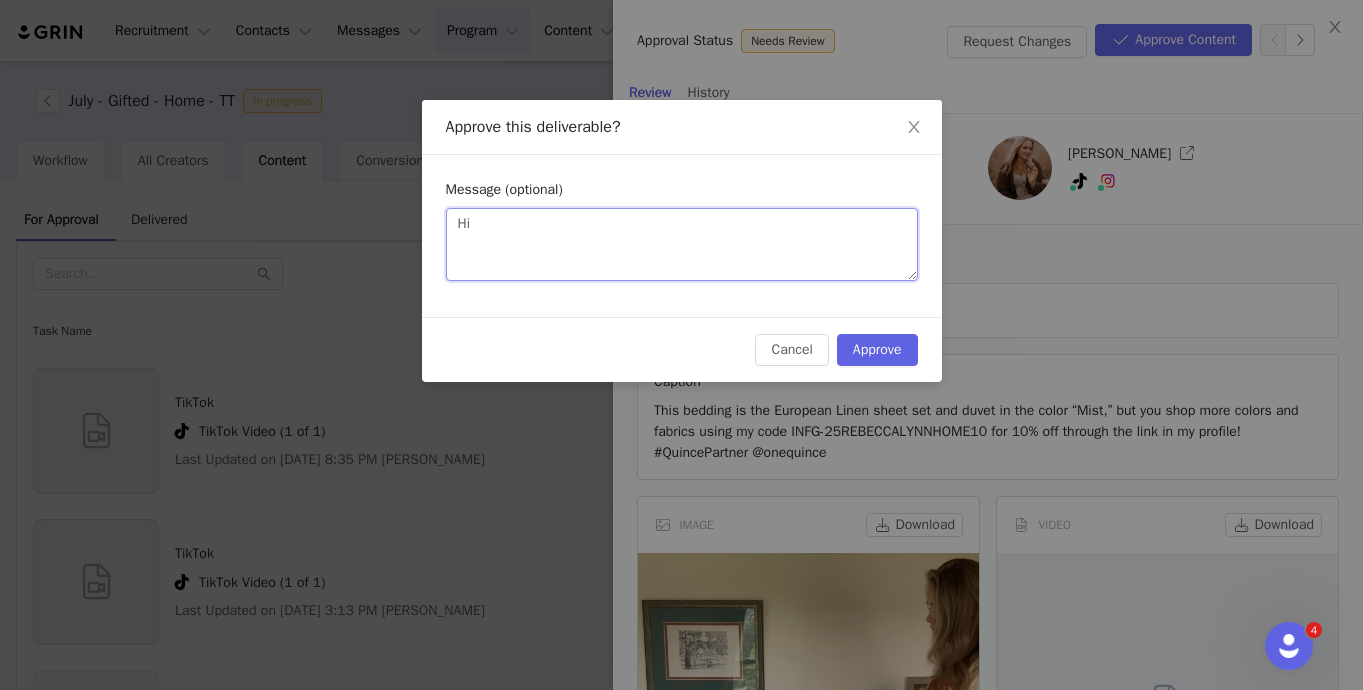 type on "Hi!" 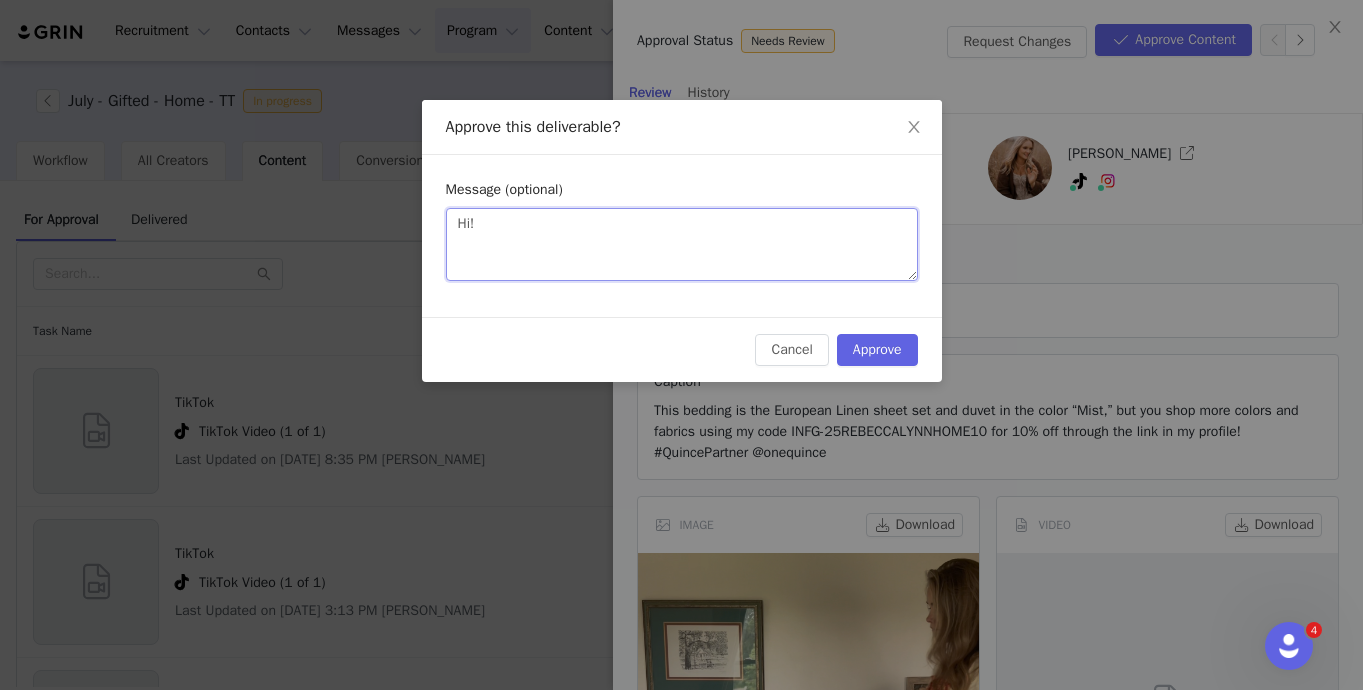 type on "Hi!" 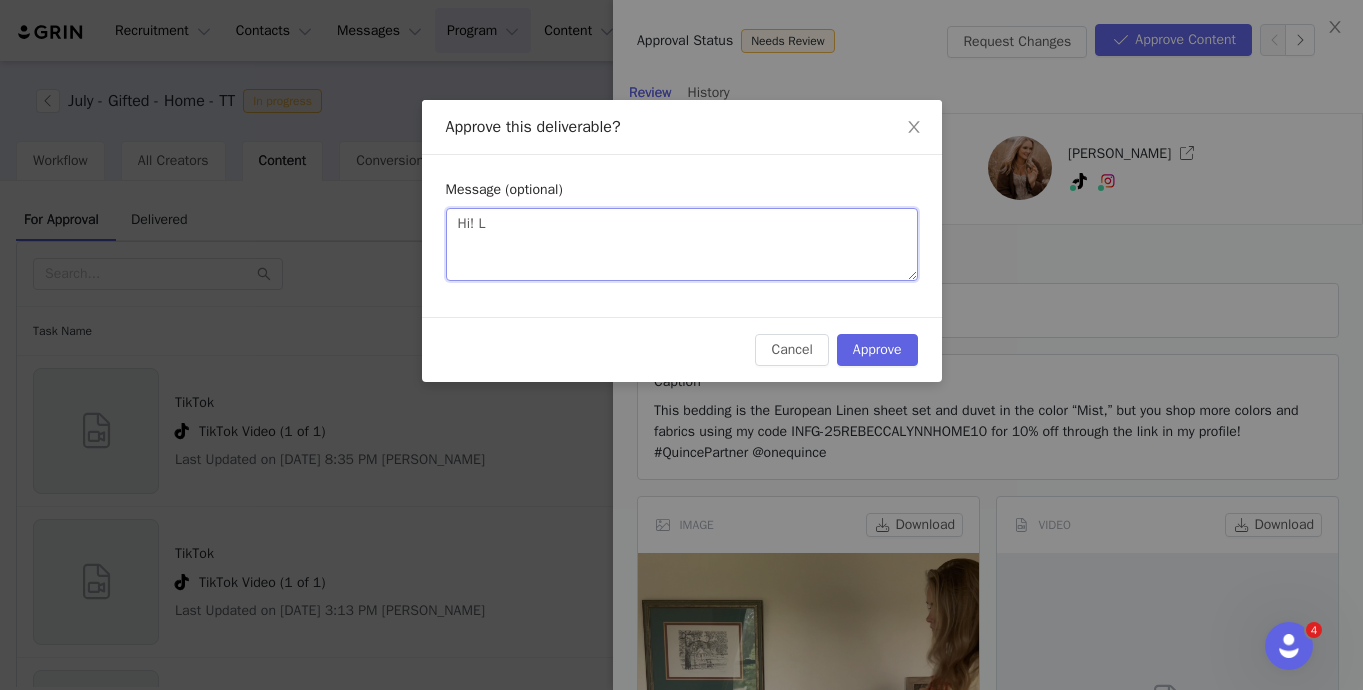 type on "Hi! Lo" 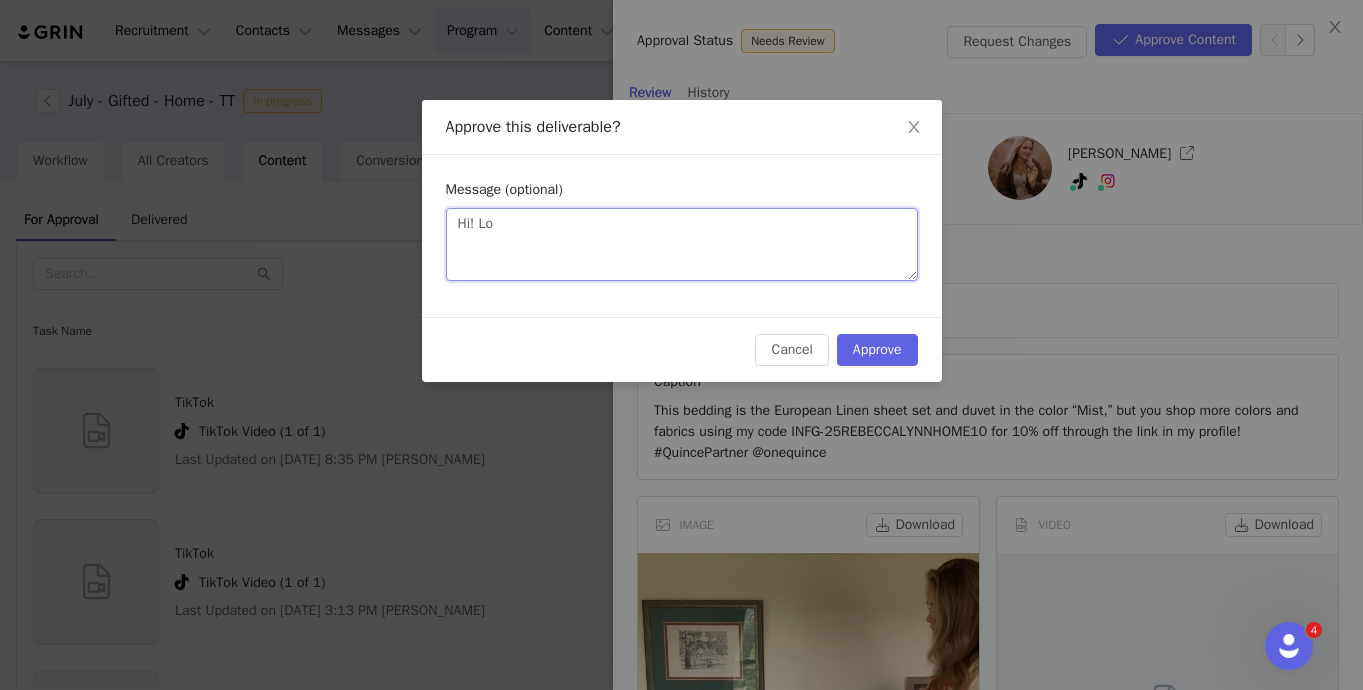 type on "Hi! Lov" 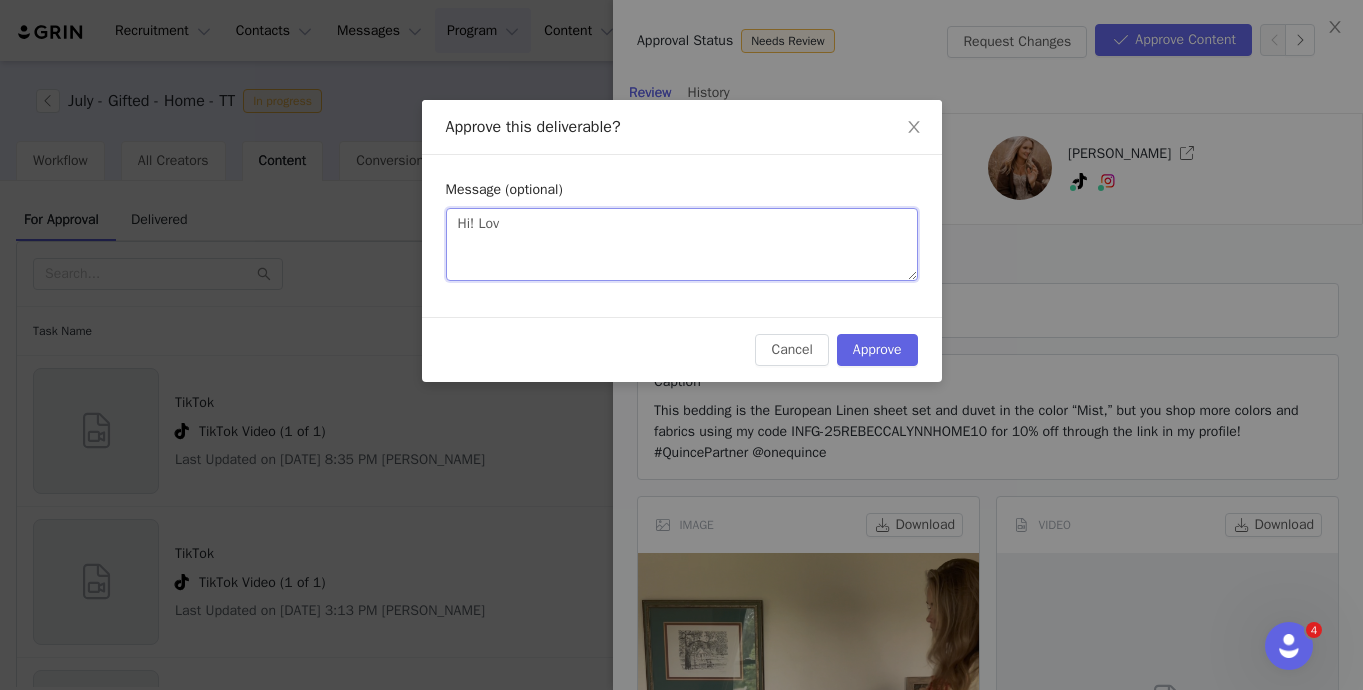 type on "Hi! Love" 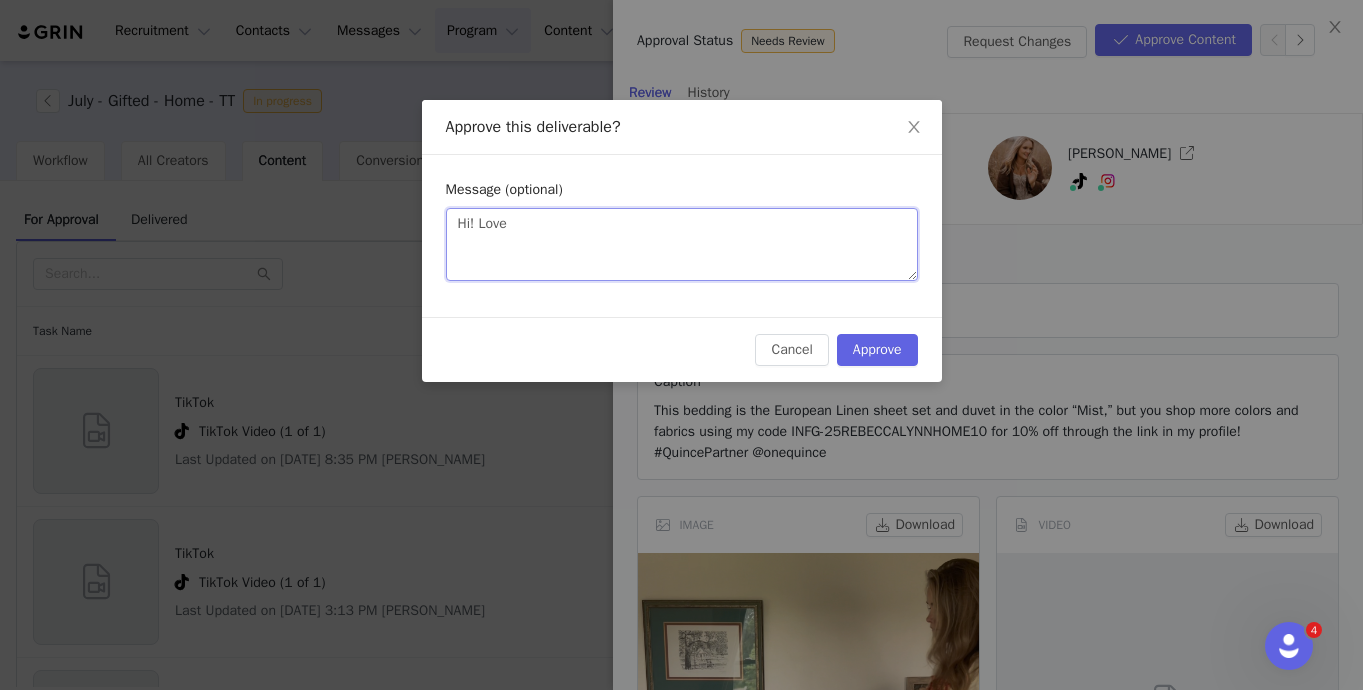 type on "Hi! Love" 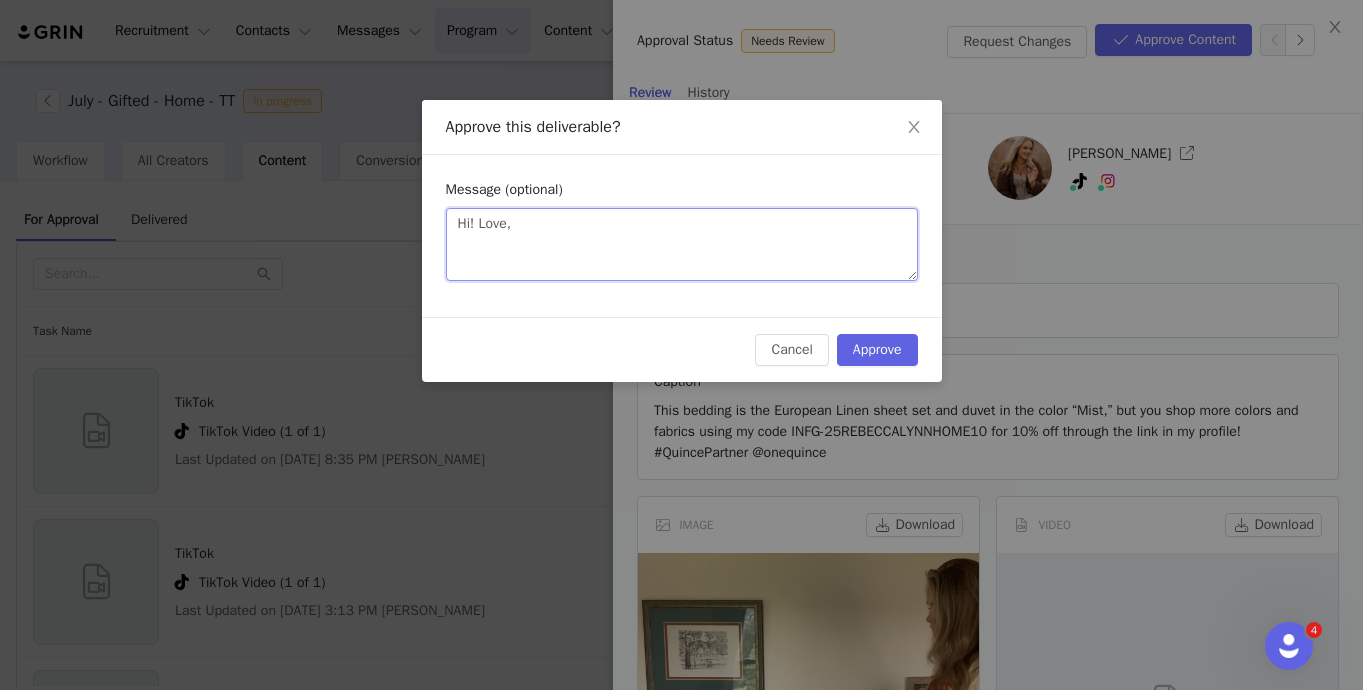 type on "Hi! Love," 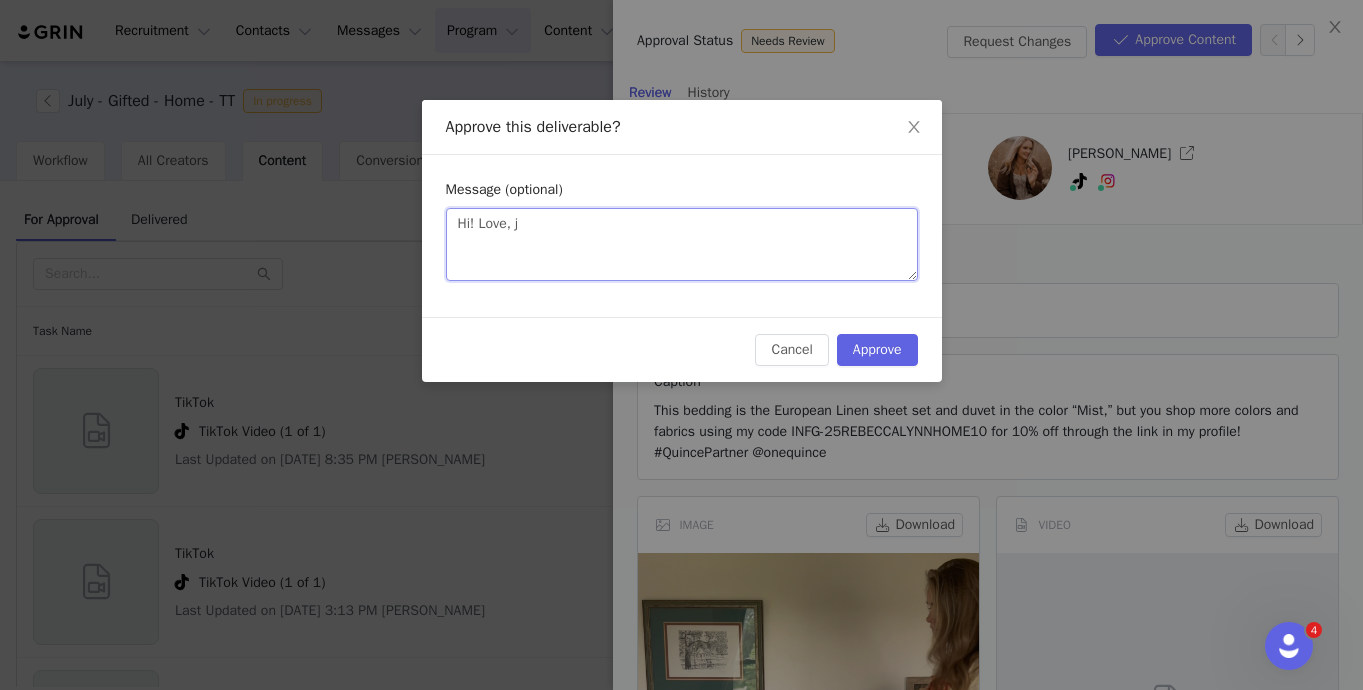 type on "Hi! Love, ju" 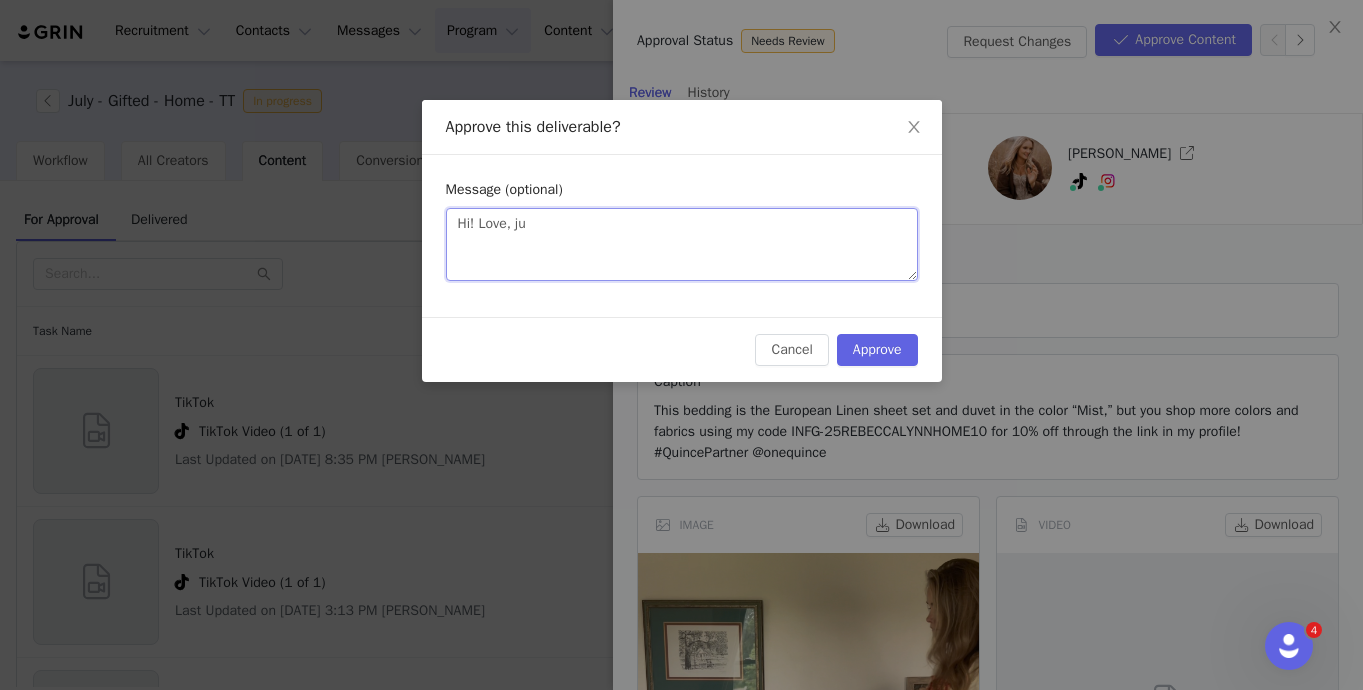 type on "Hi! Love, jus" 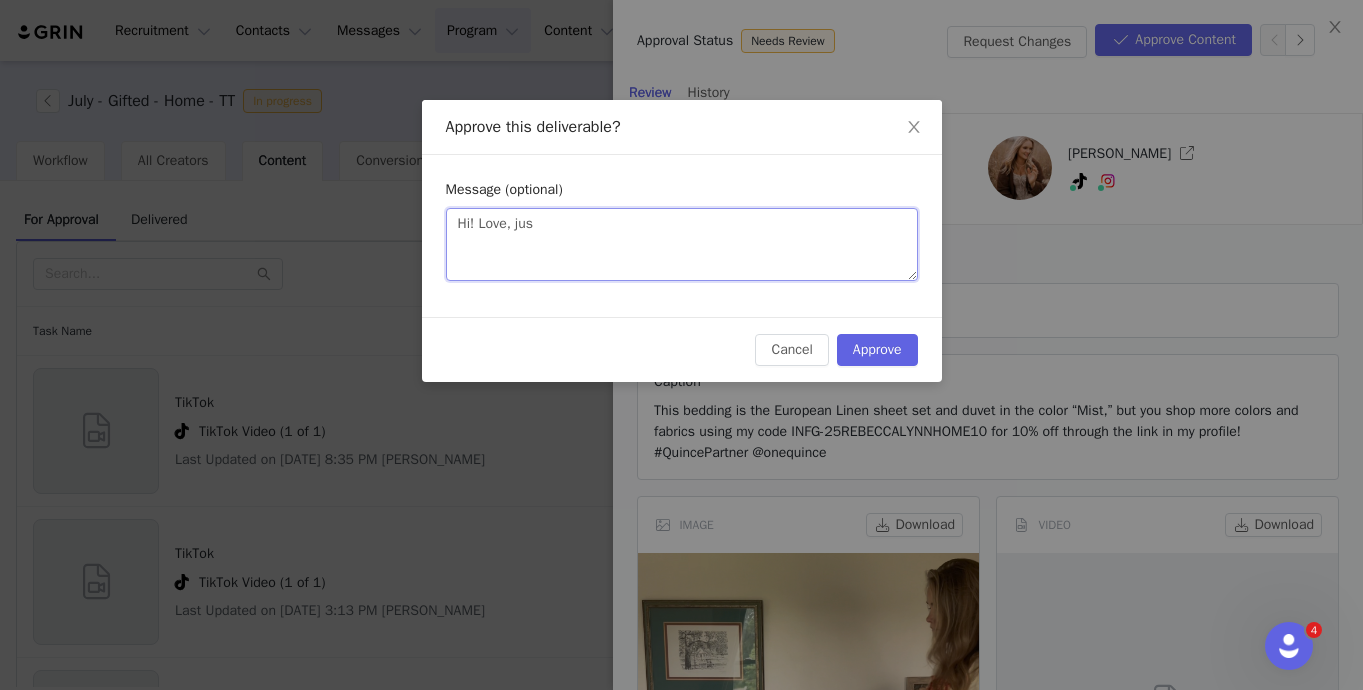 type on "Hi! Love, just" 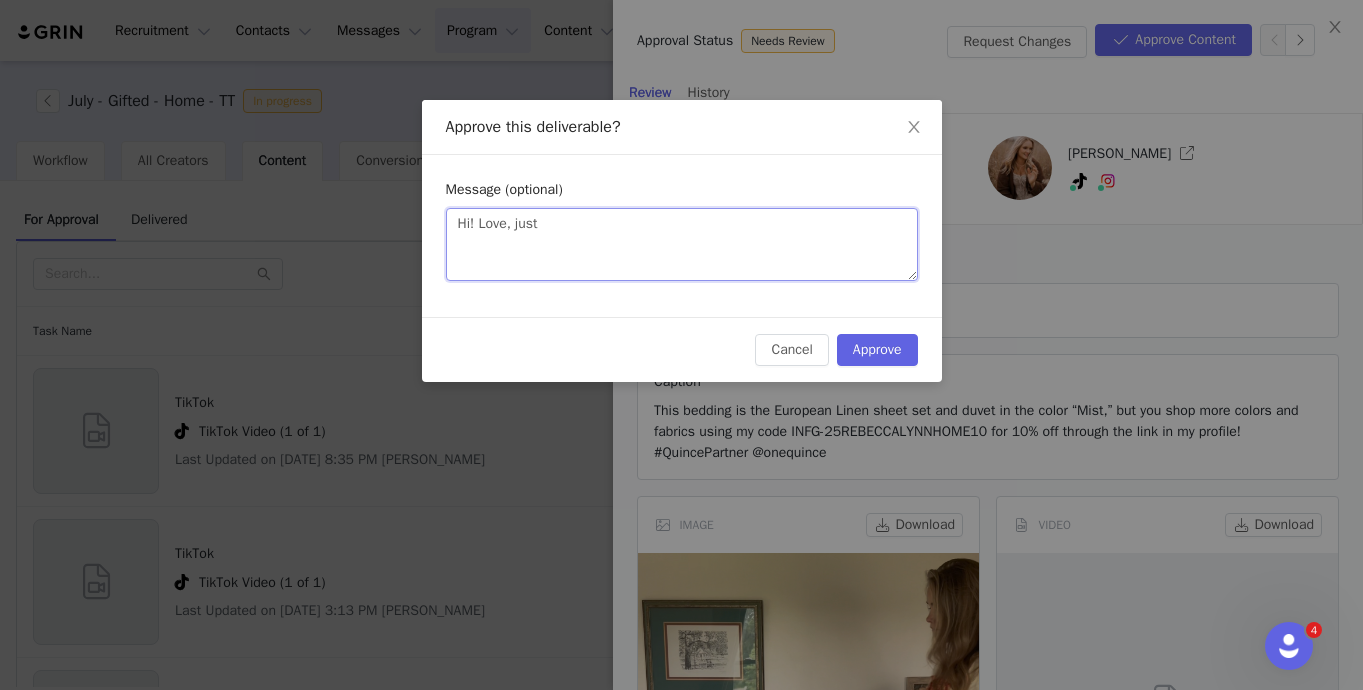 type on "Hi! Love, just" 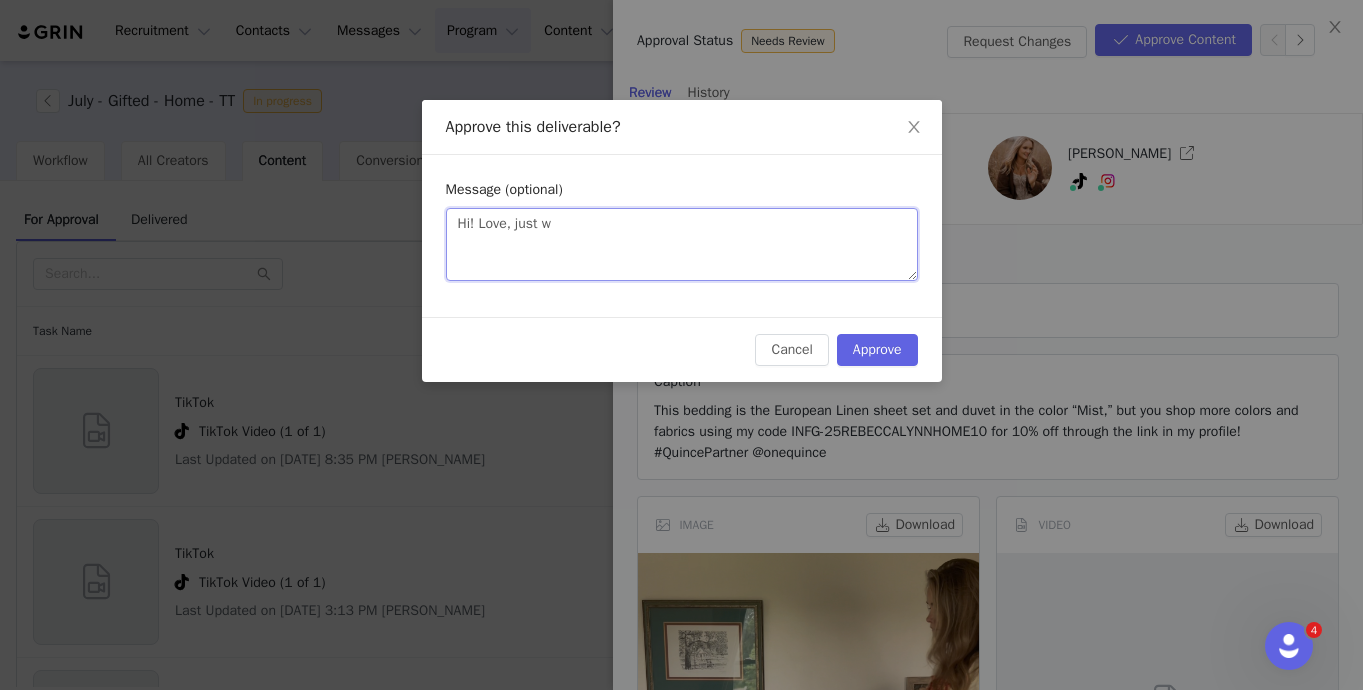 type on "Hi! Love, just" 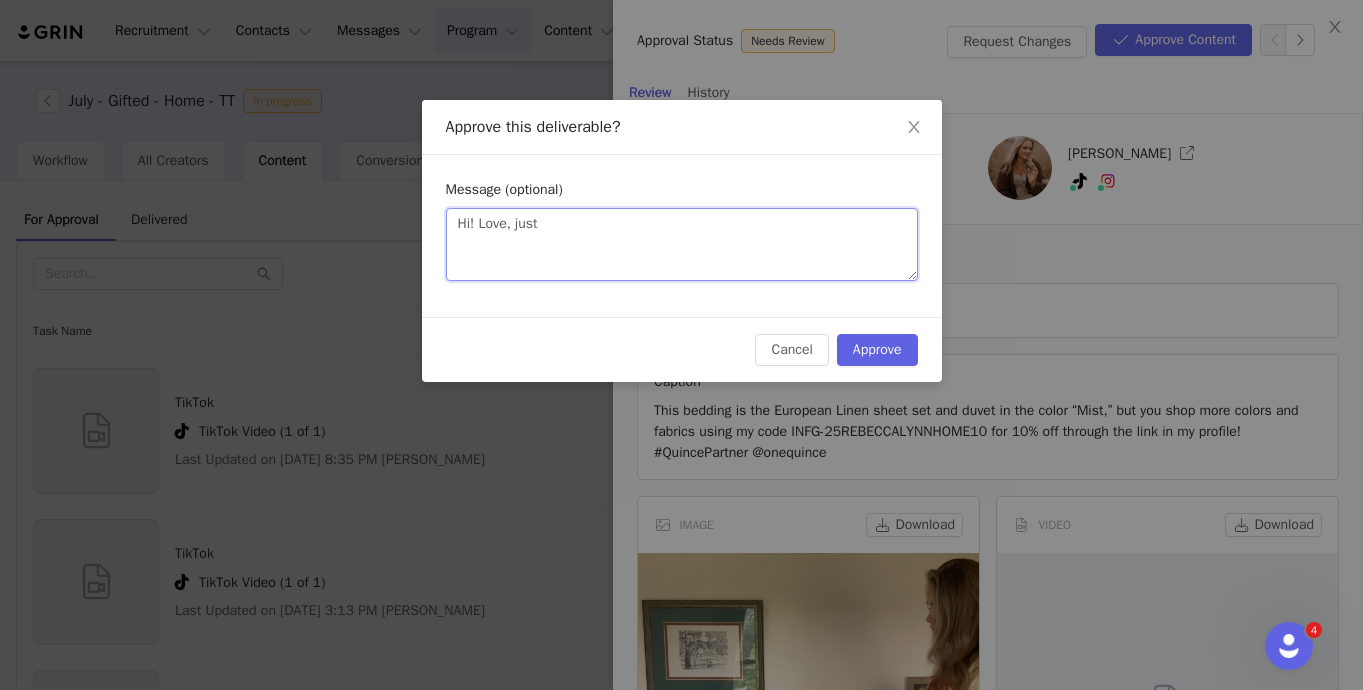 type on "Hi! Love, just m" 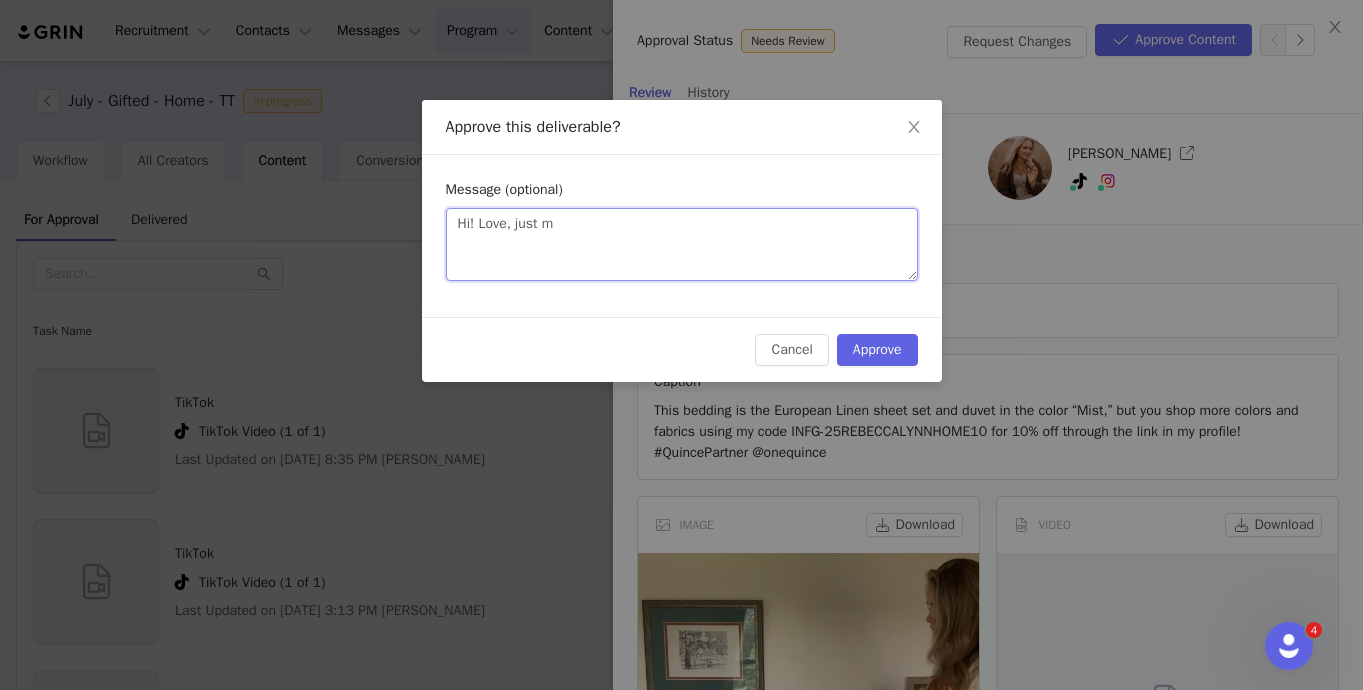 type on "Hi! Love, just ma" 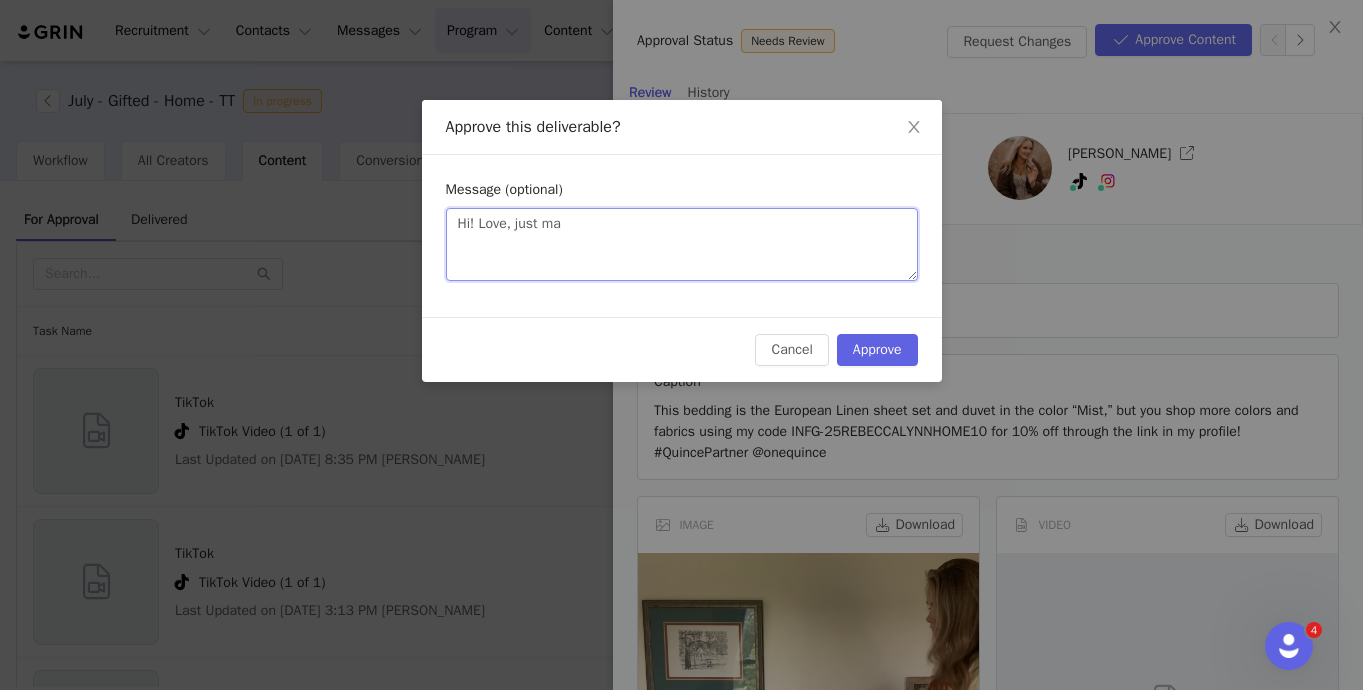 type on "Hi! Love, just mak" 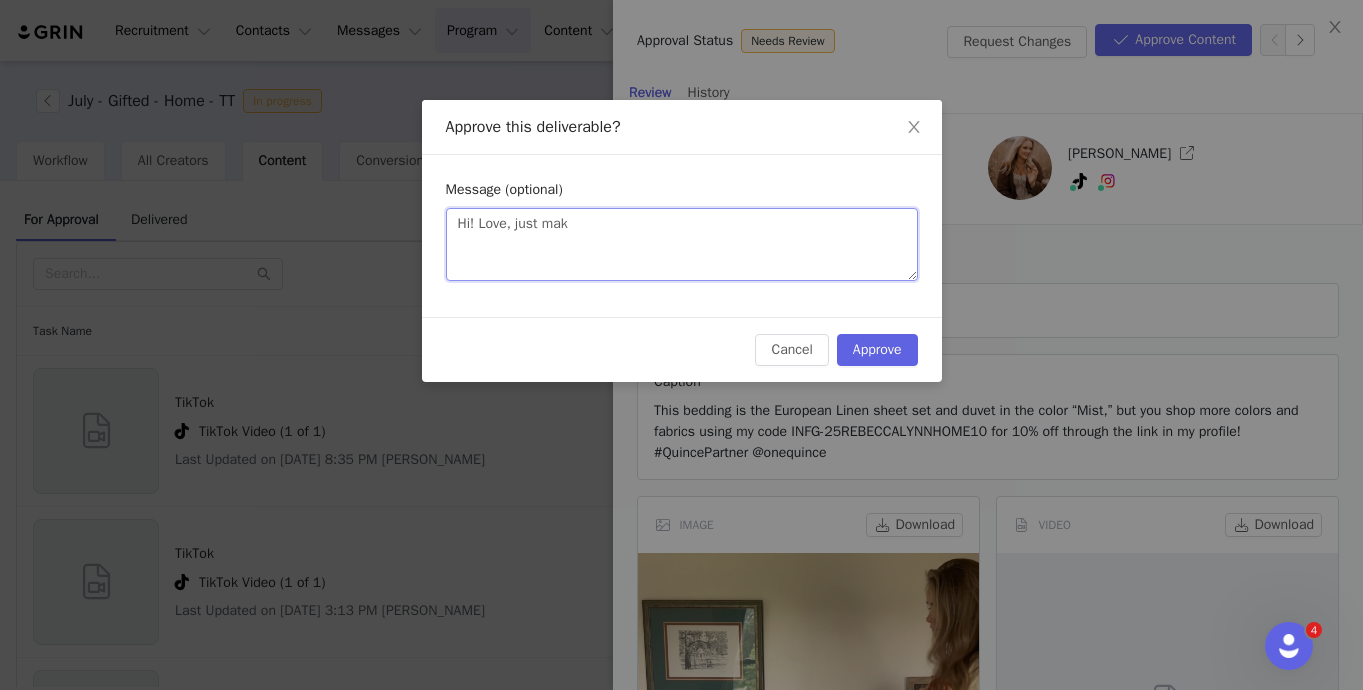 type on "Hi! Love, just make" 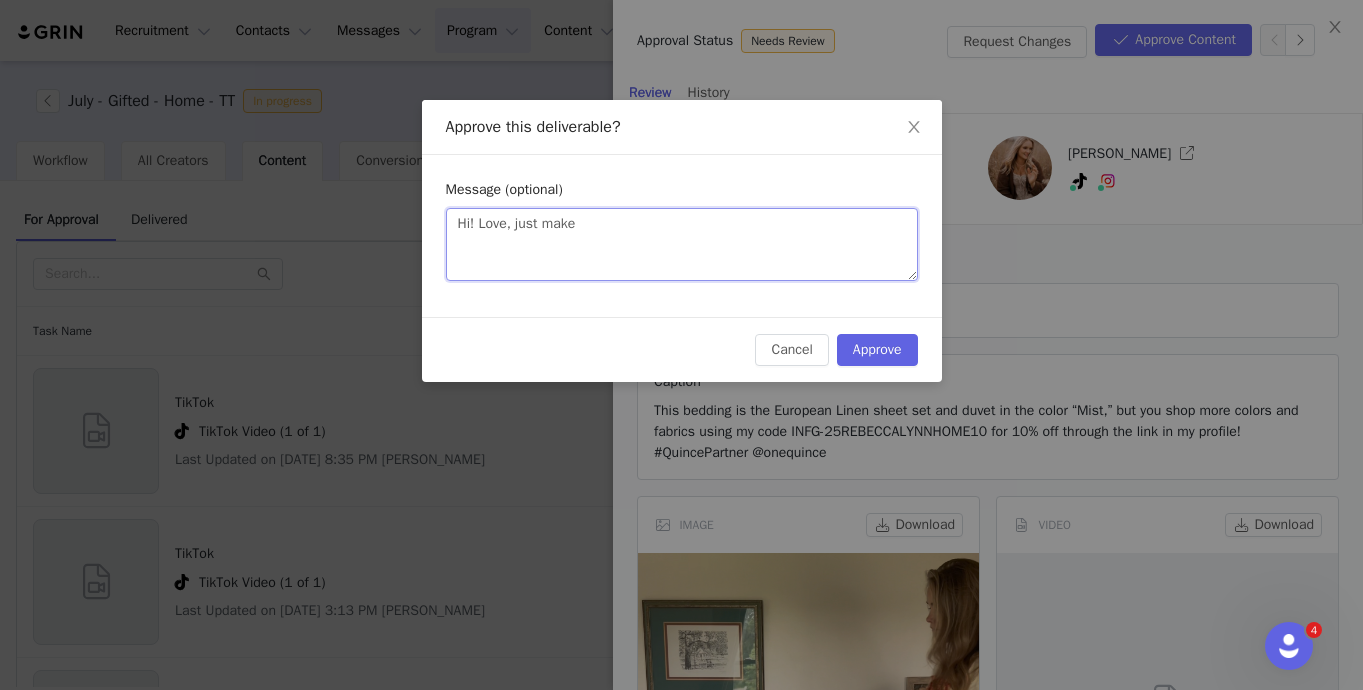 type 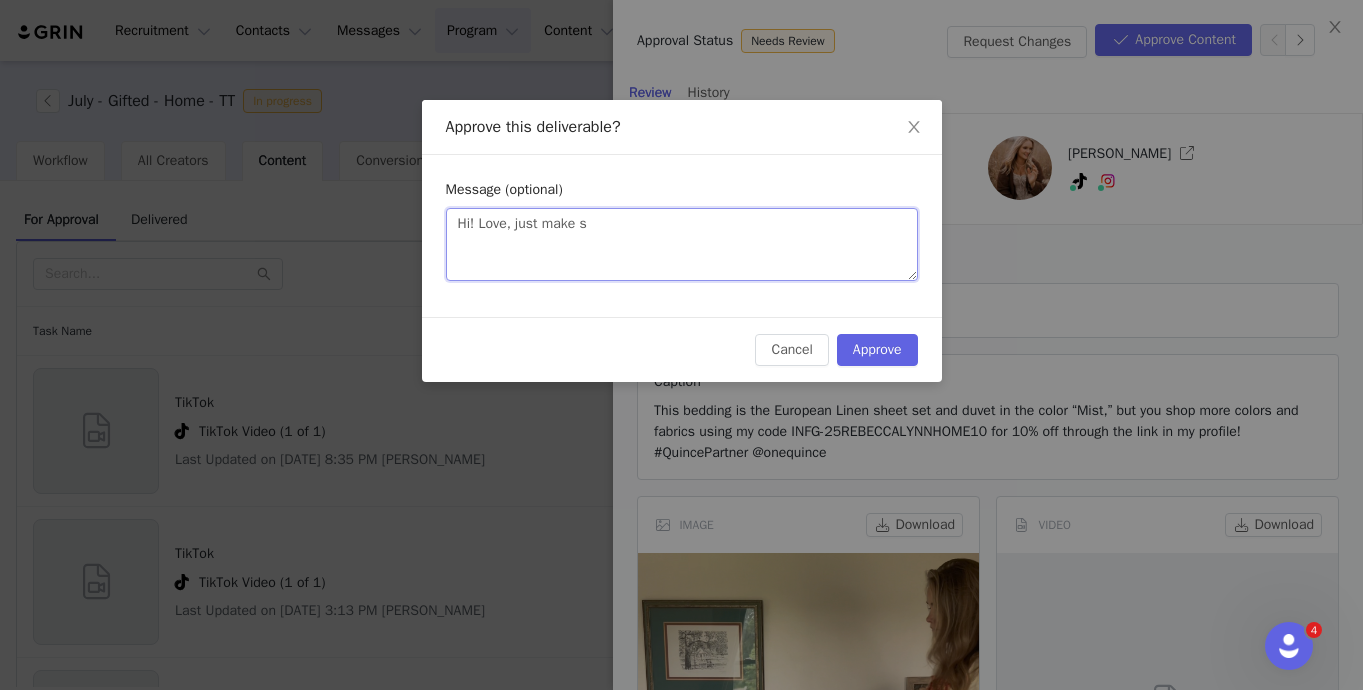 type 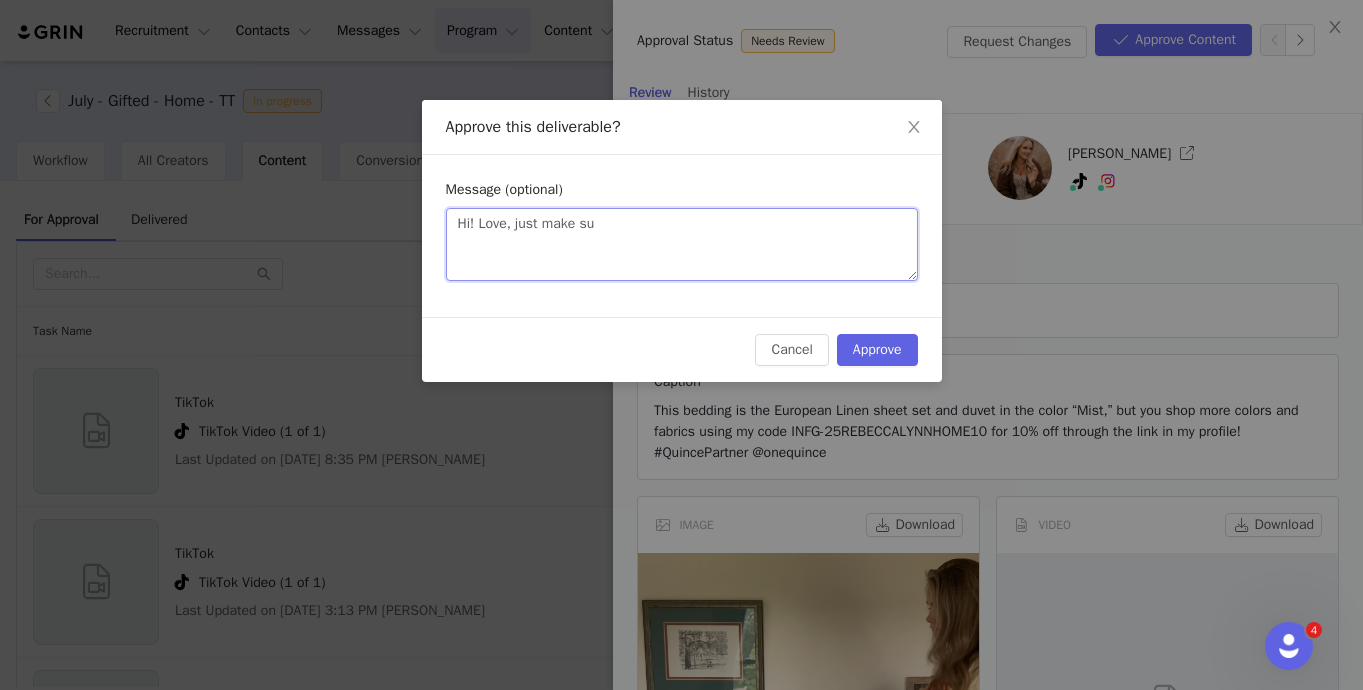 type on "Hi! Love, just make sur" 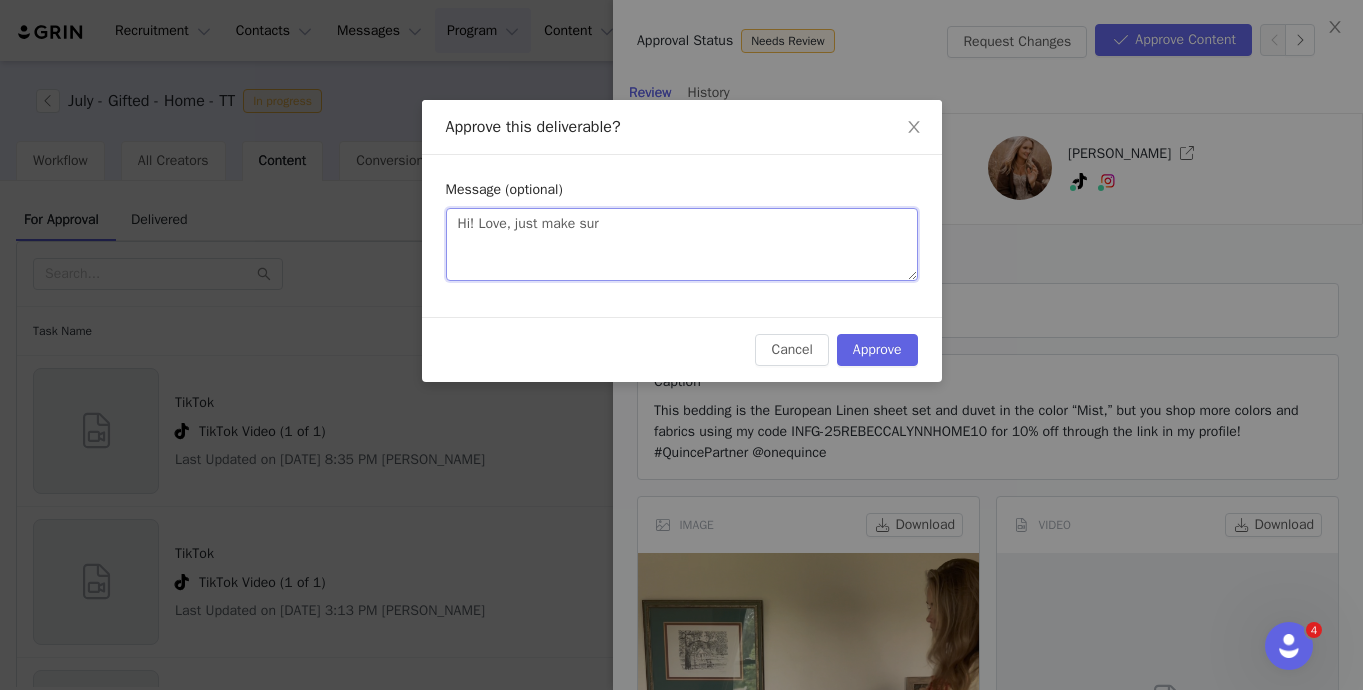 type 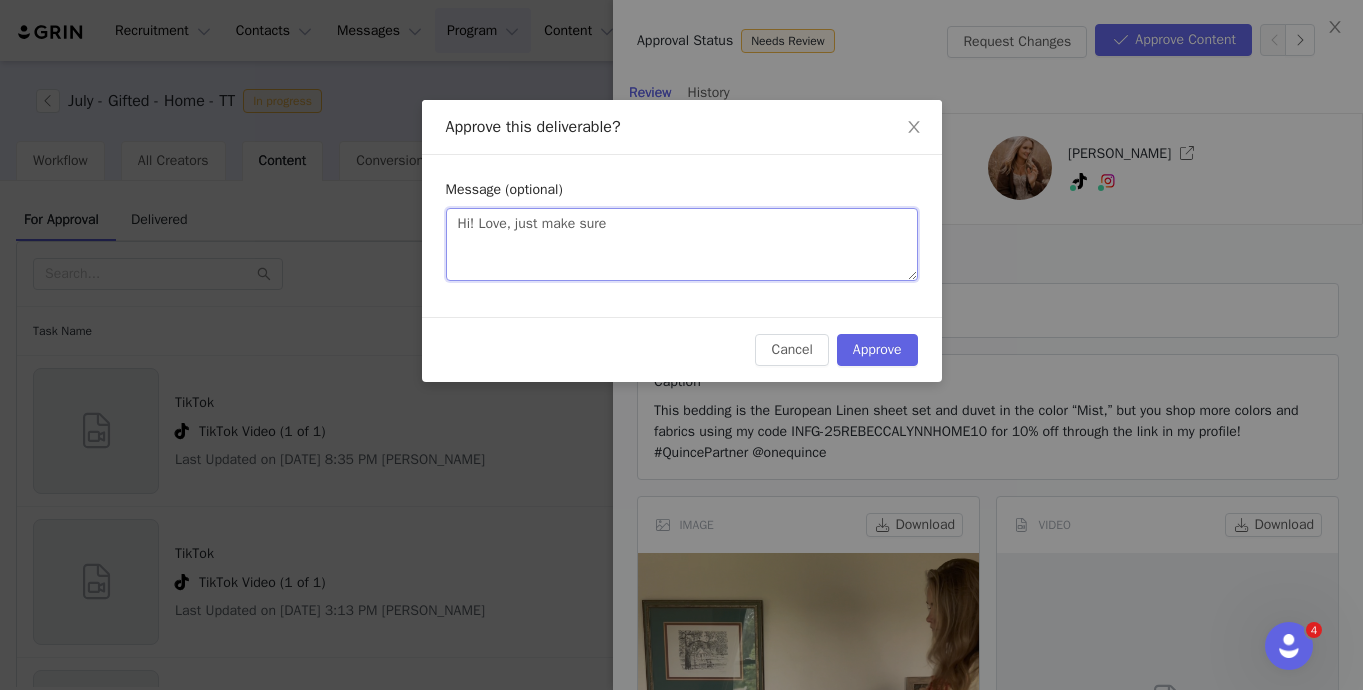 type on "Hi! Love, just make sure" 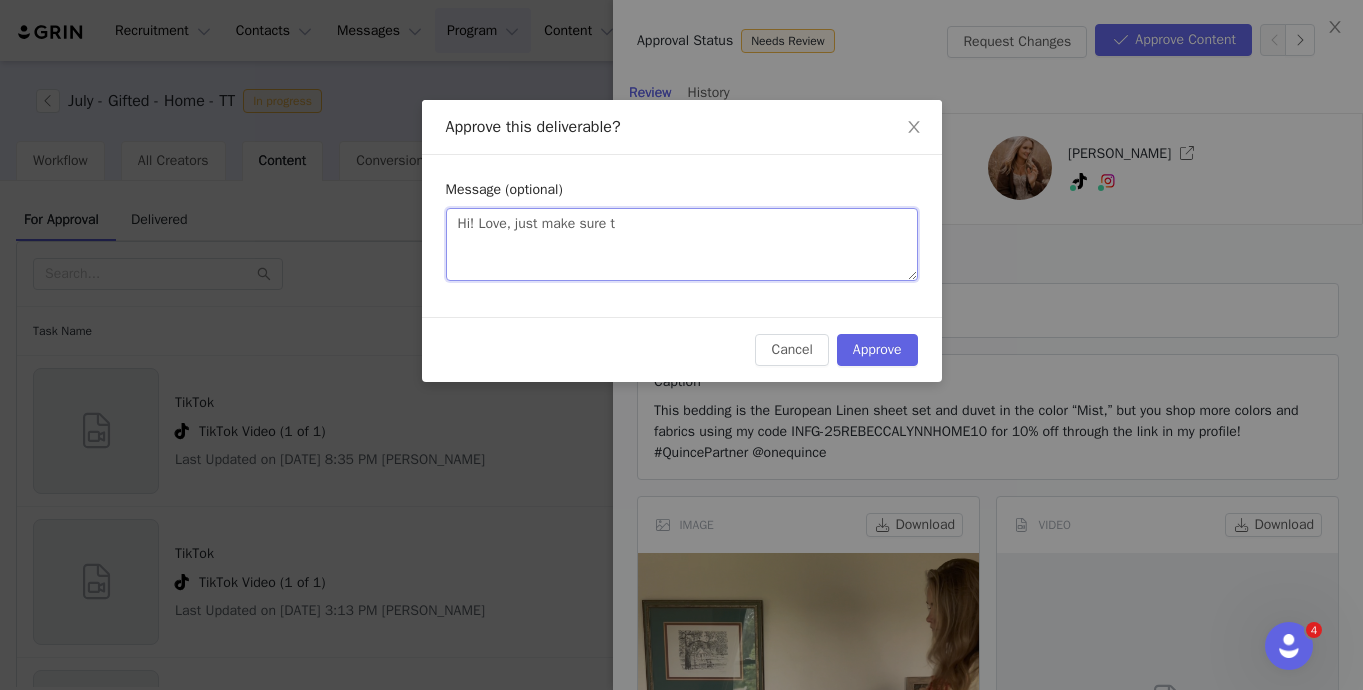 type on "Hi! Love, just make sure to" 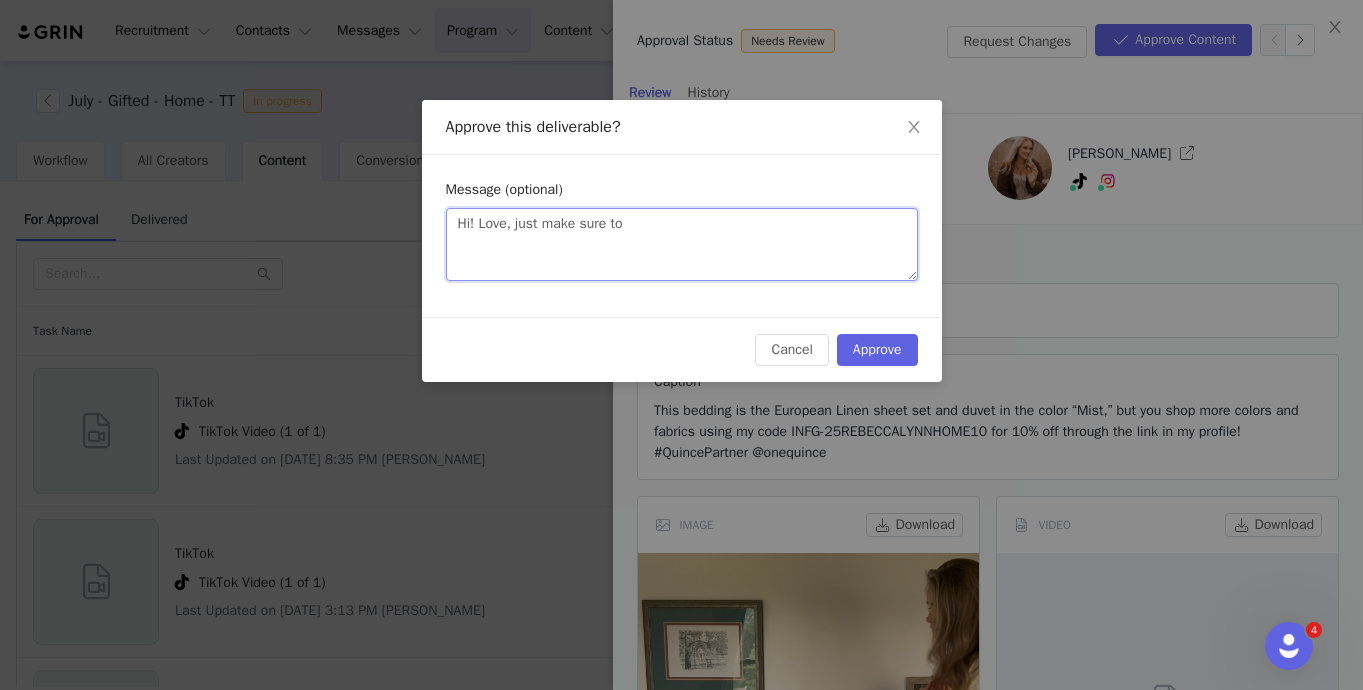 type on "Hi! Love, just make sure to" 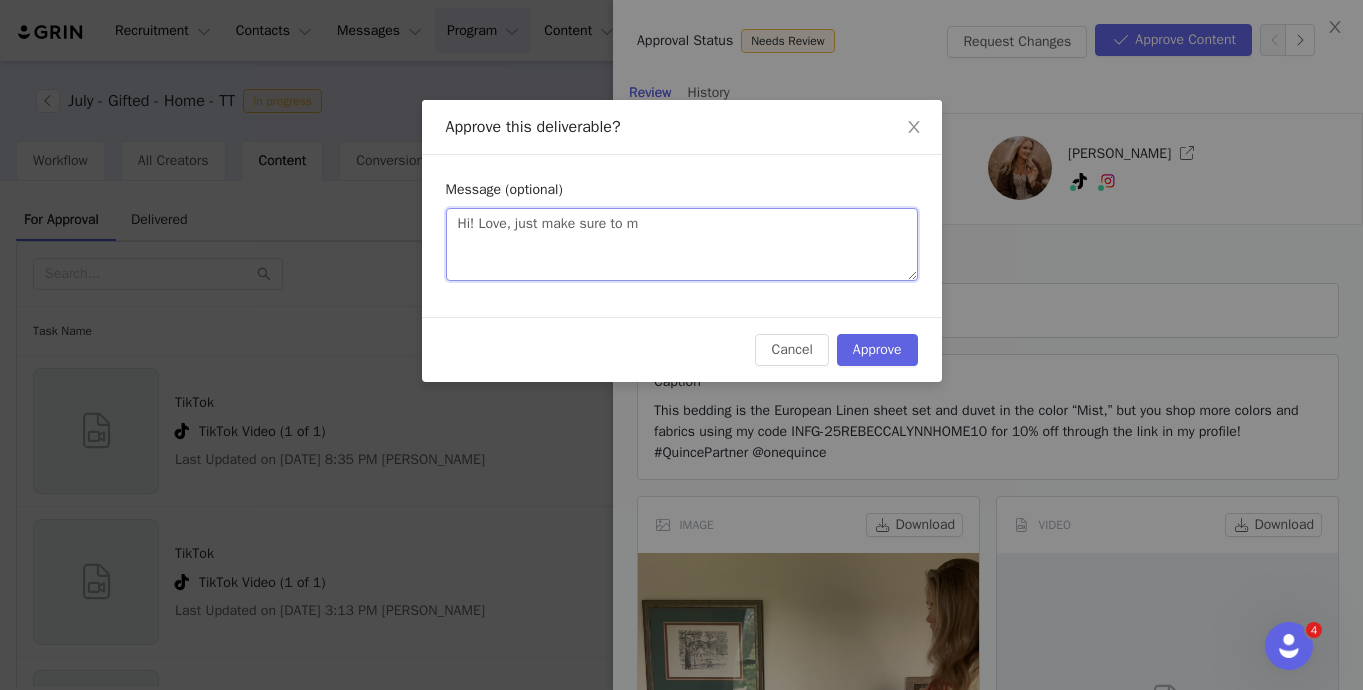 type 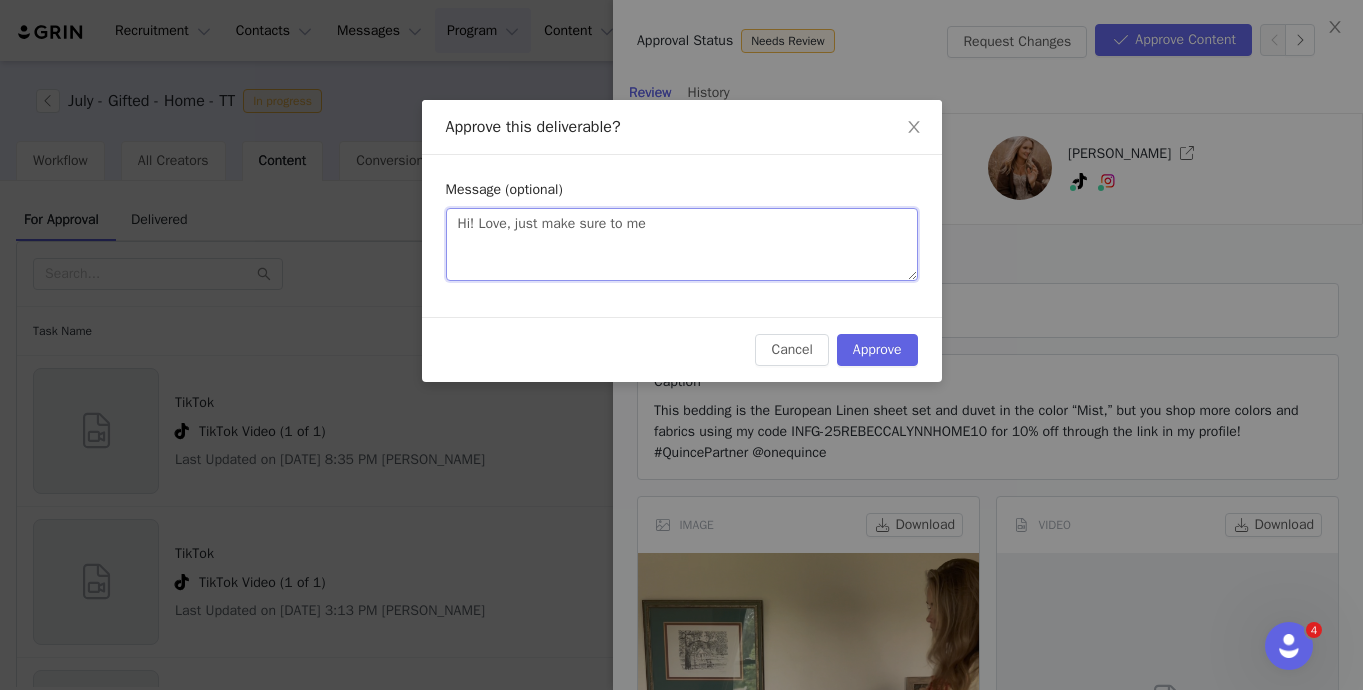 type on "Hi! Love, just make sure to men" 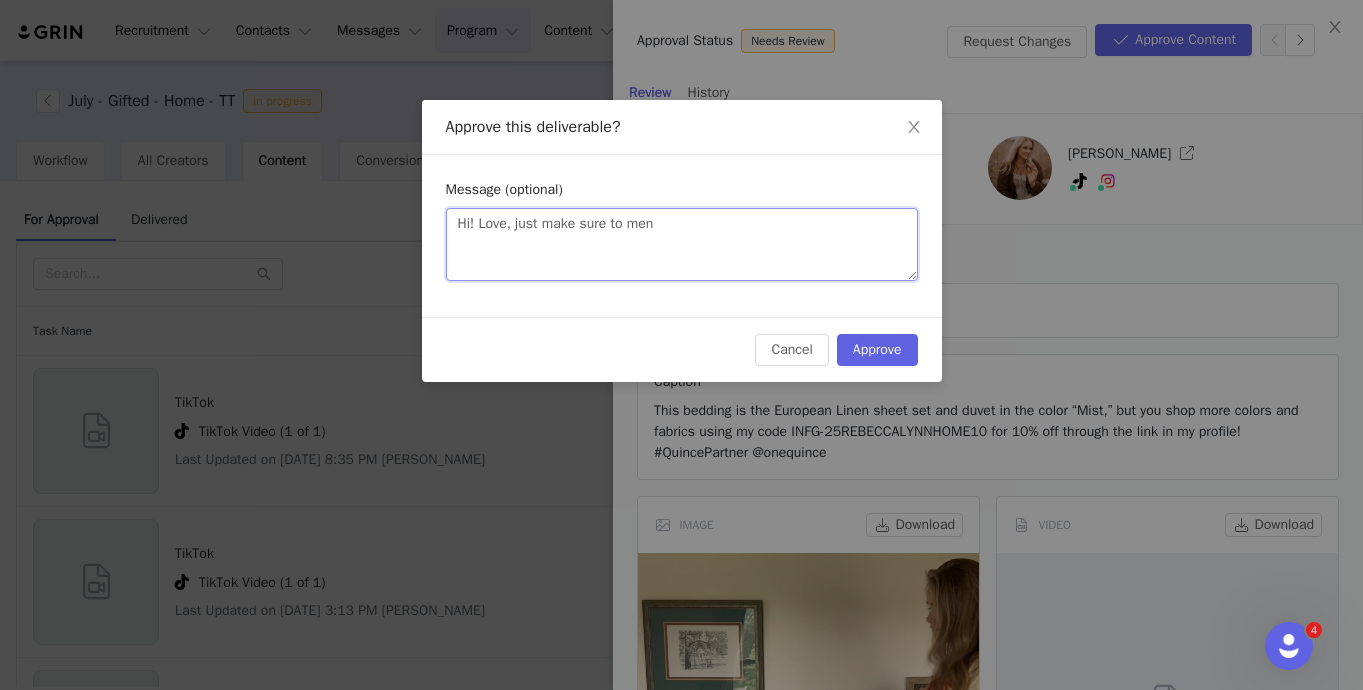type on "Hi! Love, just make sure to ment" 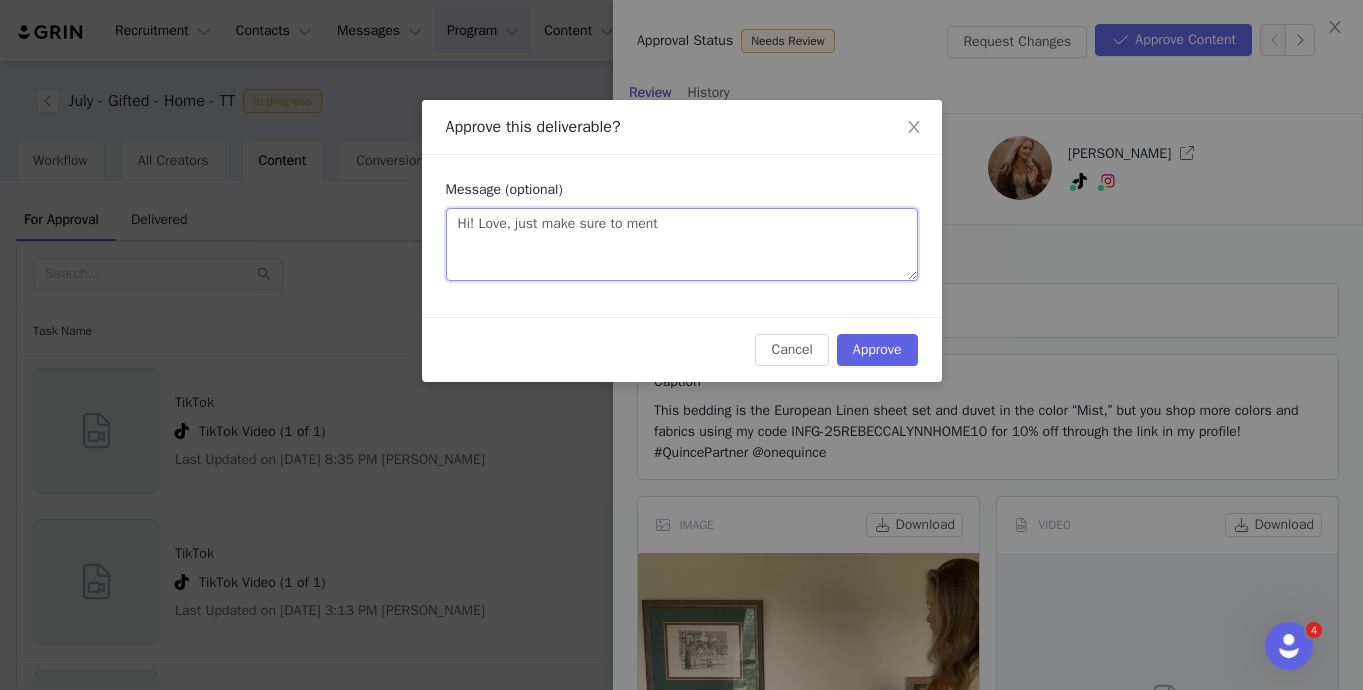 type on "Hi! Love, just make sure to menti" 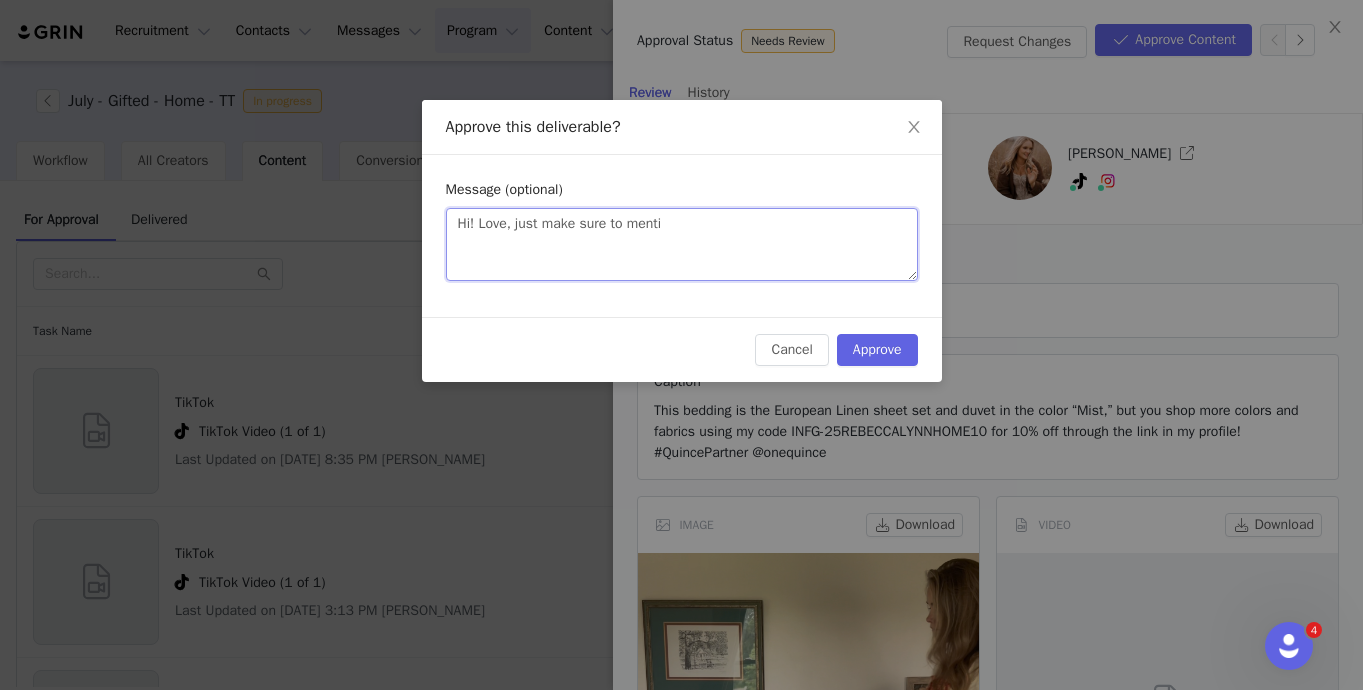 type 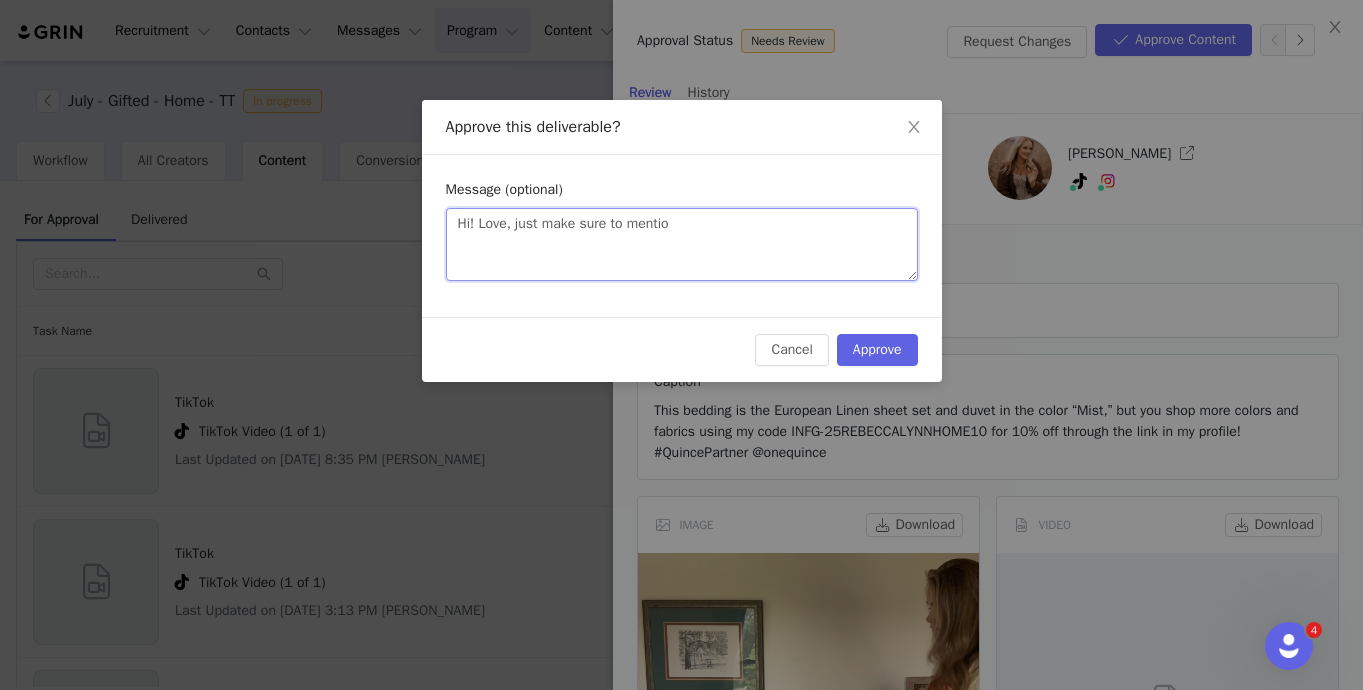 type on "Hi! Love, just make sure to mention" 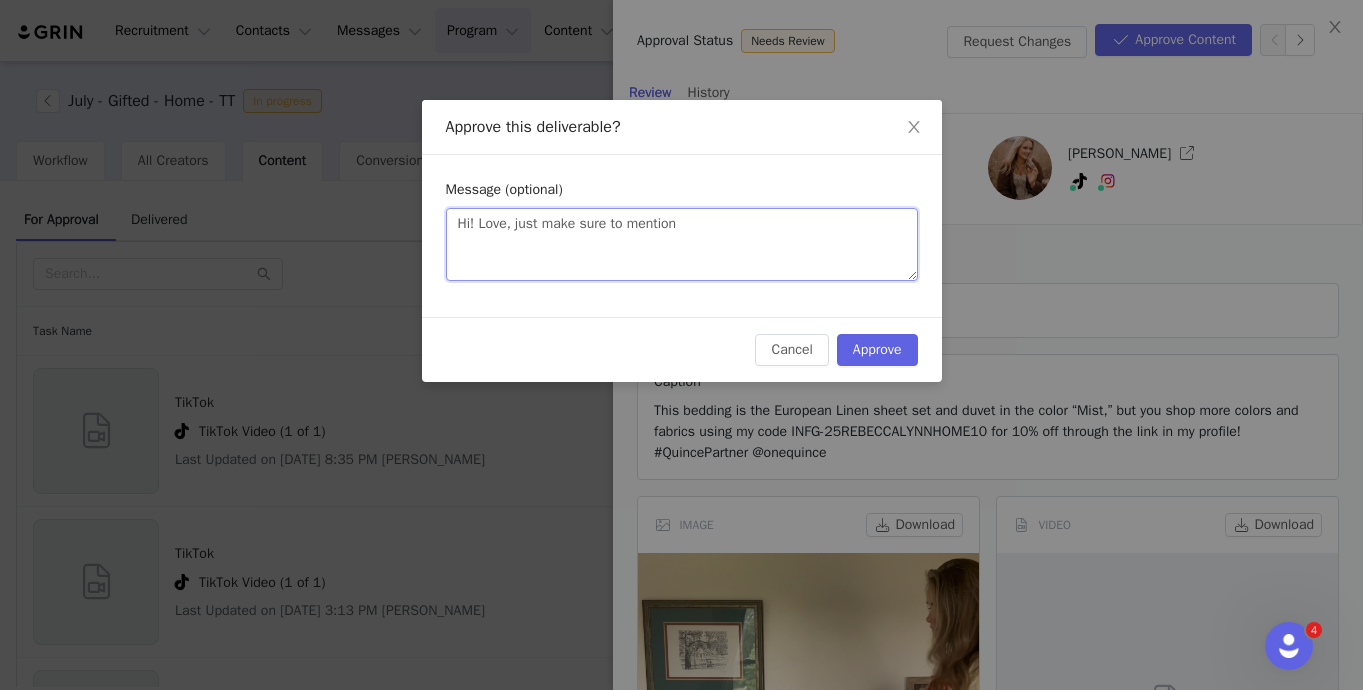 type 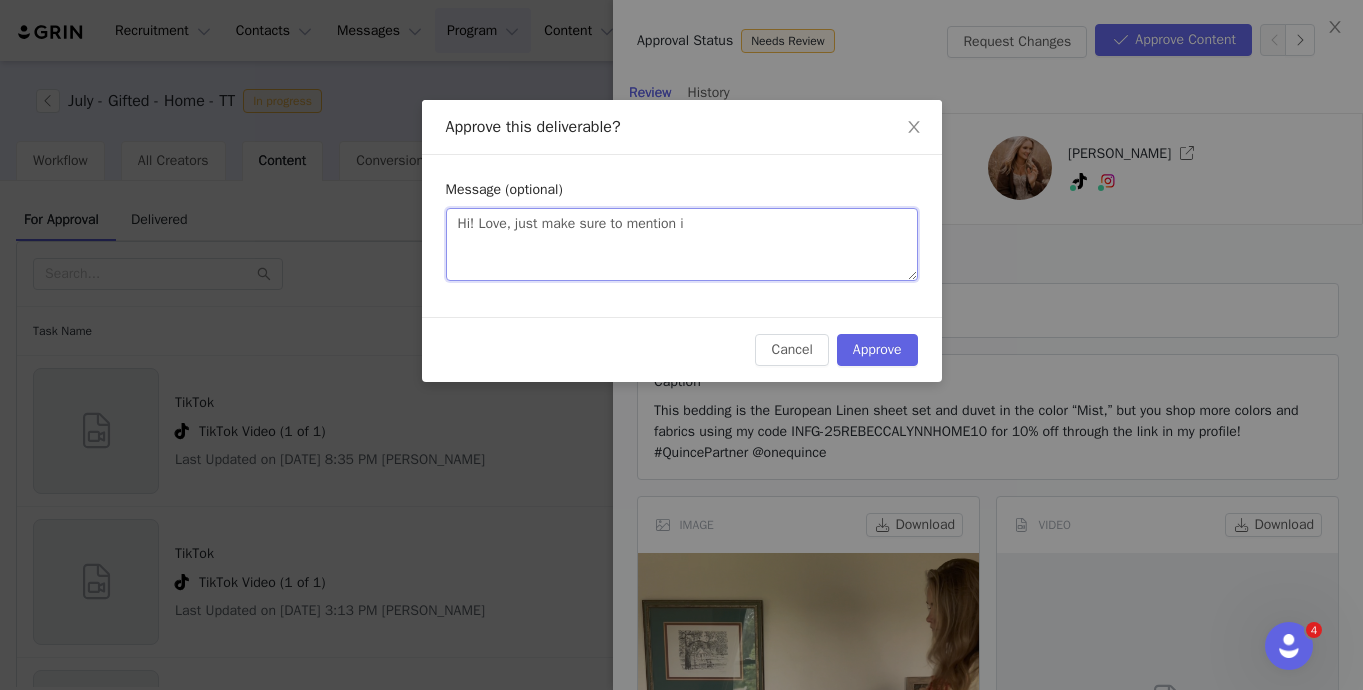 type on "Hi! Love, just make sure to mention in" 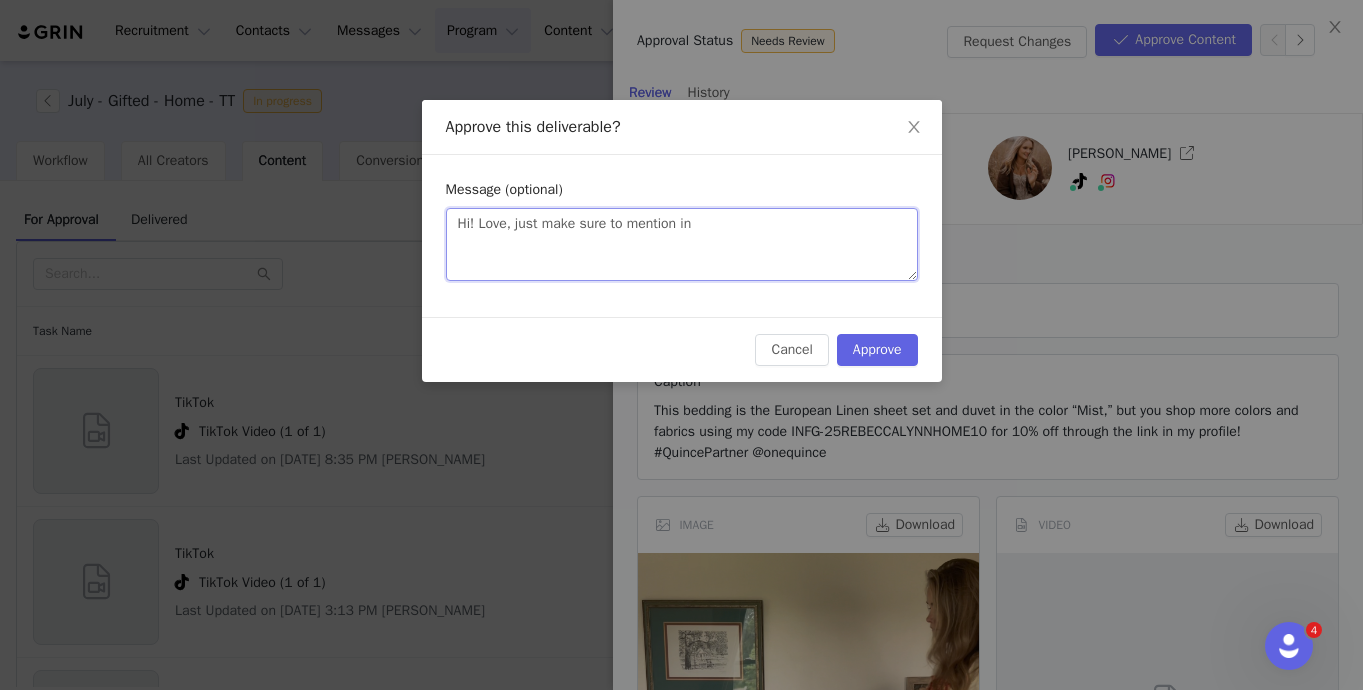 type on "Hi! Love, just make sure to mention in" 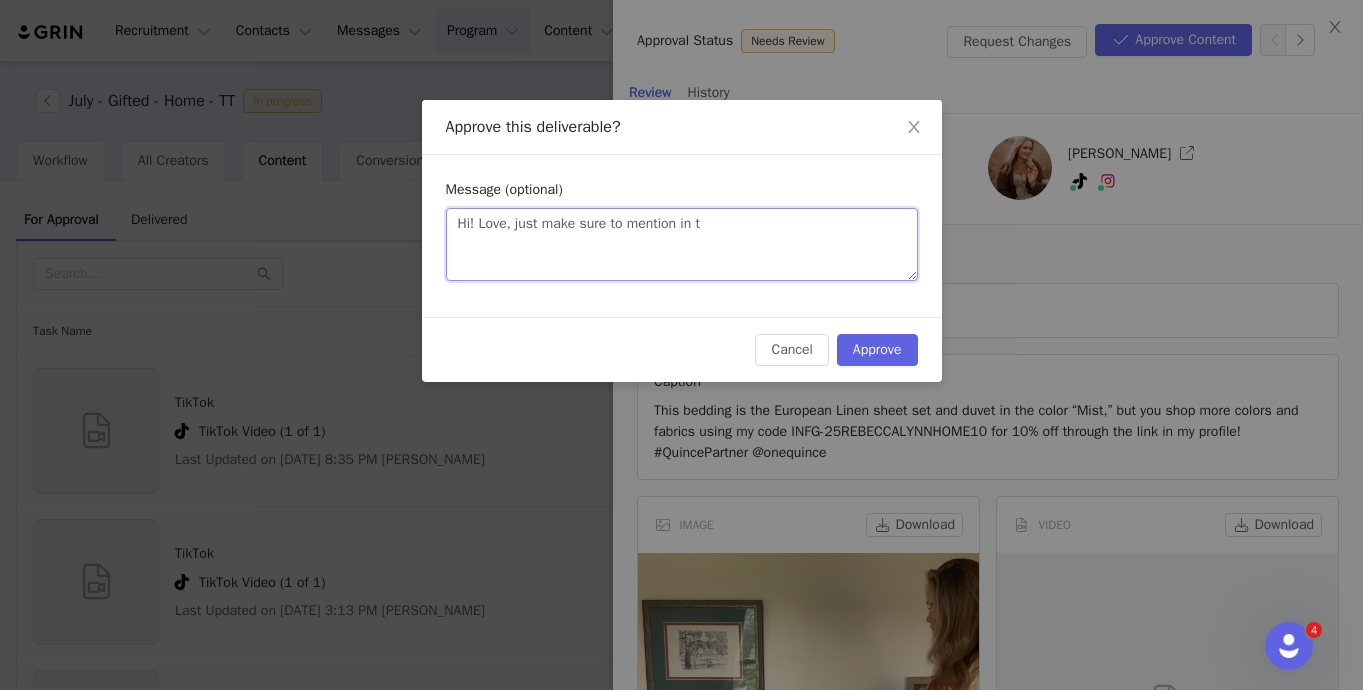 type 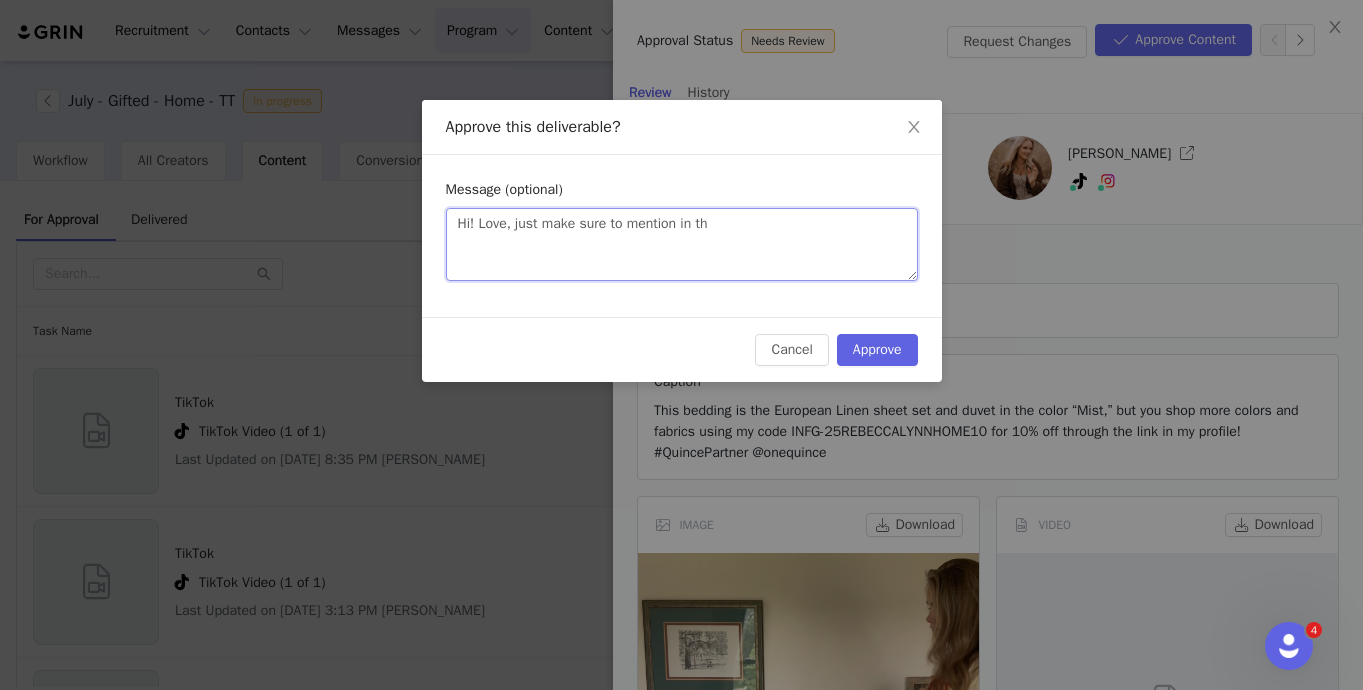 type on "Hi! Love, just make sure to mention in the" 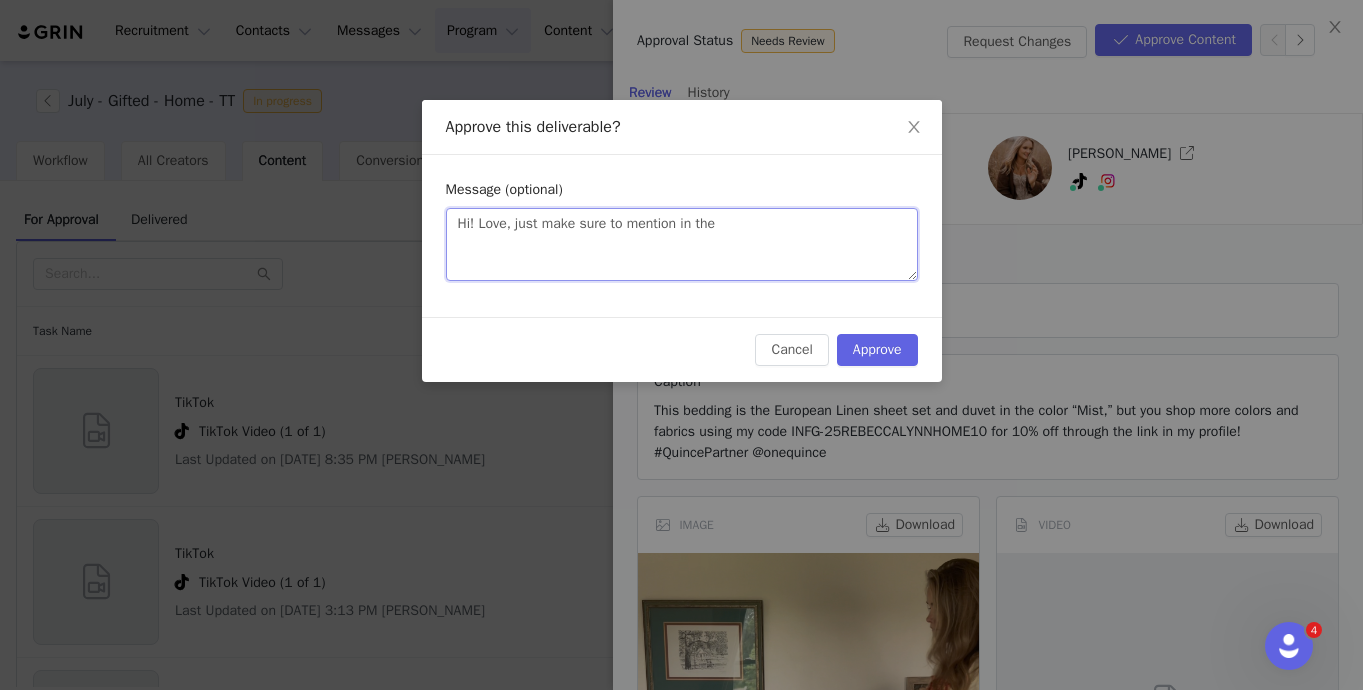 type on "Hi! Love, just make sure to mention in the" 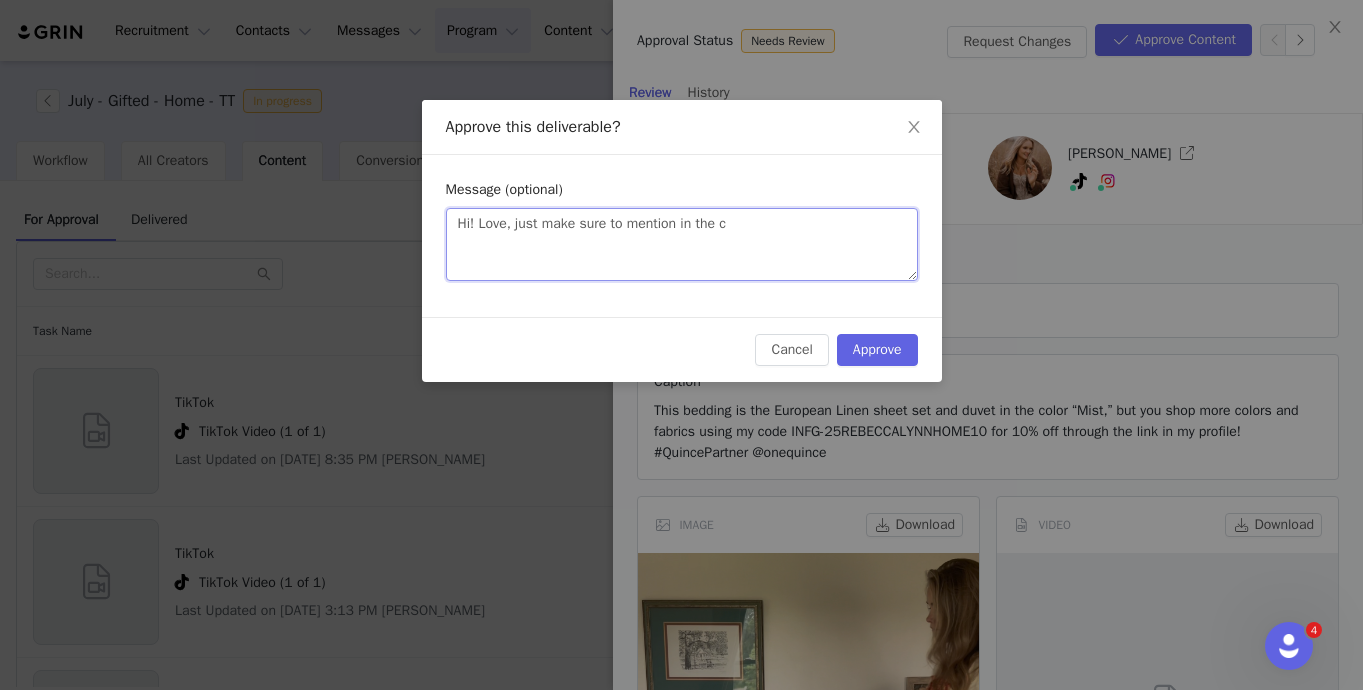 type on "Hi! Love, just make sure to mention in the ca" 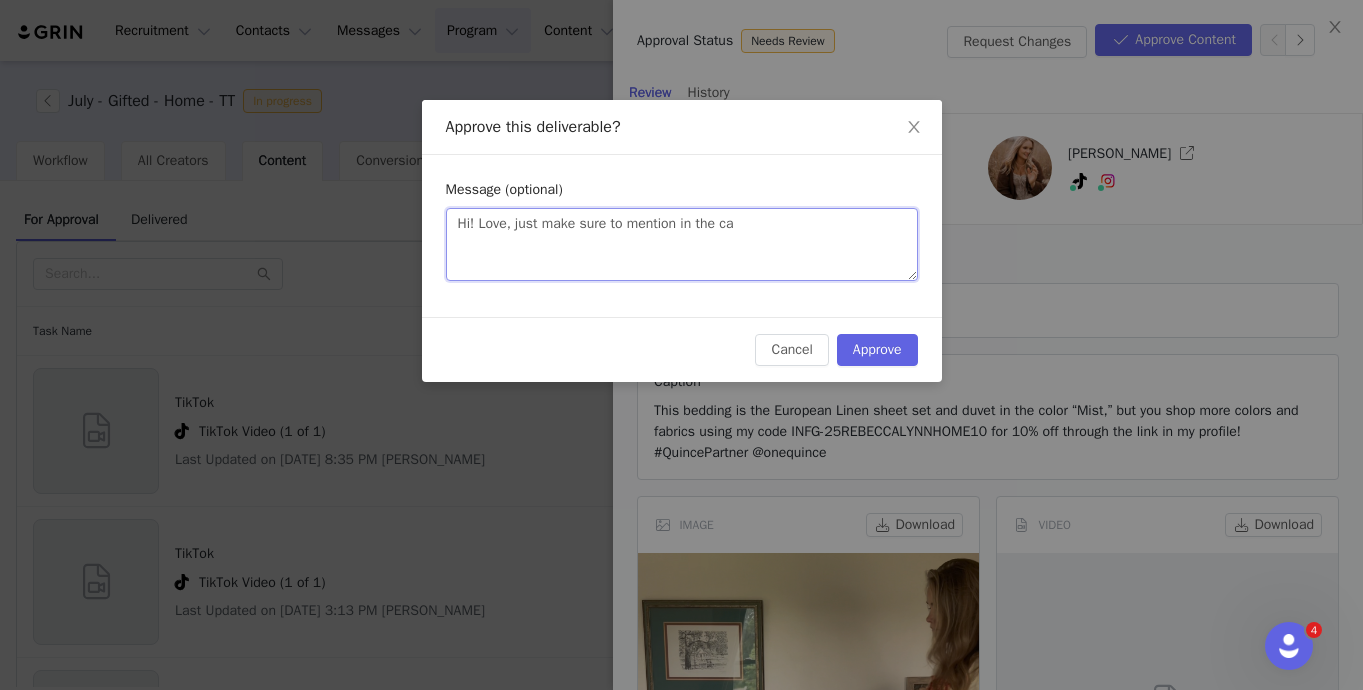 type on "Hi! Love, just make sure to mention in the cap" 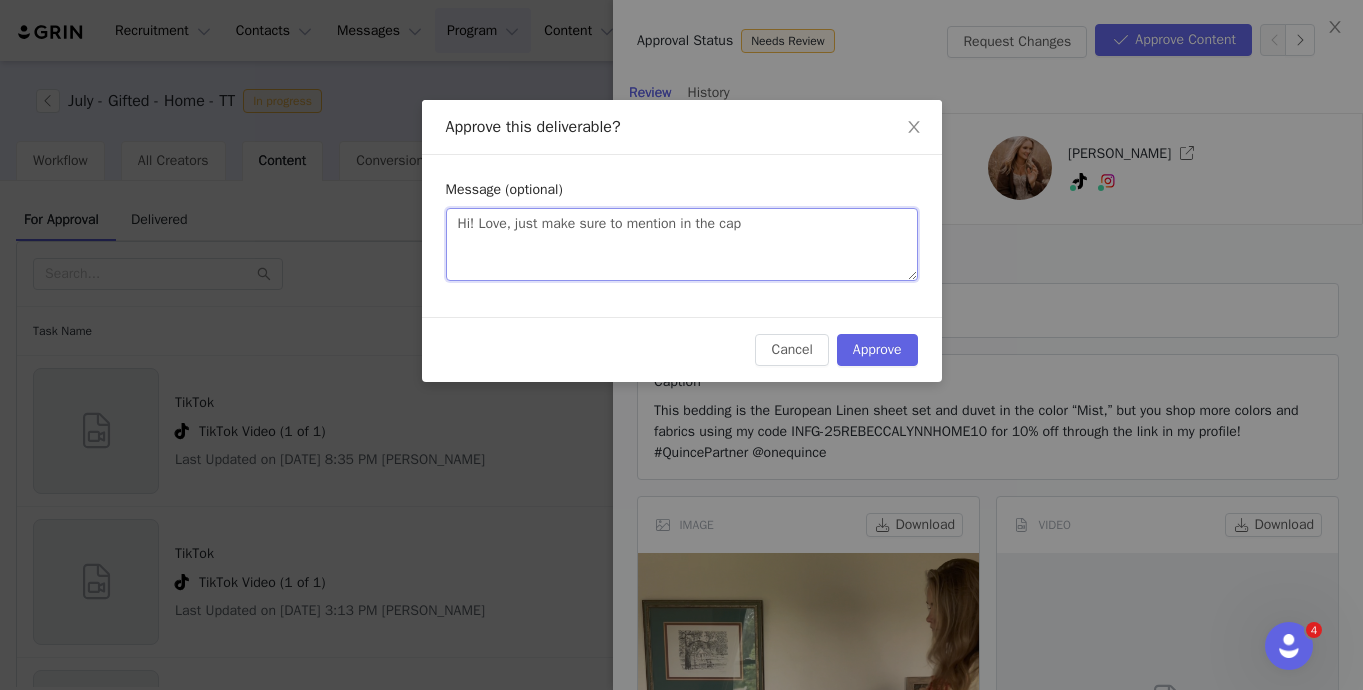 type 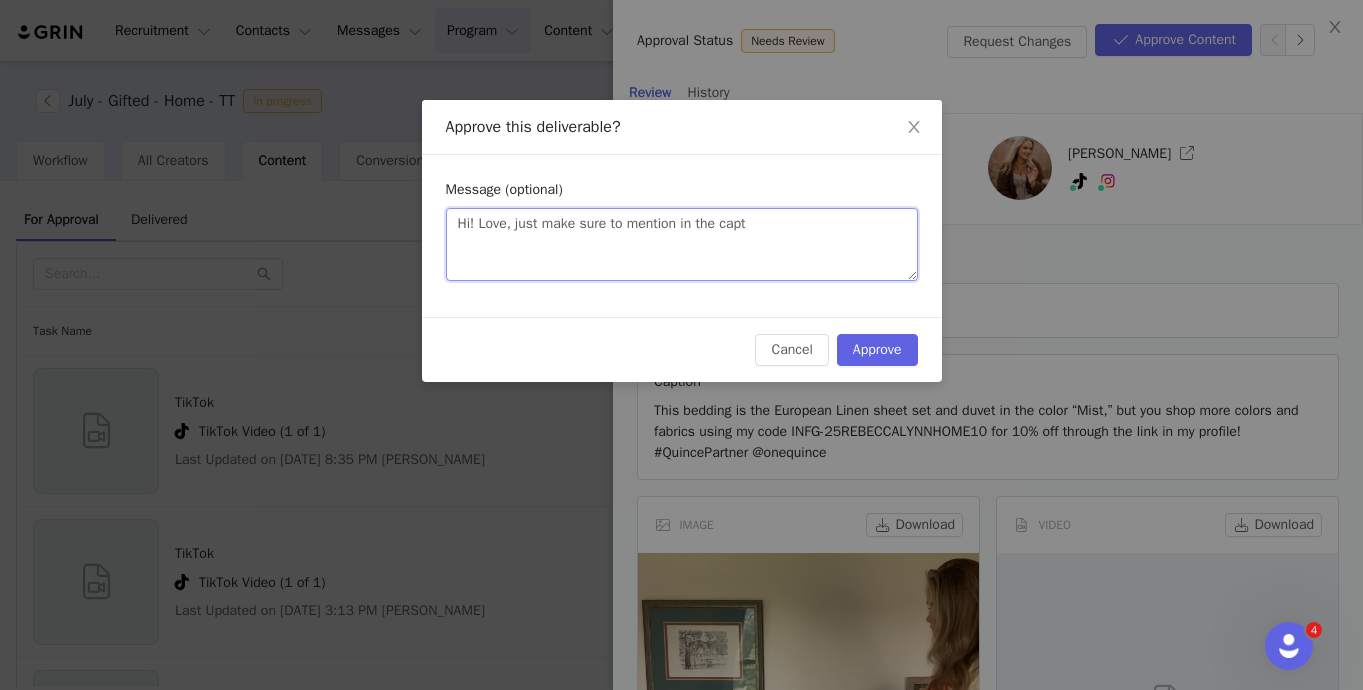 type on "Hi! Love, just make sure to mention in the capti" 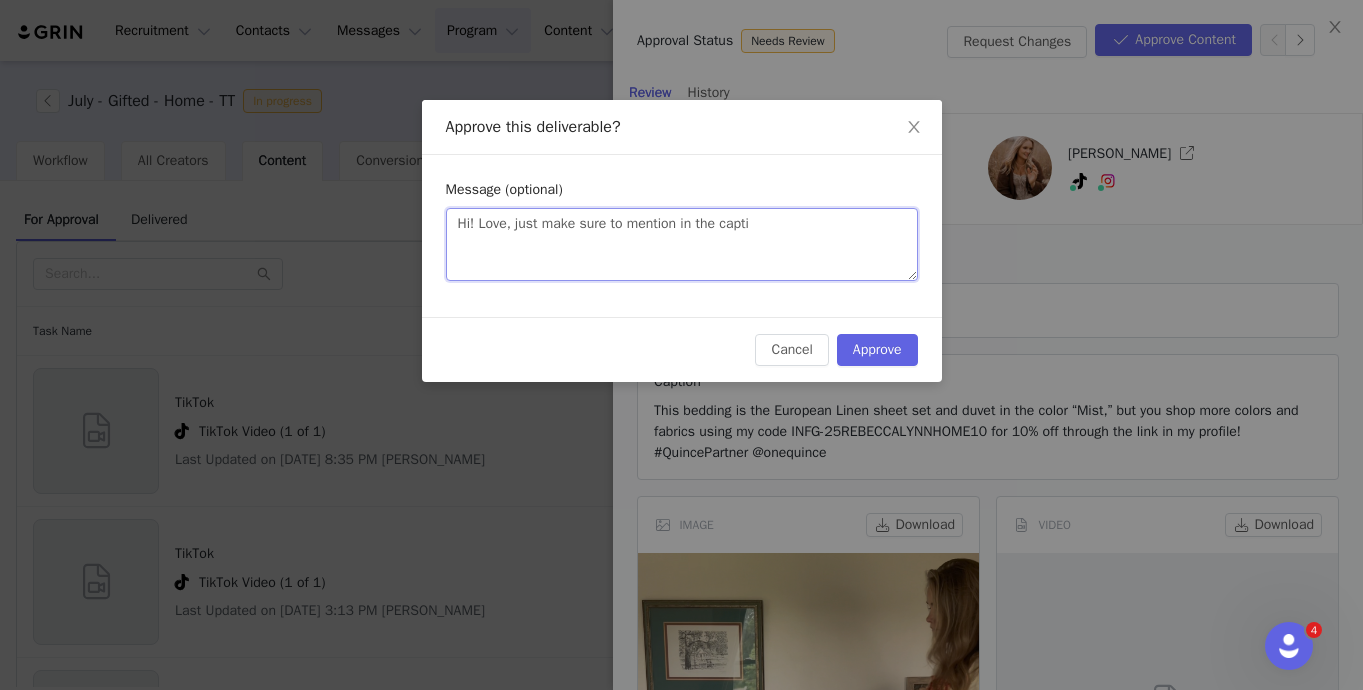 type 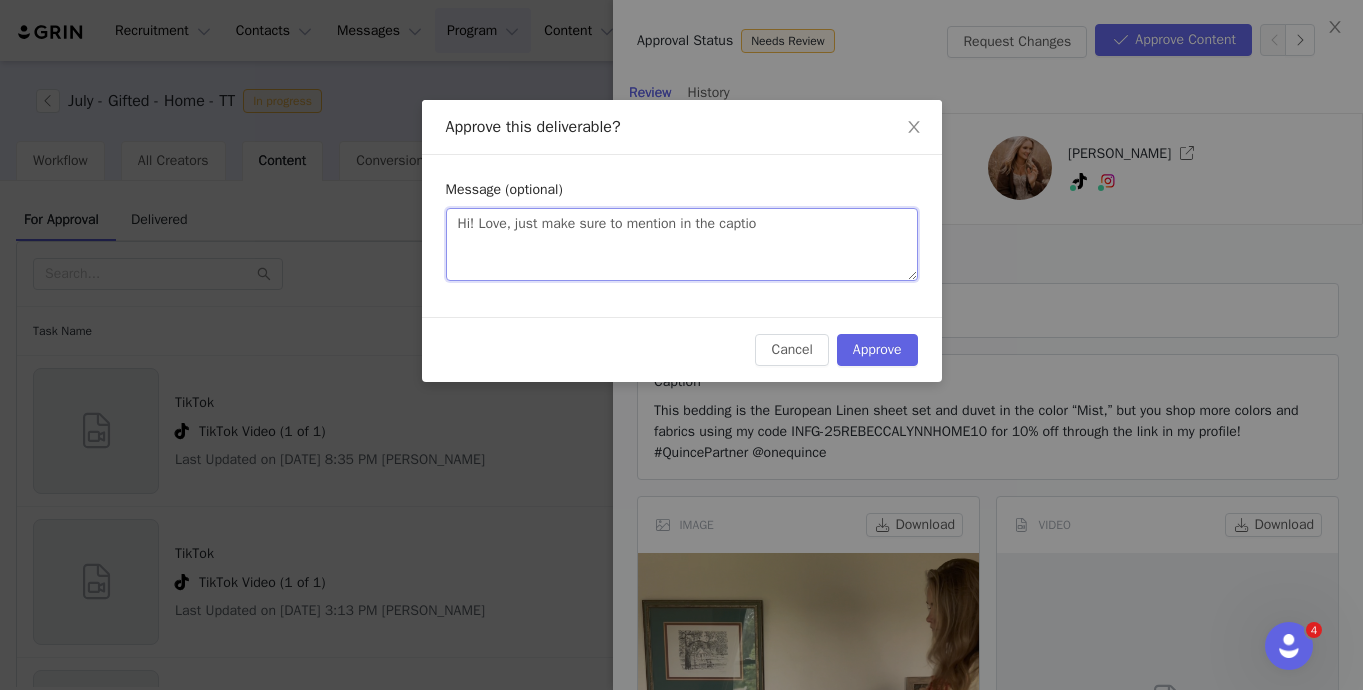 type on "Hi! Love, just make sure to mention in the caption" 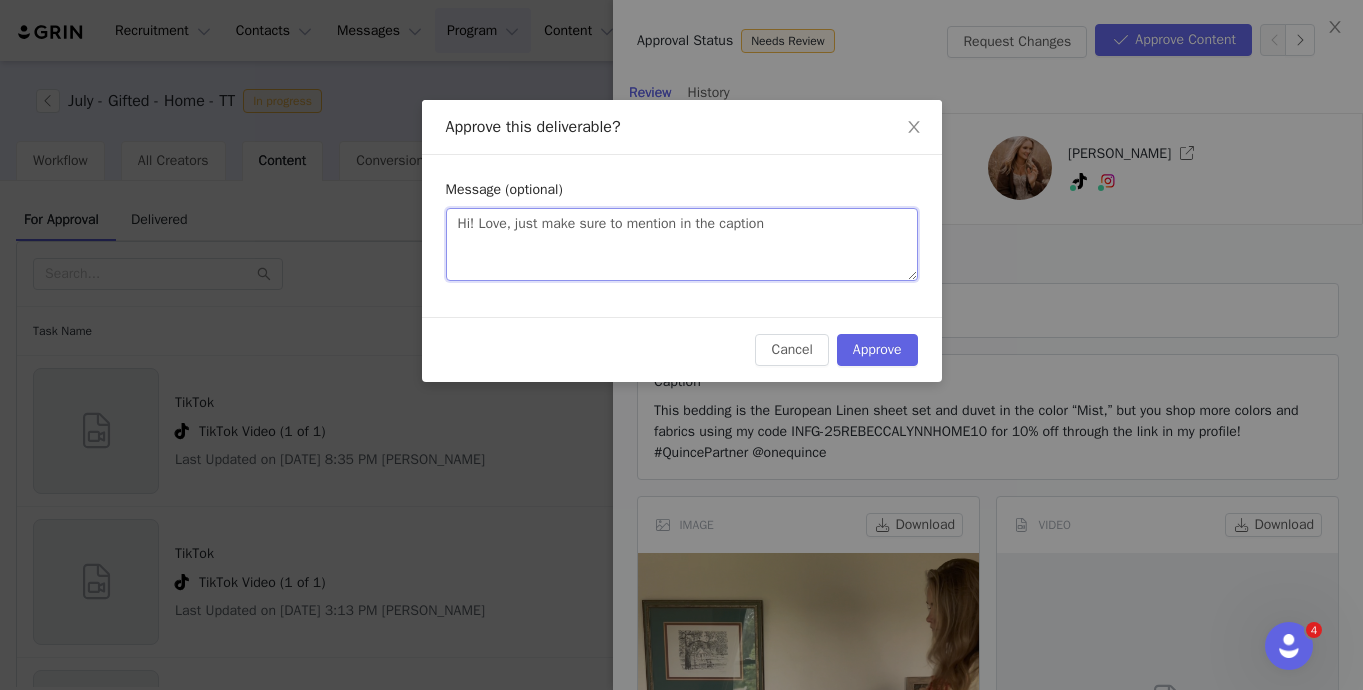 type 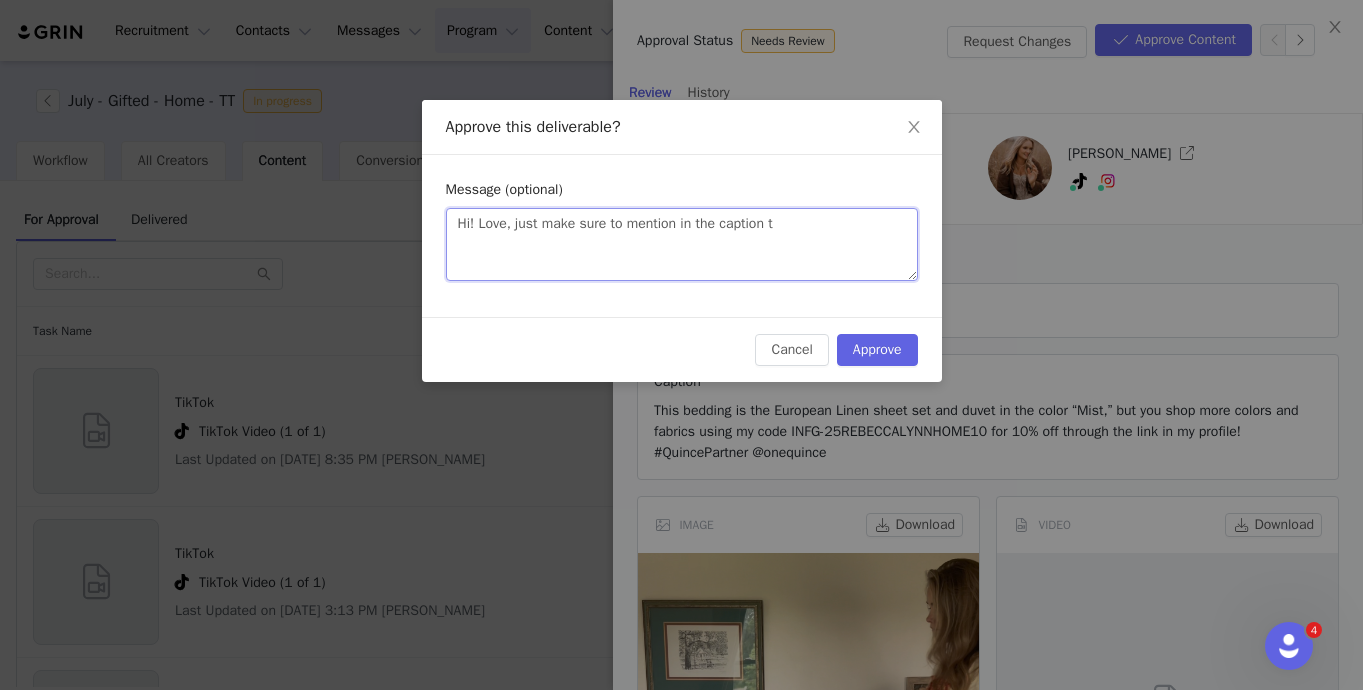 type on "Hi! Love, just make sure to mention in the caption th" 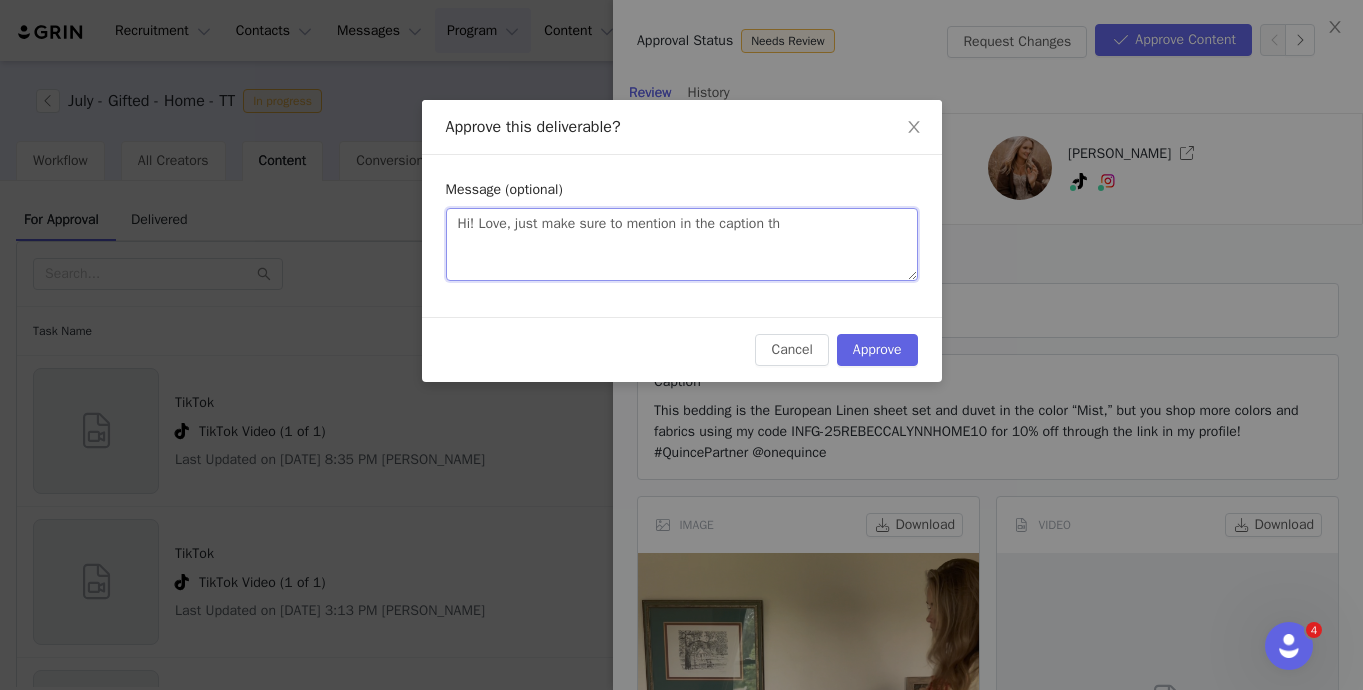 type on "Hi! Love, just make sure to mention in the caption tha" 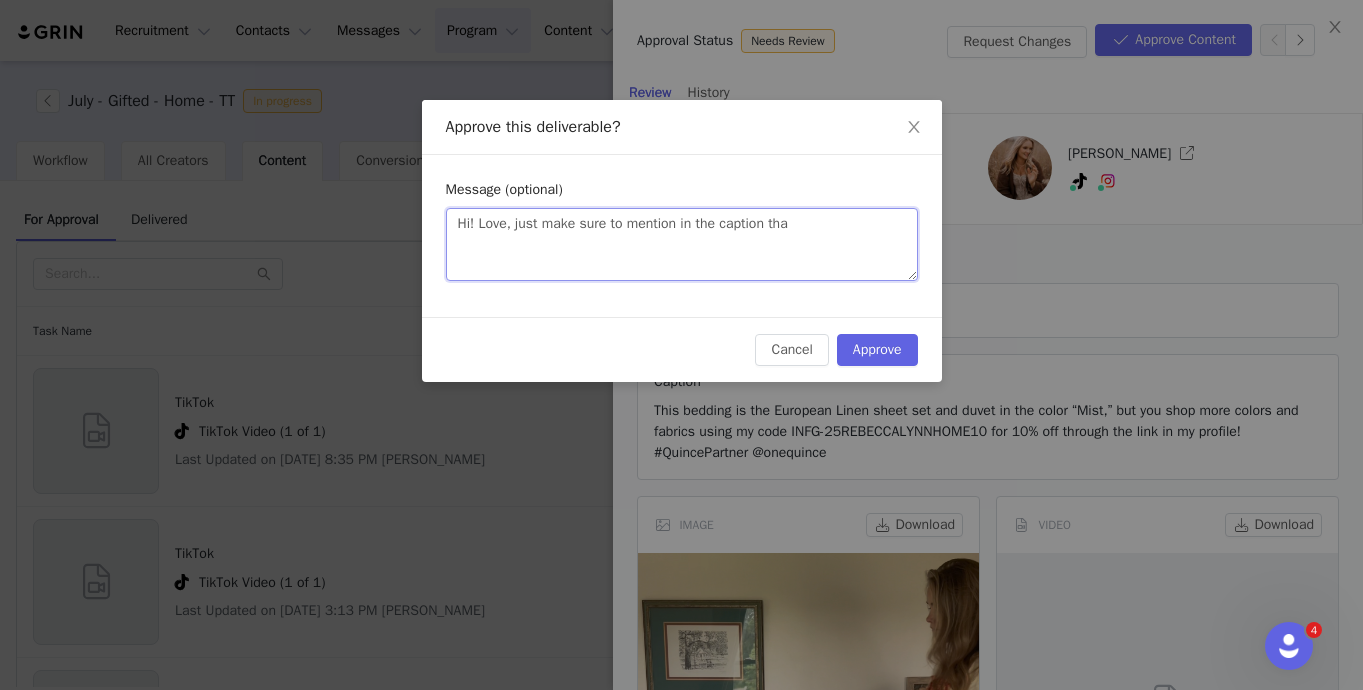 type on "Hi! Love, just make sure to mention in the caption that" 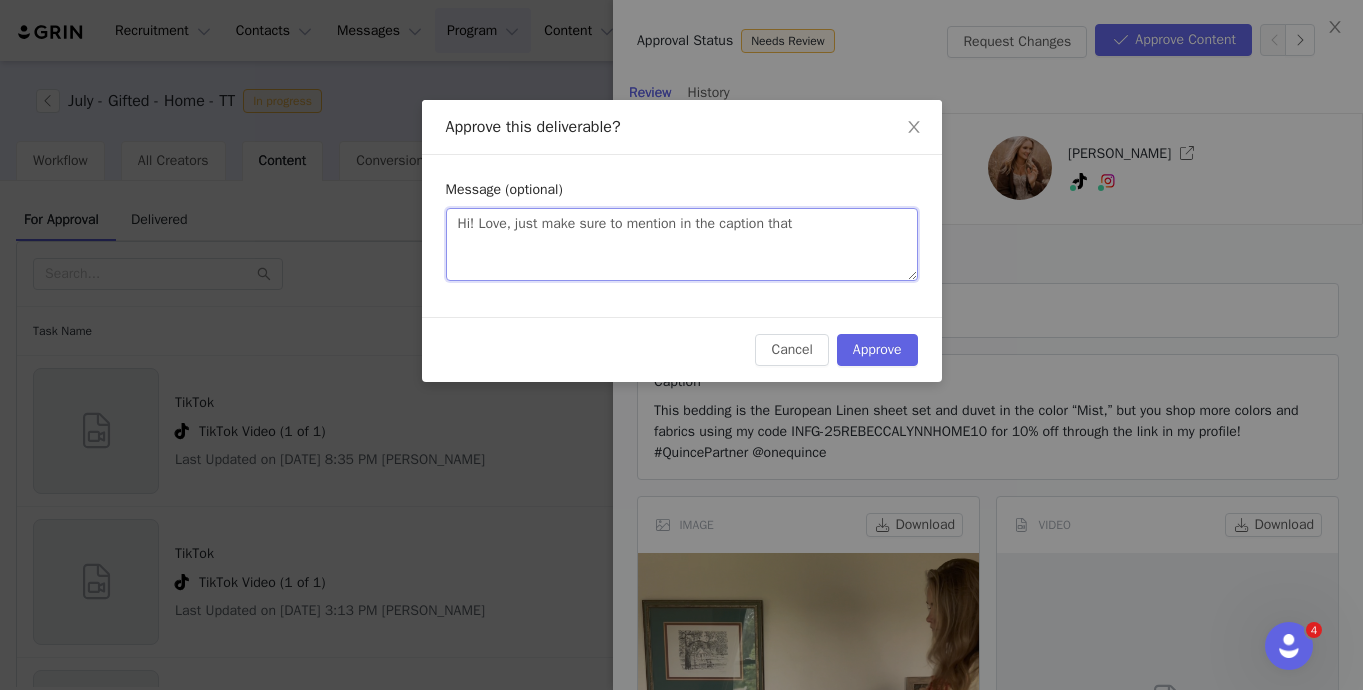 type on "Hi! Love, just make sure to mention in the caption that" 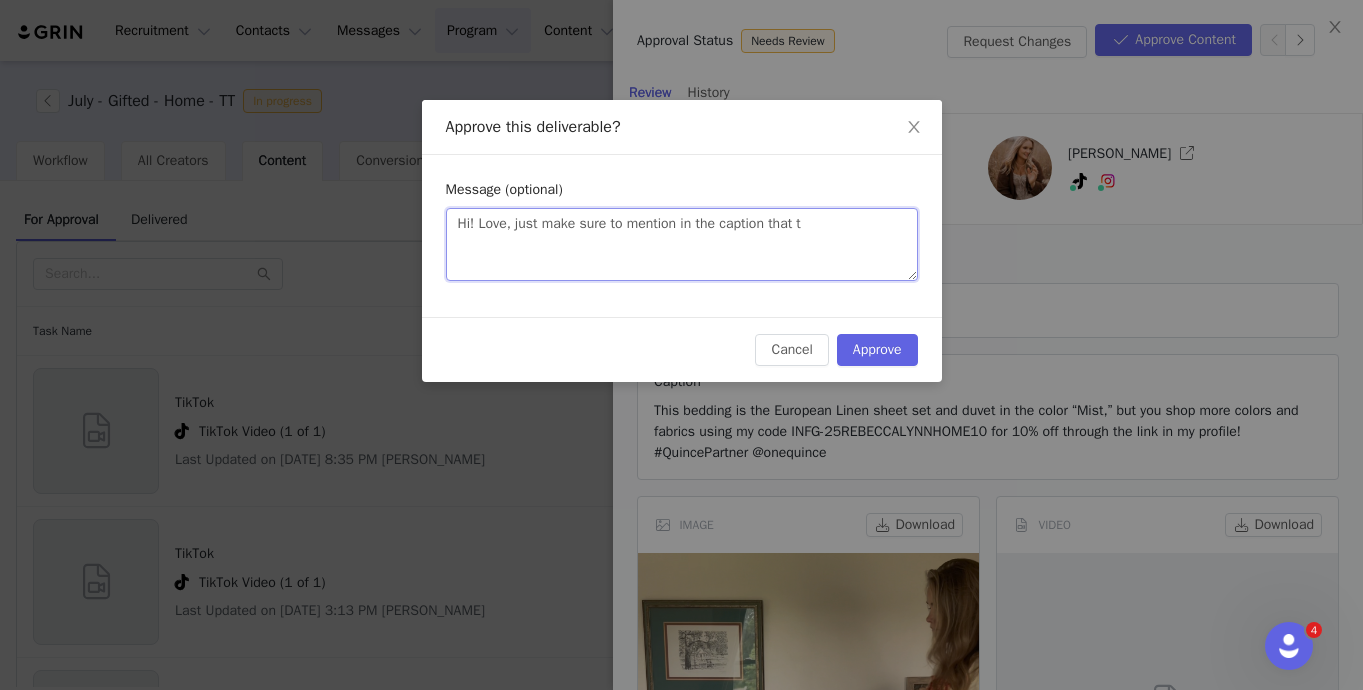 type on "Hi! Love, just make sure to mention in the caption that th" 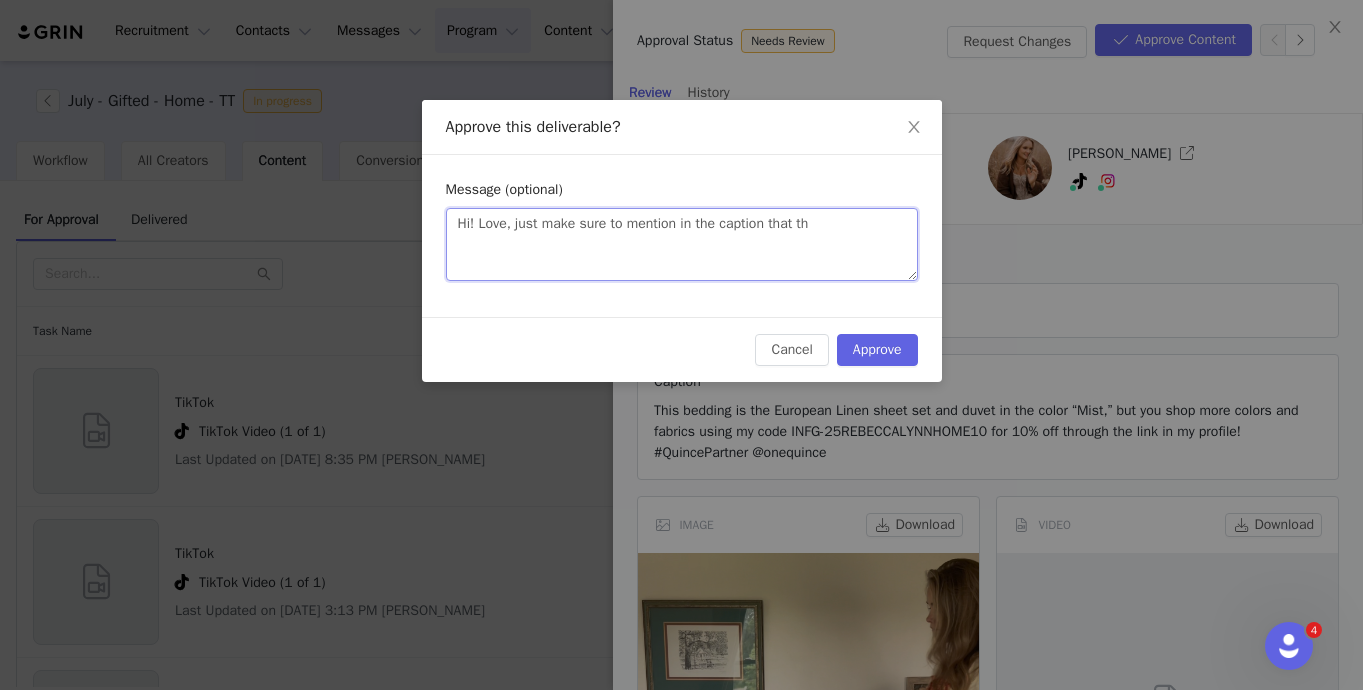 type on "Hi! Love, just make sure to mention in the caption that the" 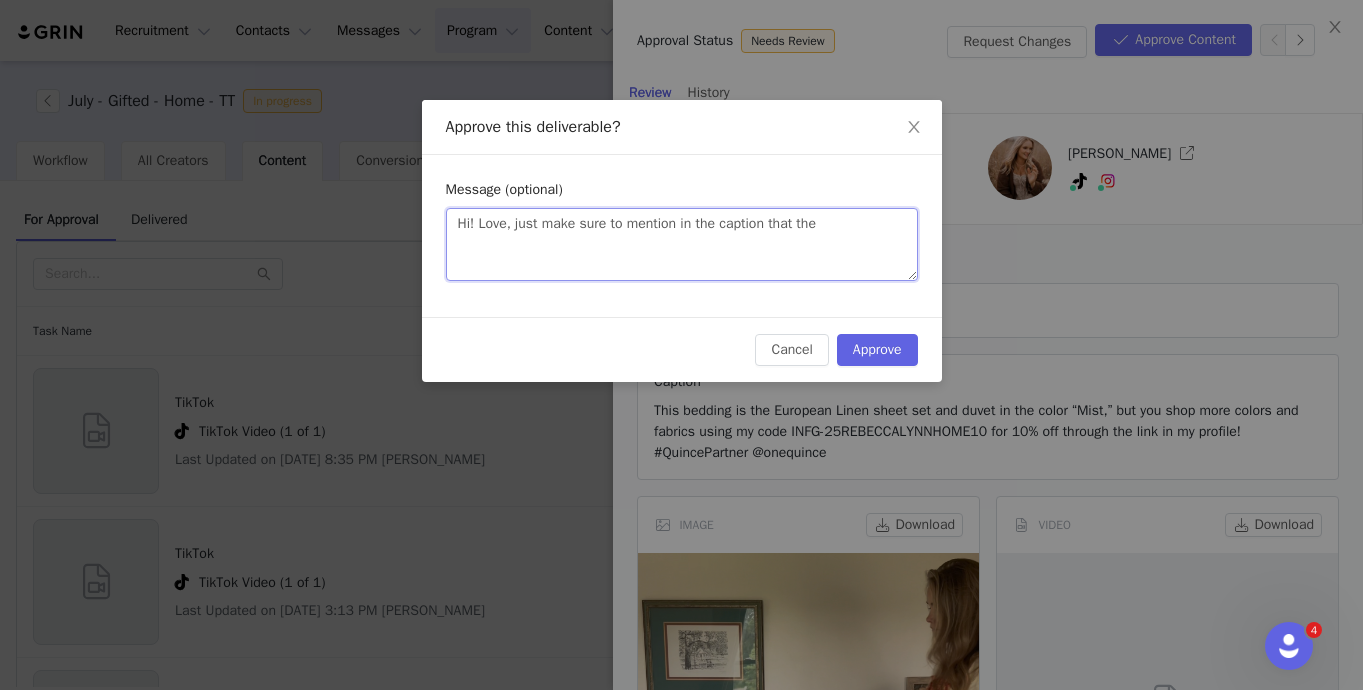 type on "Hi! Love, just make sure to mention in the caption that the" 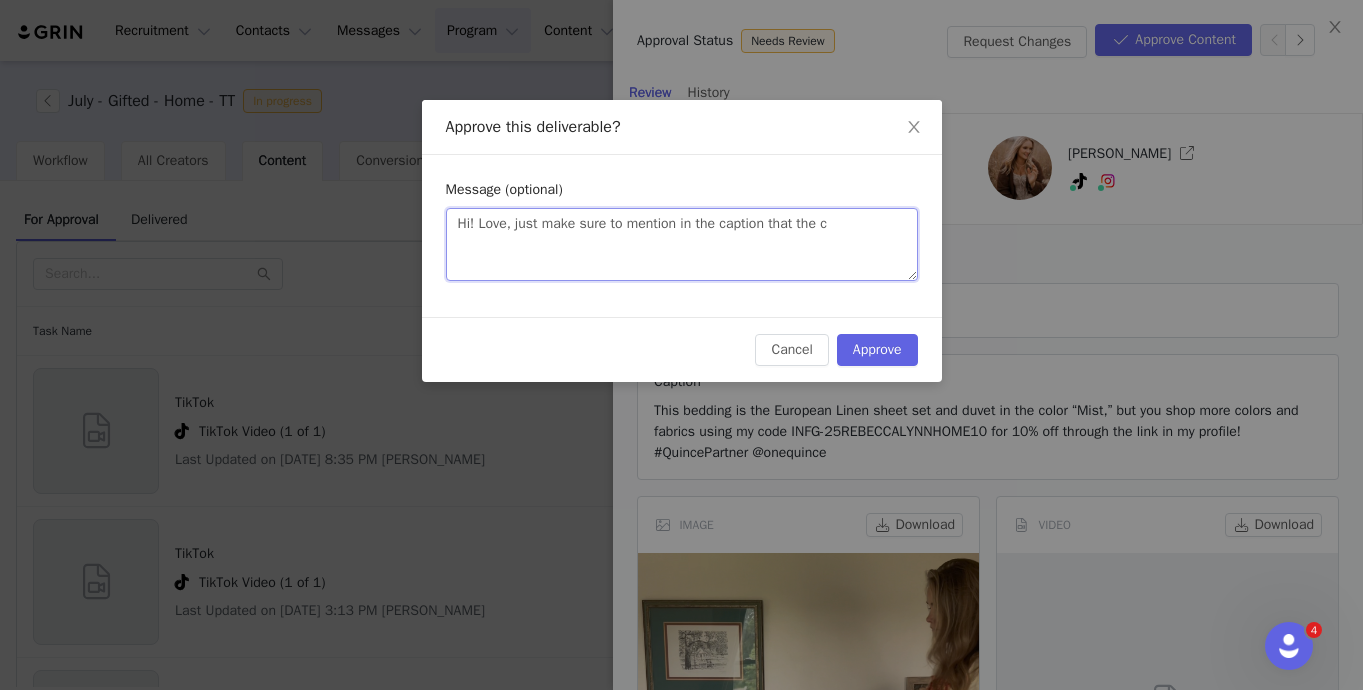 type on "Hi! Love, just make sure to mention in the caption that the co" 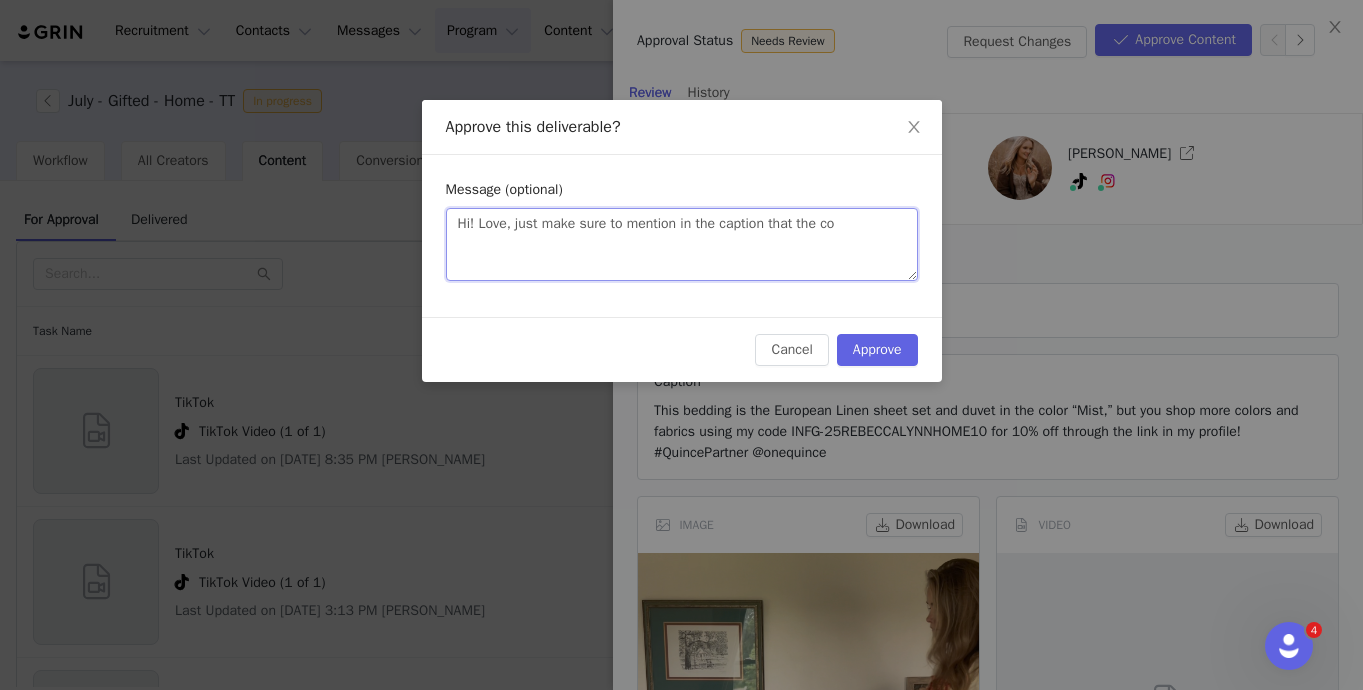 type on "Hi! Love, just make sure to mention in the caption that the cod" 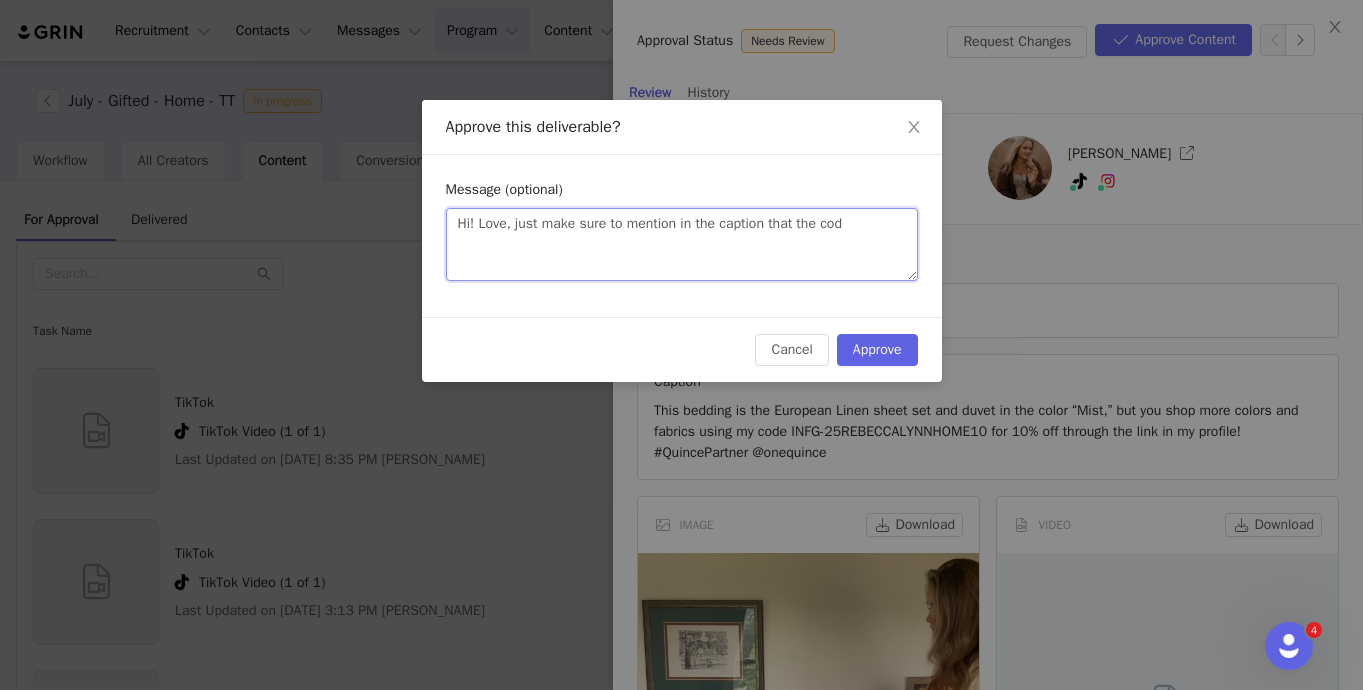 type on "Hi! Love, just make sure to mention in the caption that the code" 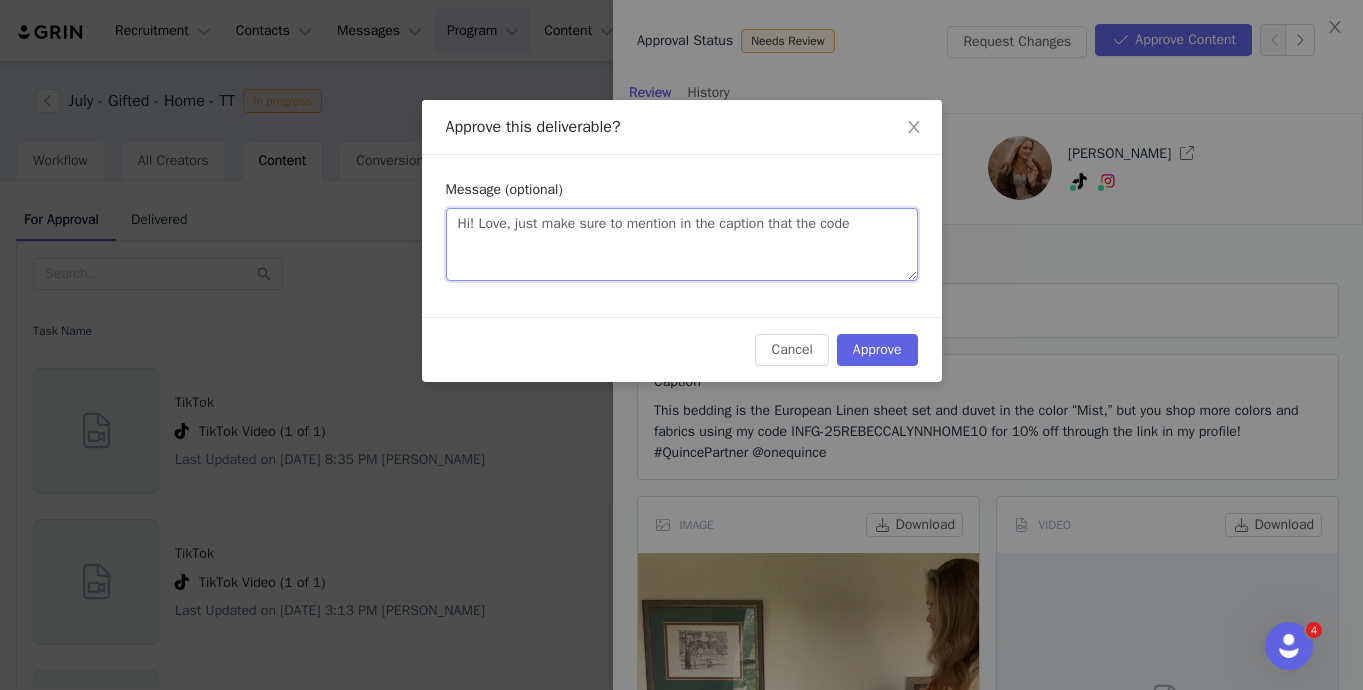 type on "Hi! Love, just make sure to mention in the caption that the code" 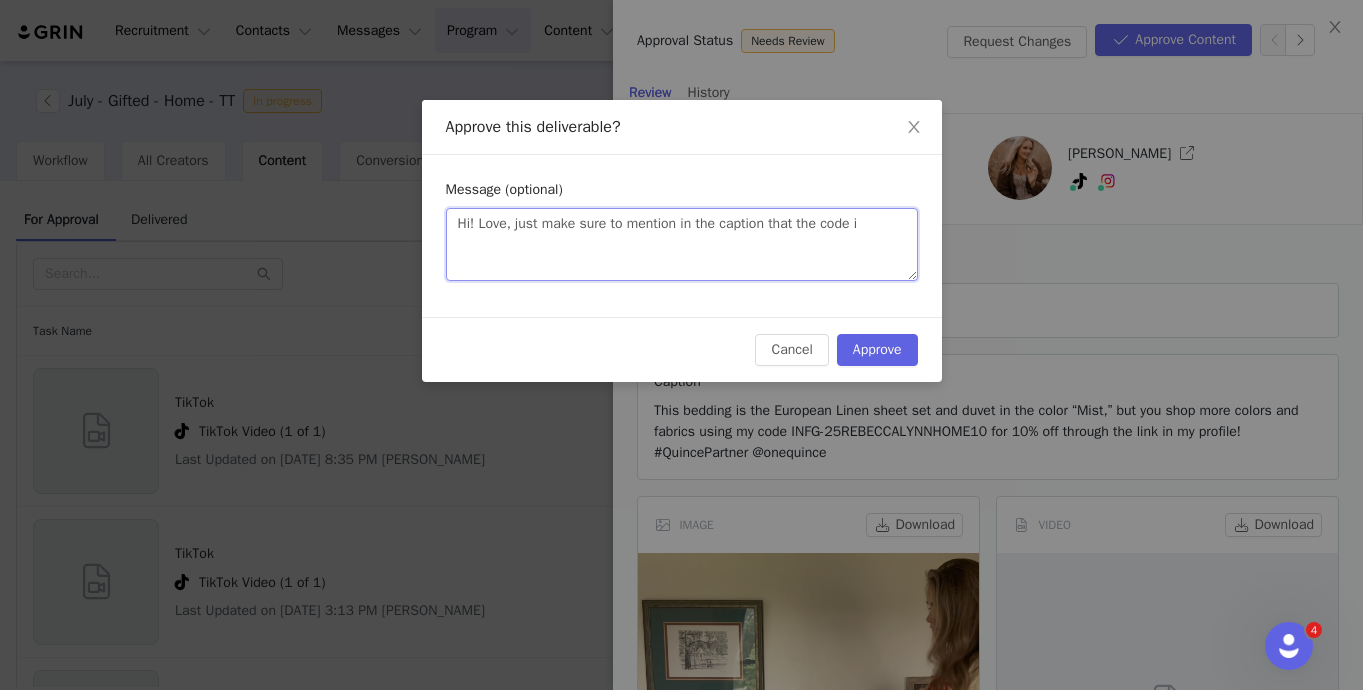type on "Hi! Love, just make sure to mention in the caption that the code is" 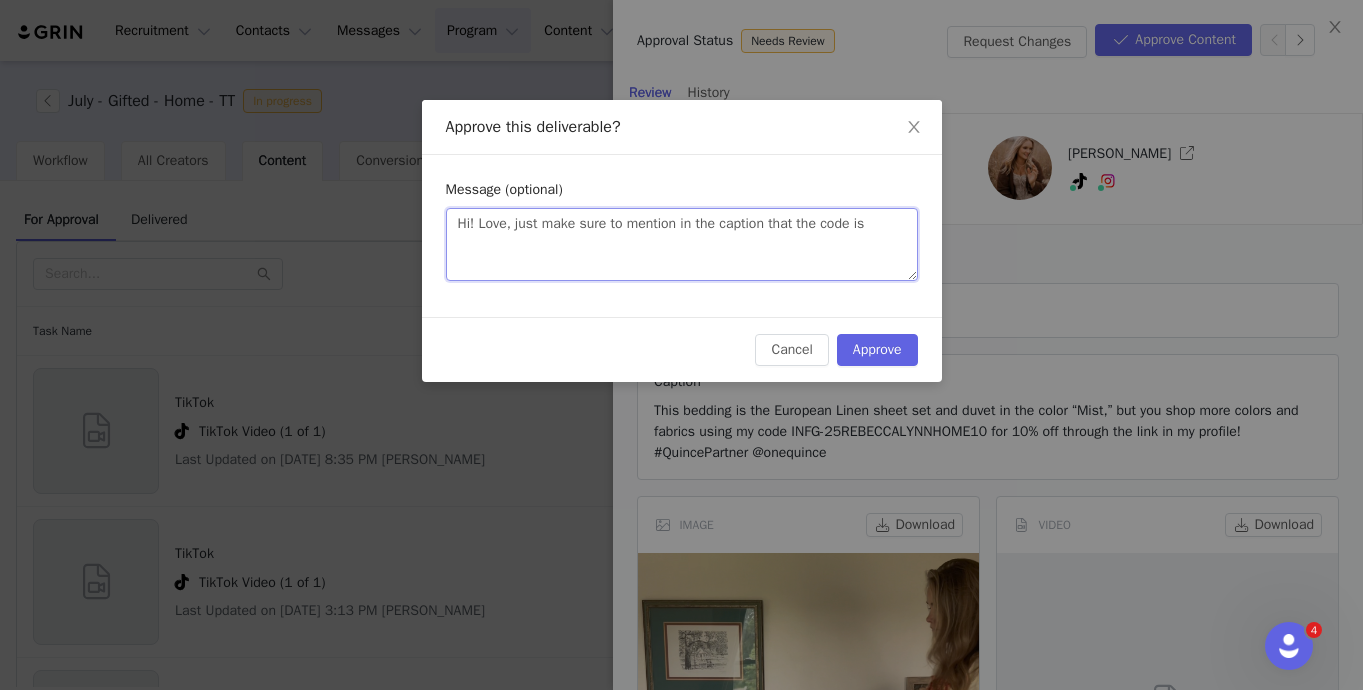 type on "Hi! Love, just make sure to mention in the caption that the code is" 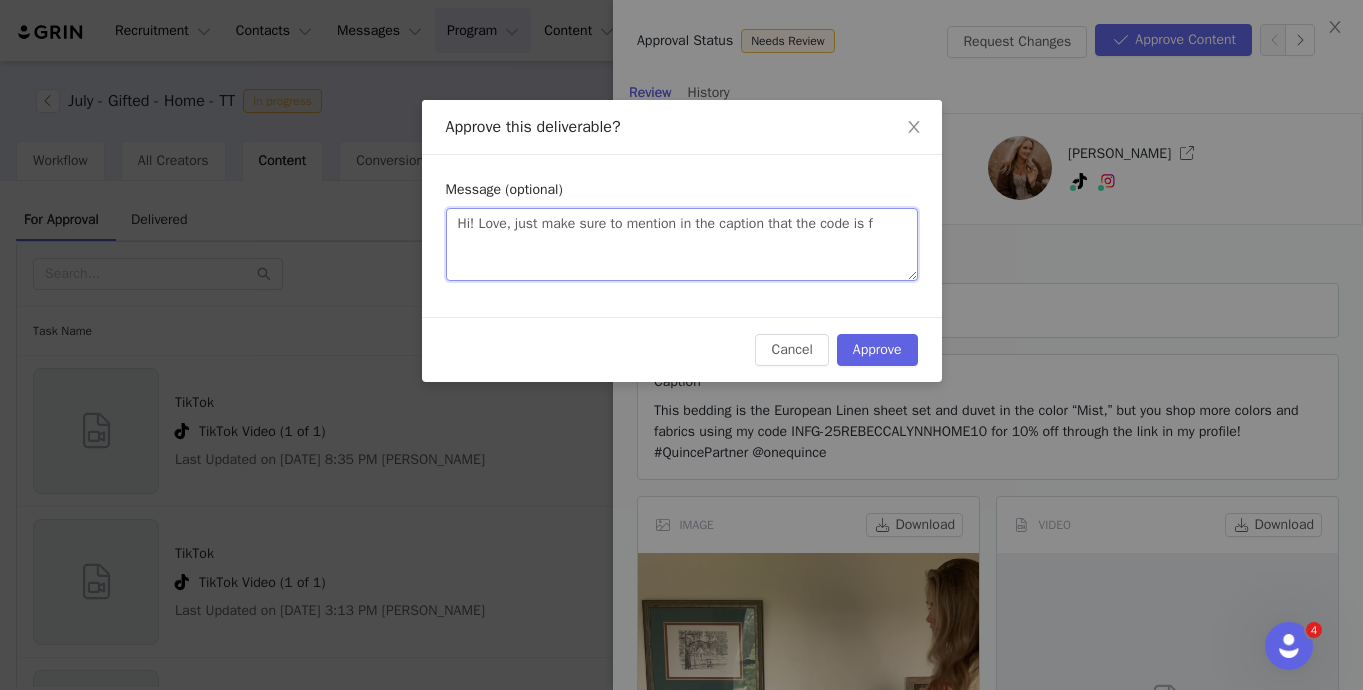 type 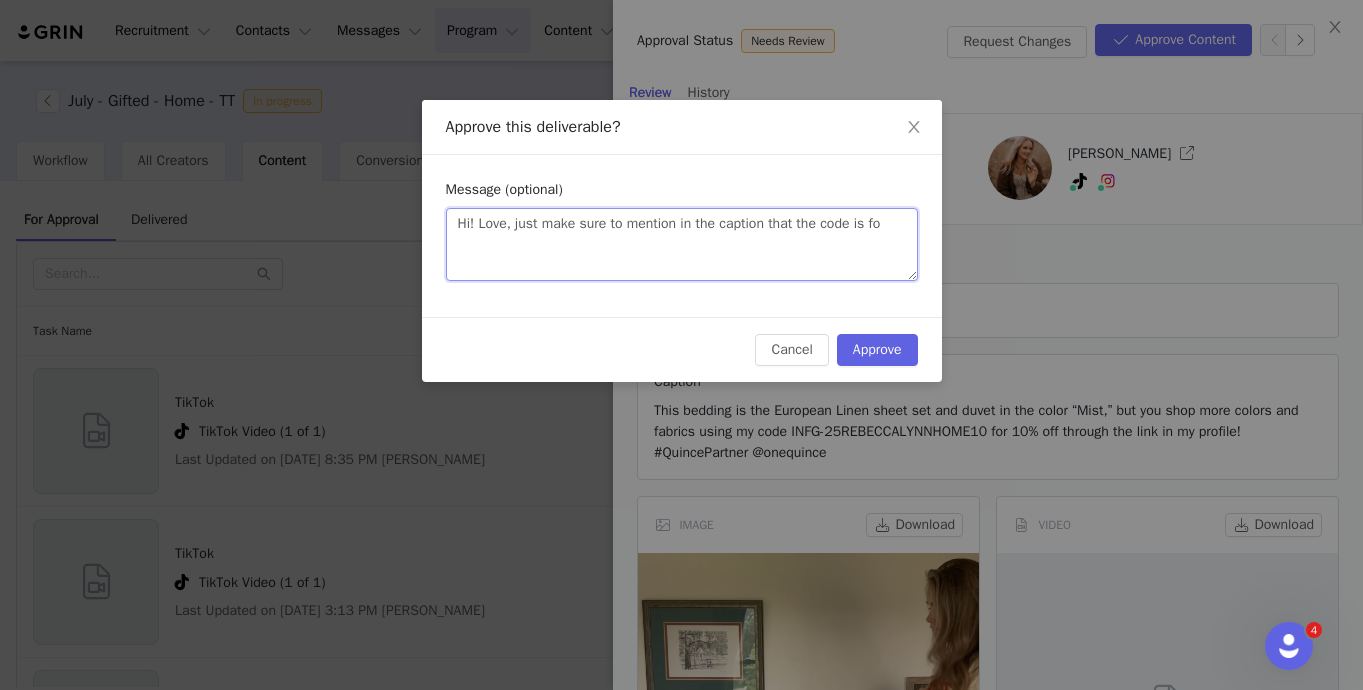 type on "Hi! Love, just make sure to mention in the caption that the code is for" 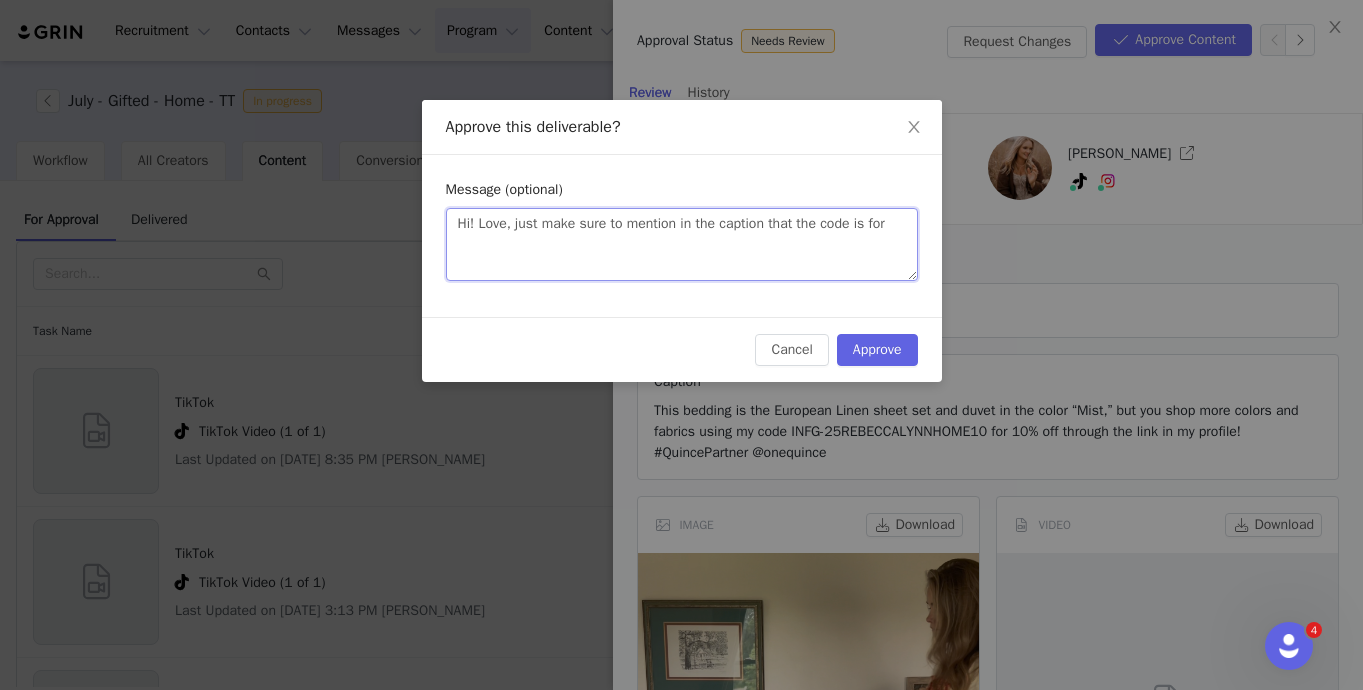 type on "Hi! Love, just make sure to mention in the caption that the code is for" 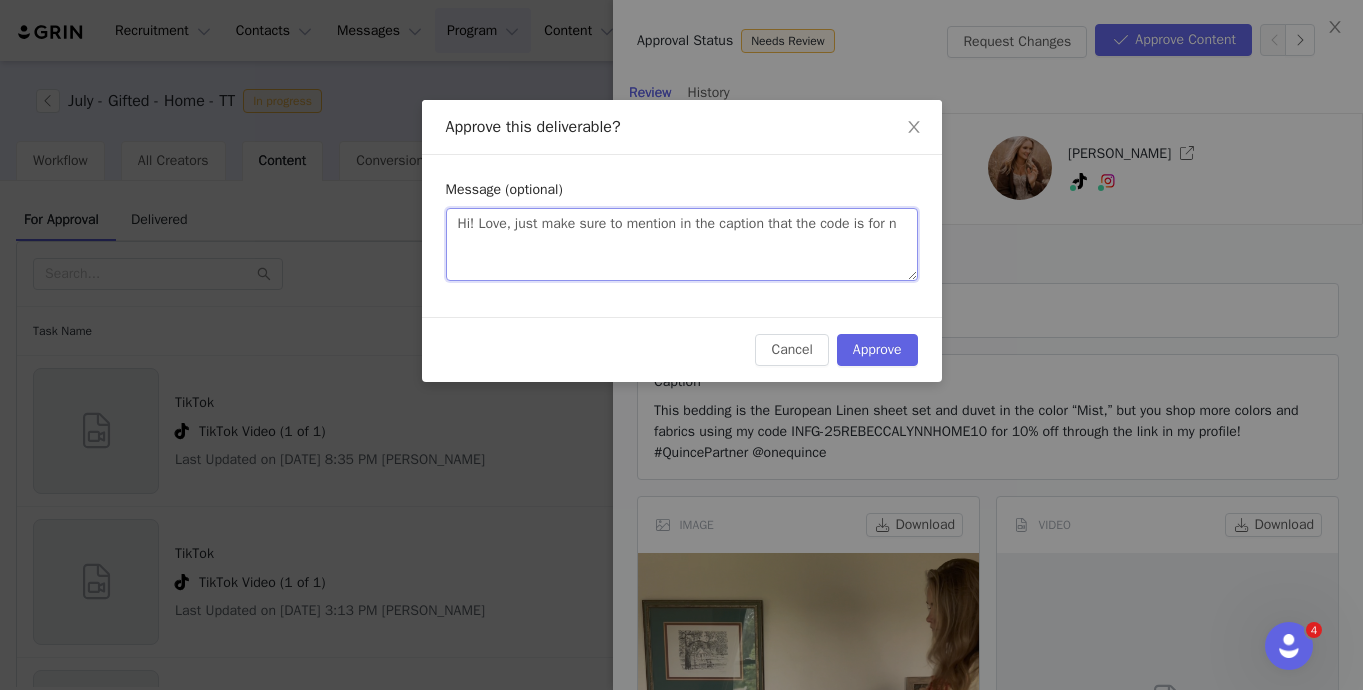 type on "Hi! Love, just make sure to mention in the caption that the code is for ne" 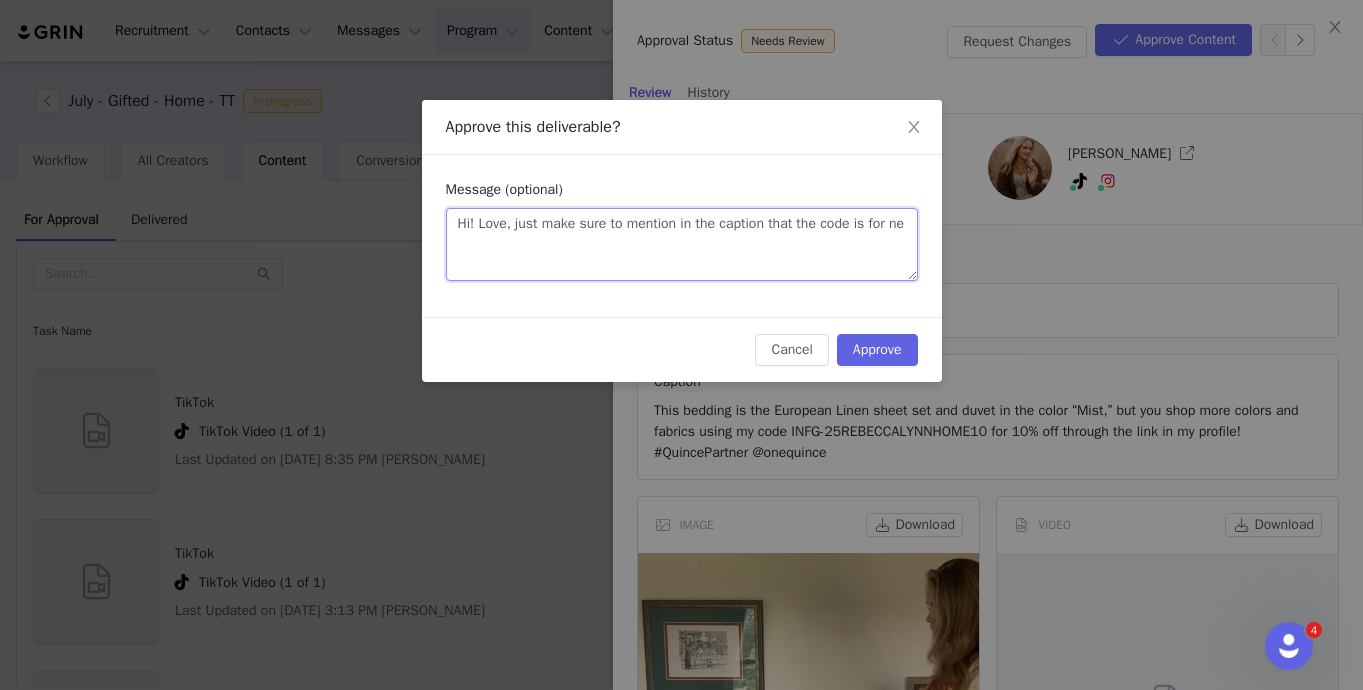 type on "Hi! Love, just make sure to mention in the caption that the code is for new" 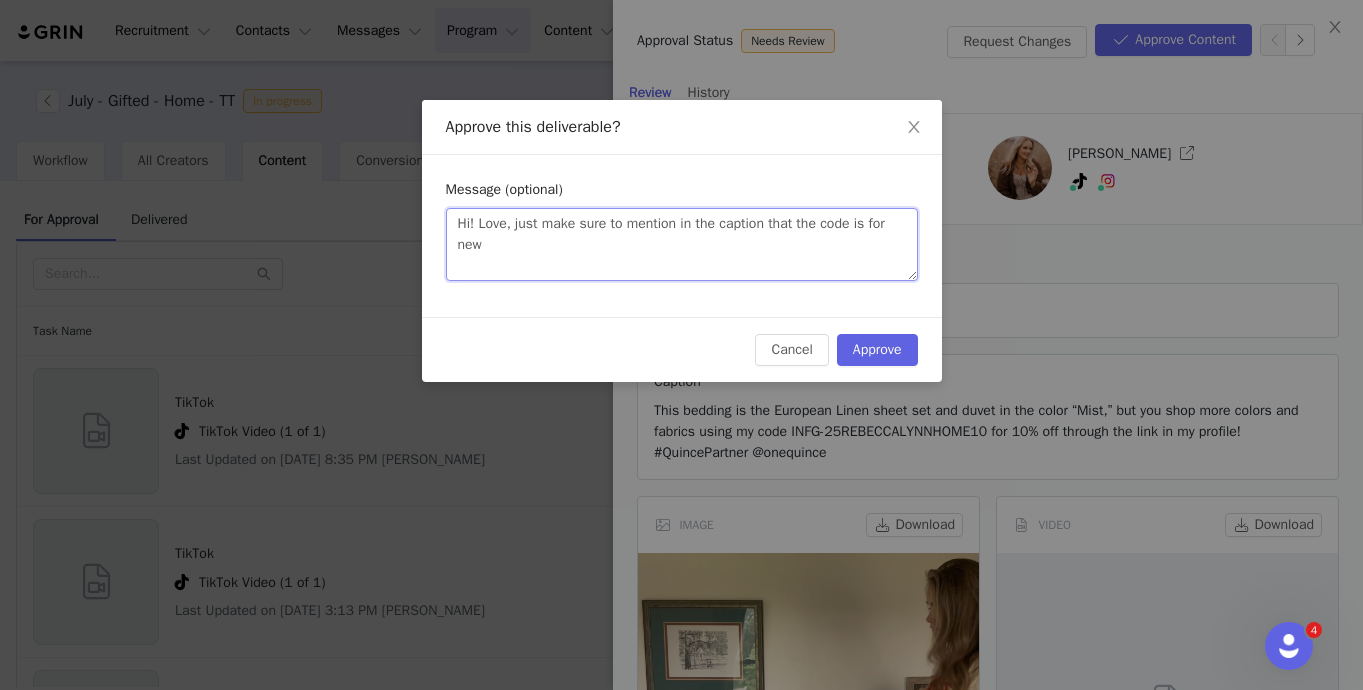 type on "Hi! Love, just make sure to mention in the caption that the code is for new" 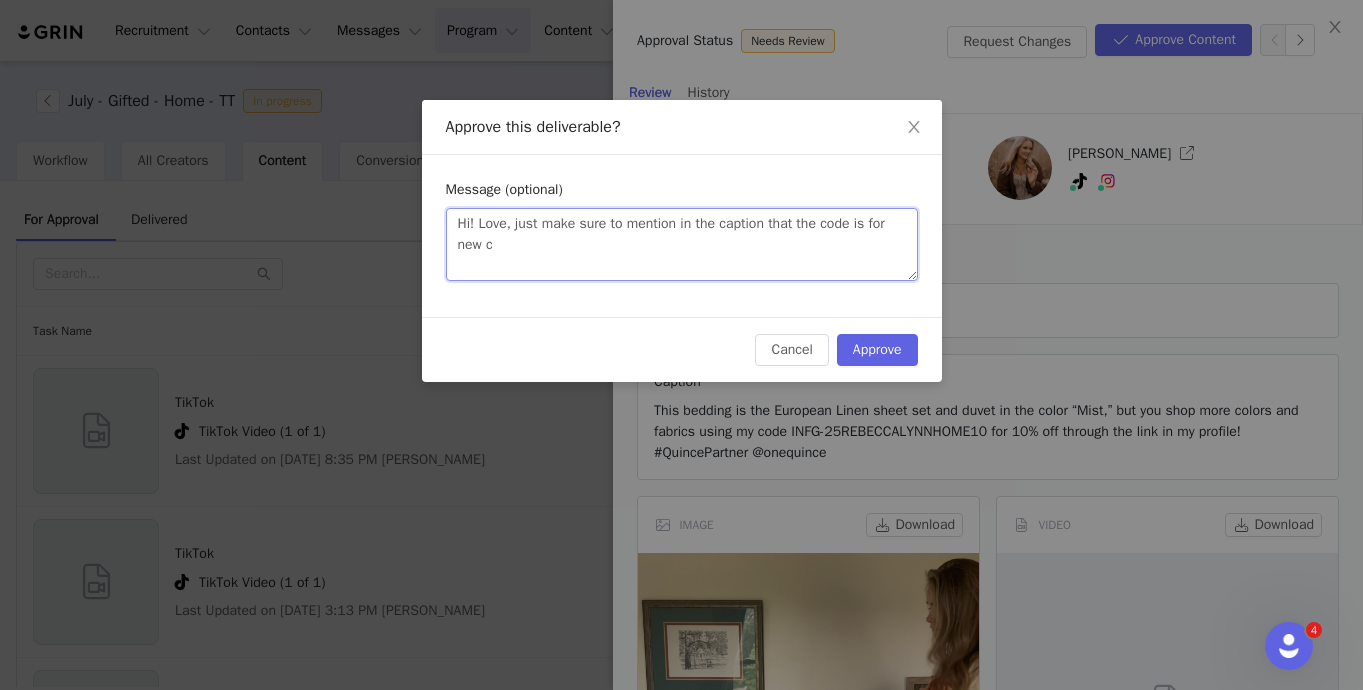 type 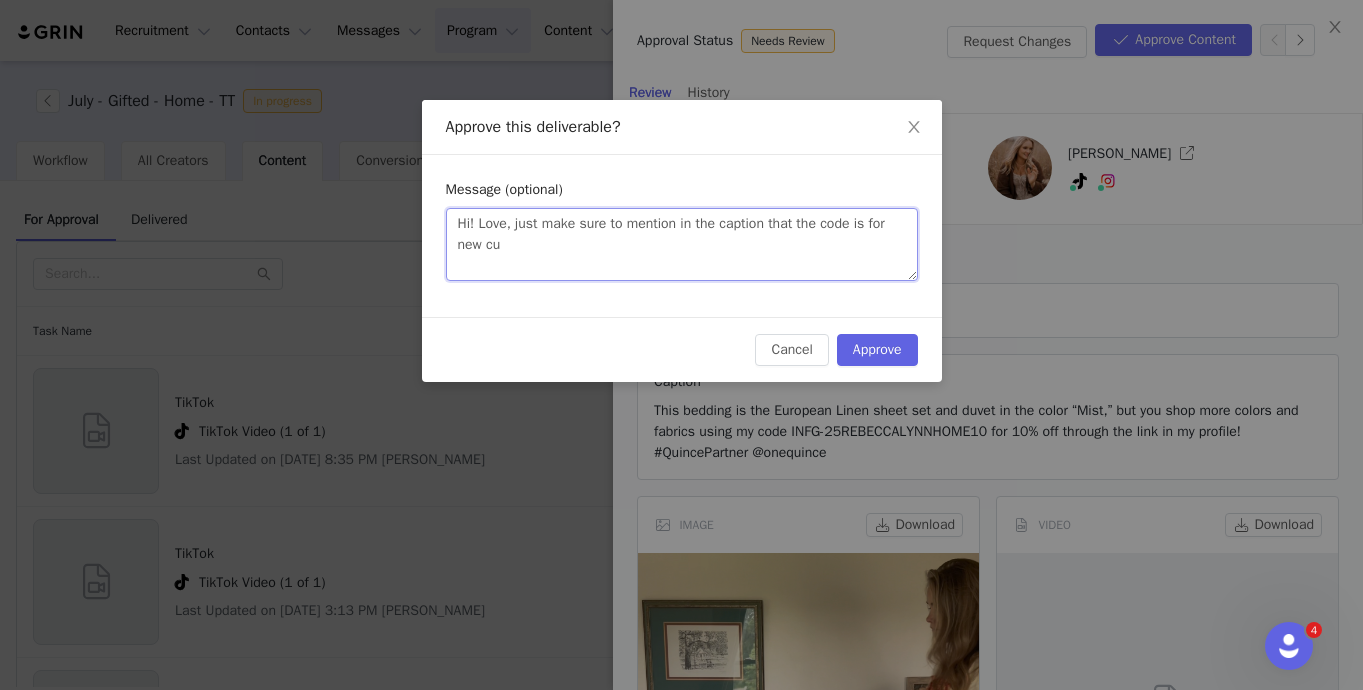 type on "Hi! Love, just make sure to mention in the caption that the code is for new cus" 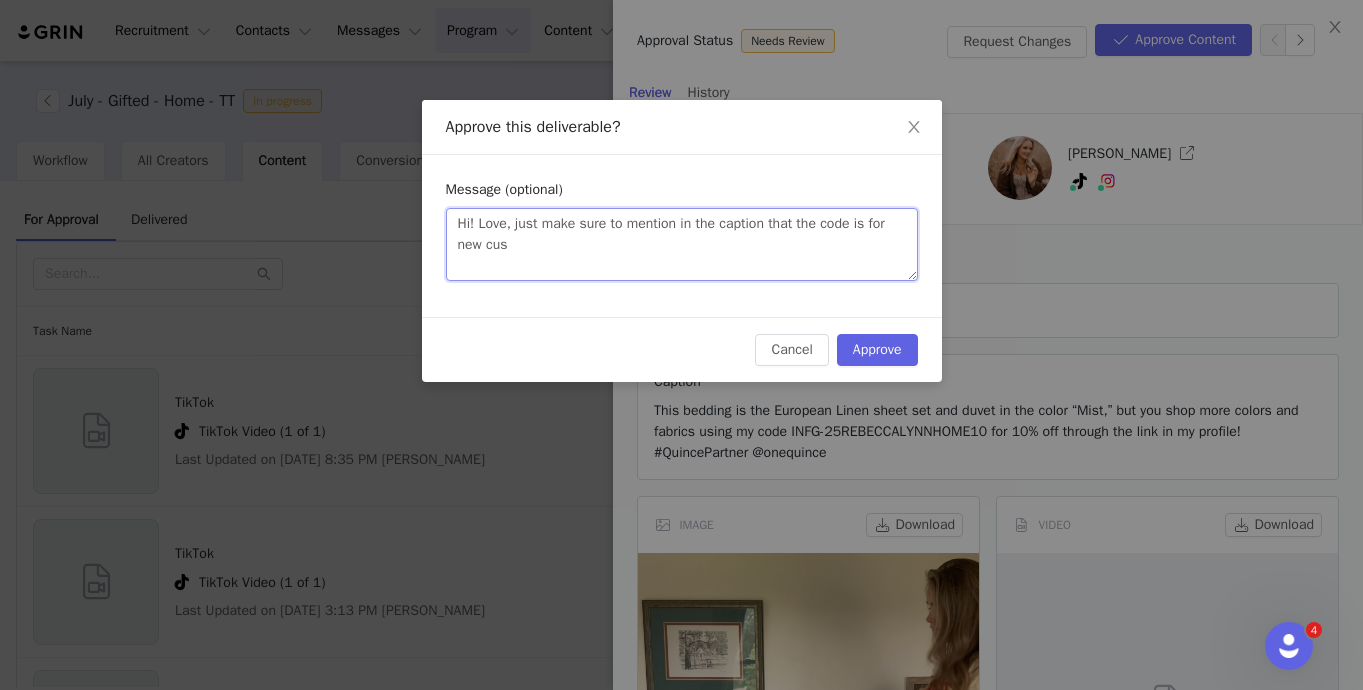 type on "Hi! Love, just make sure to mention in the caption that the code is for new cust" 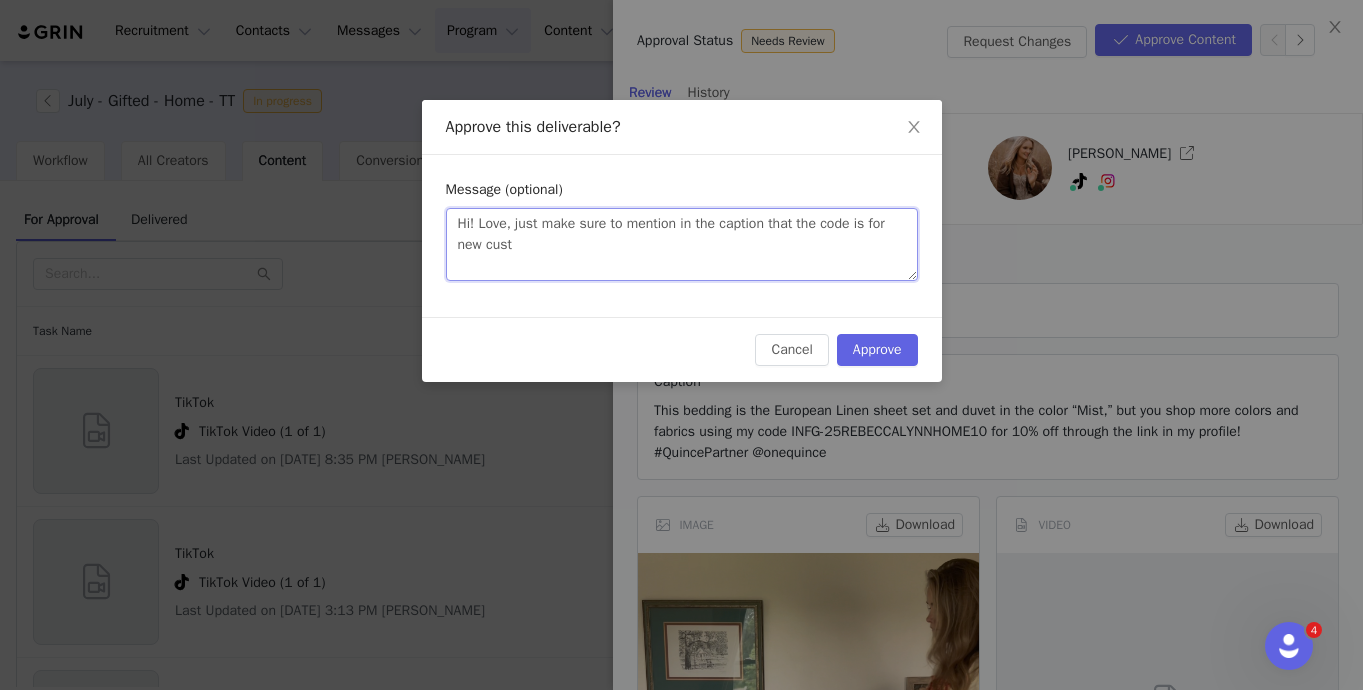 type on "Hi! Love, just make sure to mention in the caption that the code is for new custo" 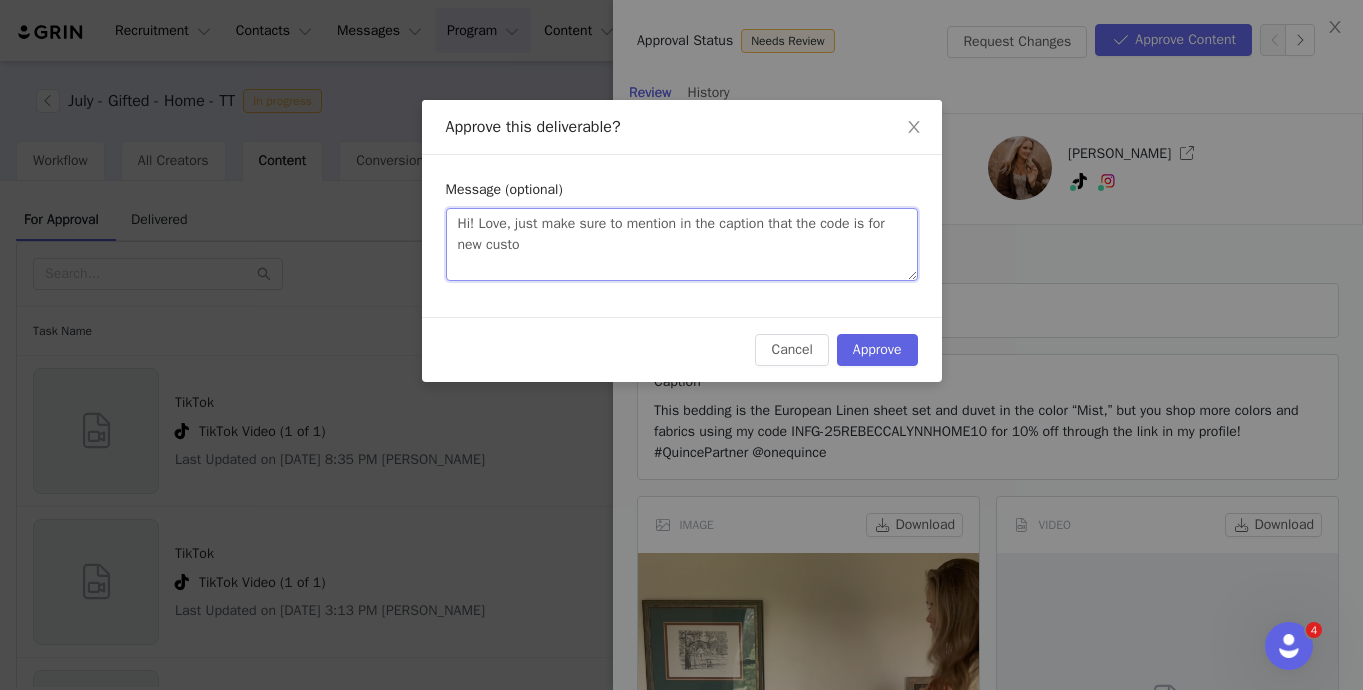 type on "Hi! Love, just make sure to mention in the caption that the code is for new custom" 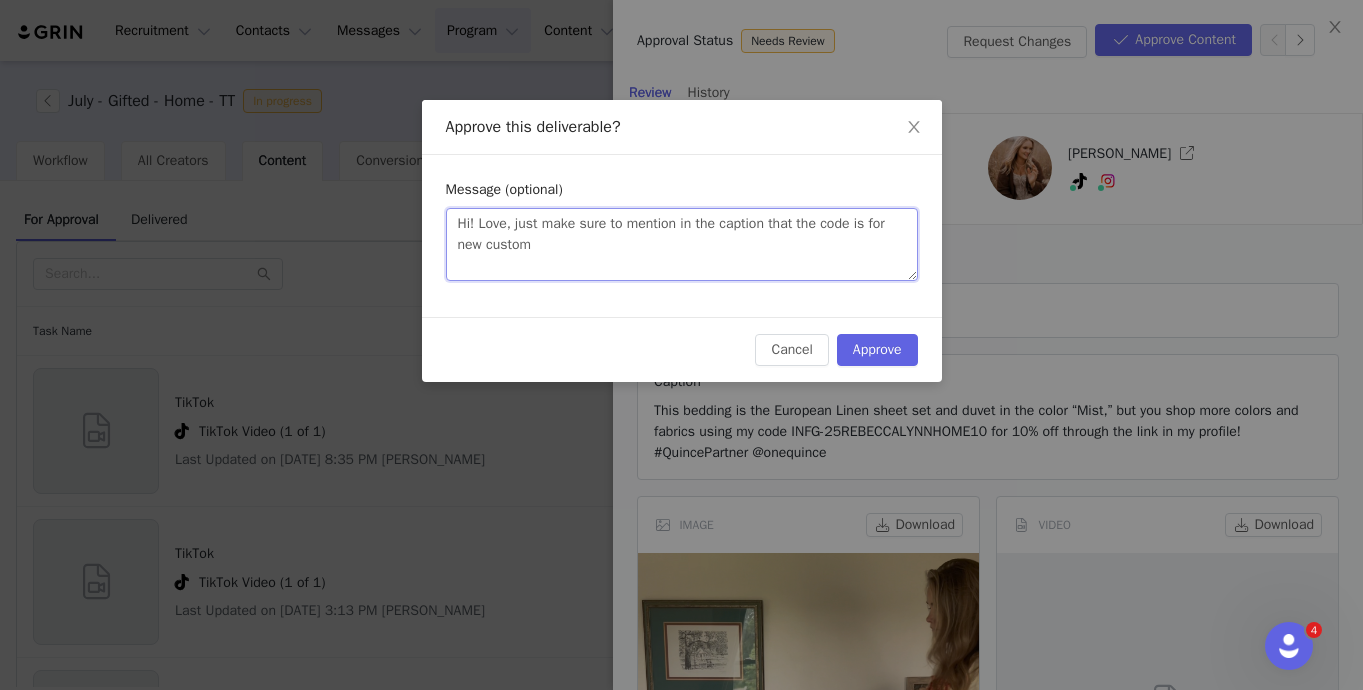 type on "Hi! Love, just make sure to mention in the caption that the code is for new custome" 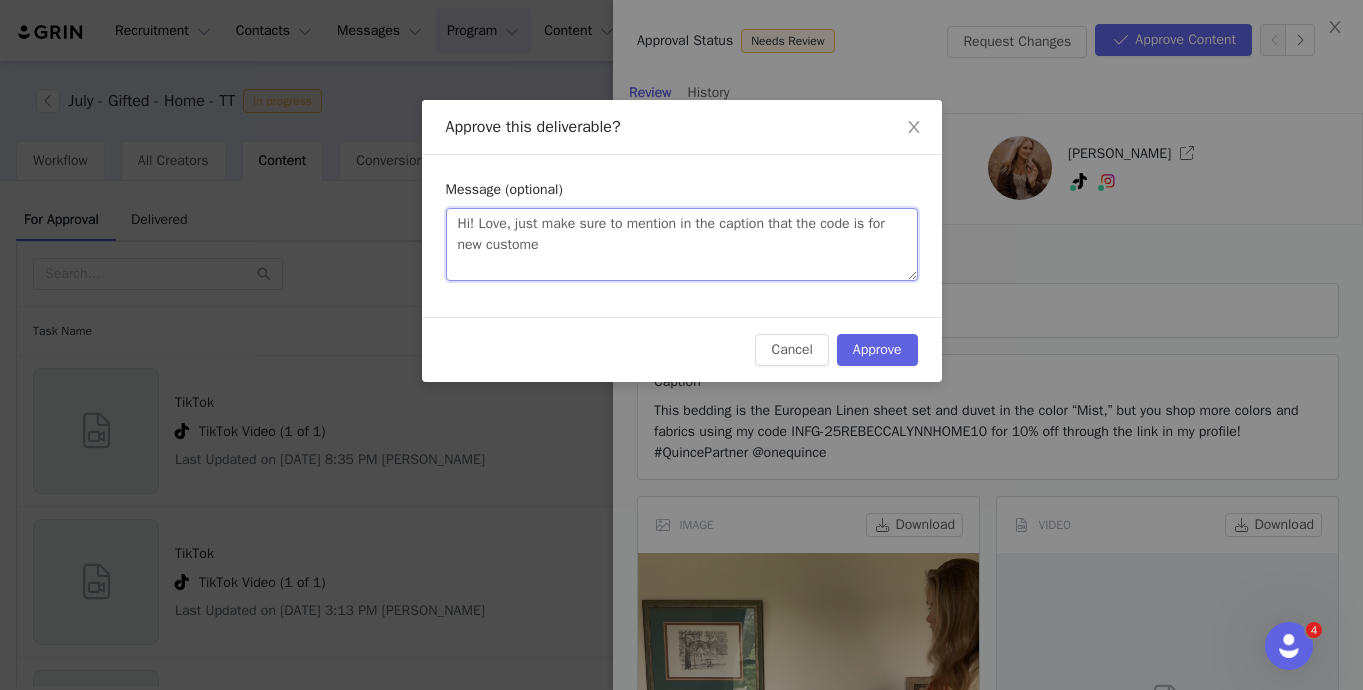 type on "Hi! Love, just make sure to mention in the caption that the code is for new customer" 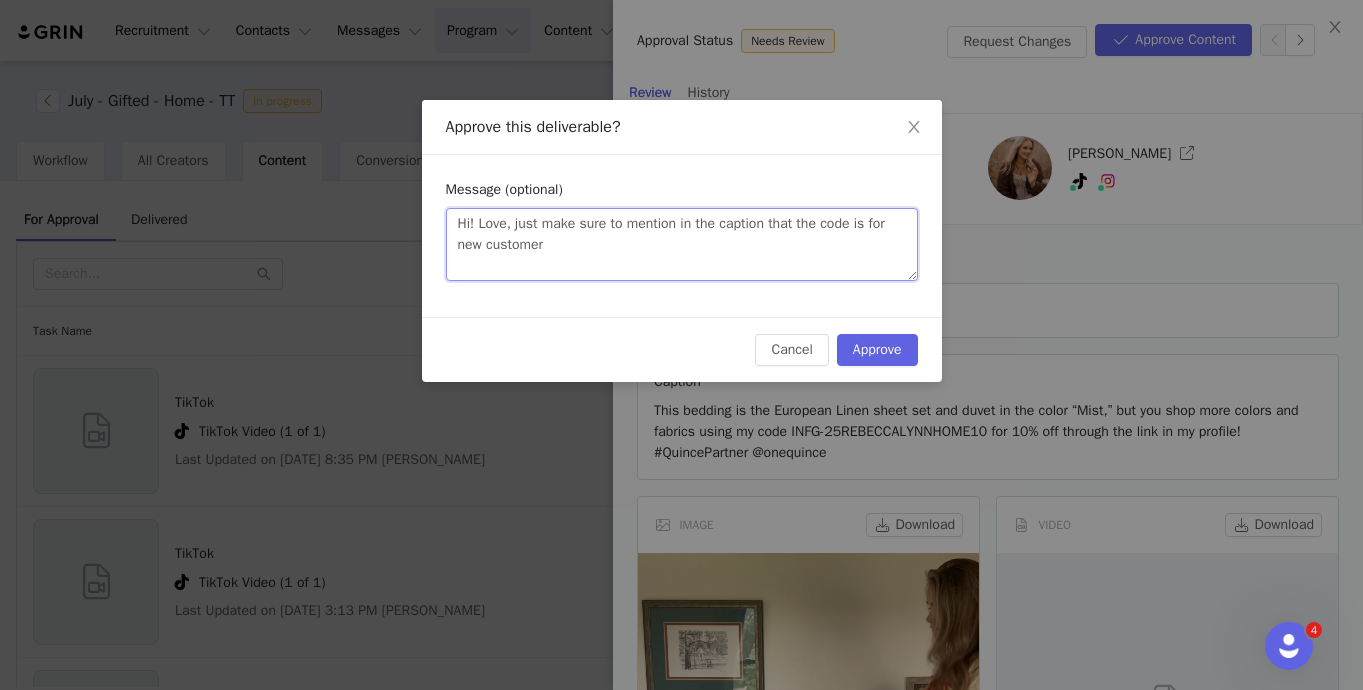 type on "Hi! Love, just make sure to mention in the caption that the code is for new customers" 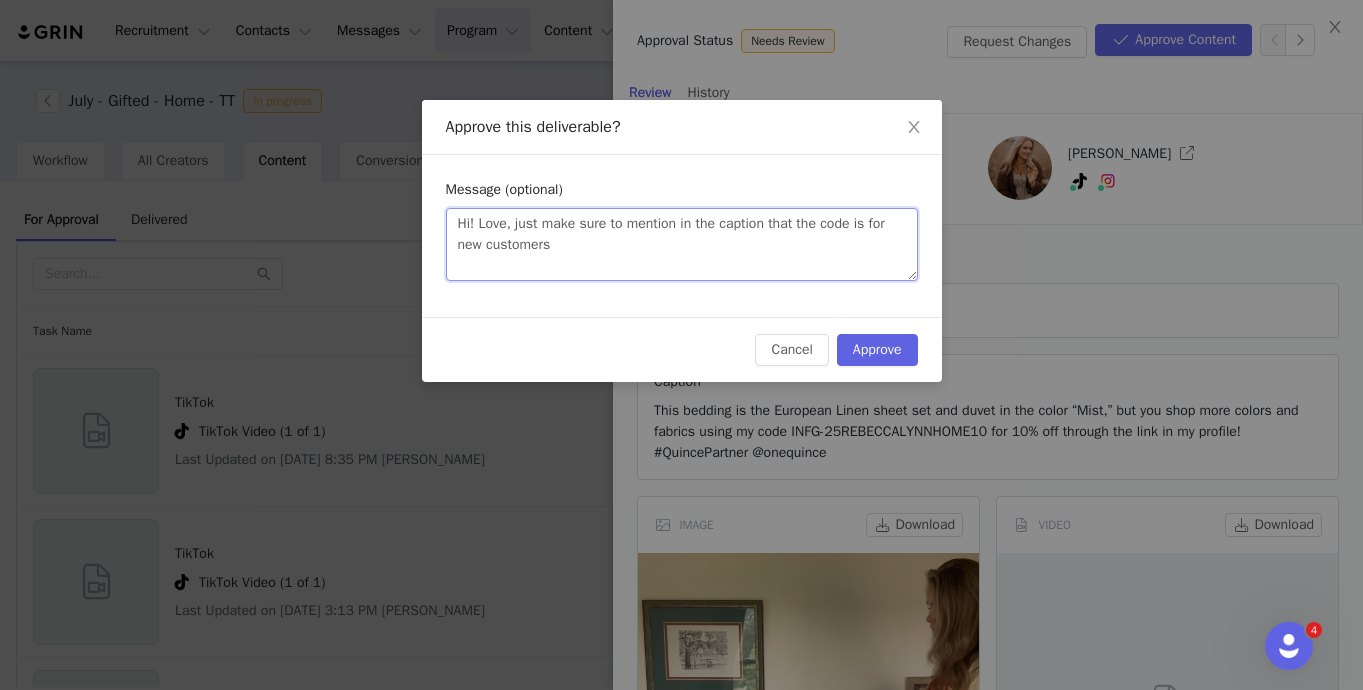 type on "Hi! Love, just make sure to mention in the caption that the code is for new customers" 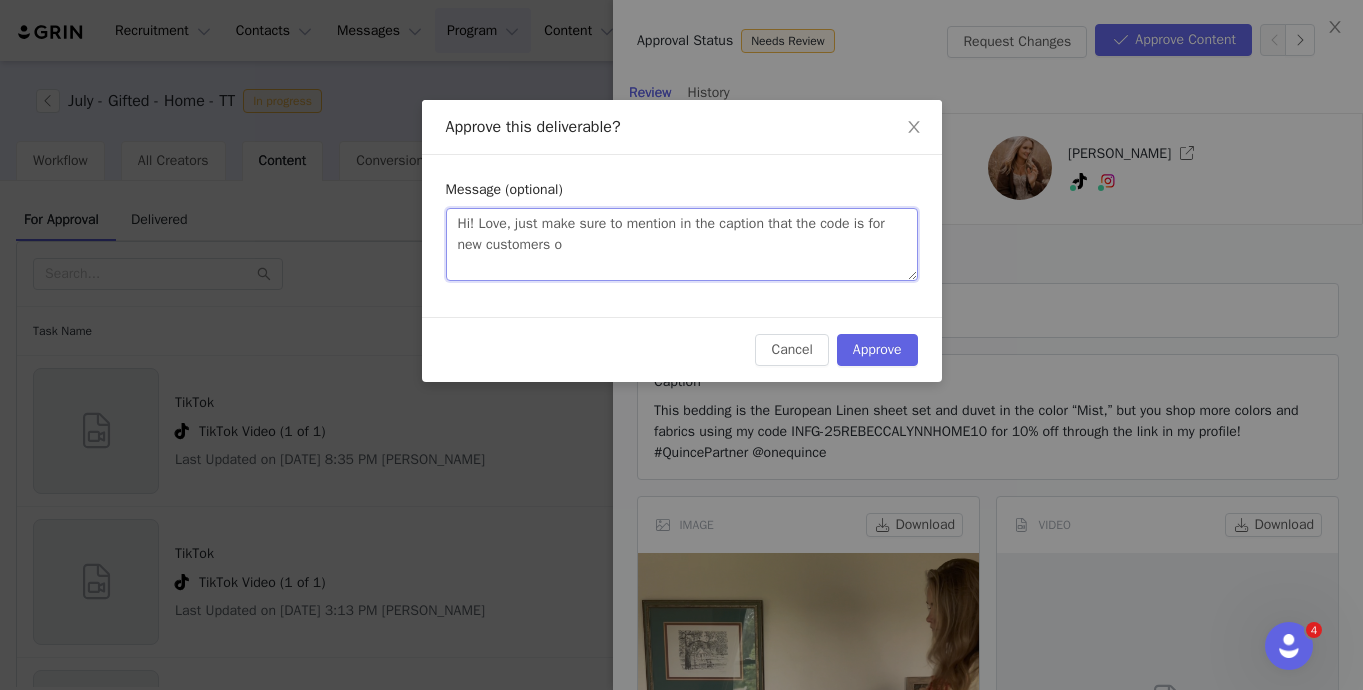 type on "Hi! Love, just make sure to mention in the caption that the code is for new customers on" 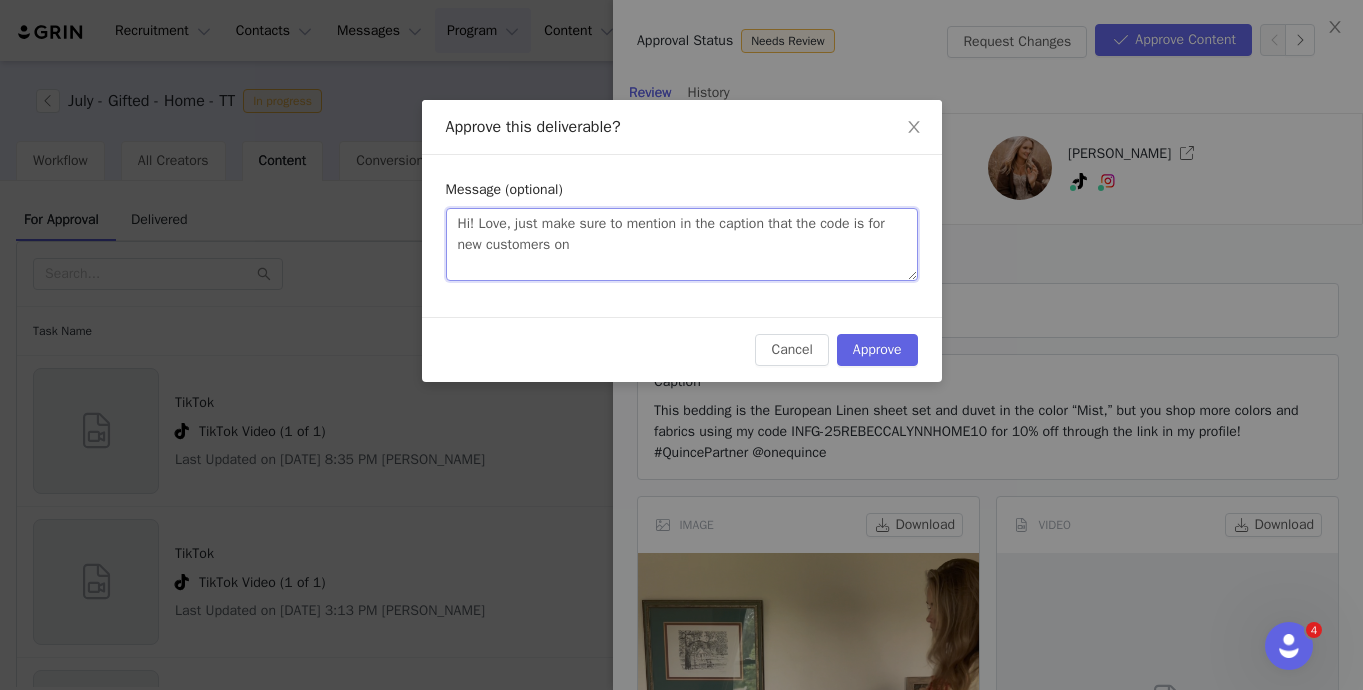 type on "Hi! Love, just make sure to mention in the caption that the code is for new customers onl" 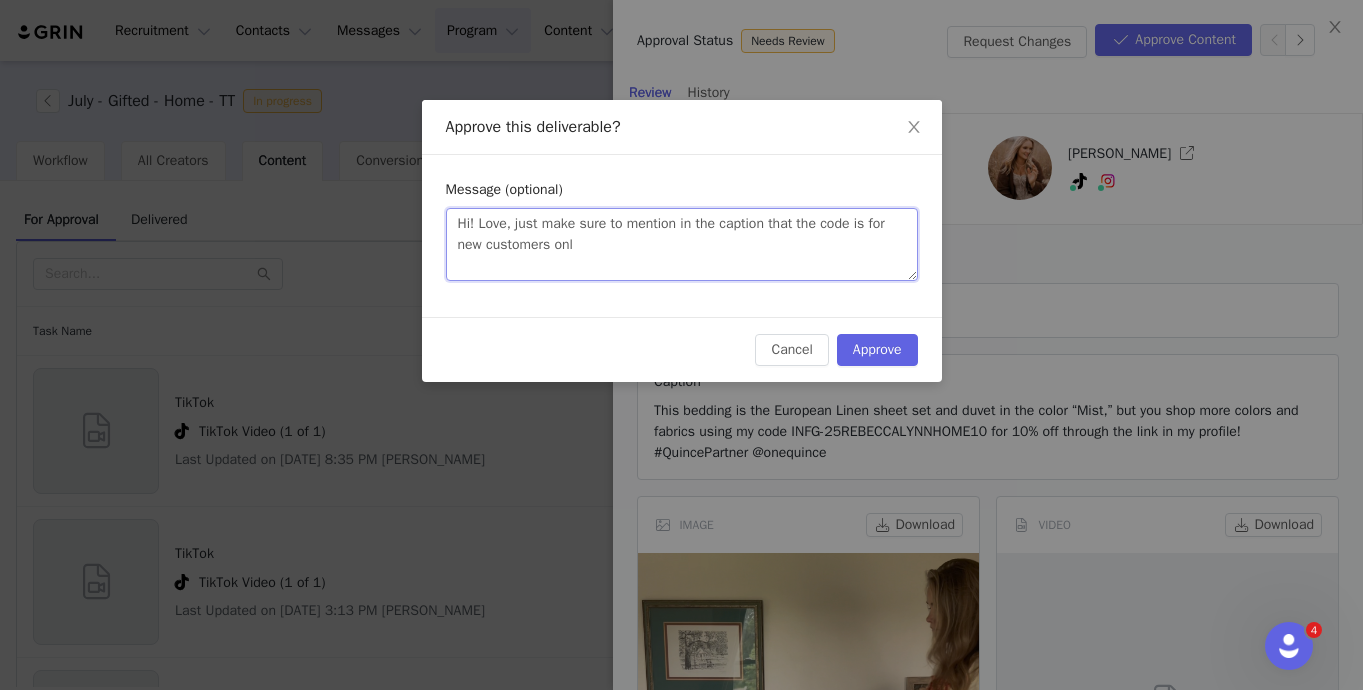 type on "Hi! Love, just make sure to mention in the caption that the code is for new customers only" 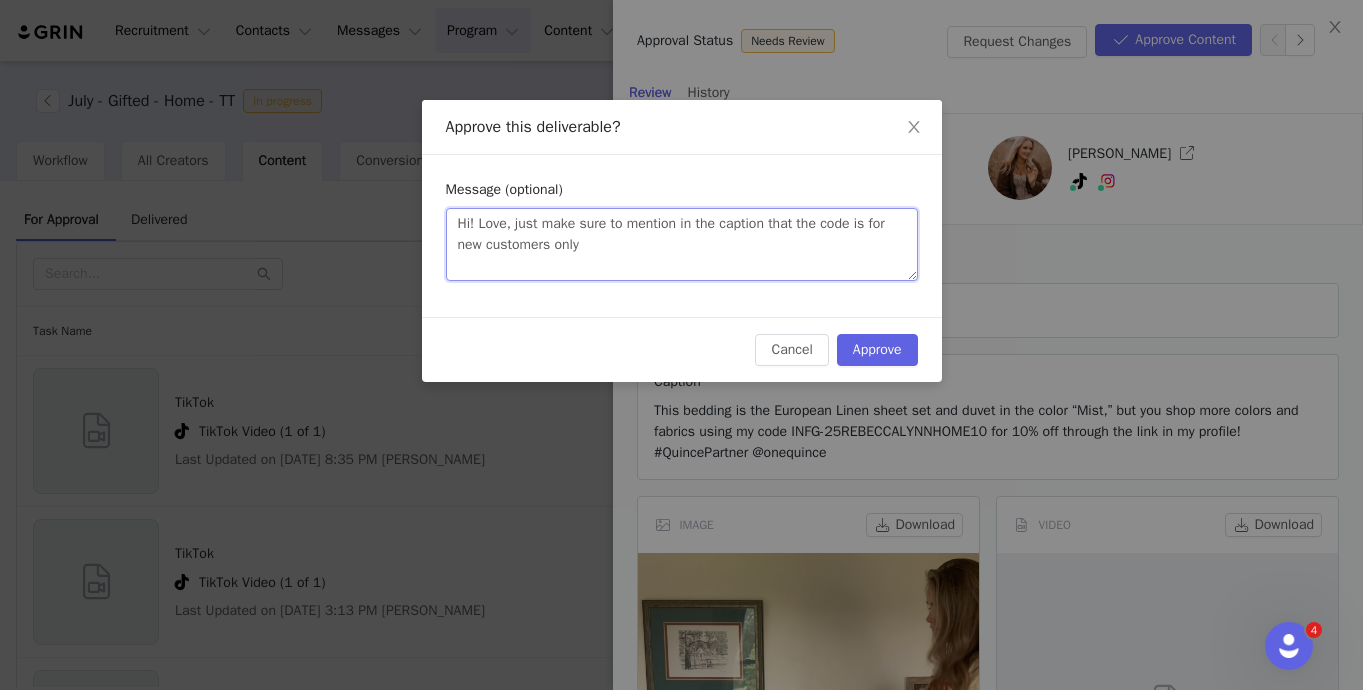 type on "Hi! Love, just make sure to mention in the caption that the code is for new customers only." 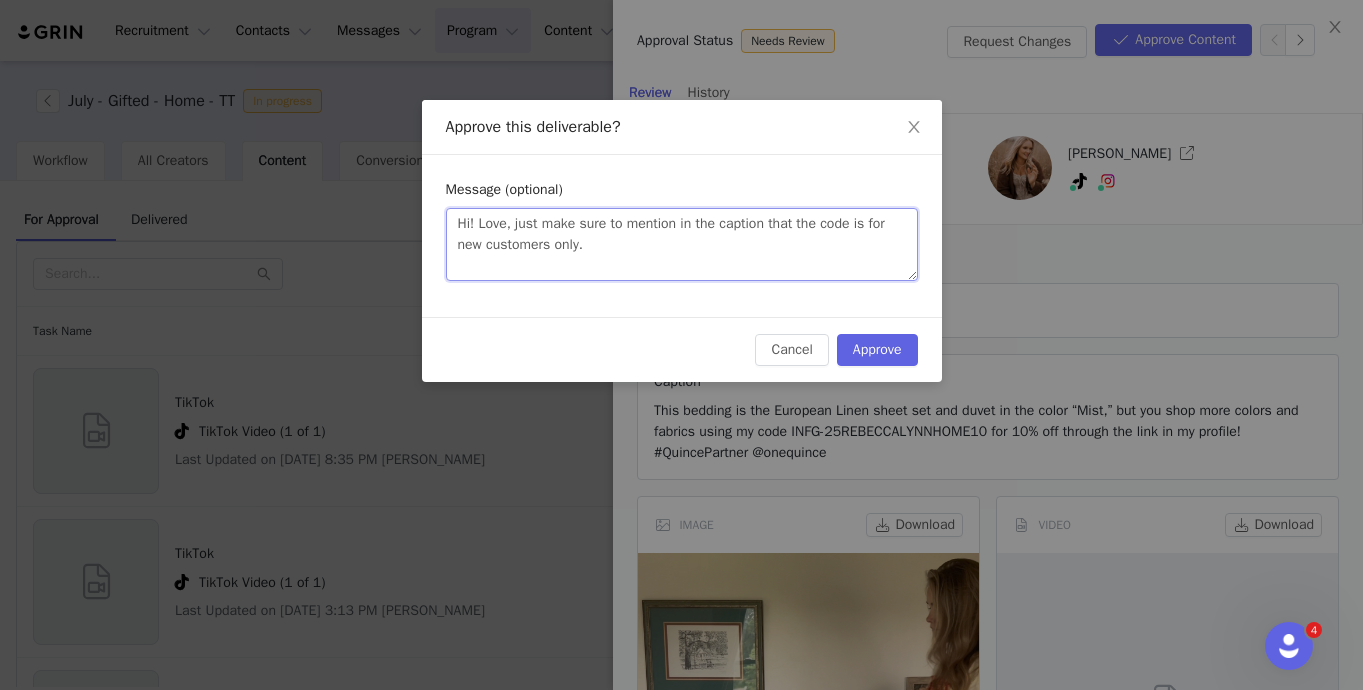 type on "Hi! Love, just make sure to mention in the caption that the code is for new customers only." 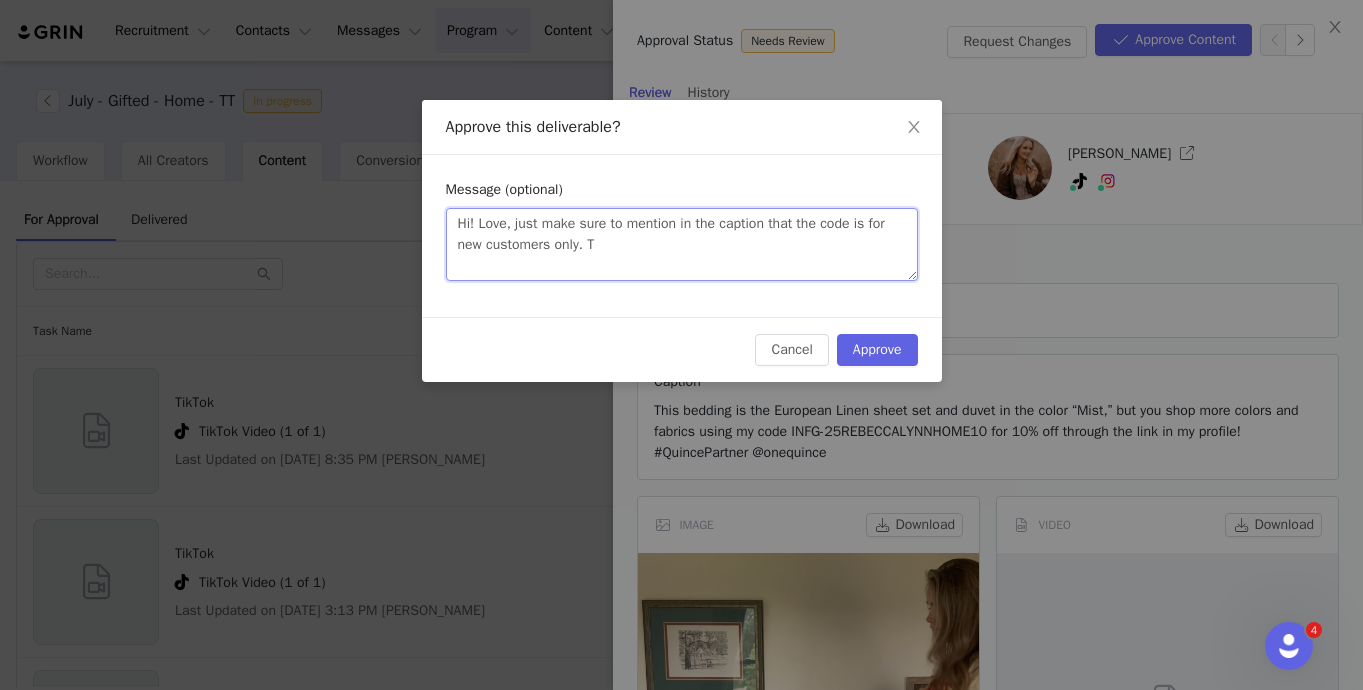 type on "Hi! Love, just make sure to mention in the caption that the code is for new customers only. Th" 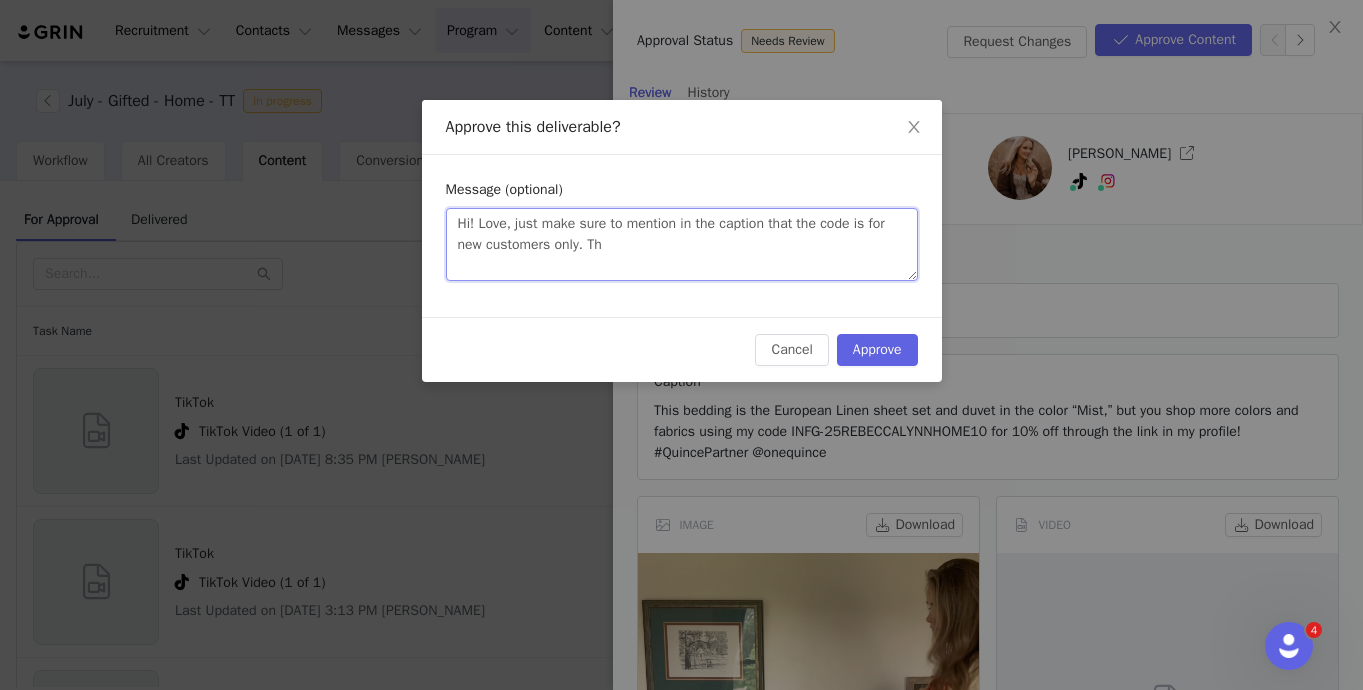 type 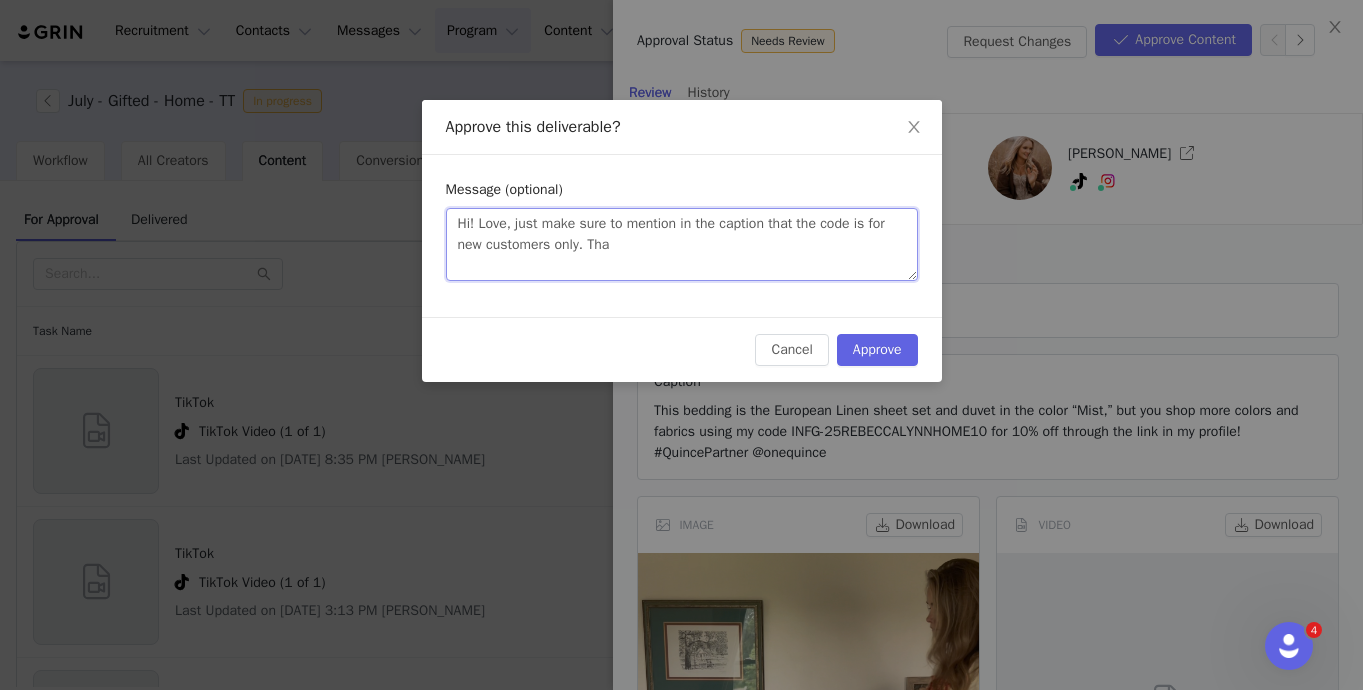 type on "Hi! Love, just make sure to mention in the caption that the code is for new customers only. Than" 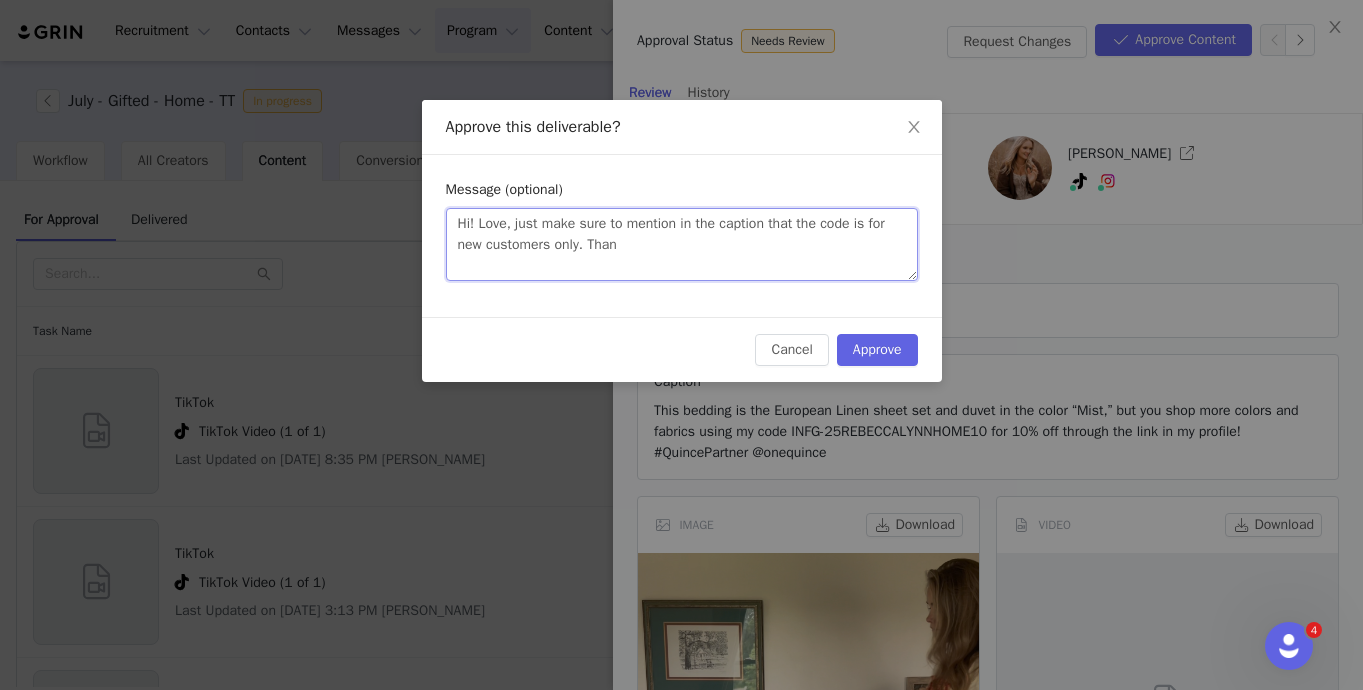 type 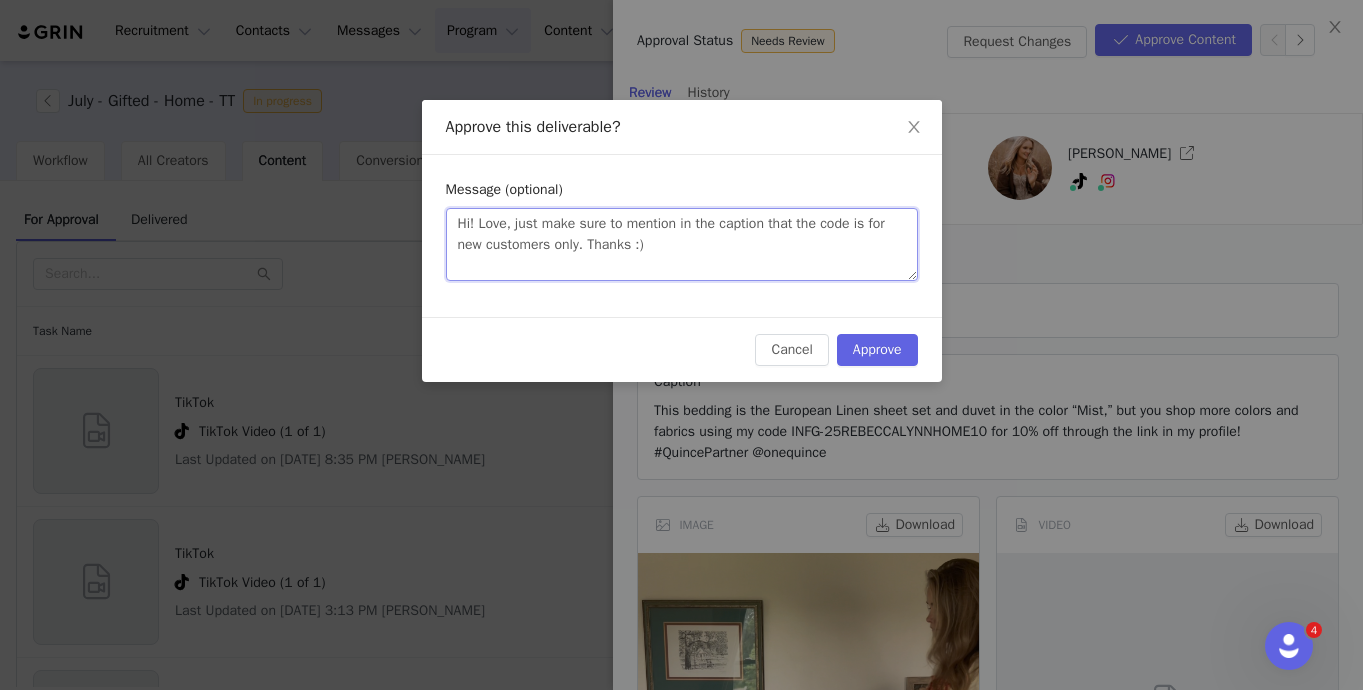 click on "Hi! Love, just make sure to mention in the caption that the code is for new customers only. Thanks :)" at bounding box center [682, 244] 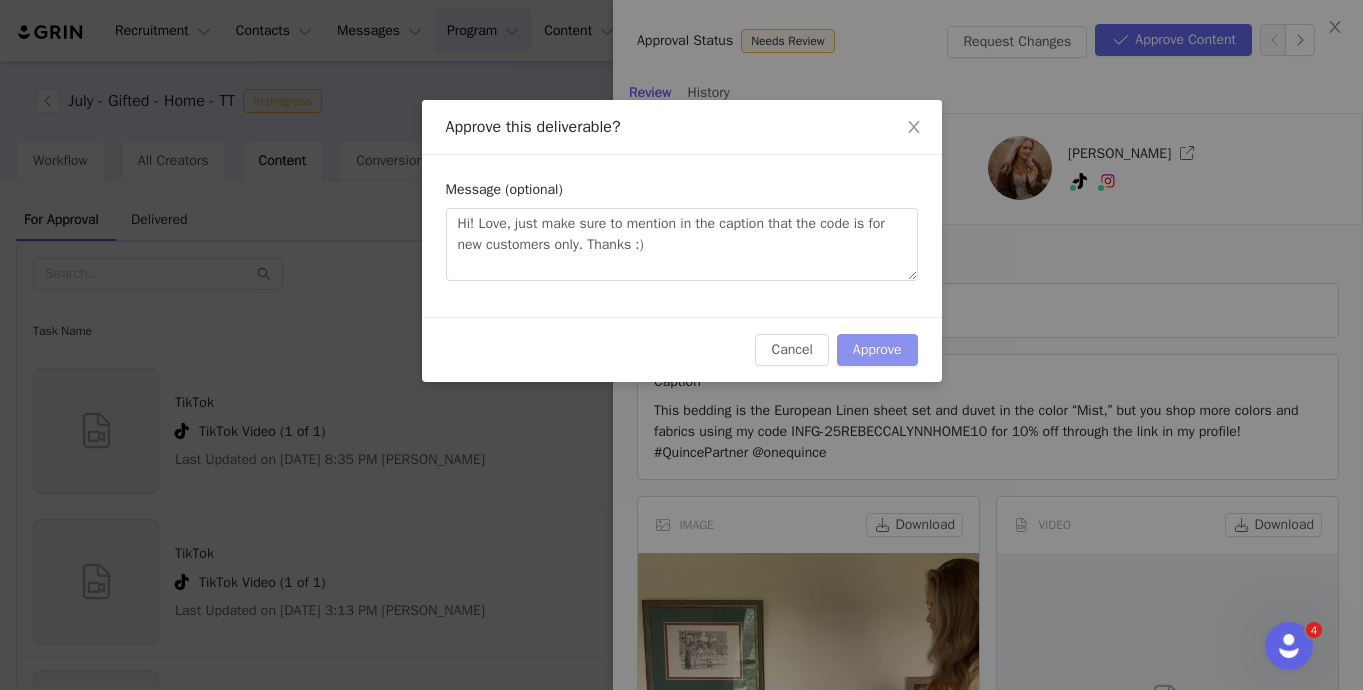 click on "Approve" at bounding box center [877, 350] 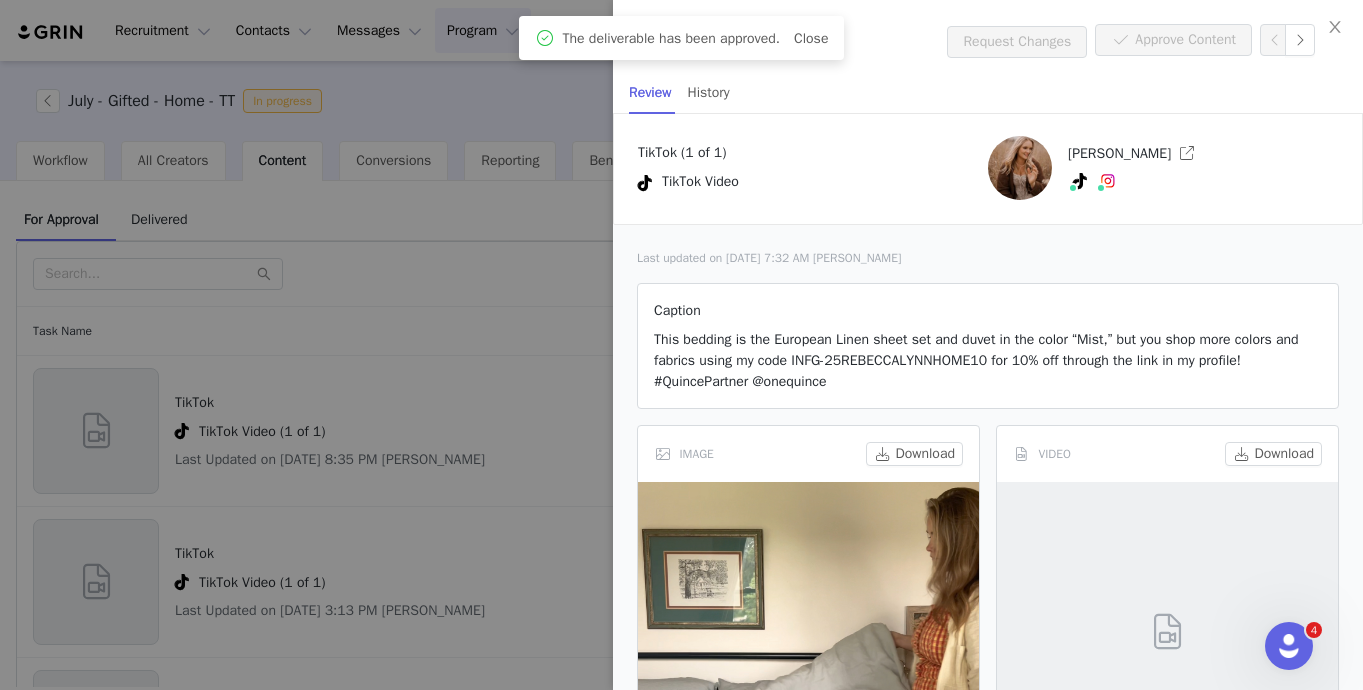 scroll, scrollTop: 199, scrollLeft: 0, axis: vertical 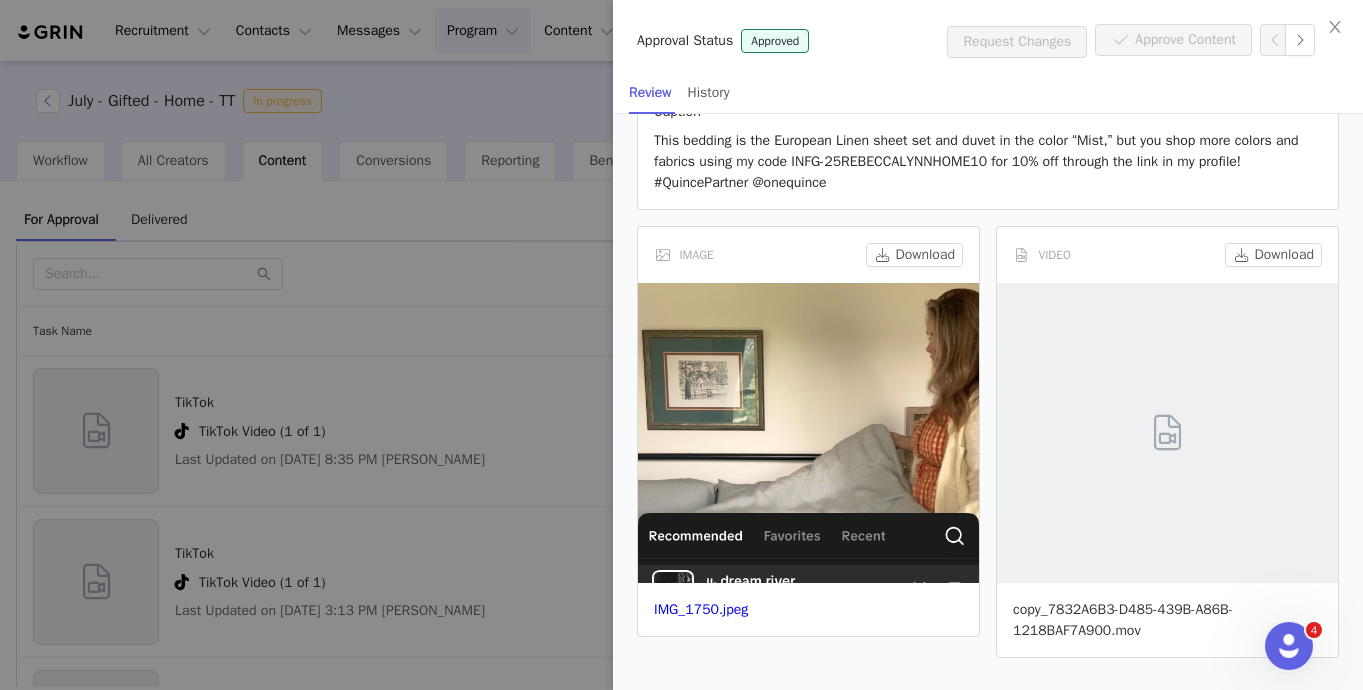 click on "copy_7832A6B3-D485-439B-A86B-1218BAF7A900.mov" at bounding box center (1123, 620) 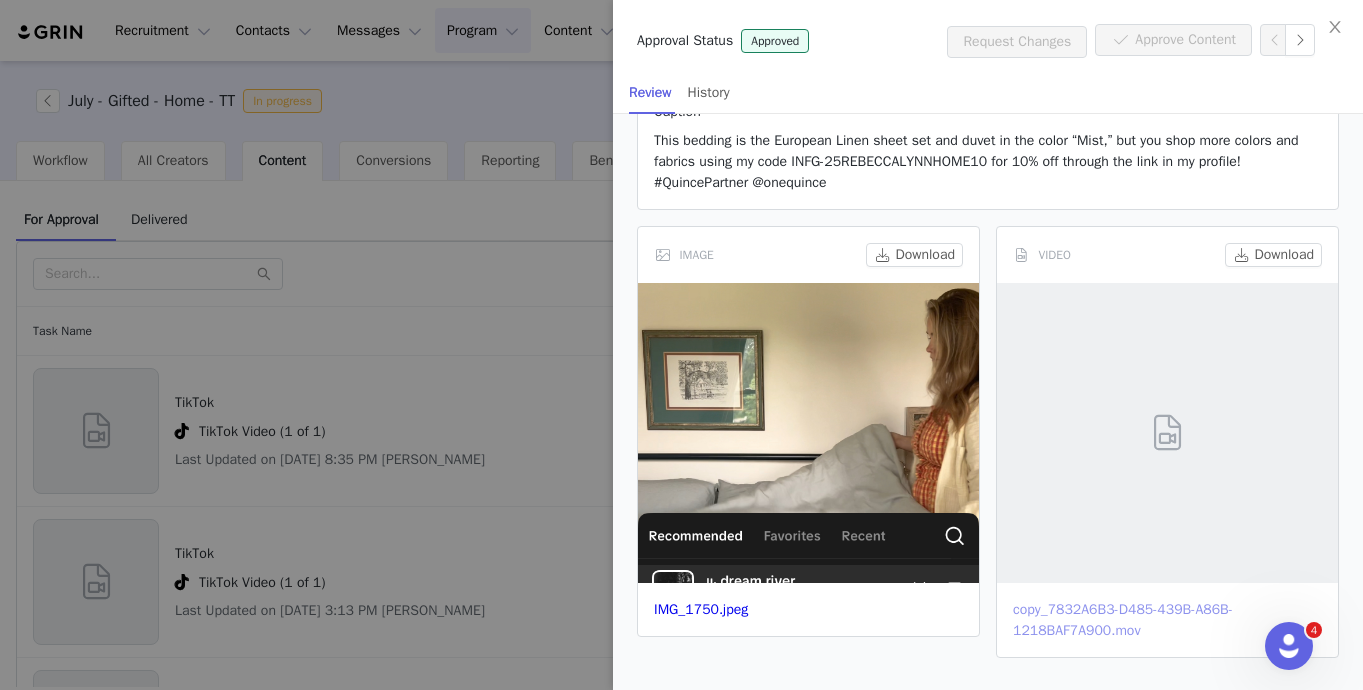 scroll, scrollTop: 0, scrollLeft: 0, axis: both 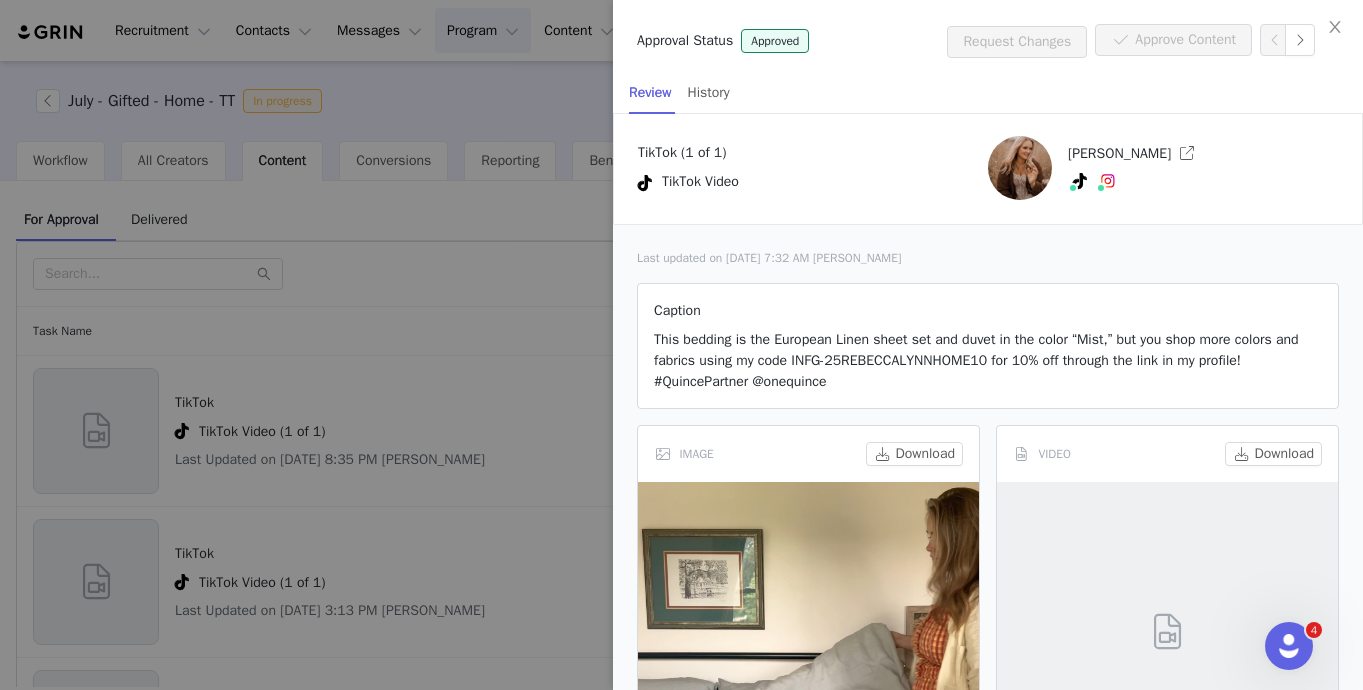 click at bounding box center [681, 345] 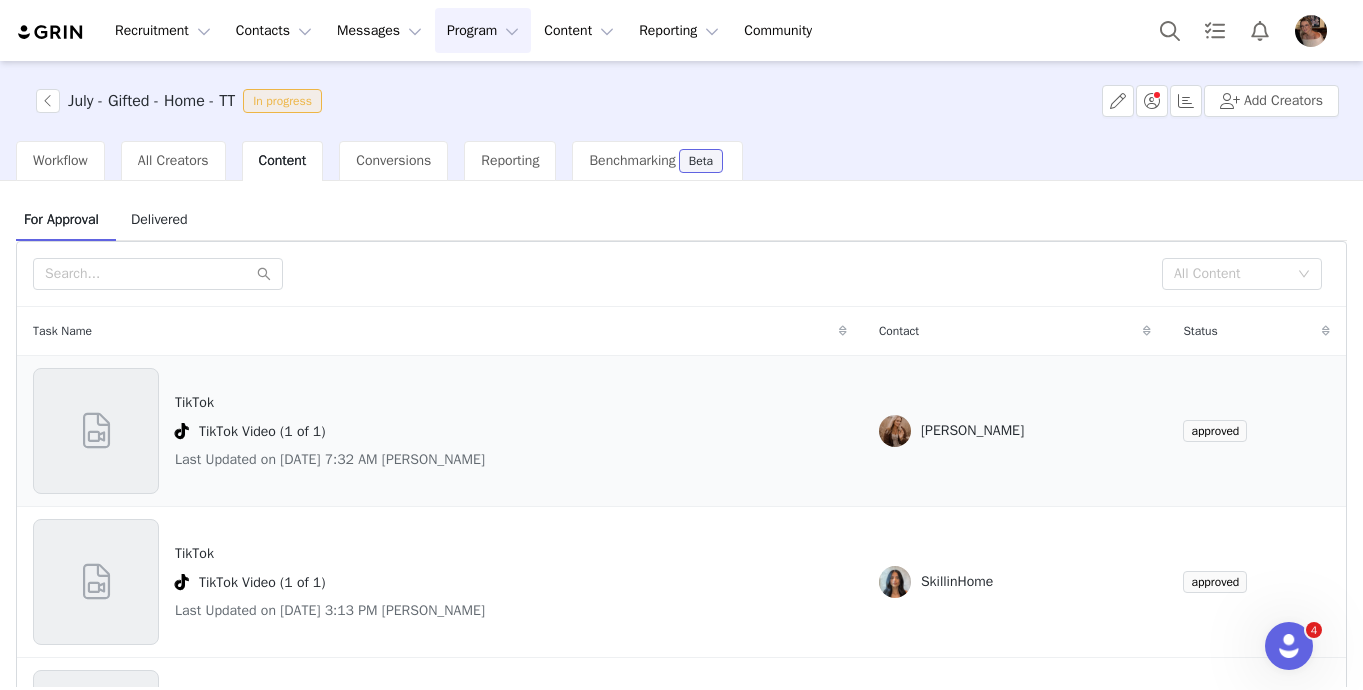 scroll, scrollTop: 111, scrollLeft: 0, axis: vertical 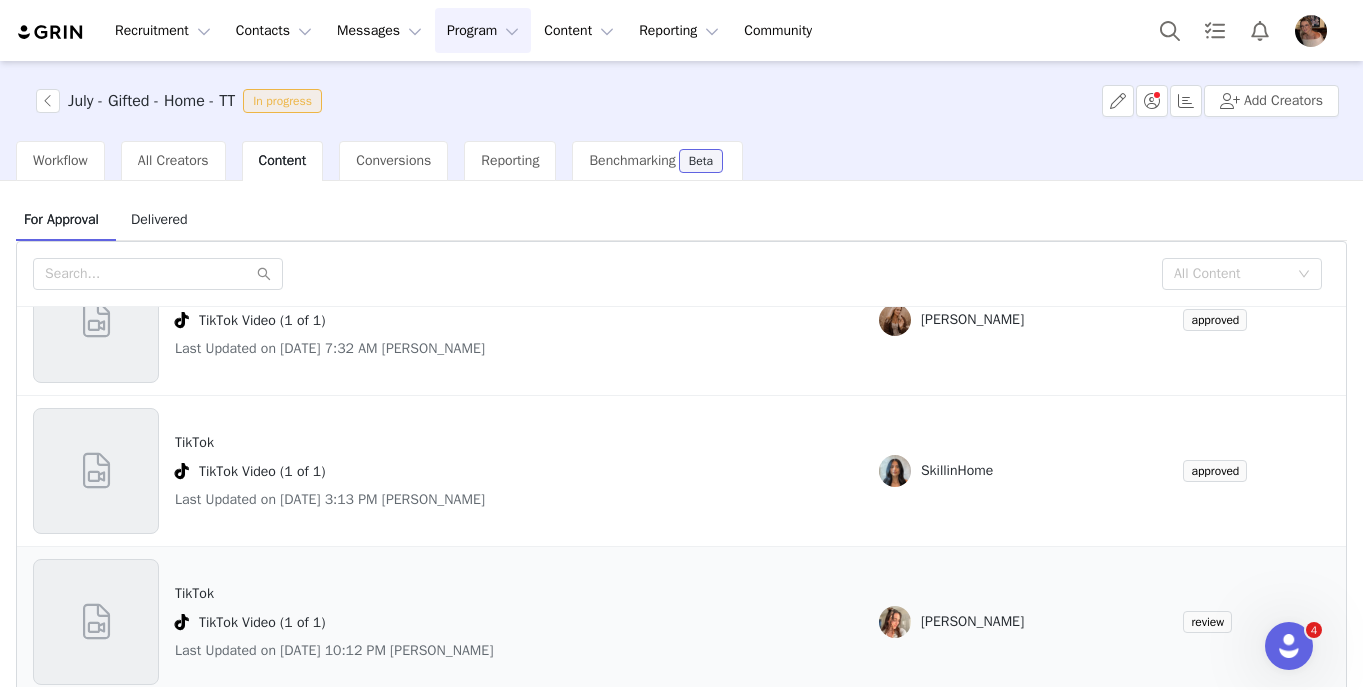 click on "TikTok  TikTok Video (1 of 1)   Last Updated on [DATE] 10:12 PM [PERSON_NAME]" at bounding box center (440, 622) 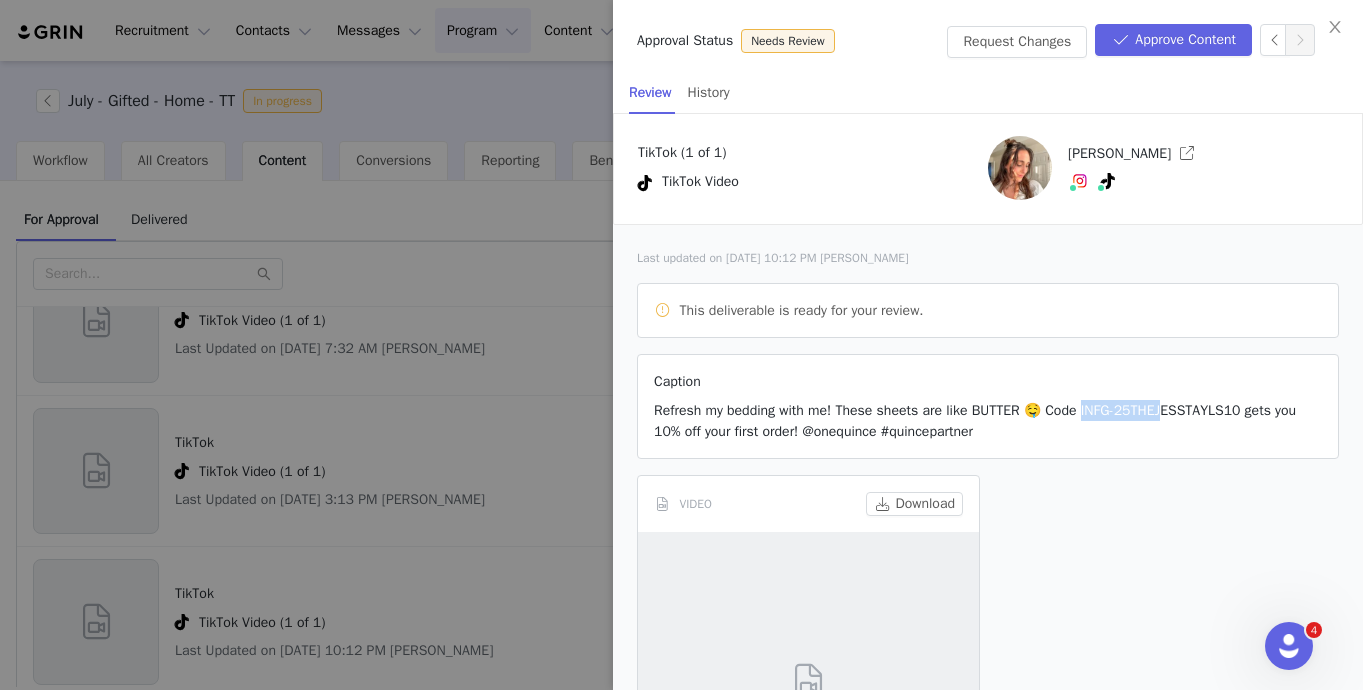 drag, startPoint x: 1098, startPoint y: 409, endPoint x: 1193, endPoint y: 407, distance: 95.02105 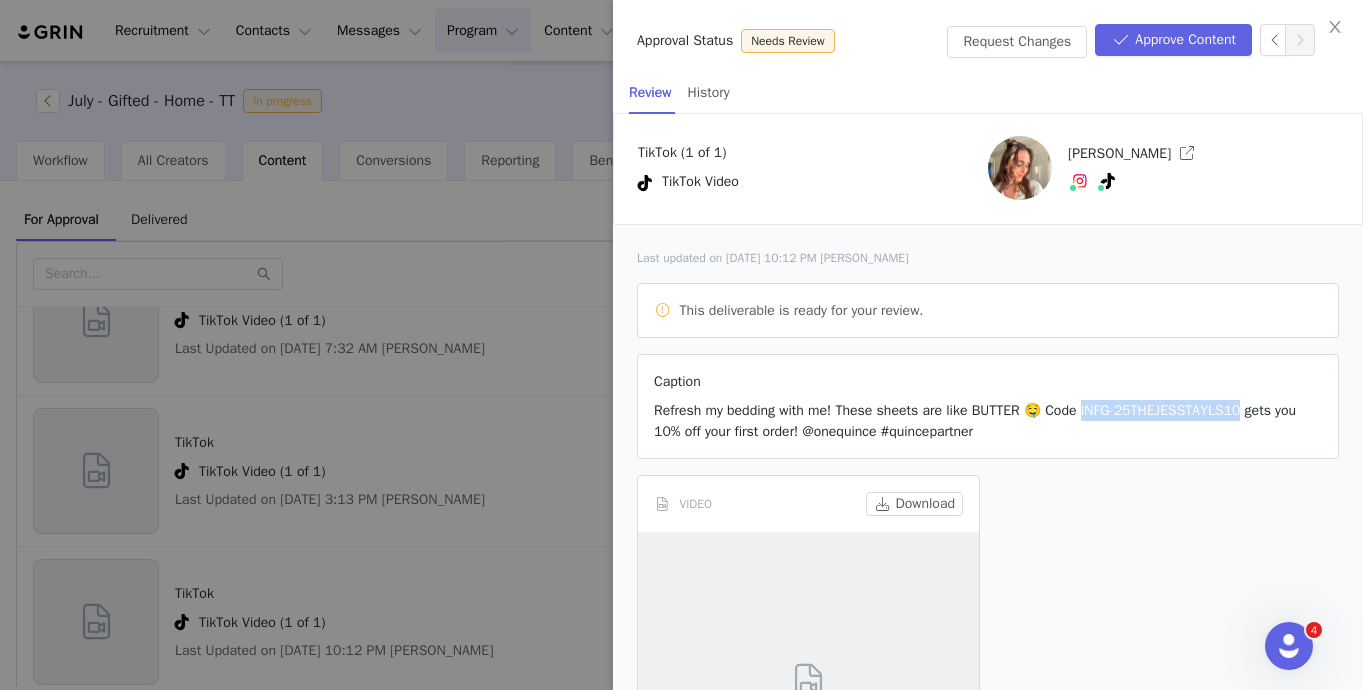 drag, startPoint x: 1098, startPoint y: 410, endPoint x: 1272, endPoint y: 406, distance: 174.04597 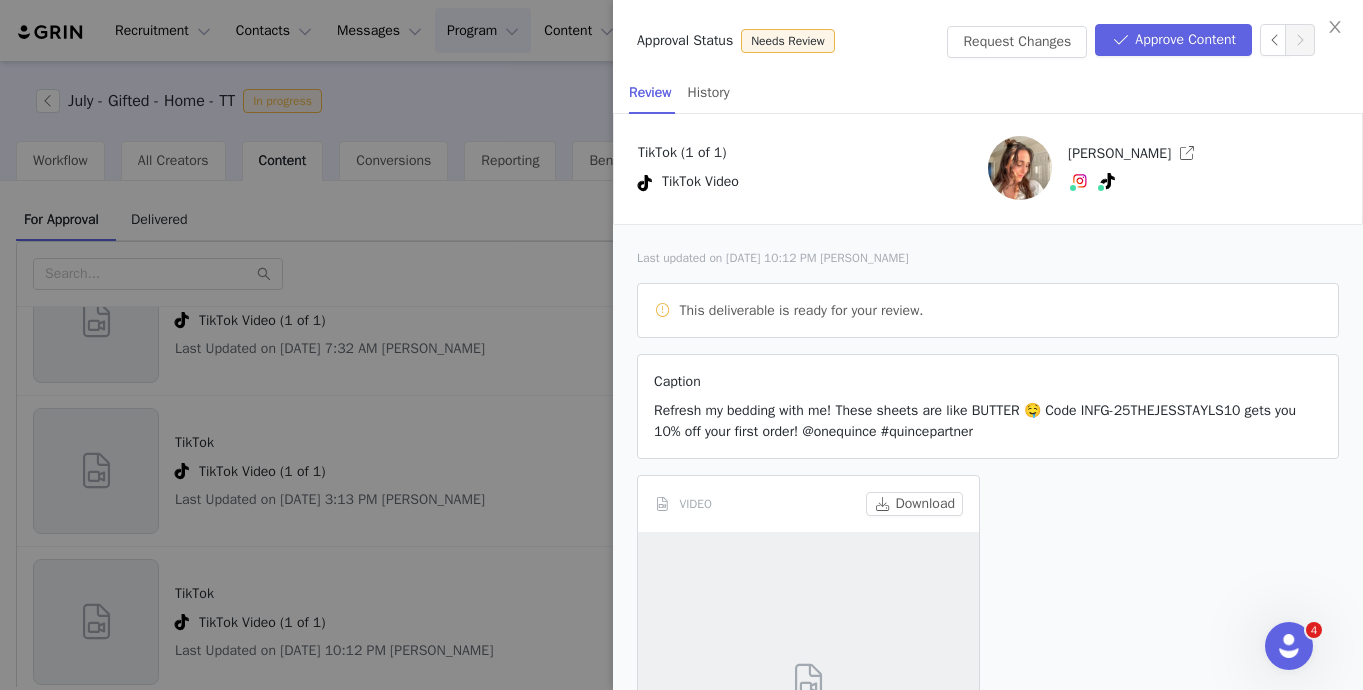click on "Caption Refresh my bedding with me! These sheets are like BUTTER 🤤
Code INFG-25THEJESSTAYLS10 gets you 10% off your first order!
@onequince #quincepartner" at bounding box center [988, 406] 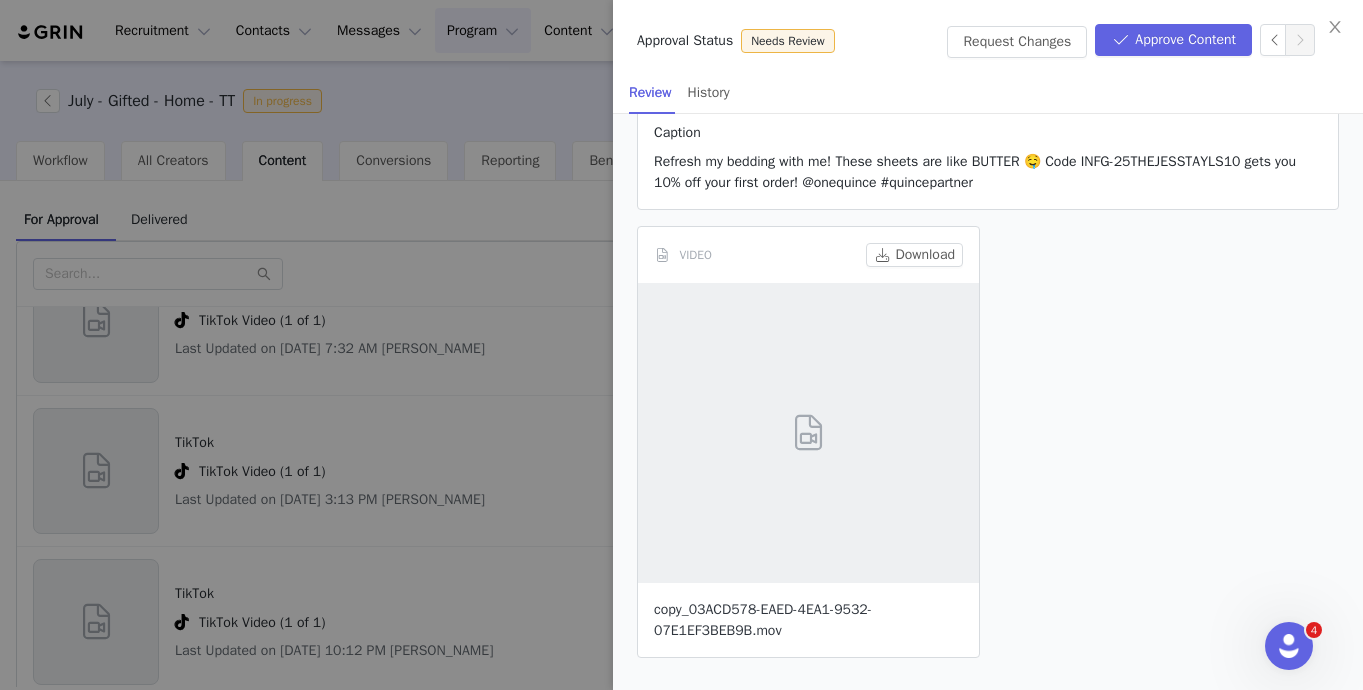 click on "copy_03ACD578-EAED-4EA1-9532-07E1EF3BEB9B.mov" at bounding box center [763, 620] 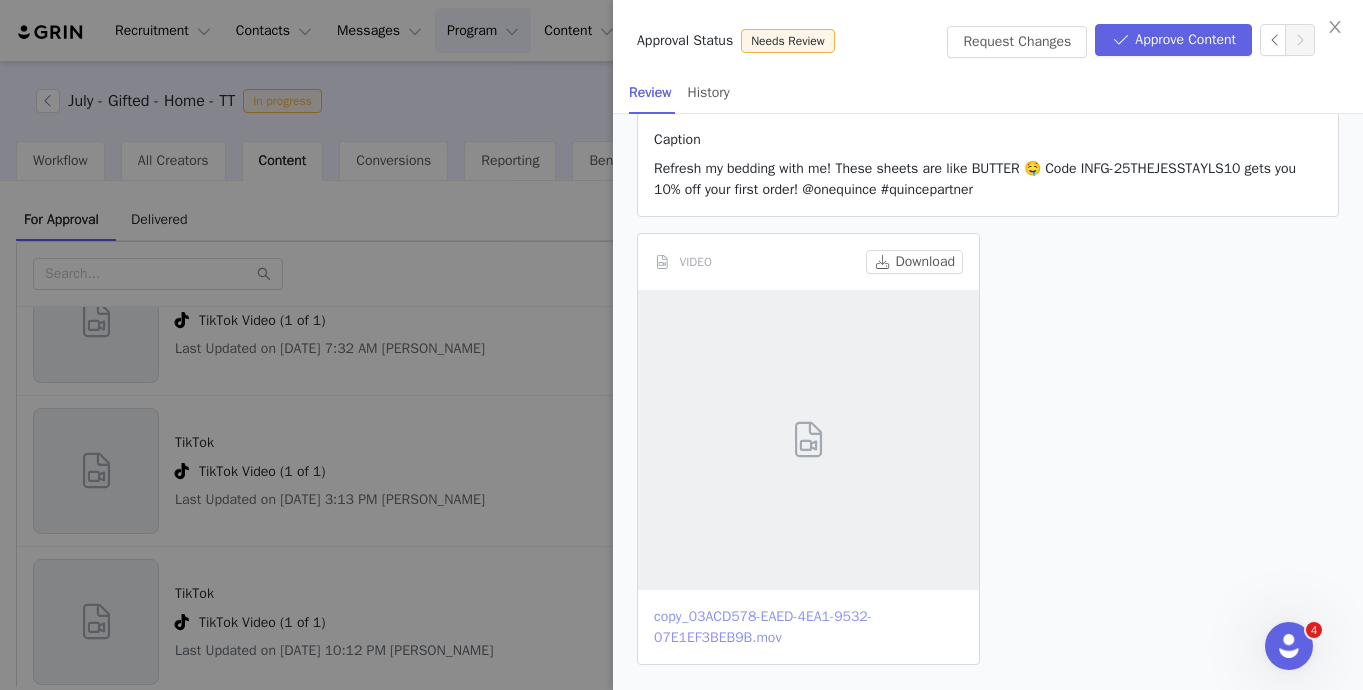 scroll, scrollTop: 249, scrollLeft: 0, axis: vertical 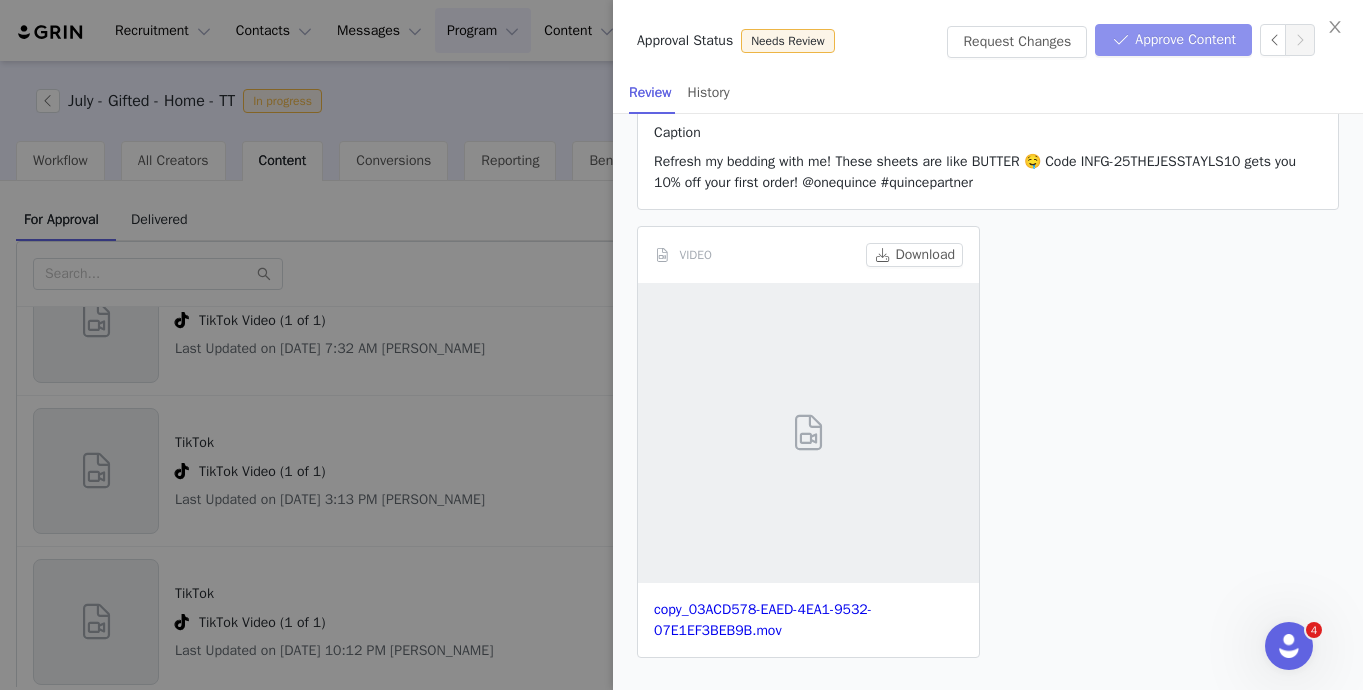 click on "Approve Content" at bounding box center [1173, 40] 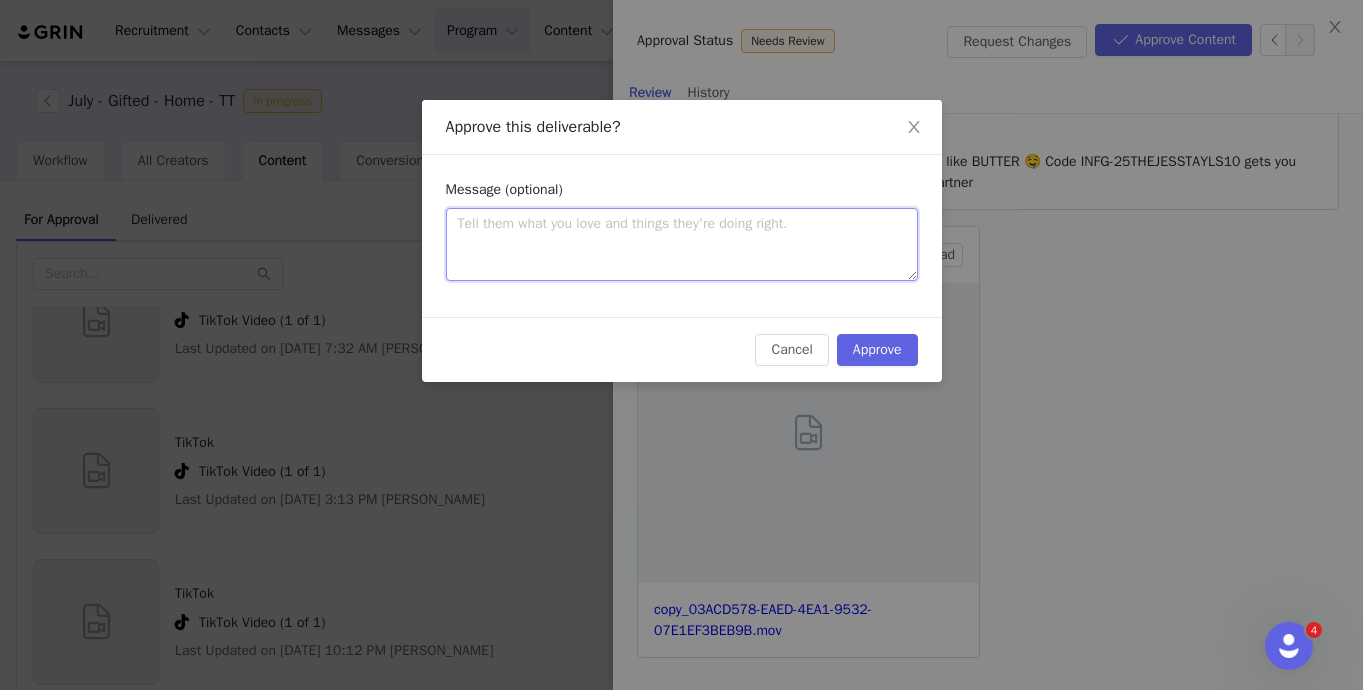 click at bounding box center (682, 244) 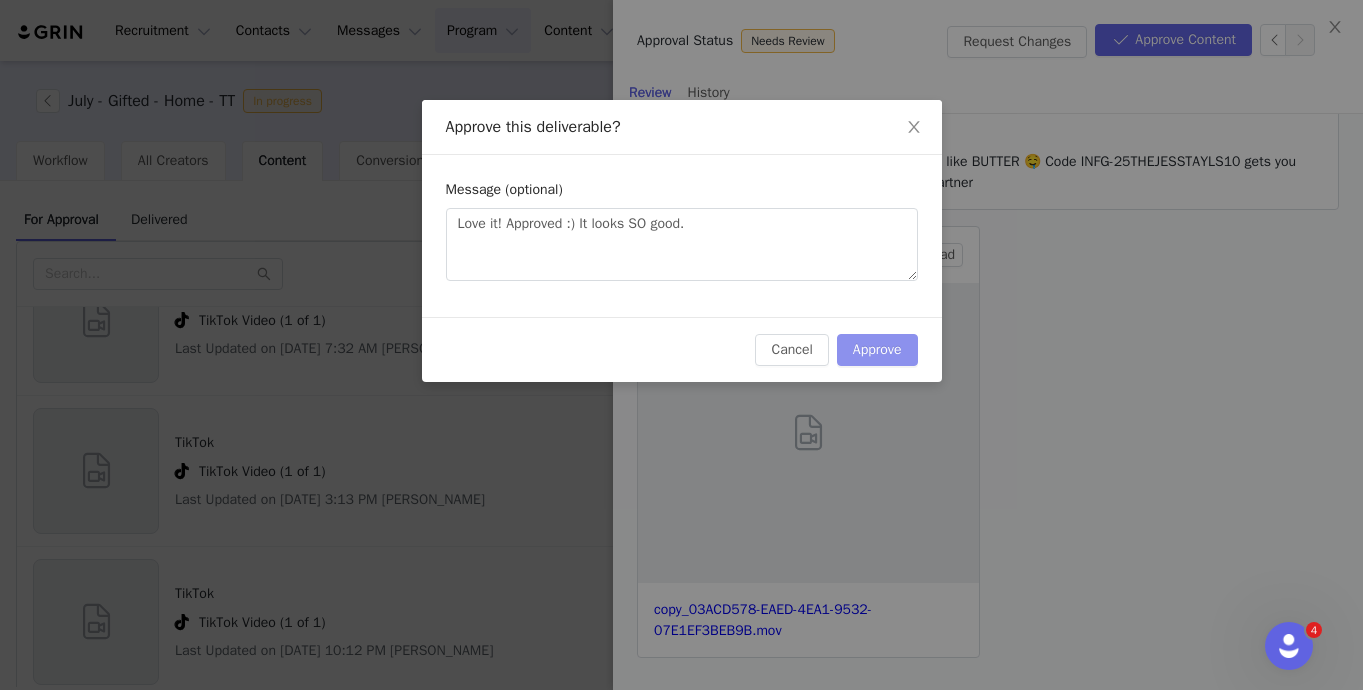 click on "Approve" at bounding box center [877, 350] 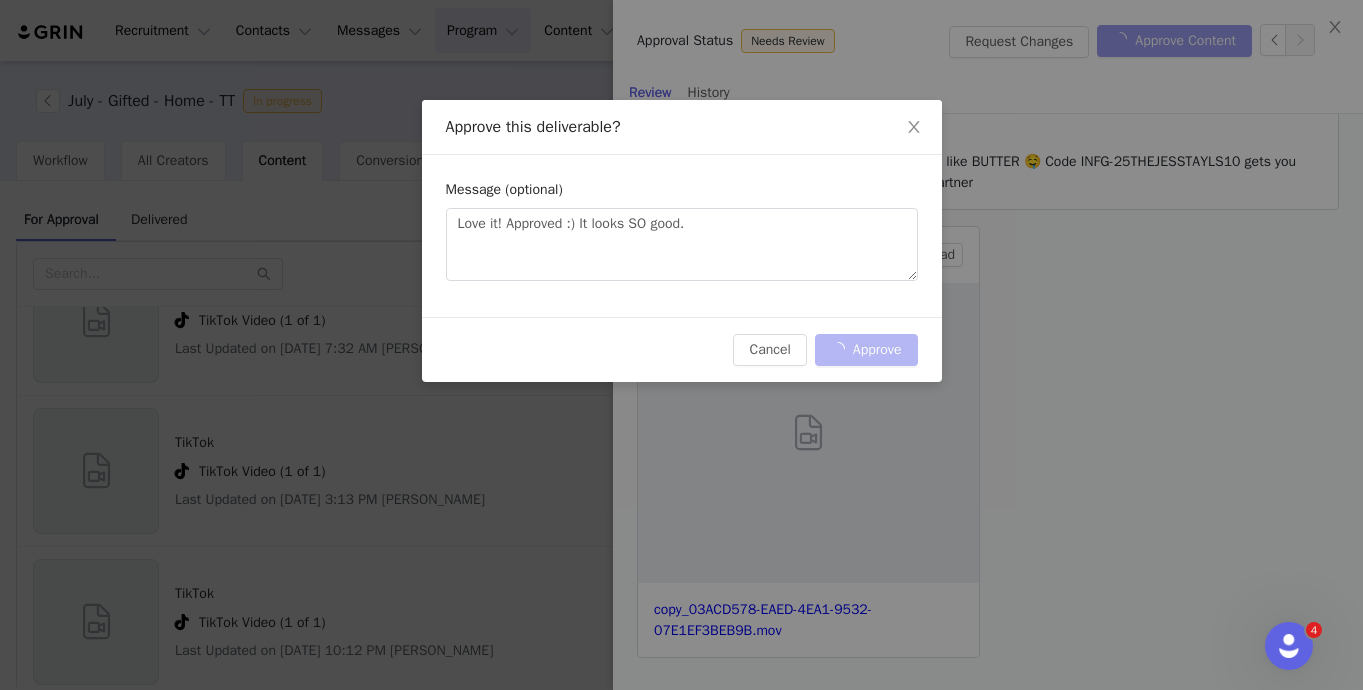 scroll, scrollTop: 0, scrollLeft: 0, axis: both 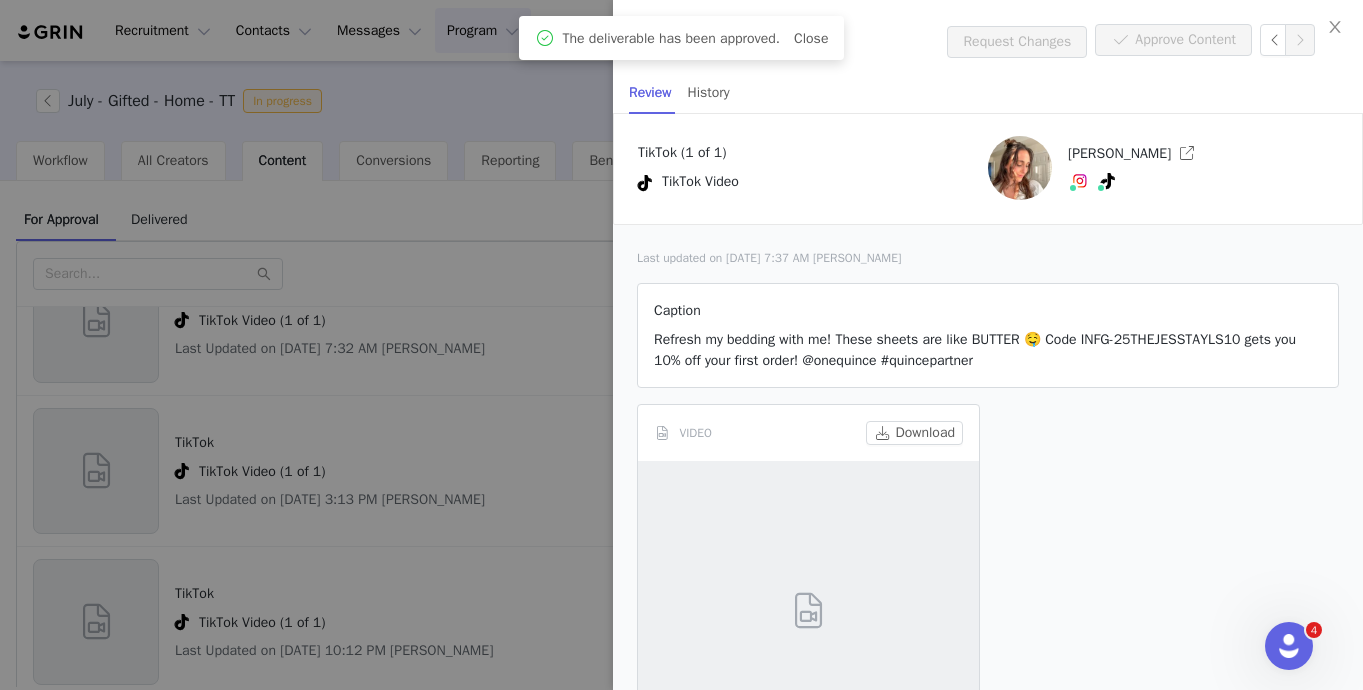 click at bounding box center [681, 345] 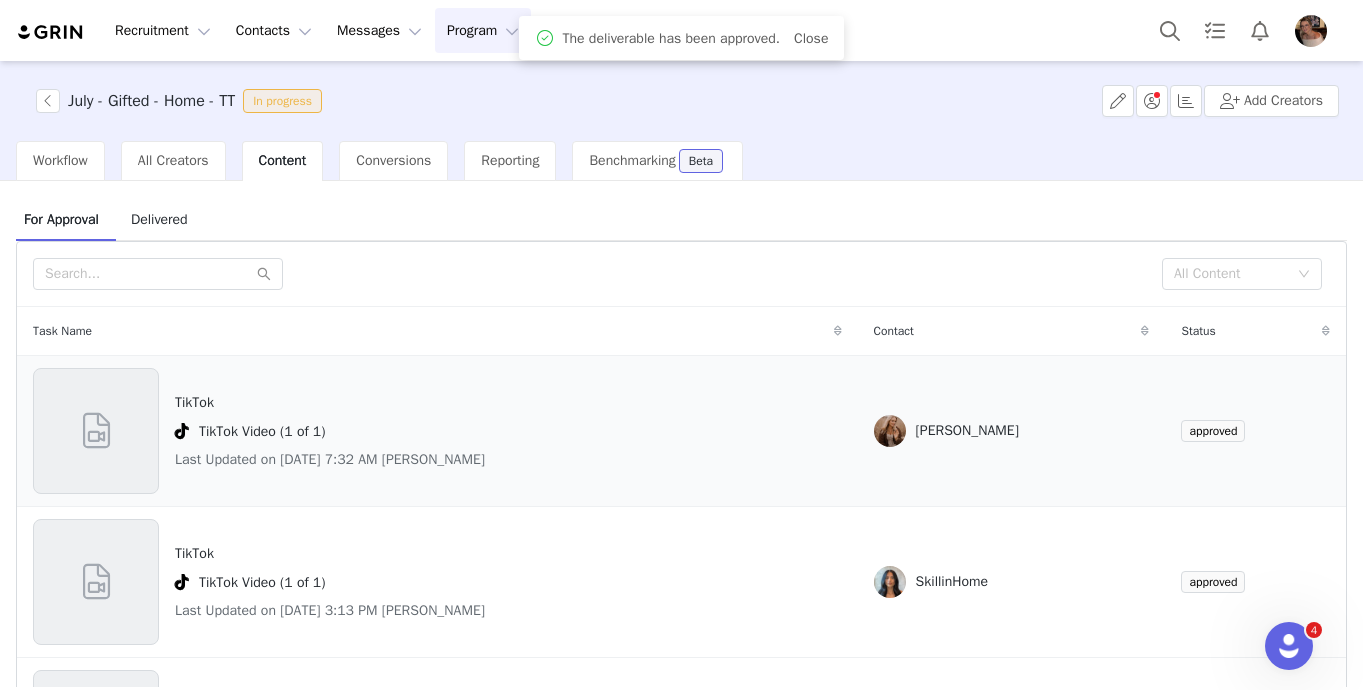 scroll, scrollTop: 111, scrollLeft: 0, axis: vertical 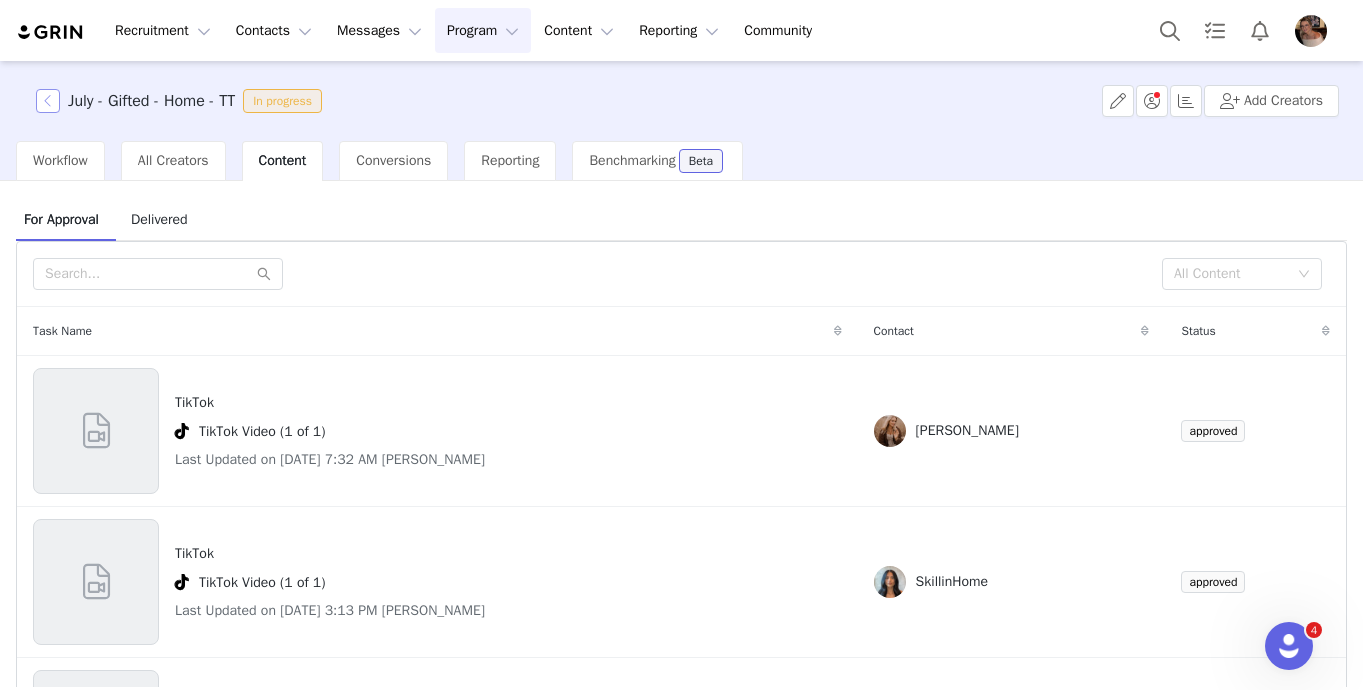 click at bounding box center [48, 101] 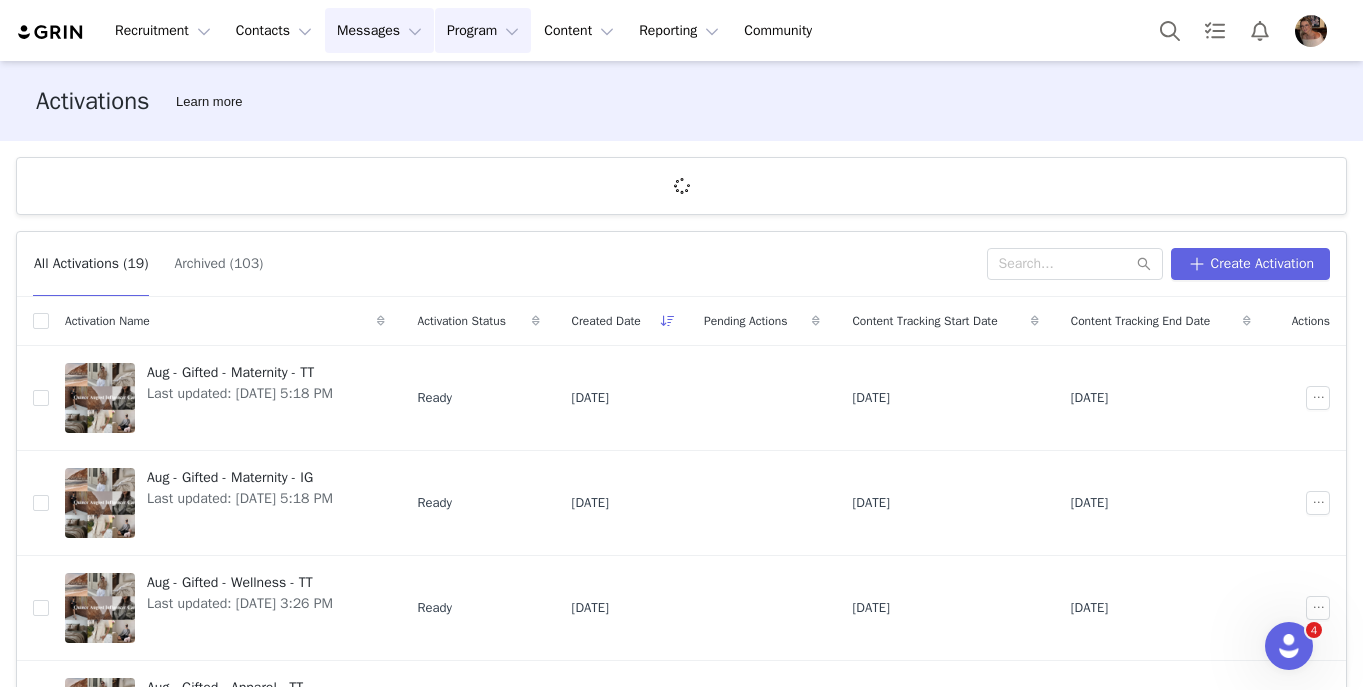 click on "Messages Messages" at bounding box center (379, 30) 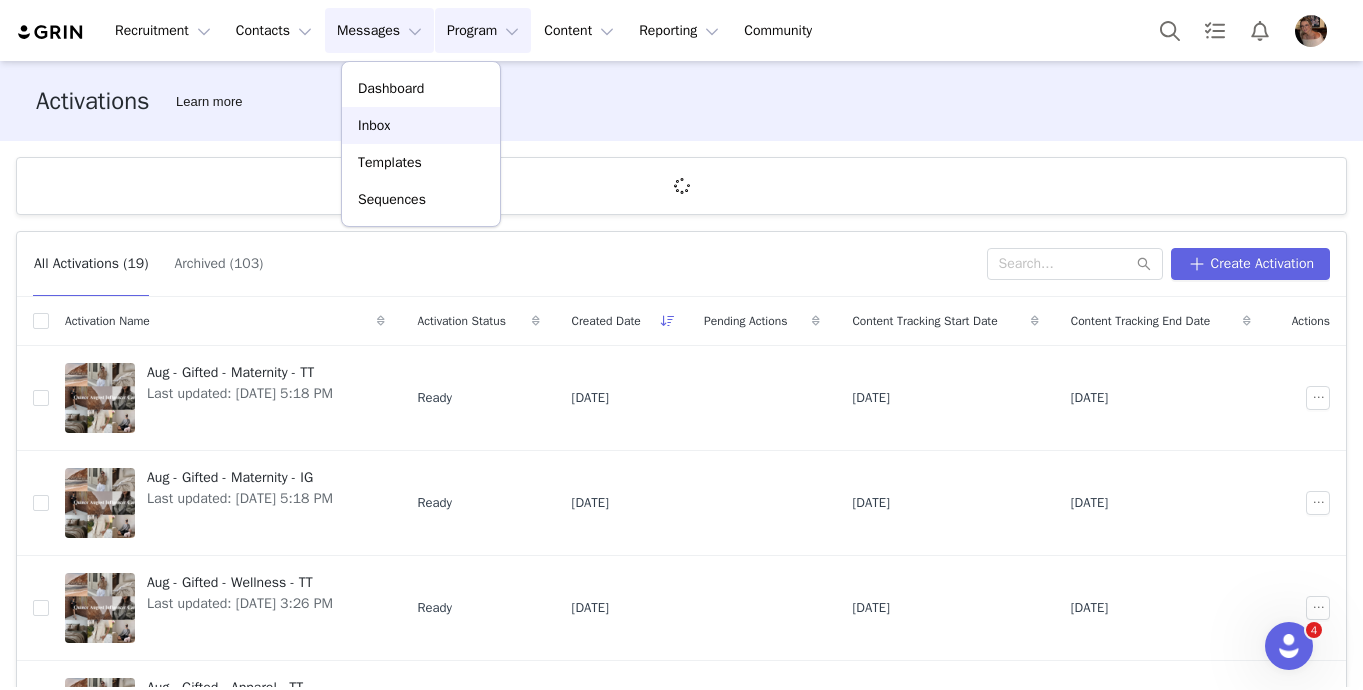 click on "Inbox" at bounding box center (374, 125) 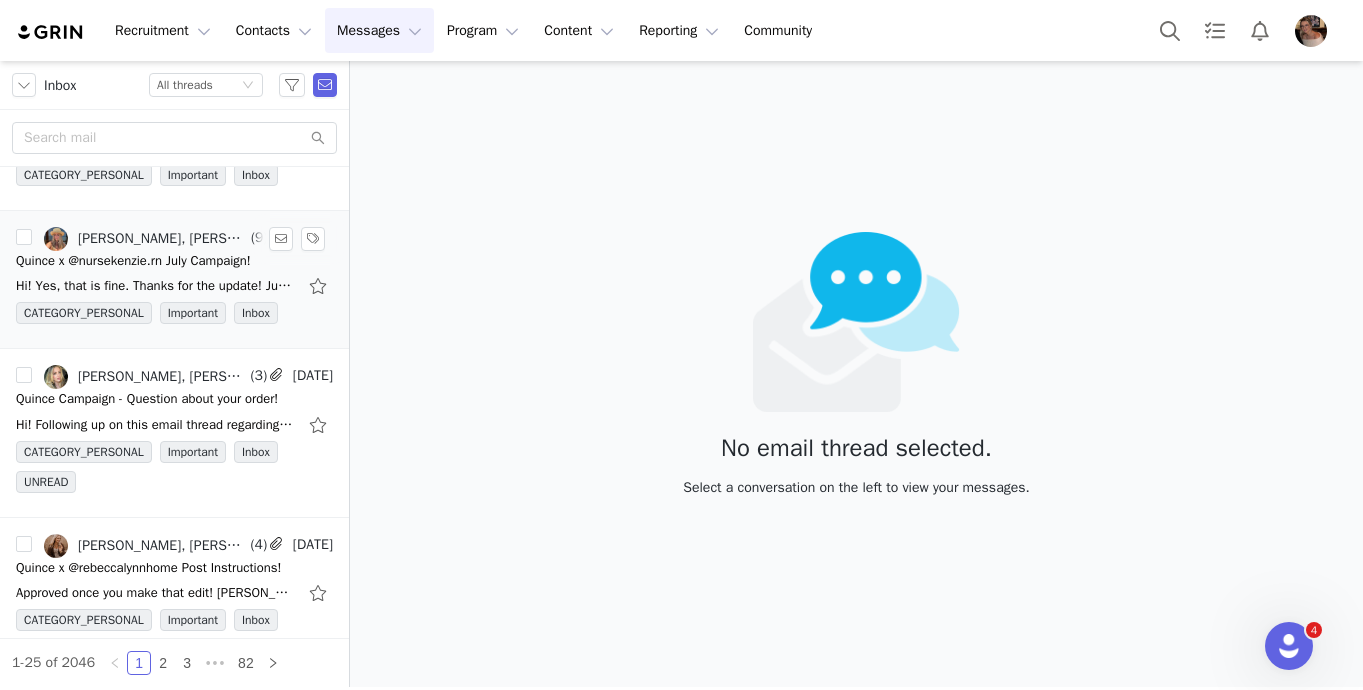 scroll, scrollTop: 119, scrollLeft: 0, axis: vertical 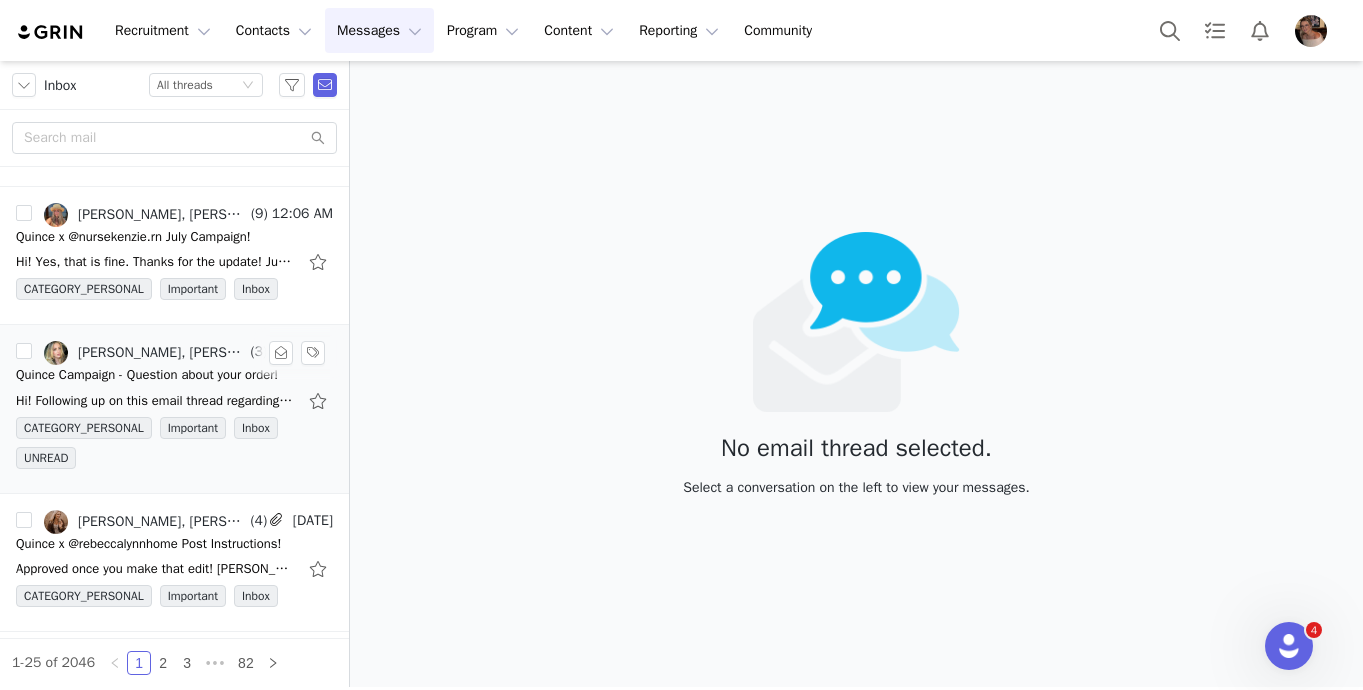 click on "Quince Campaign - Question about your order!" at bounding box center (147, 375) 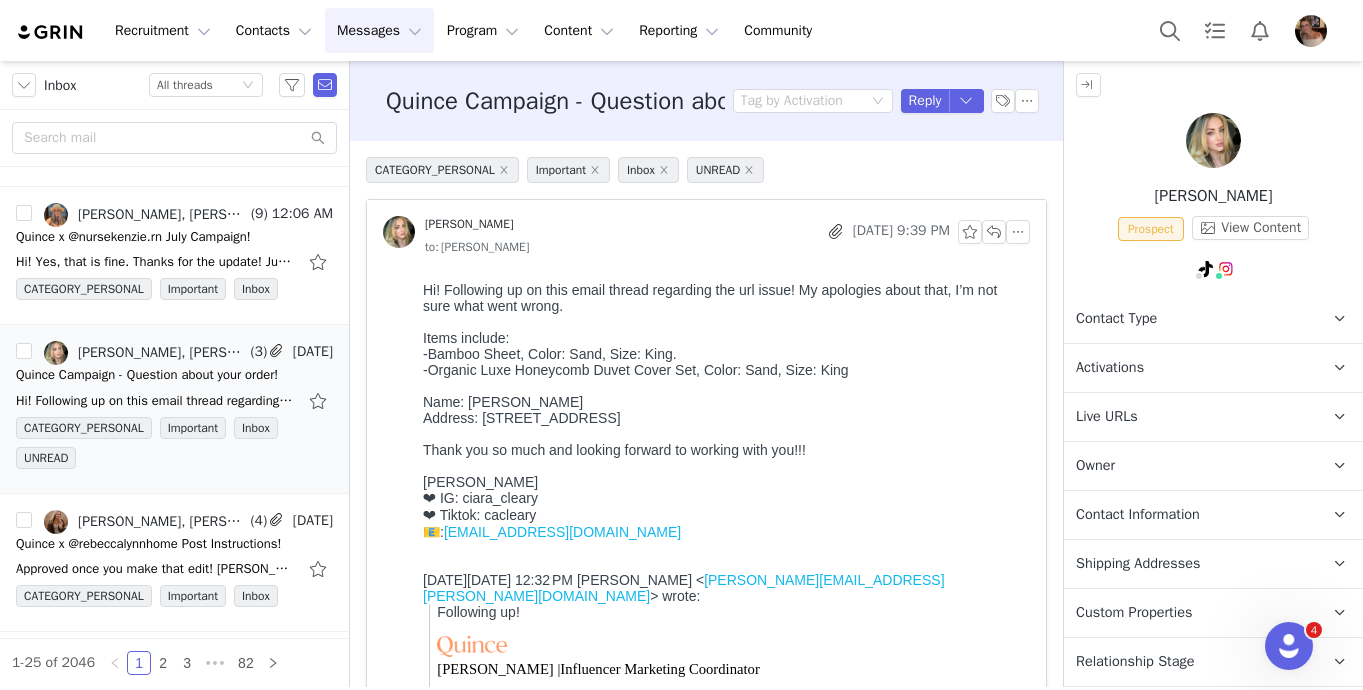 scroll, scrollTop: 0, scrollLeft: 0, axis: both 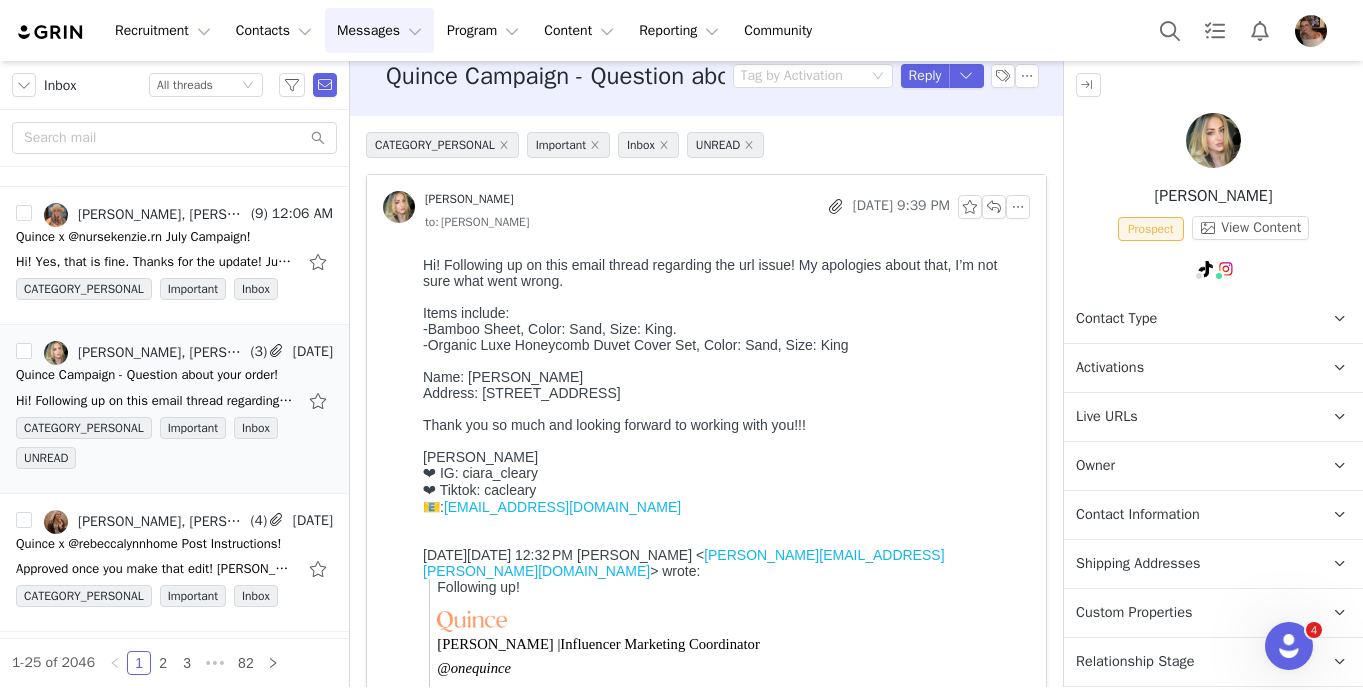 drag, startPoint x: 831, startPoint y: 438, endPoint x: 400, endPoint y: 272, distance: 461.86255 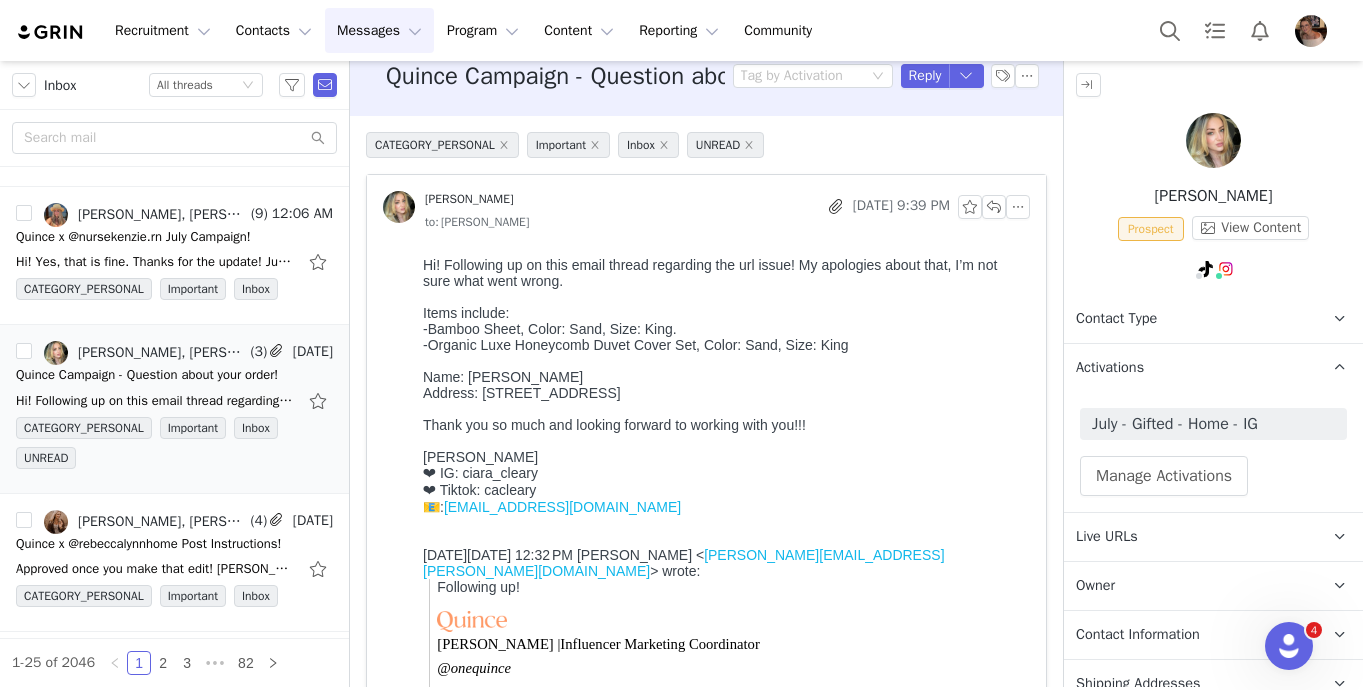 click on "Activations" at bounding box center [1189, 368] 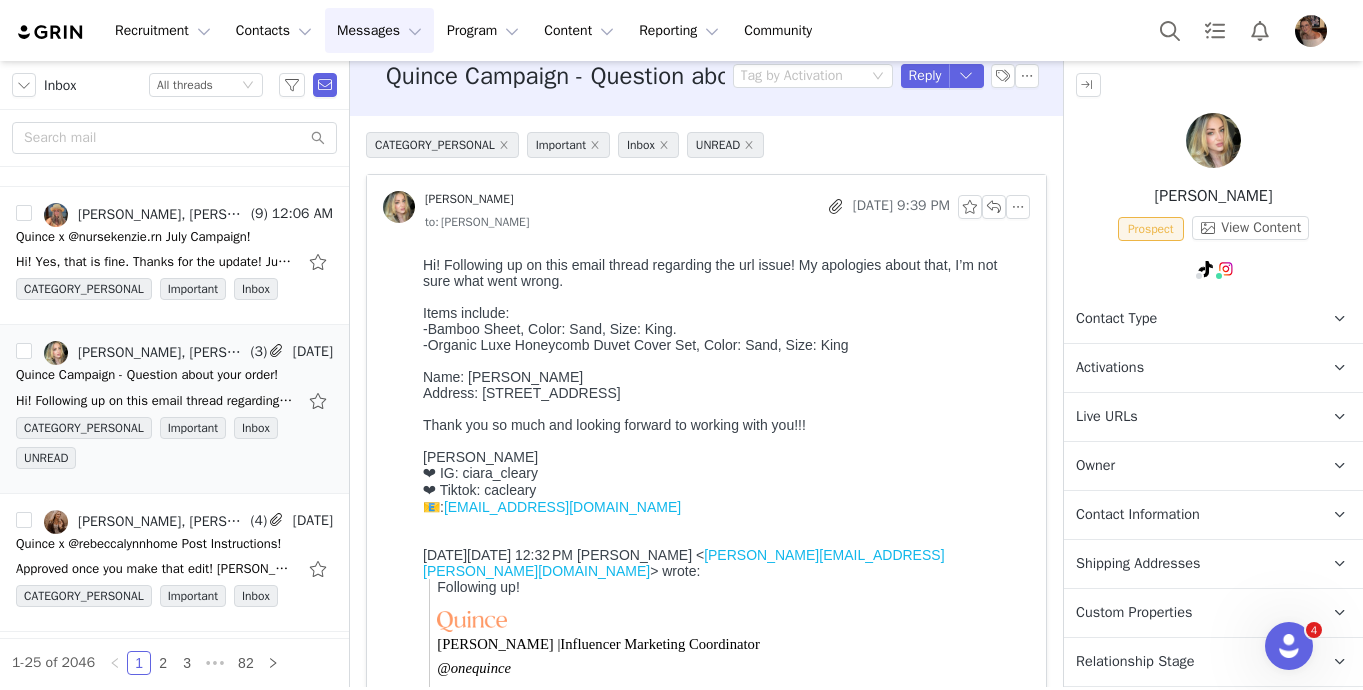 click on "-Organic Luxe Honeycomb Duvet Cover Set, Color: Sand, Size: King" at bounding box center (722, 345) 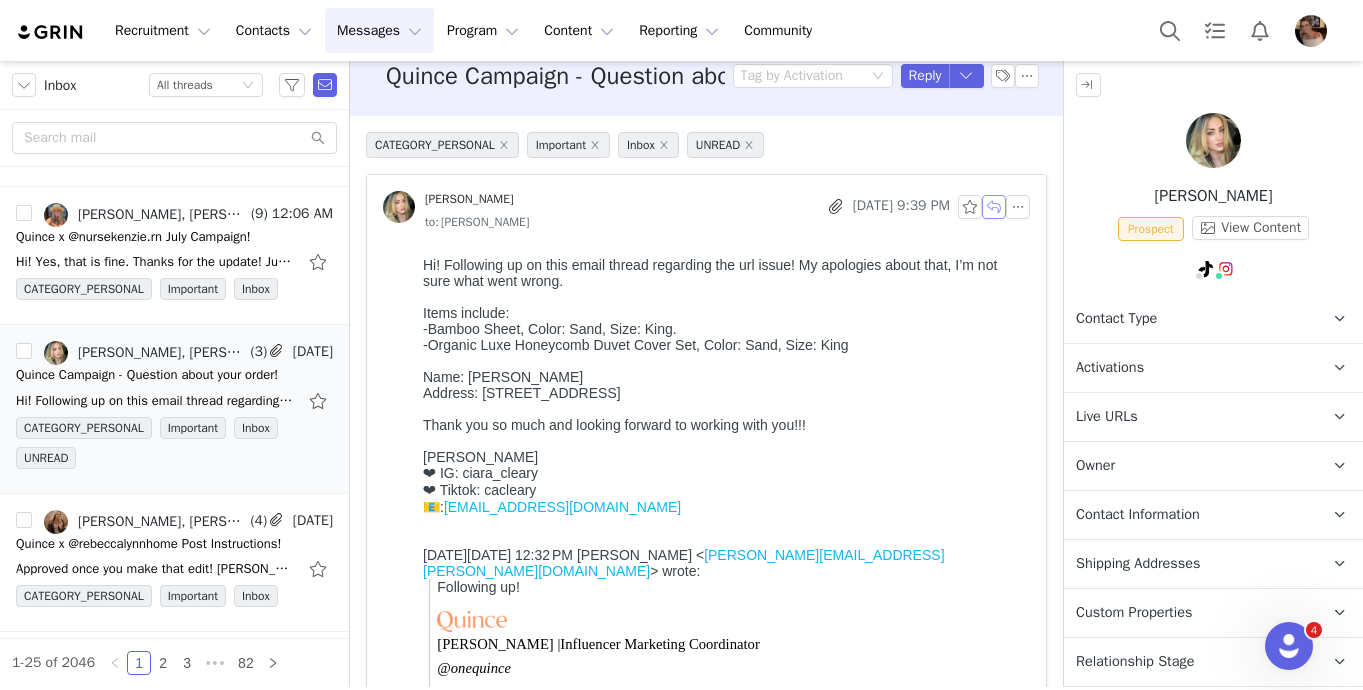 click at bounding box center (994, 207) 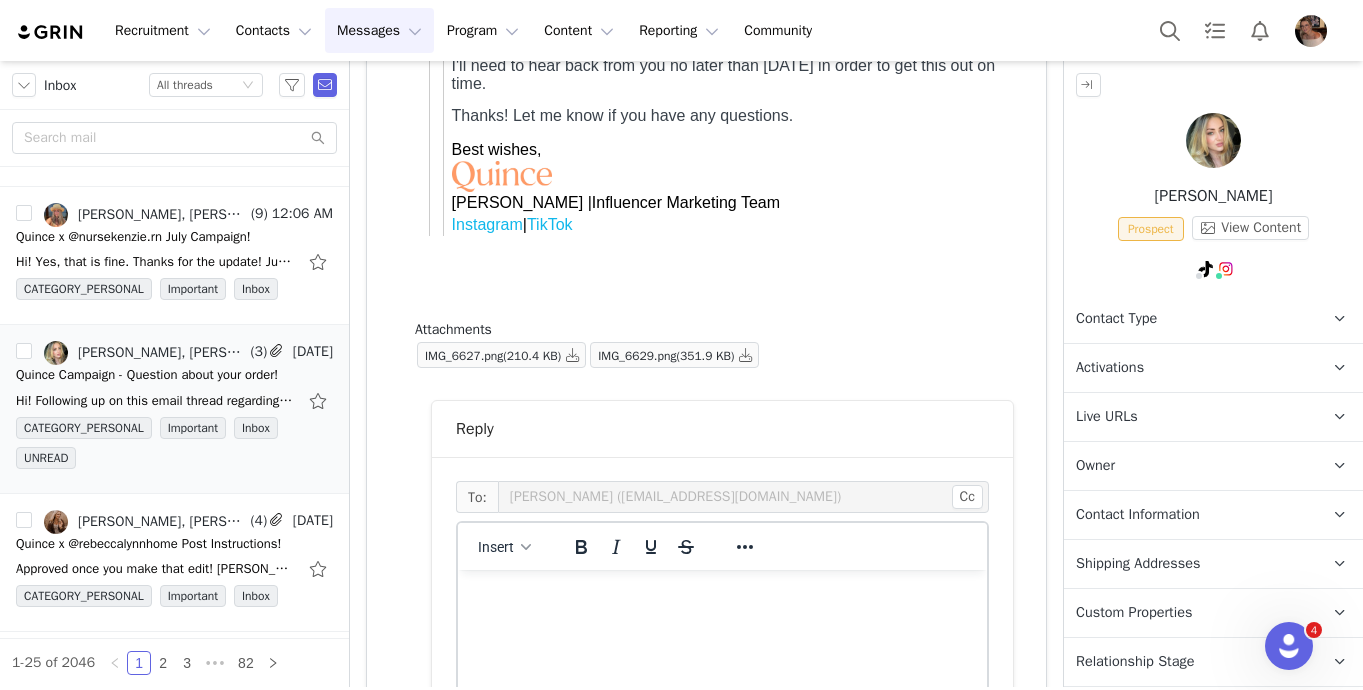 scroll, scrollTop: 1220, scrollLeft: 0, axis: vertical 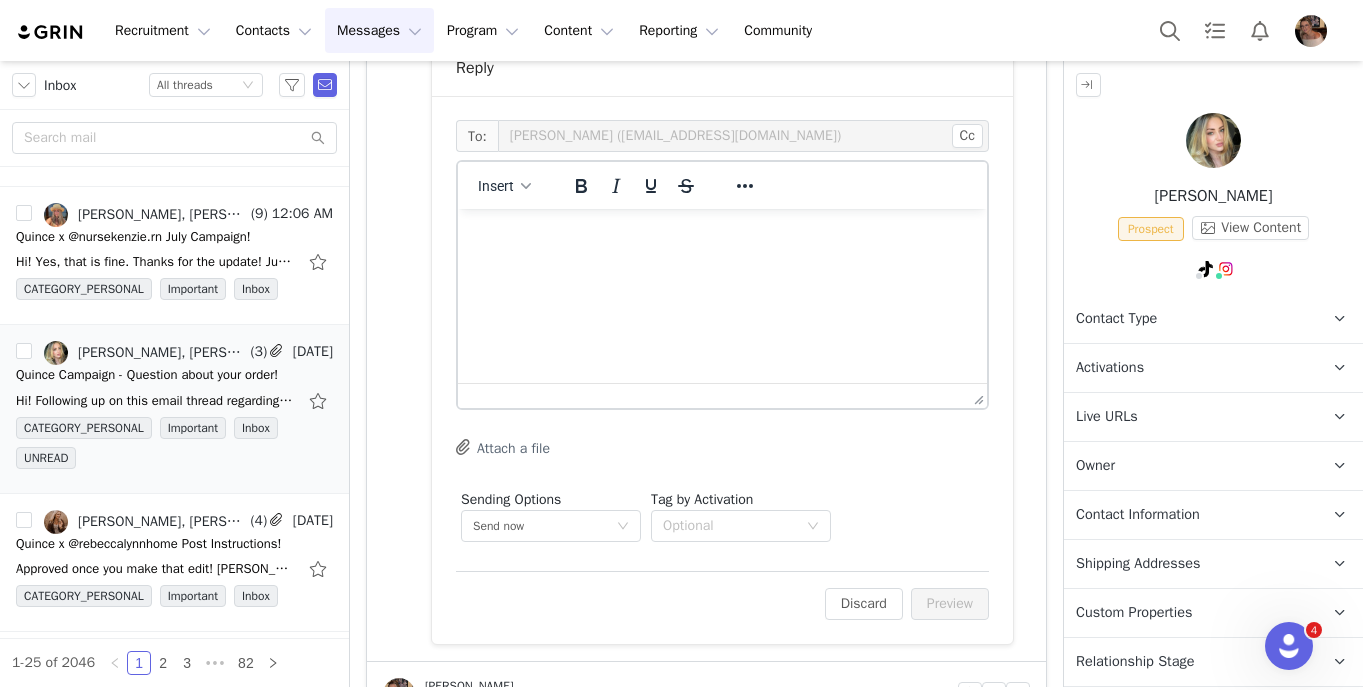 click at bounding box center (722, 236) 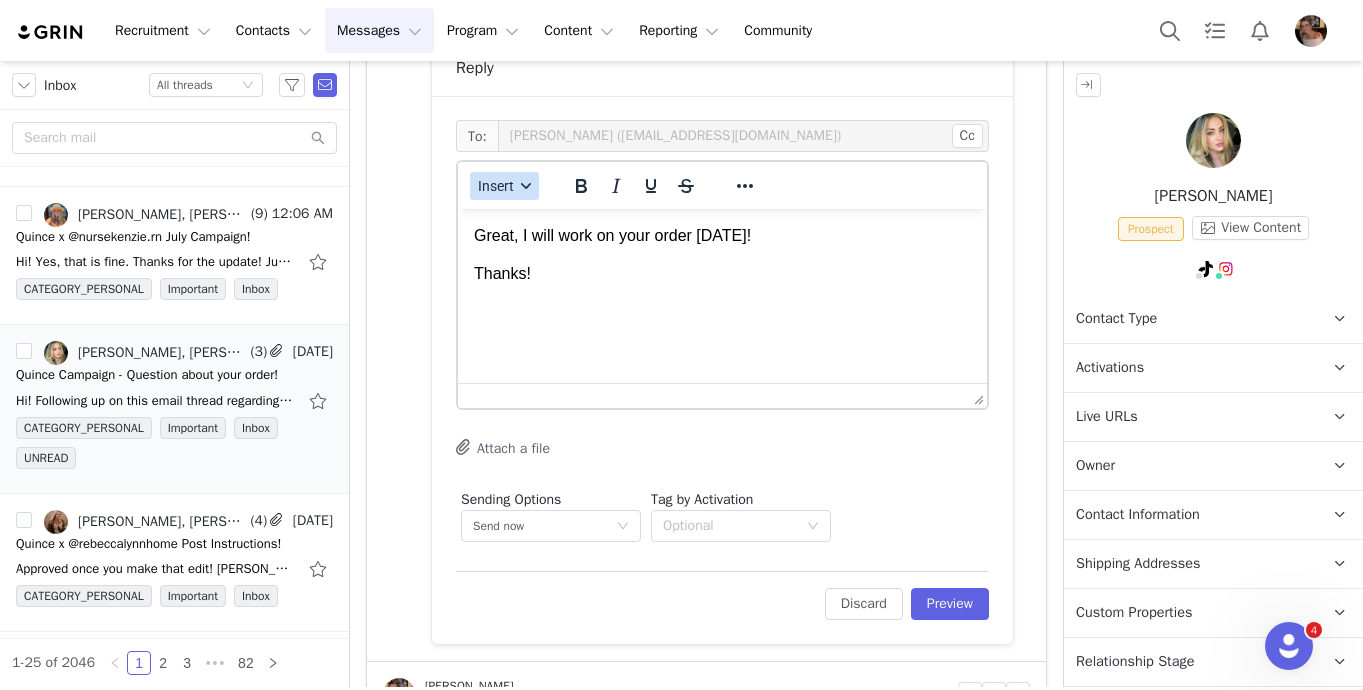 click on "Insert" at bounding box center (496, 186) 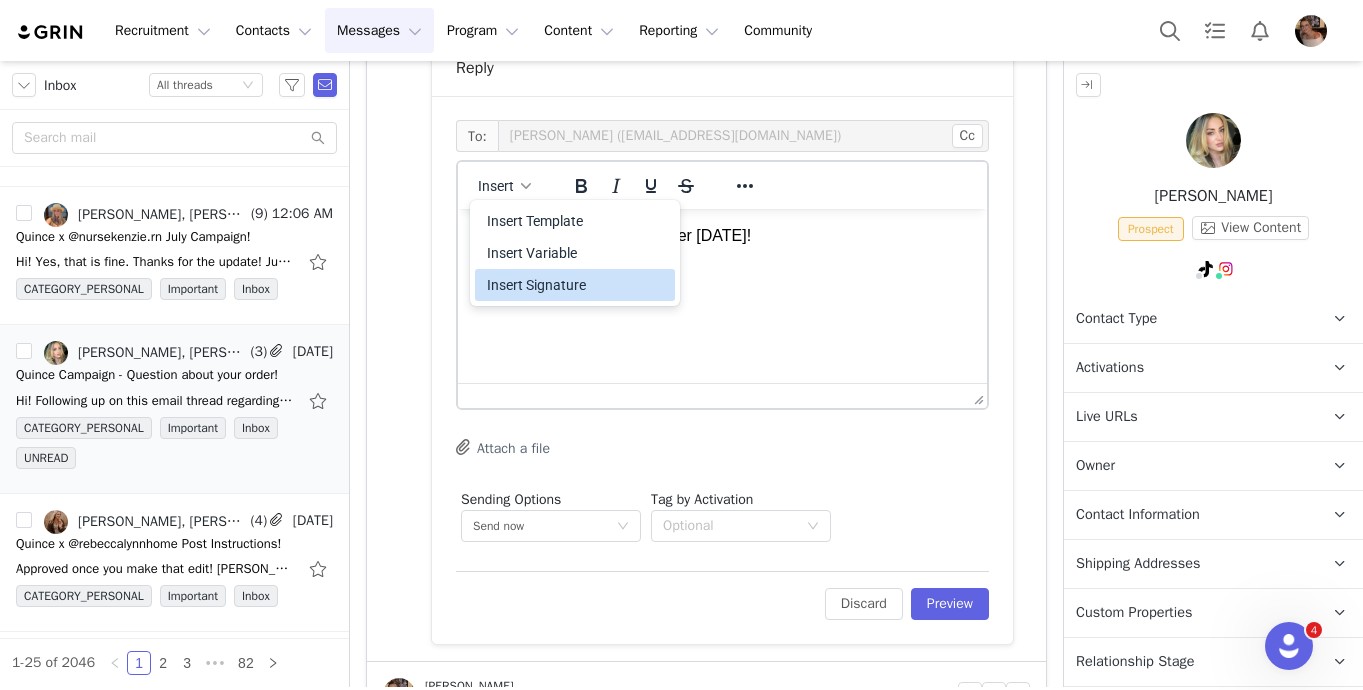 click on "Insert Signature" at bounding box center [577, 285] 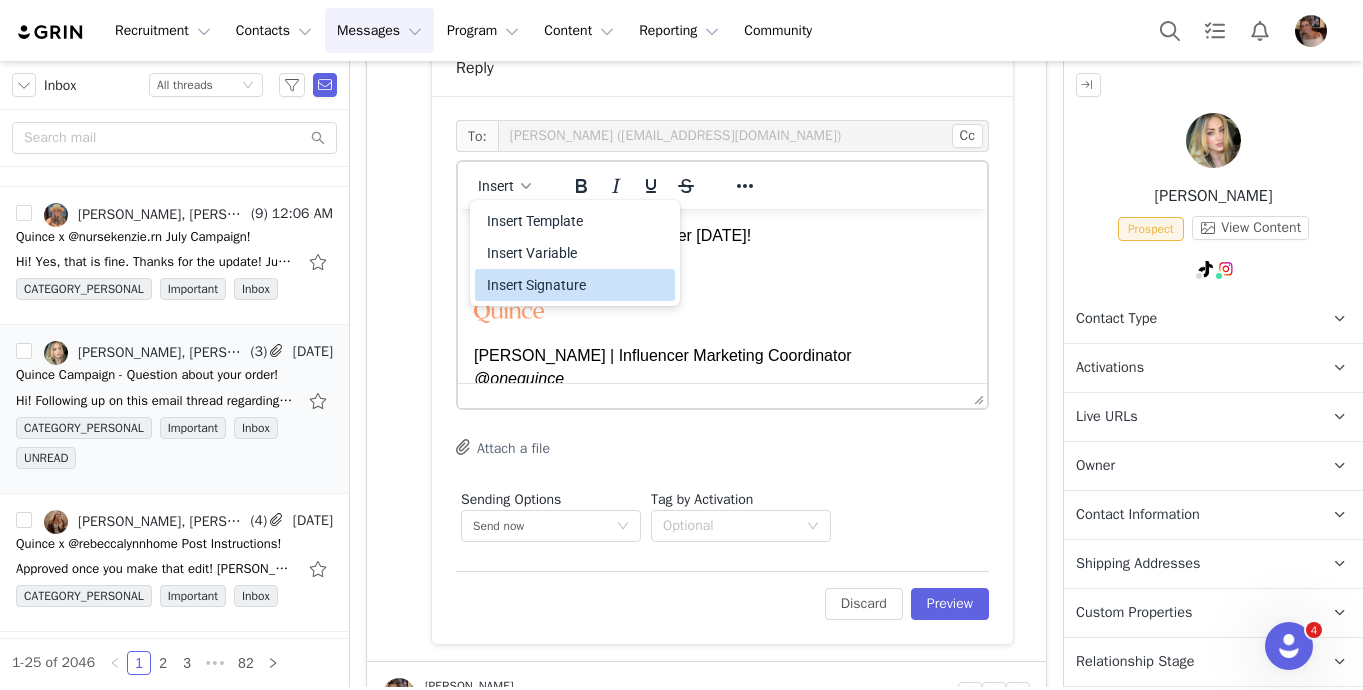 scroll, scrollTop: 5, scrollLeft: 0, axis: vertical 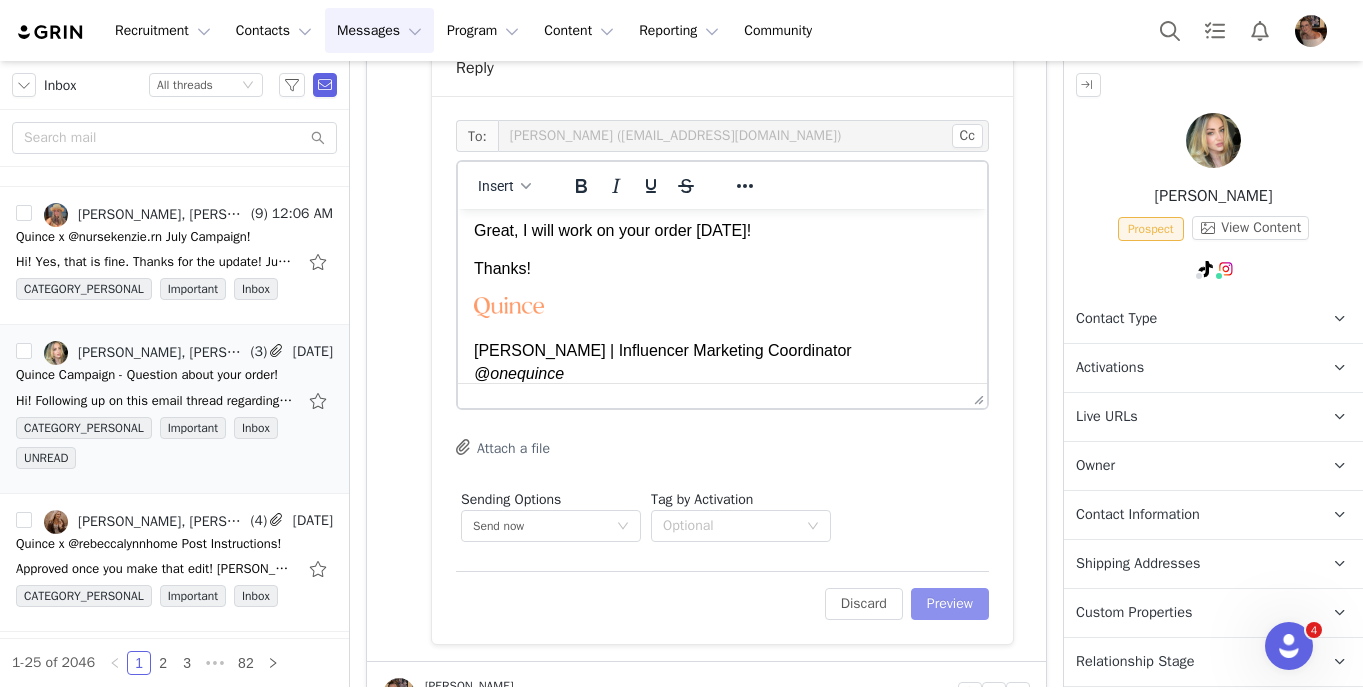 click on "Preview" at bounding box center (950, 604) 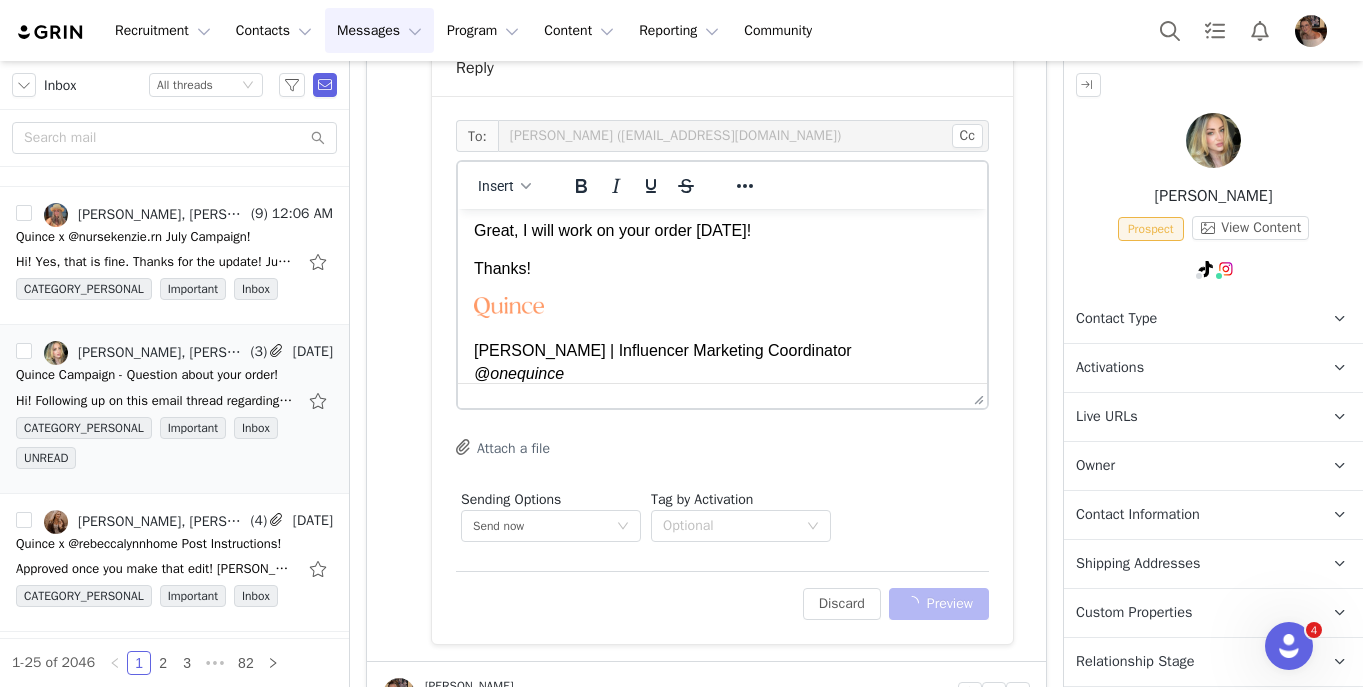 scroll, scrollTop: 1220, scrollLeft: 0, axis: vertical 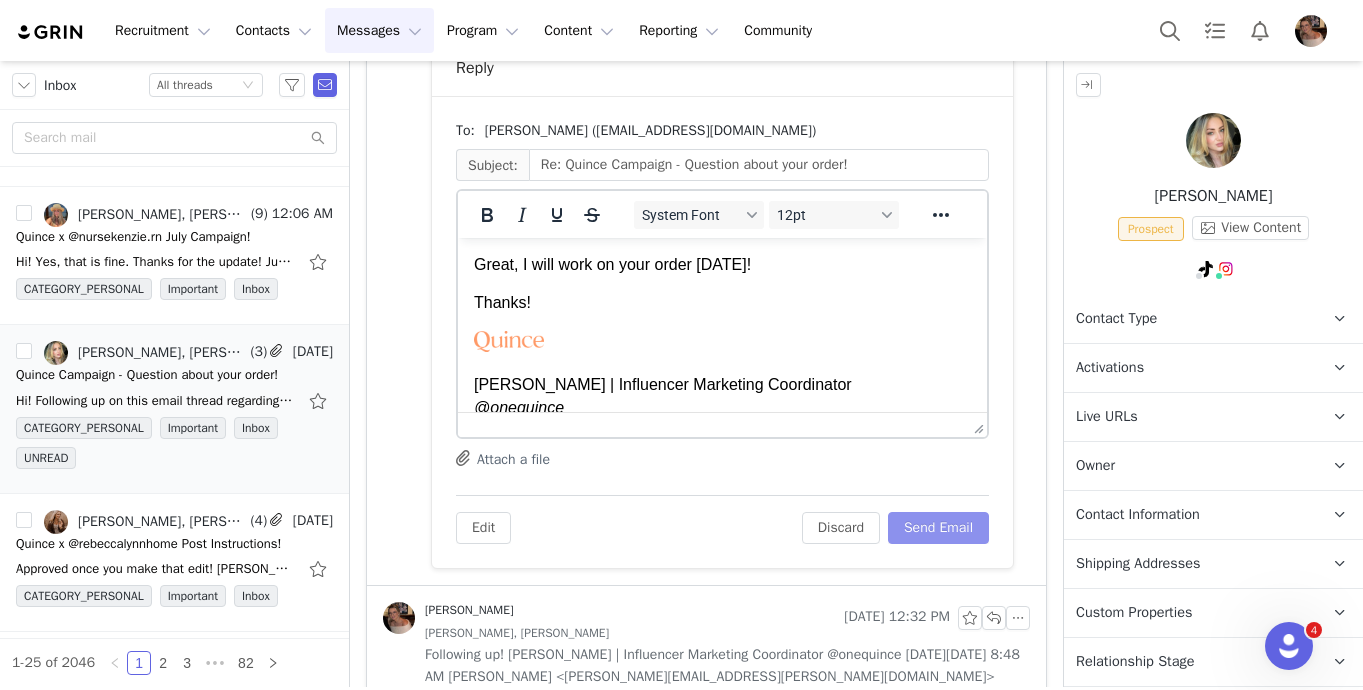 click on "Send Email" at bounding box center [938, 528] 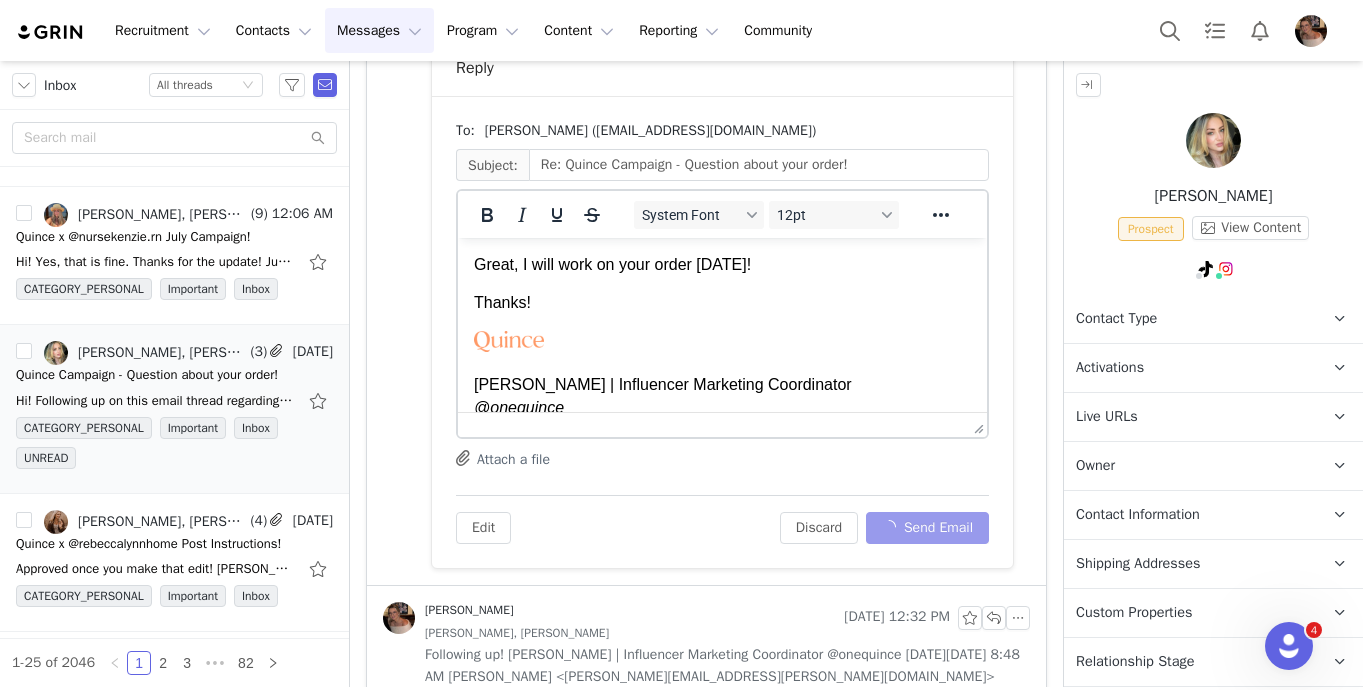 scroll, scrollTop: 841, scrollLeft: 0, axis: vertical 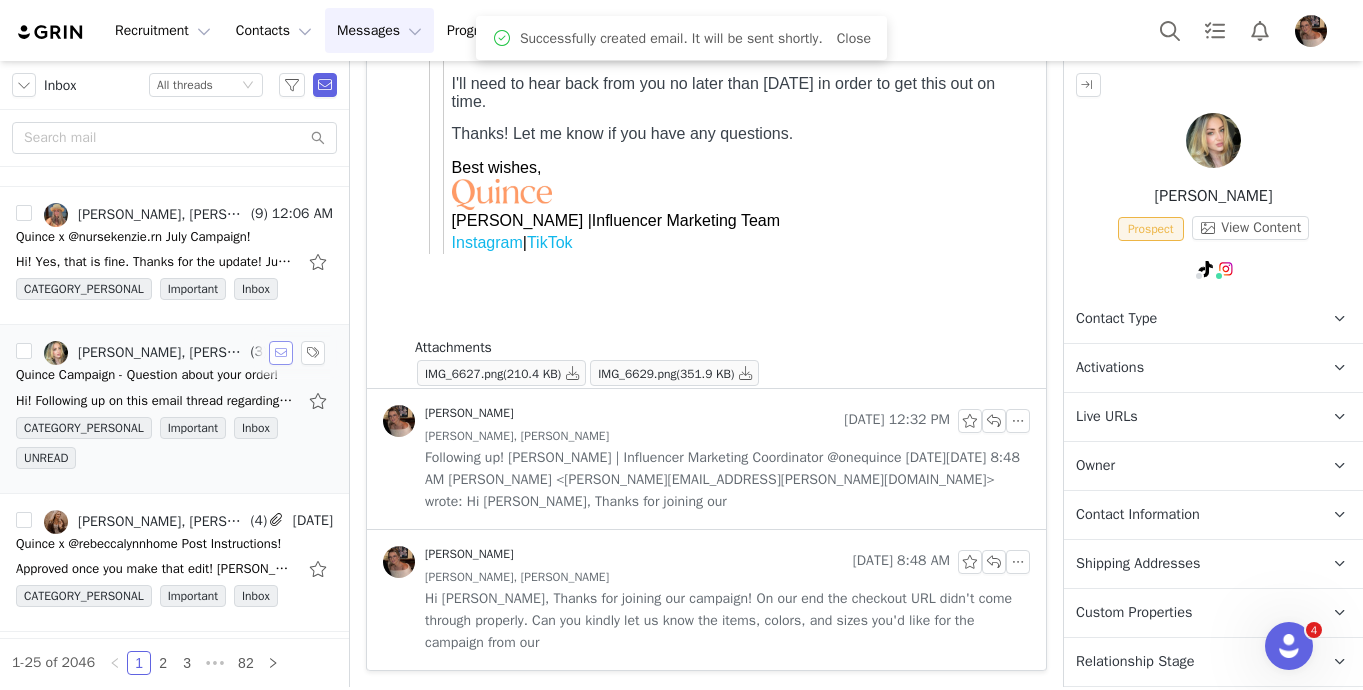 click at bounding box center [281, 353] 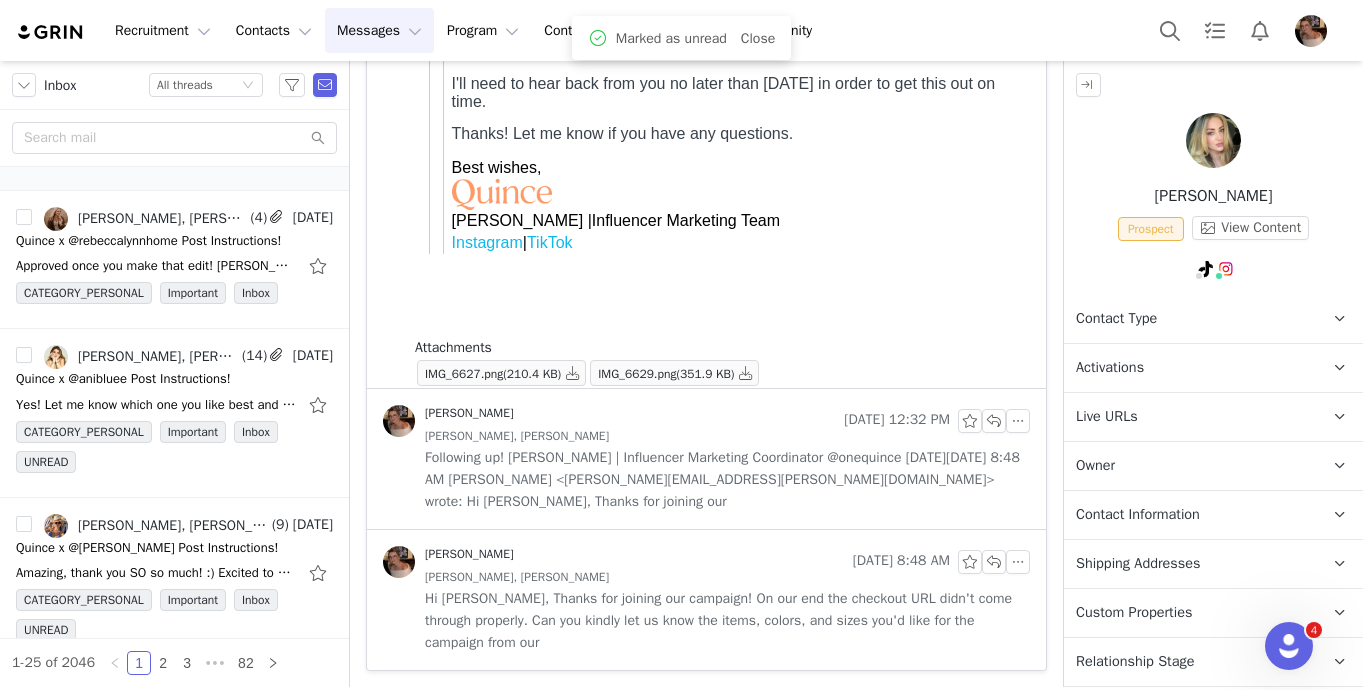 scroll, scrollTop: 426, scrollLeft: 0, axis: vertical 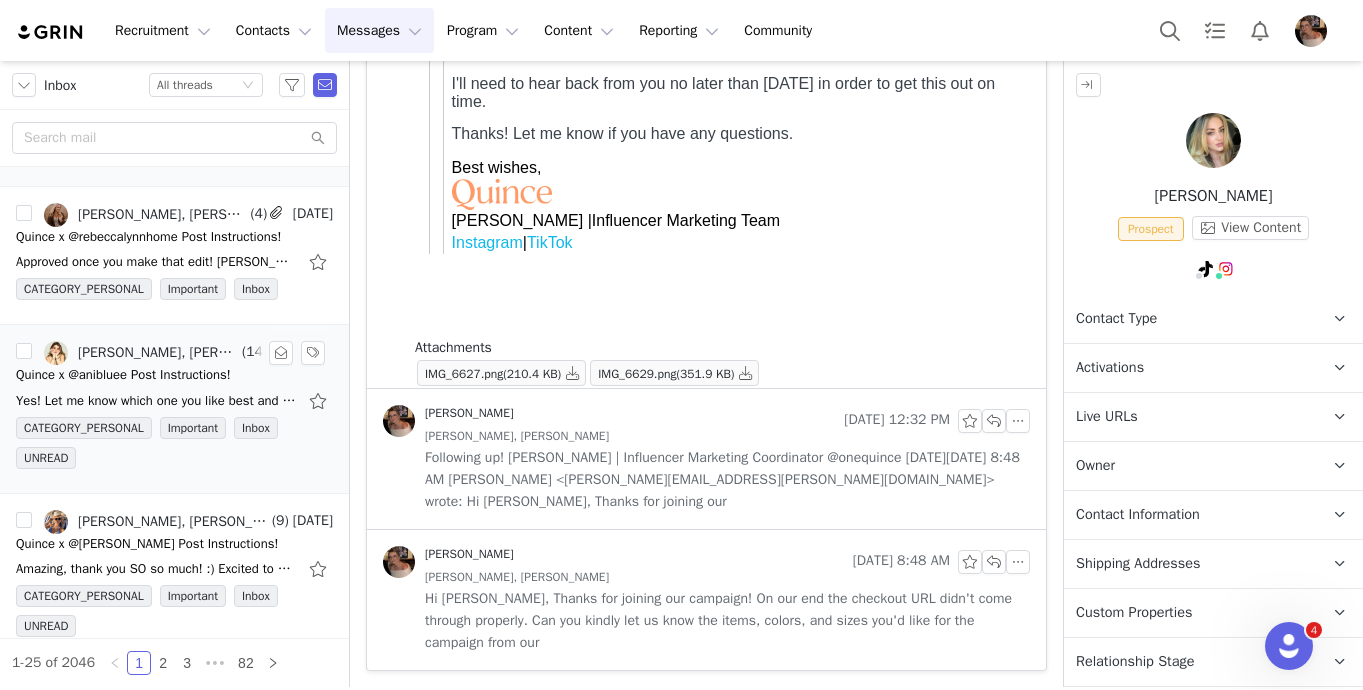 click on "Yes! Let me know which one you like best and if you need me to edit any of them I would happily do so. I am also going to record more videos, so I'll keep you posted. OPTION 1 Ok… I get the hype" at bounding box center (174, 401) 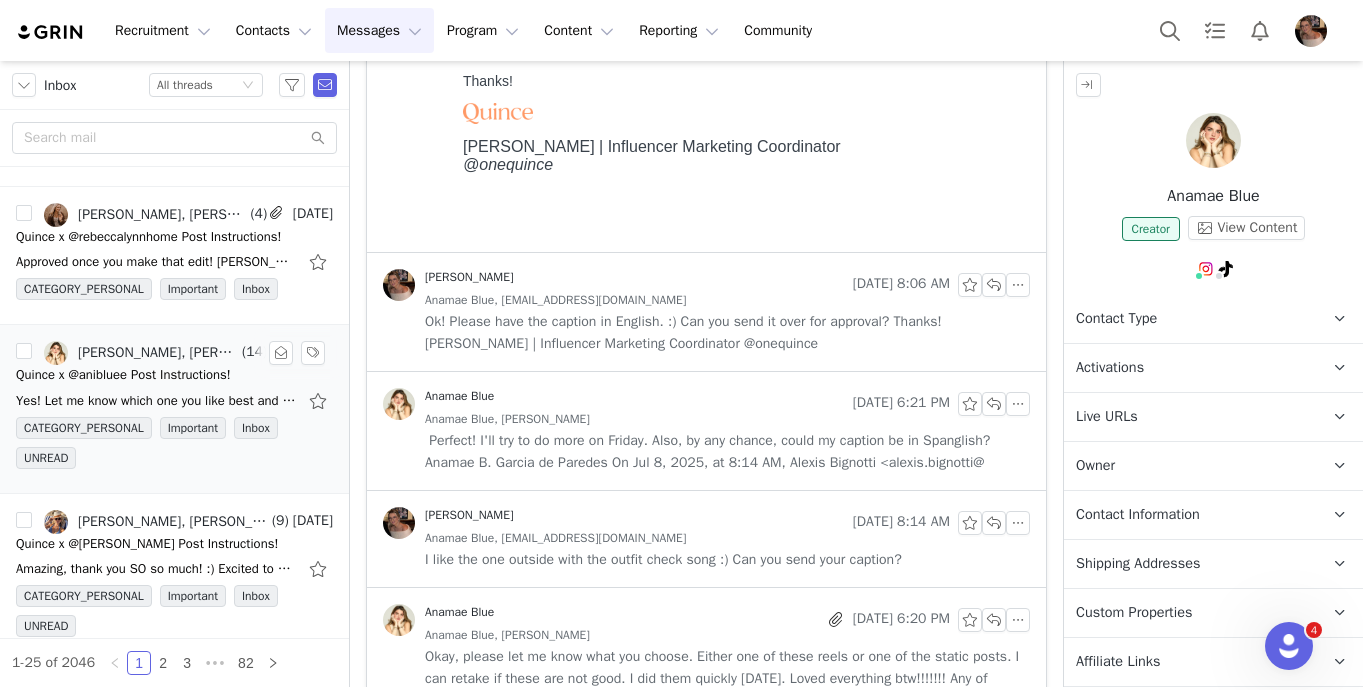 scroll, scrollTop: 0, scrollLeft: 0, axis: both 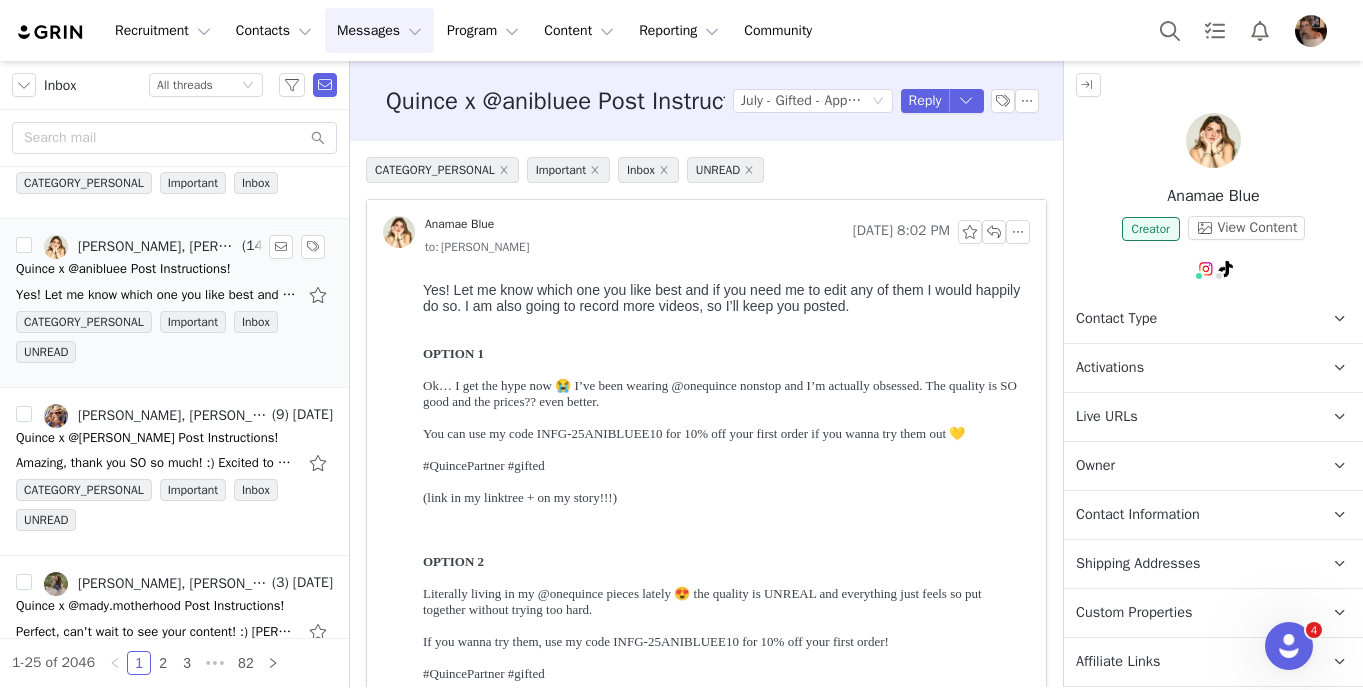 click on "Yes! Let me know which one you like best and if you need me to edit any of them I would happily do so. I am also going to record more videos, so I'll keep you posted. OPTION 1 Ok… I get the hype" at bounding box center (156, 295) 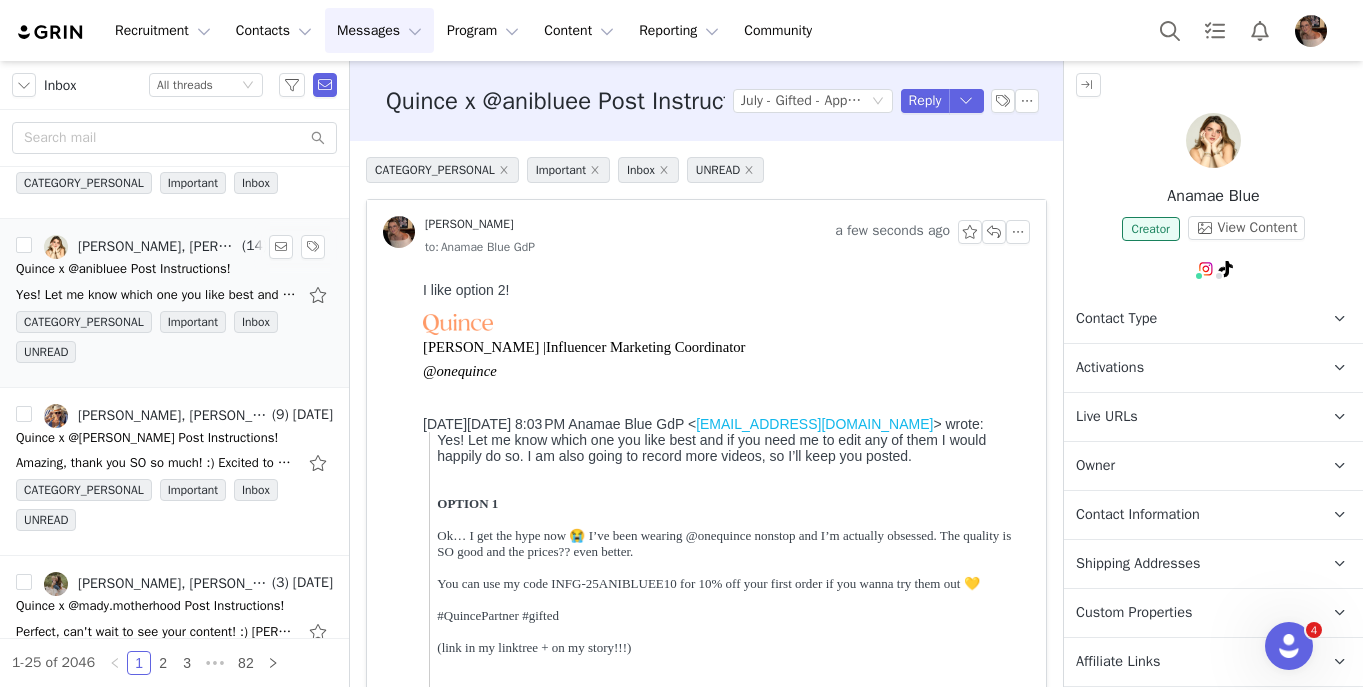 scroll, scrollTop: 0, scrollLeft: 0, axis: both 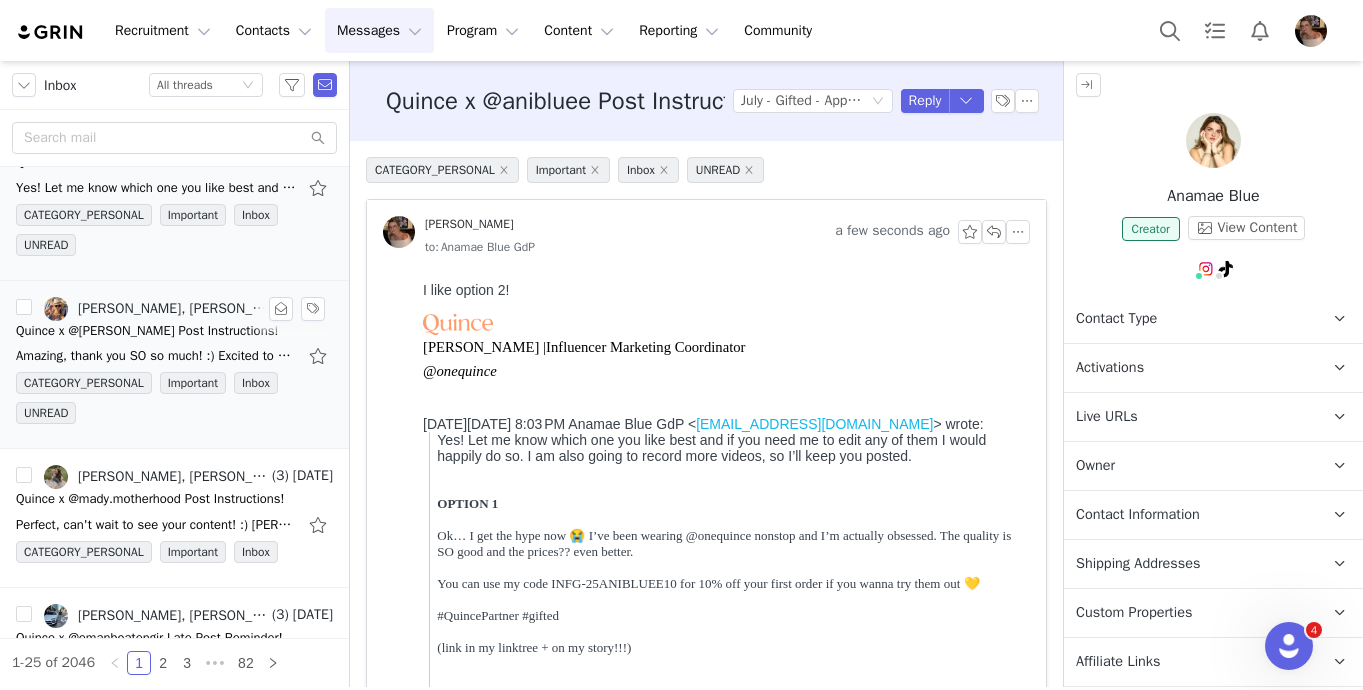 click on "Amazing, thank you SO so much! :) Excited to continue working with you- let me know if you need anything! [PERSON_NAME] [DATE][DATE] 6:46 PM [PERSON_NAME] <[PERSON_NAME].[PERSON_NAME]@onequince." at bounding box center [174, 356] 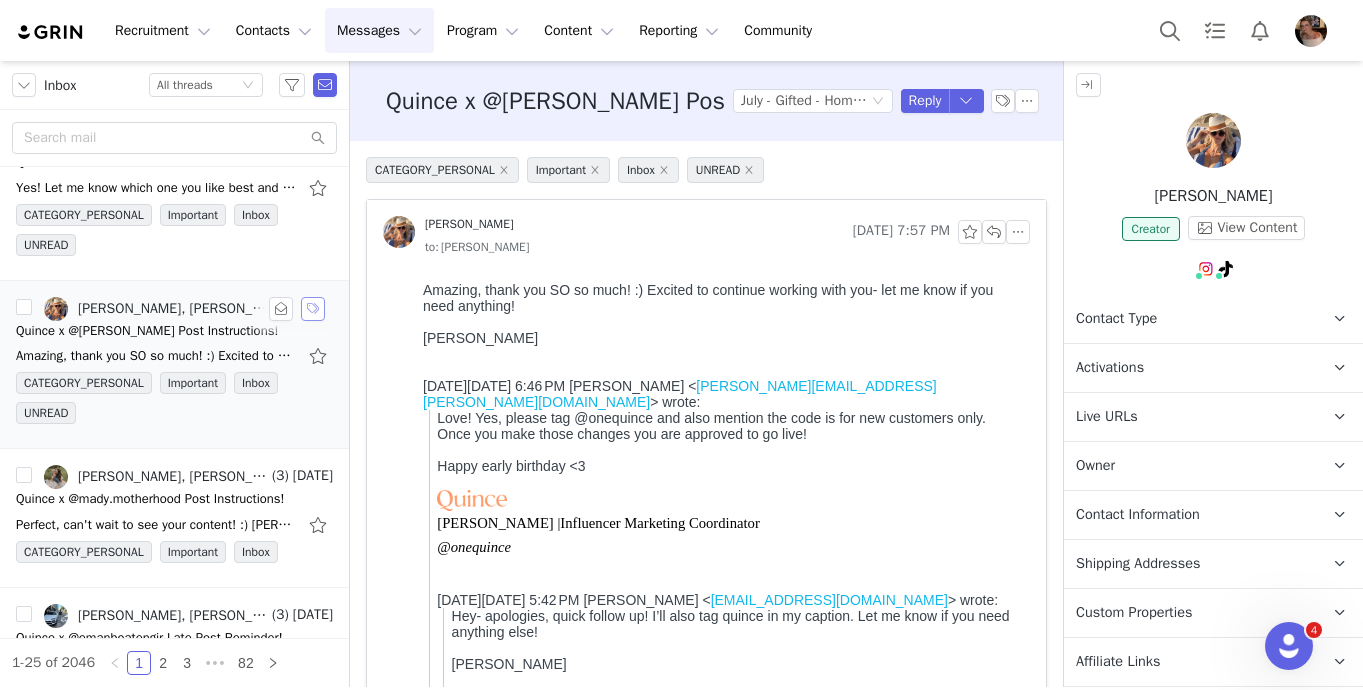 scroll, scrollTop: 0, scrollLeft: 0, axis: both 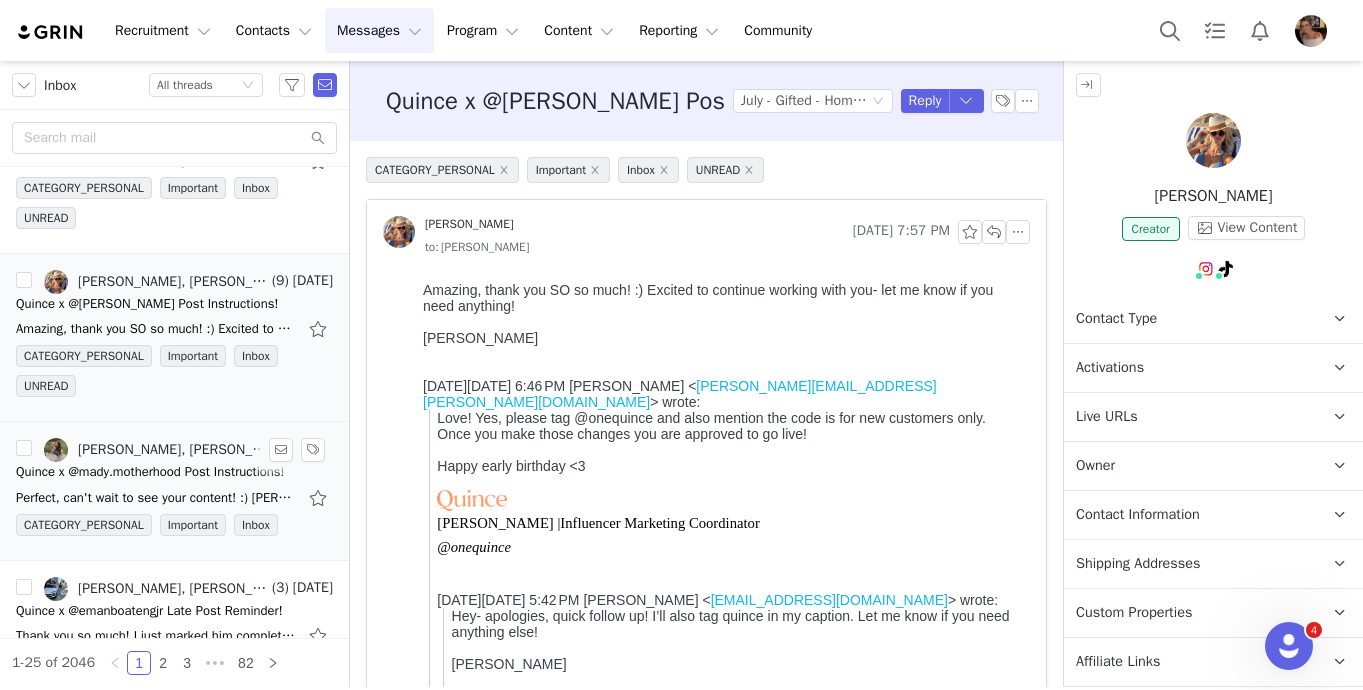 click on "[PERSON_NAME], [PERSON_NAME]" at bounding box center (173, 450) 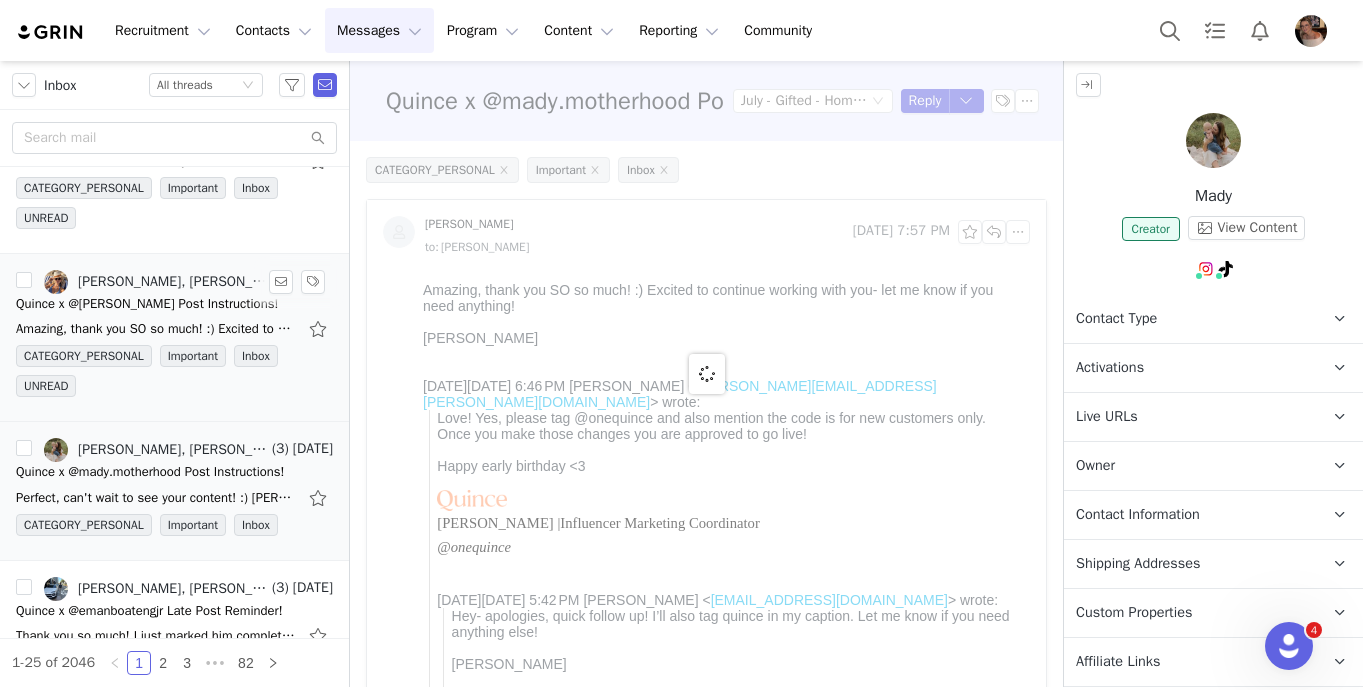 click on "Amazing, thank you SO so much! :) Excited to continue working with you- let me know if you need anything! [PERSON_NAME] [DATE][DATE] 6:46 PM [PERSON_NAME] <[PERSON_NAME].[PERSON_NAME]@onequince." at bounding box center [174, 329] 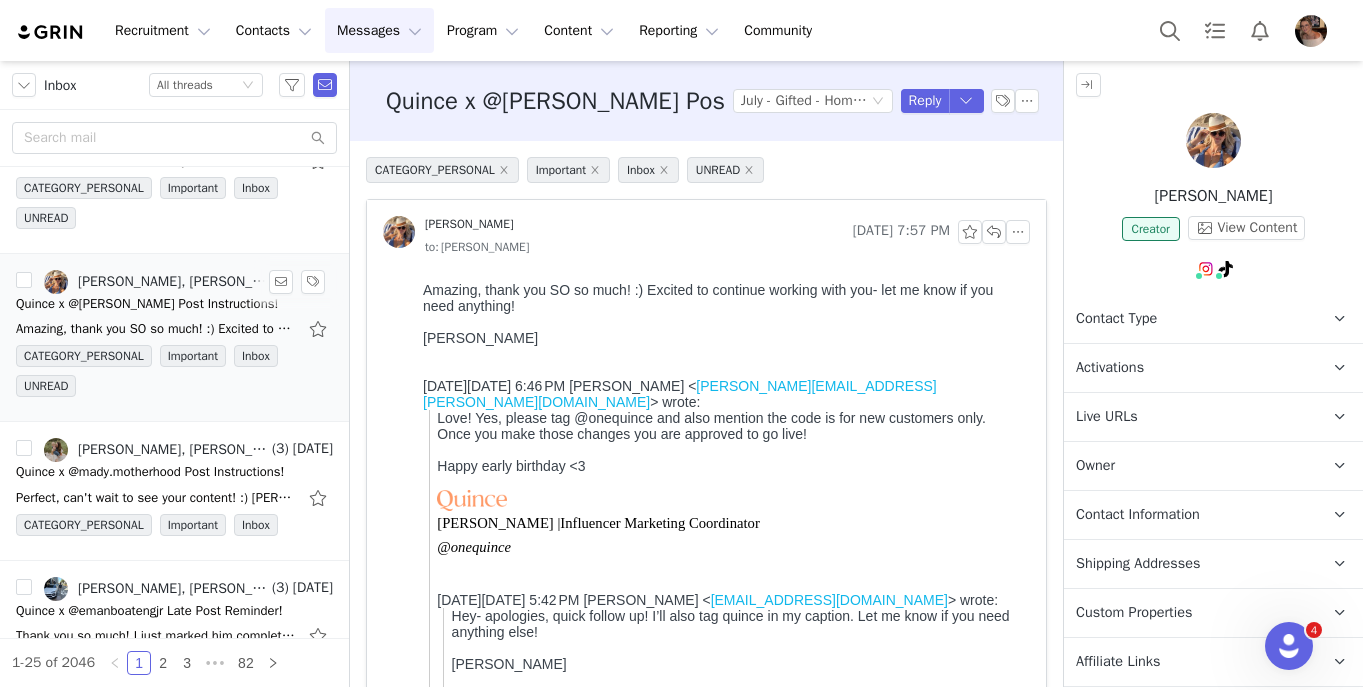 scroll, scrollTop: 0, scrollLeft: 0, axis: both 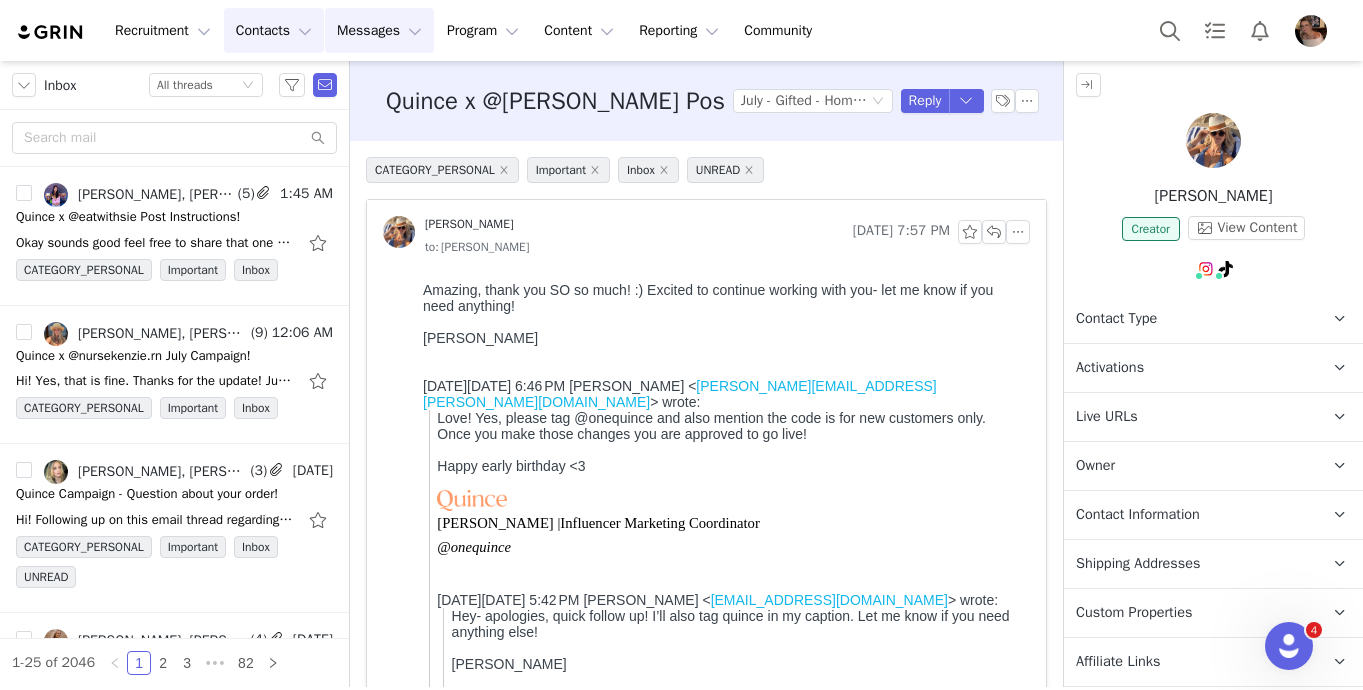 click on "Contacts Contacts" at bounding box center [274, 30] 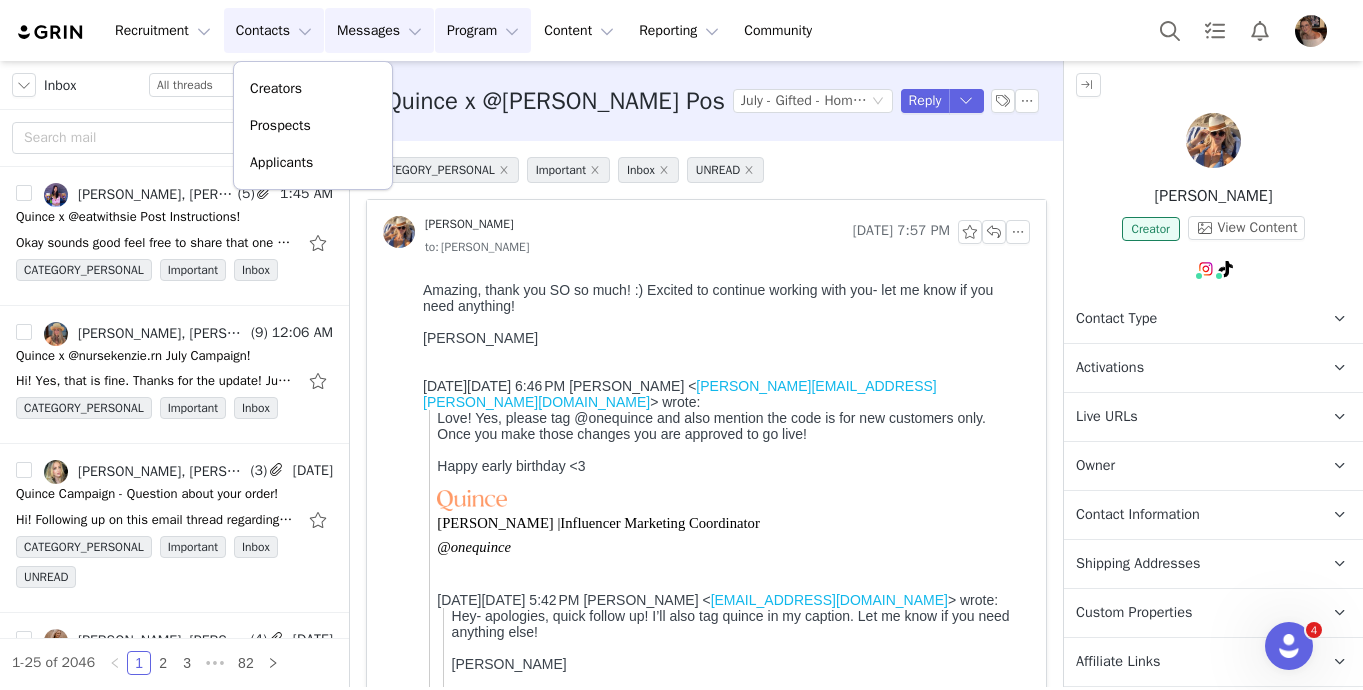 click on "Program Program" at bounding box center (483, 30) 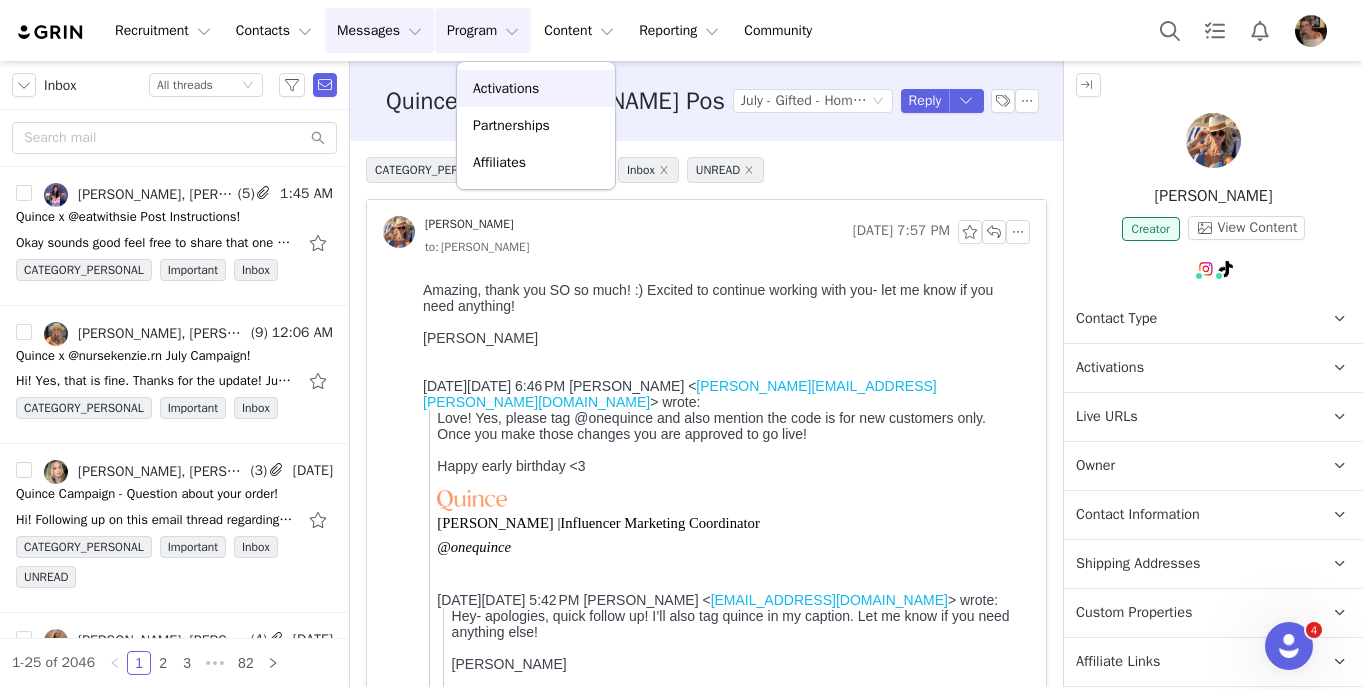 click on "Activations" at bounding box center (506, 88) 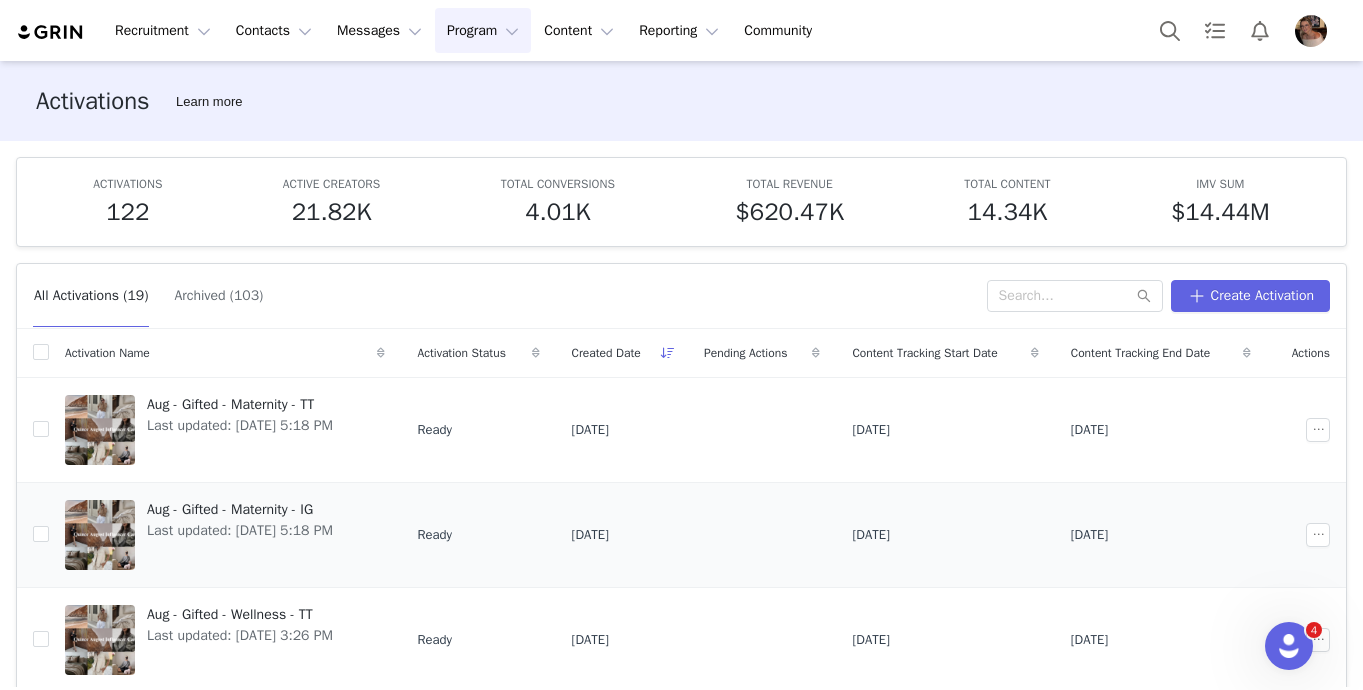 scroll, scrollTop: 708, scrollLeft: 0, axis: vertical 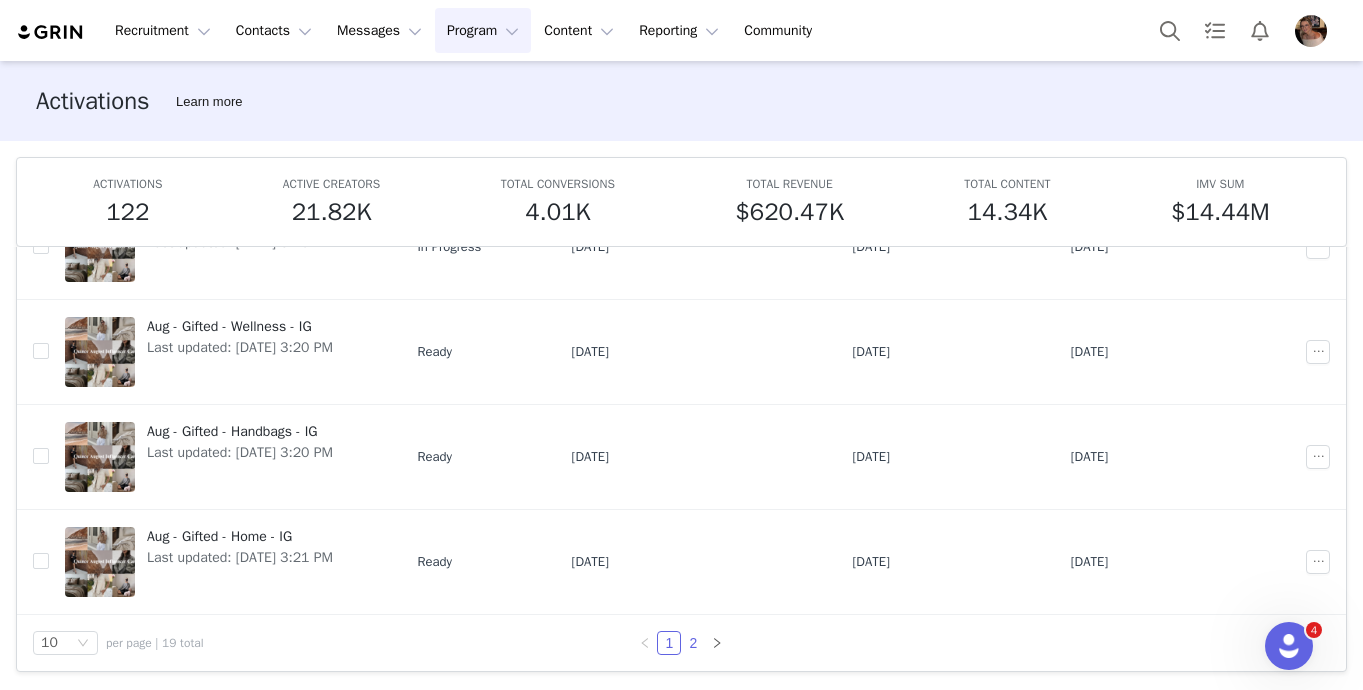 click on "2" at bounding box center (693, 643) 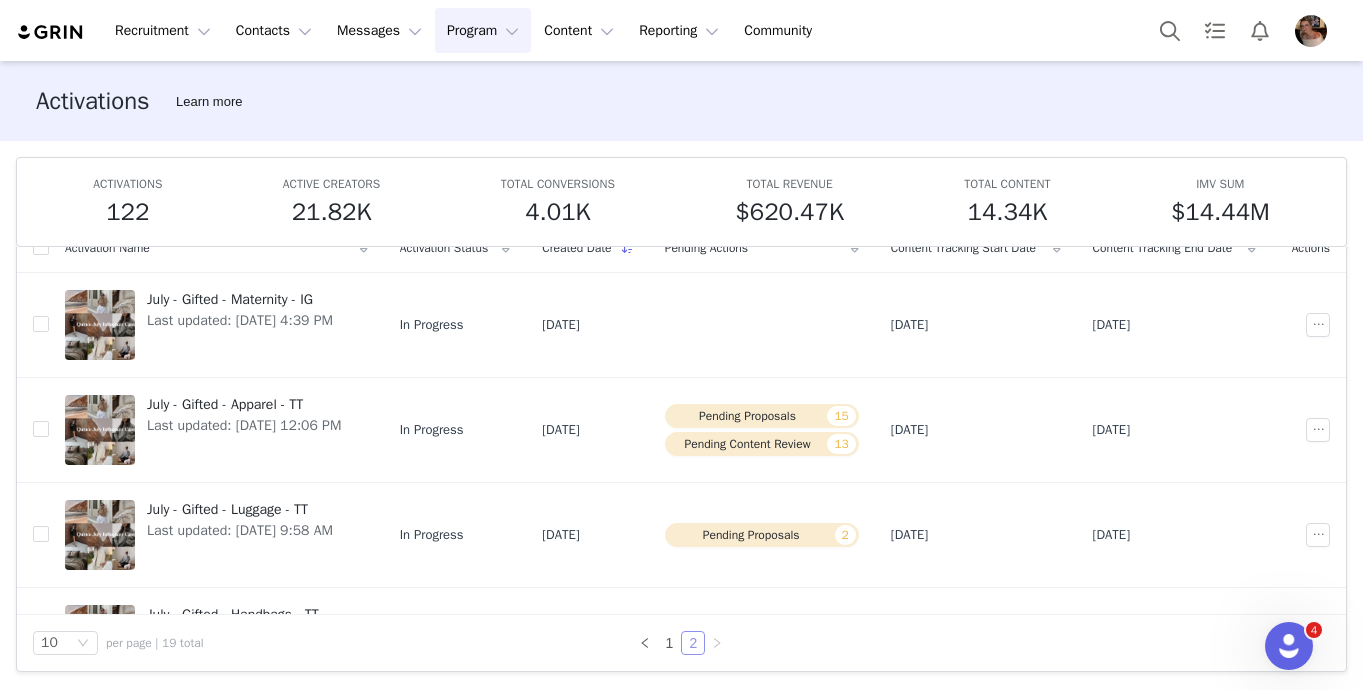 scroll, scrollTop: 603, scrollLeft: 0, axis: vertical 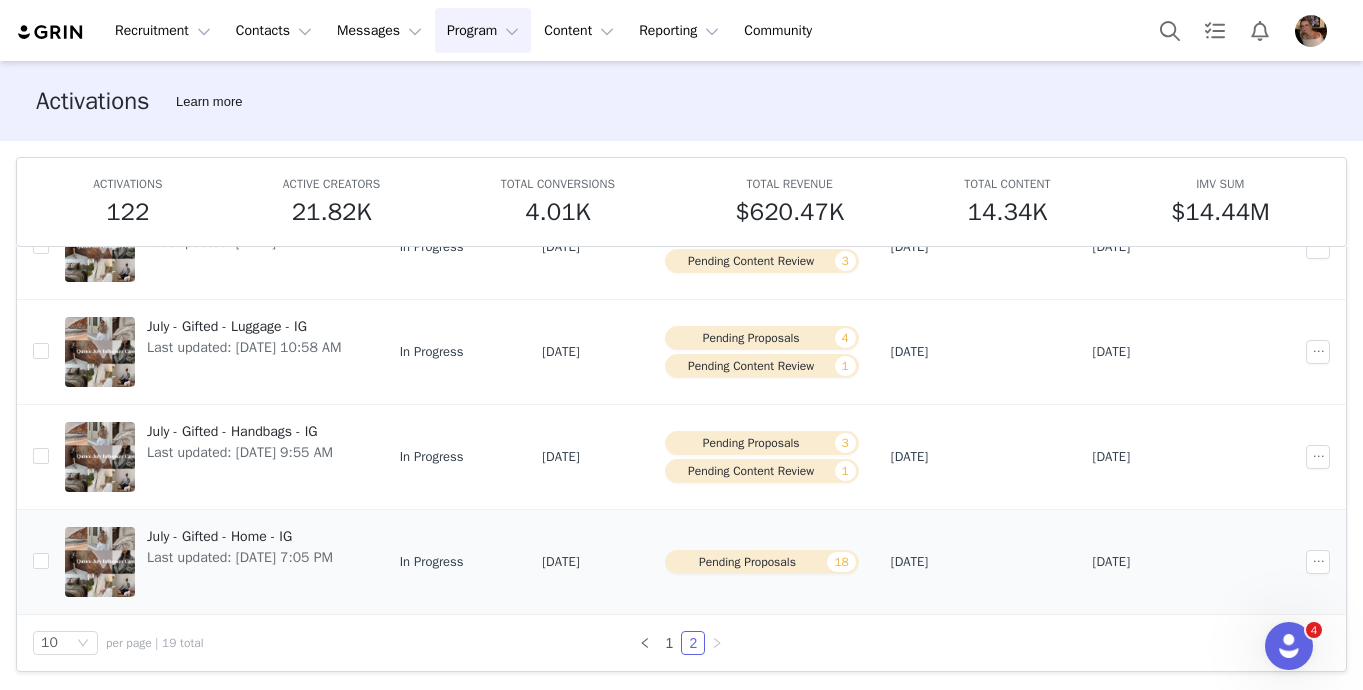 click on "July - Gifted - Home - IG Last updated: [DATE] 7:05 PM" at bounding box center (216, 561) 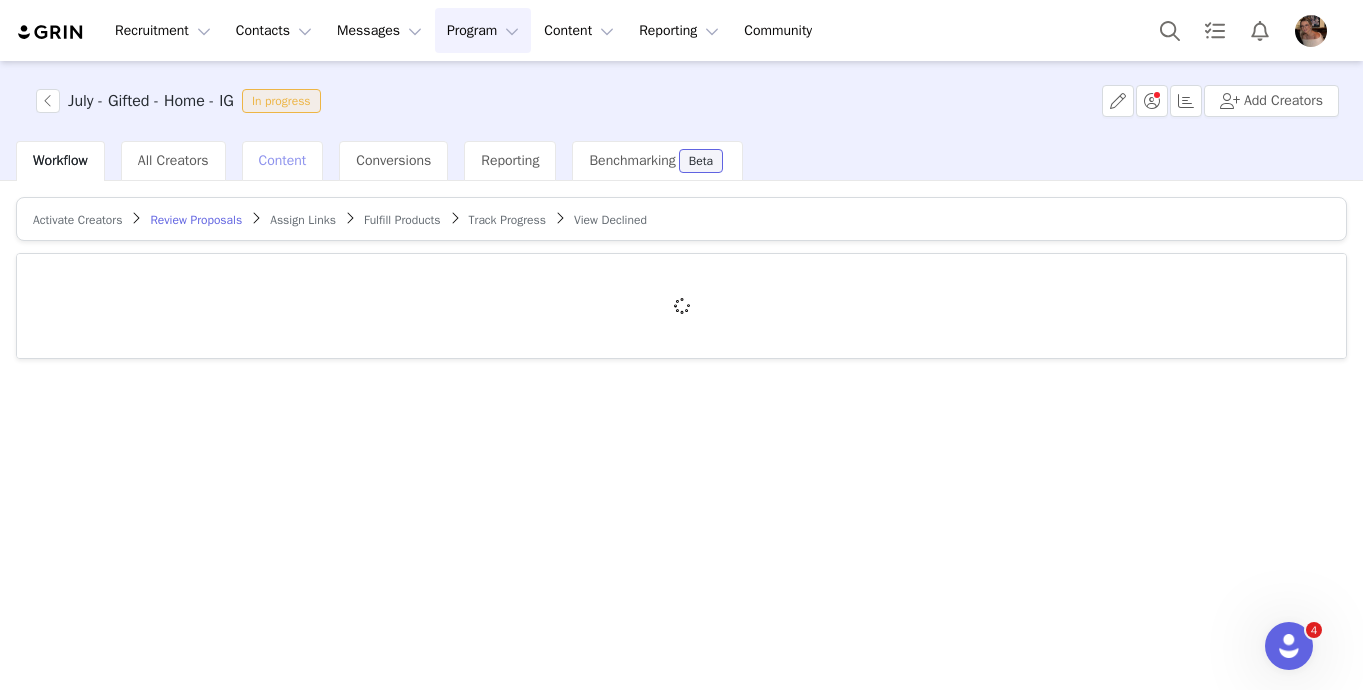 click on "Content" at bounding box center (283, 160) 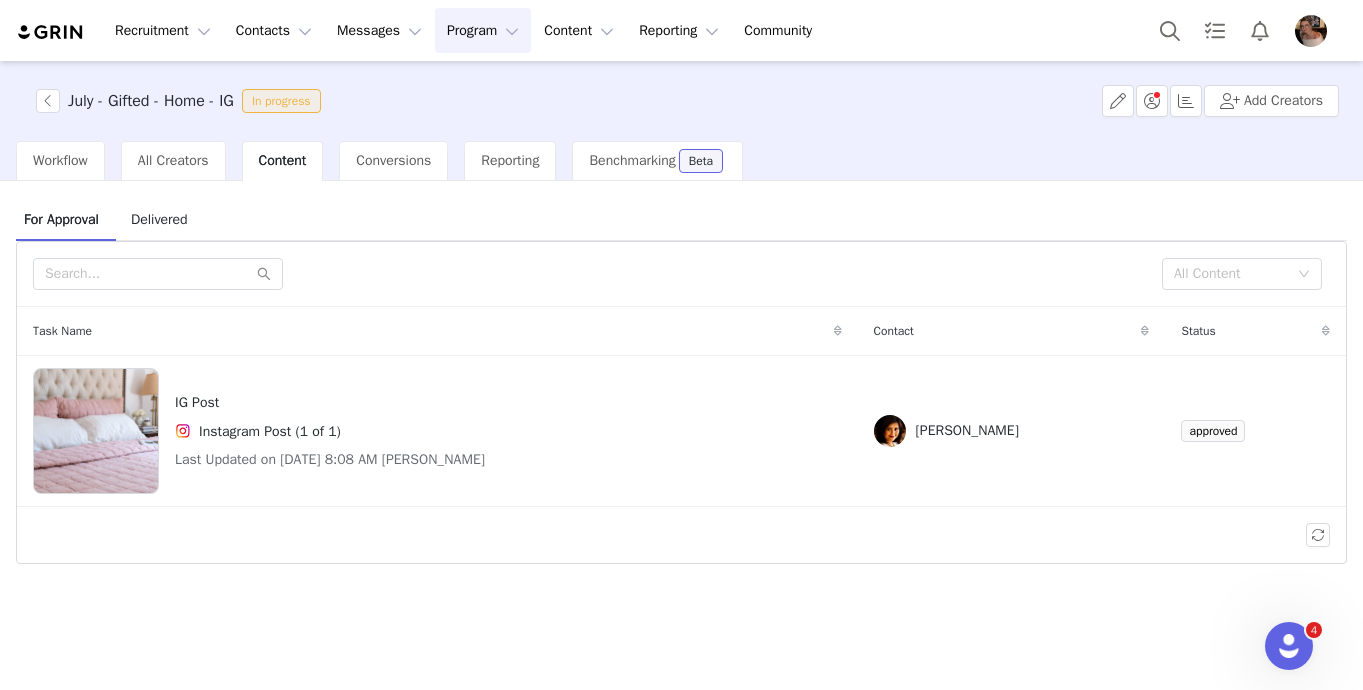 click on "For Approval Delivered     All Content  Task Name   Contact   Status  IG Post  Instagram Post (1 of 1)   Last Updated on [DATE] 8:08 AM [PERSON_NAME]   [PERSON_NAME]   approved  Approval Status Request Changes Approve Content      Review History undefined (undefined of 1)      Last updated on" at bounding box center [681, 434] 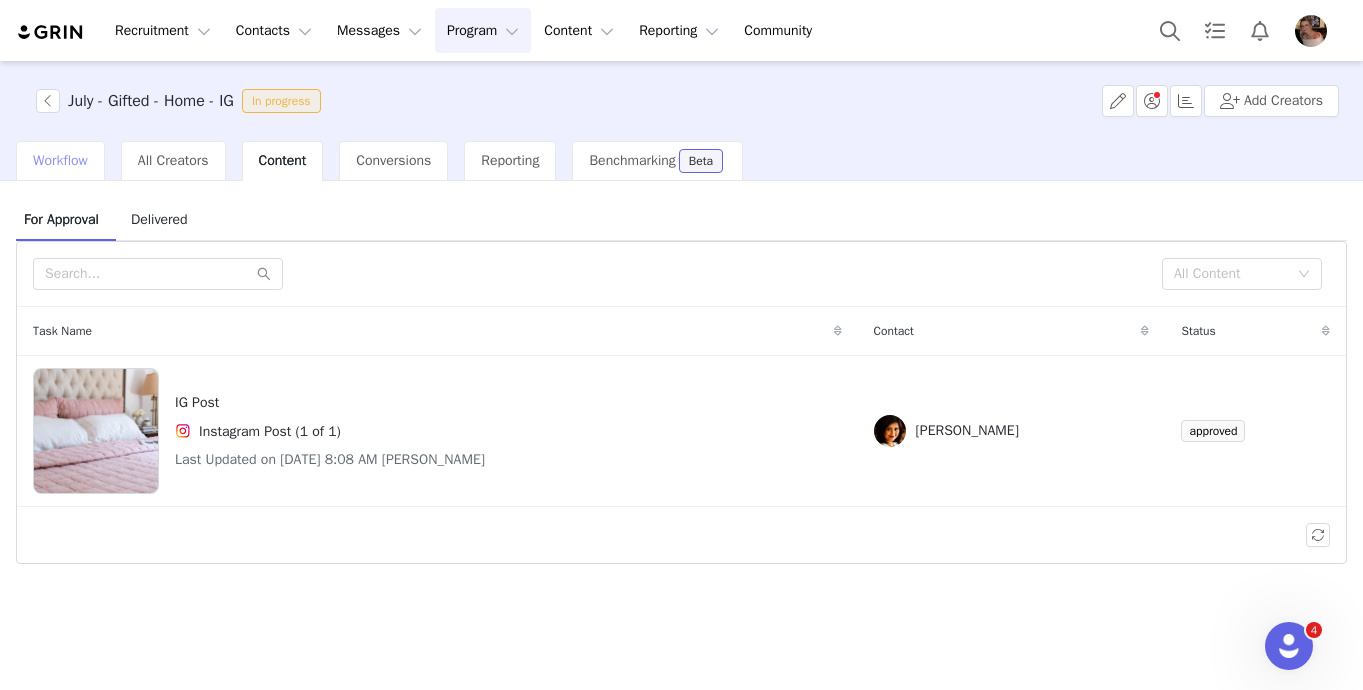 click on "Workflow" at bounding box center (60, 160) 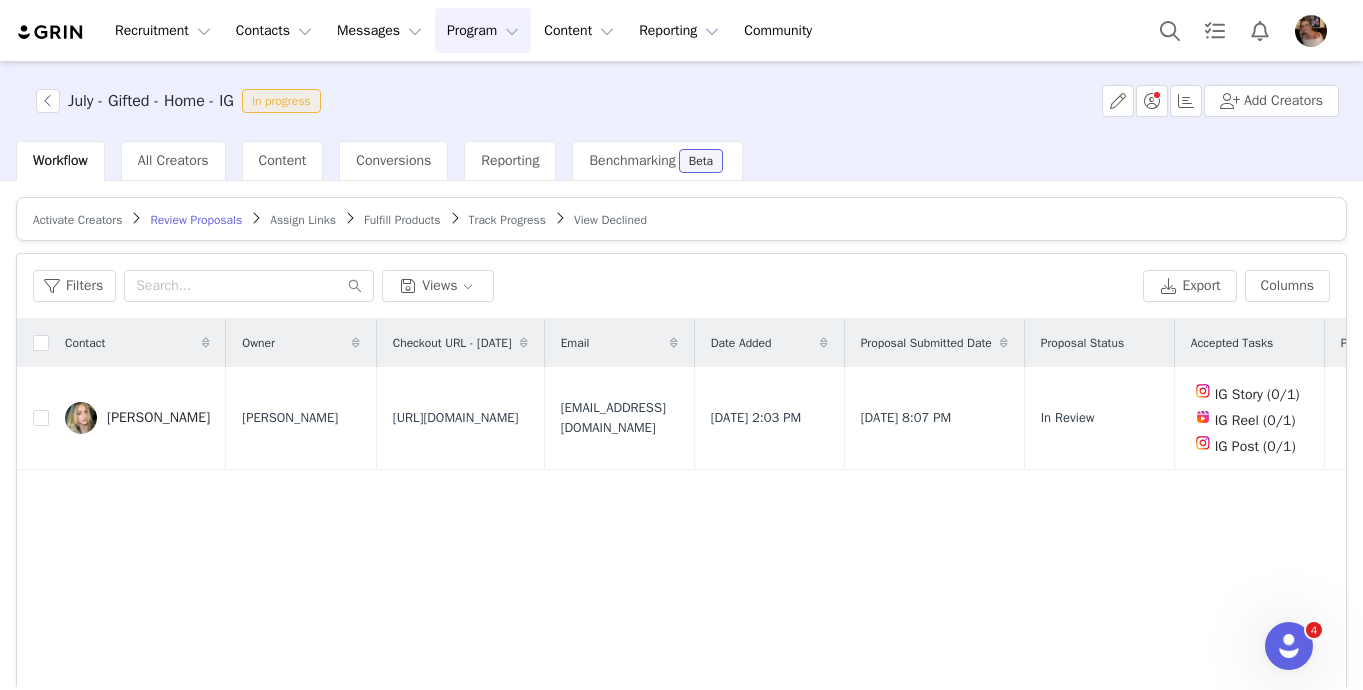 click on "Fulfill Products" at bounding box center [402, 220] 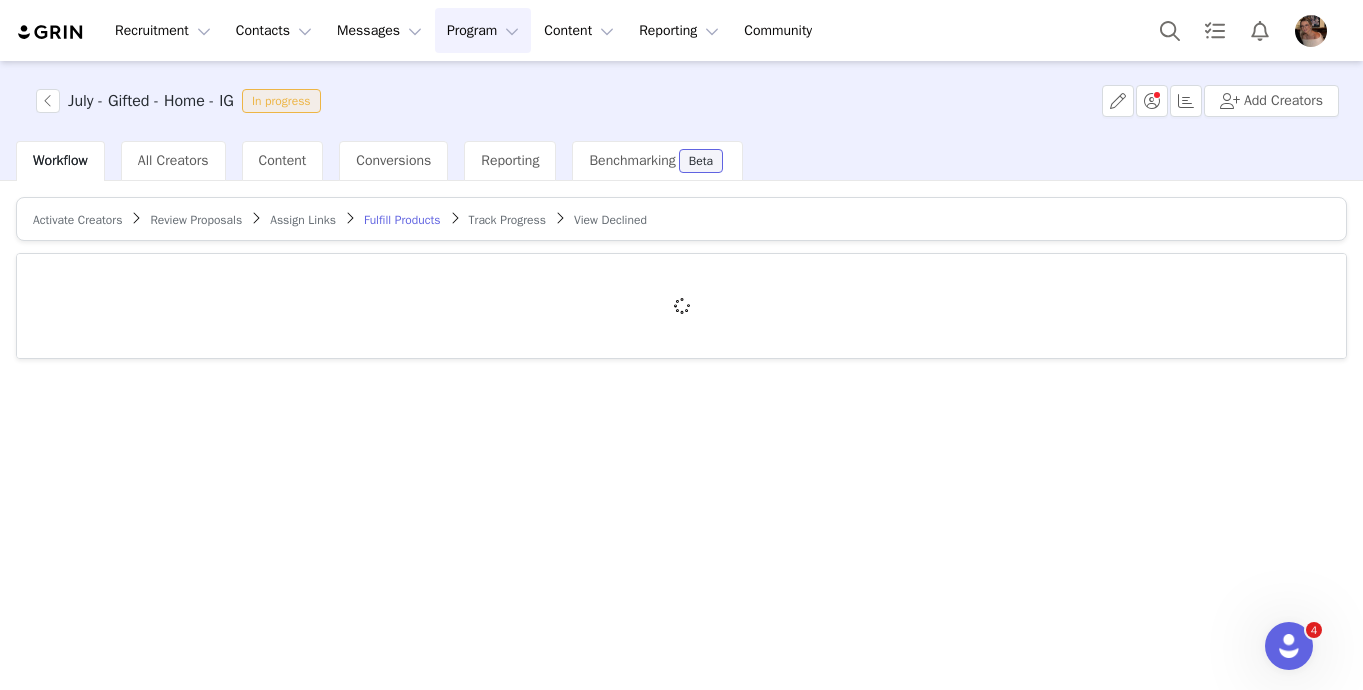 click on "Track Progress" at bounding box center [507, 220] 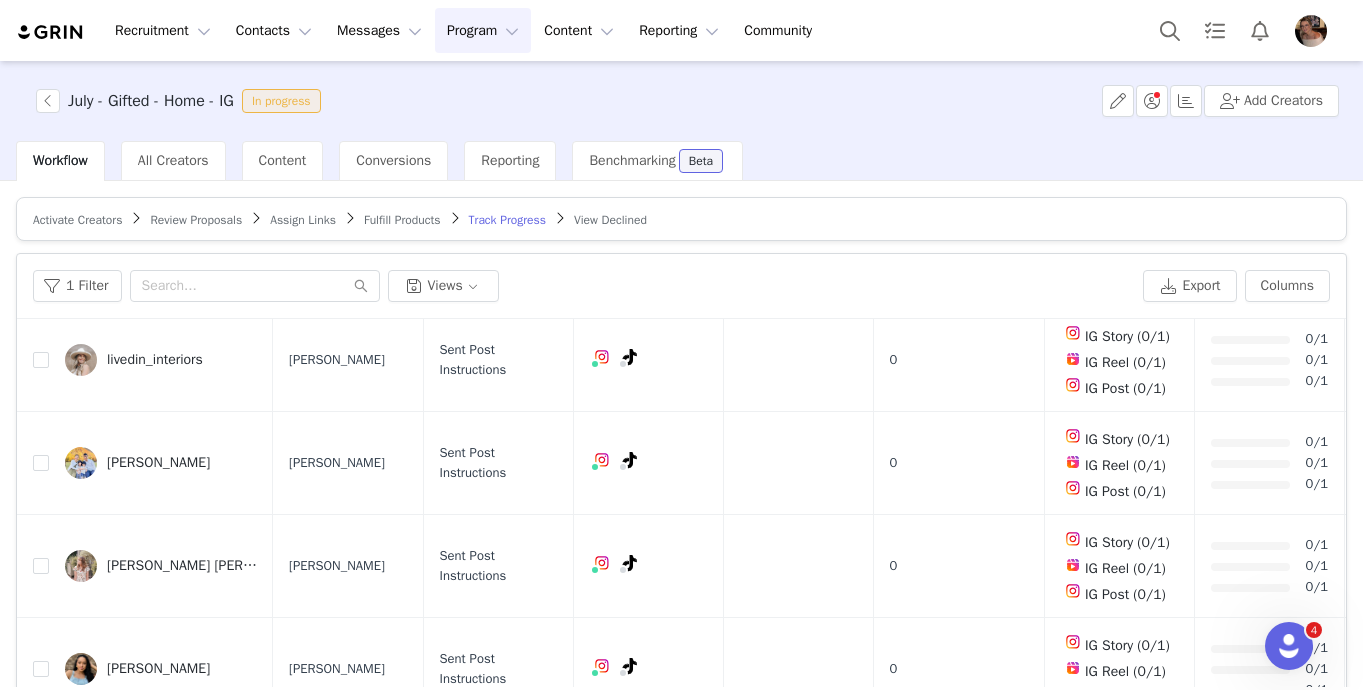 scroll, scrollTop: 1299, scrollLeft: 0, axis: vertical 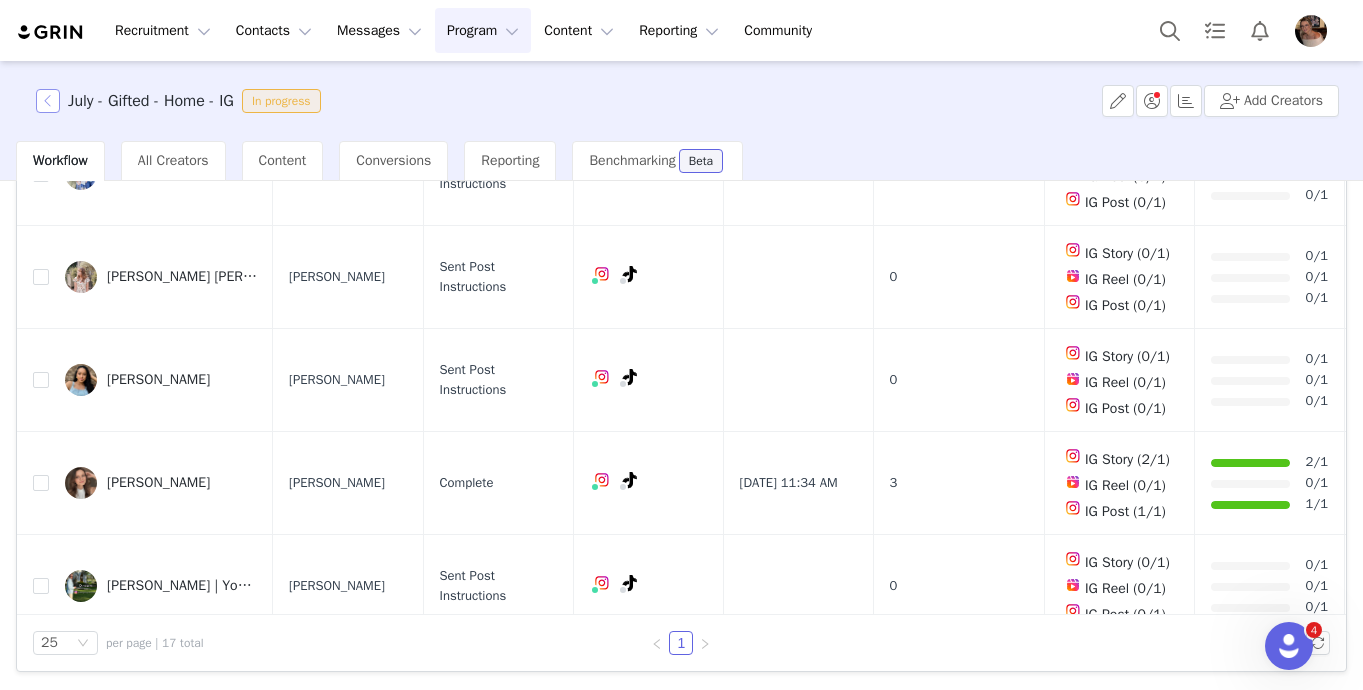 click at bounding box center [48, 101] 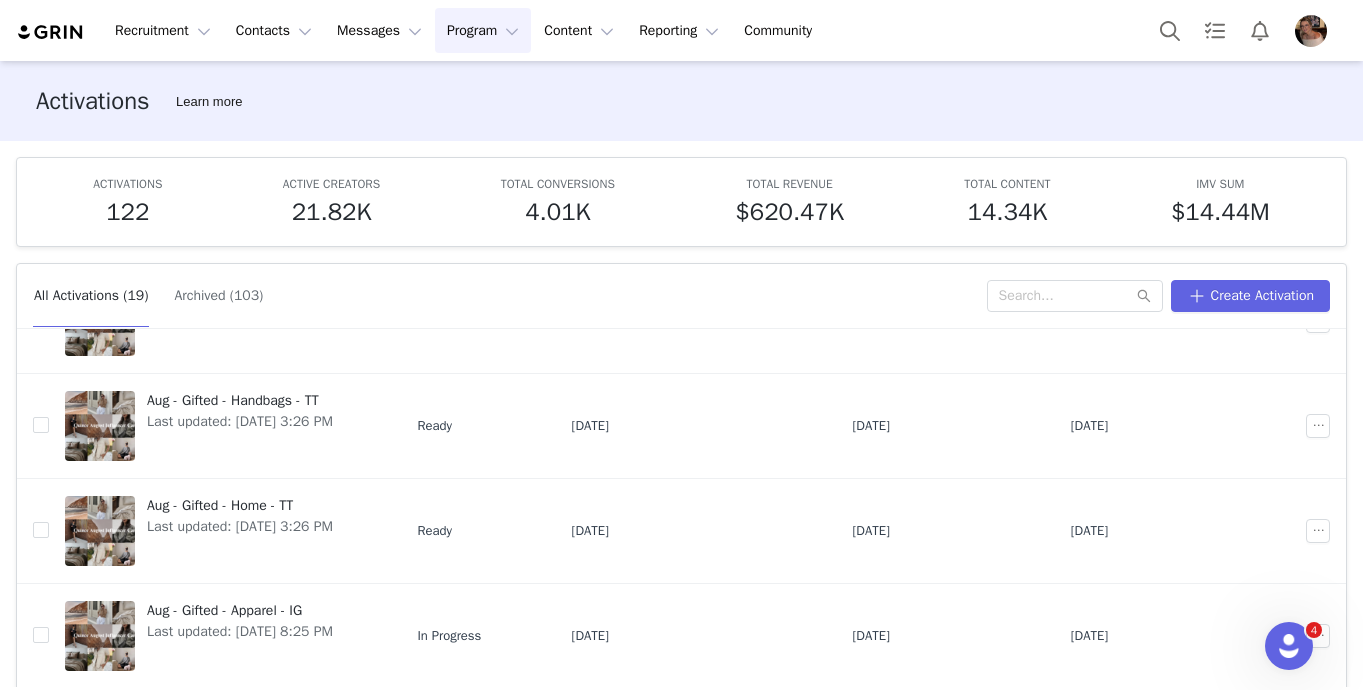 scroll, scrollTop: 708, scrollLeft: 0, axis: vertical 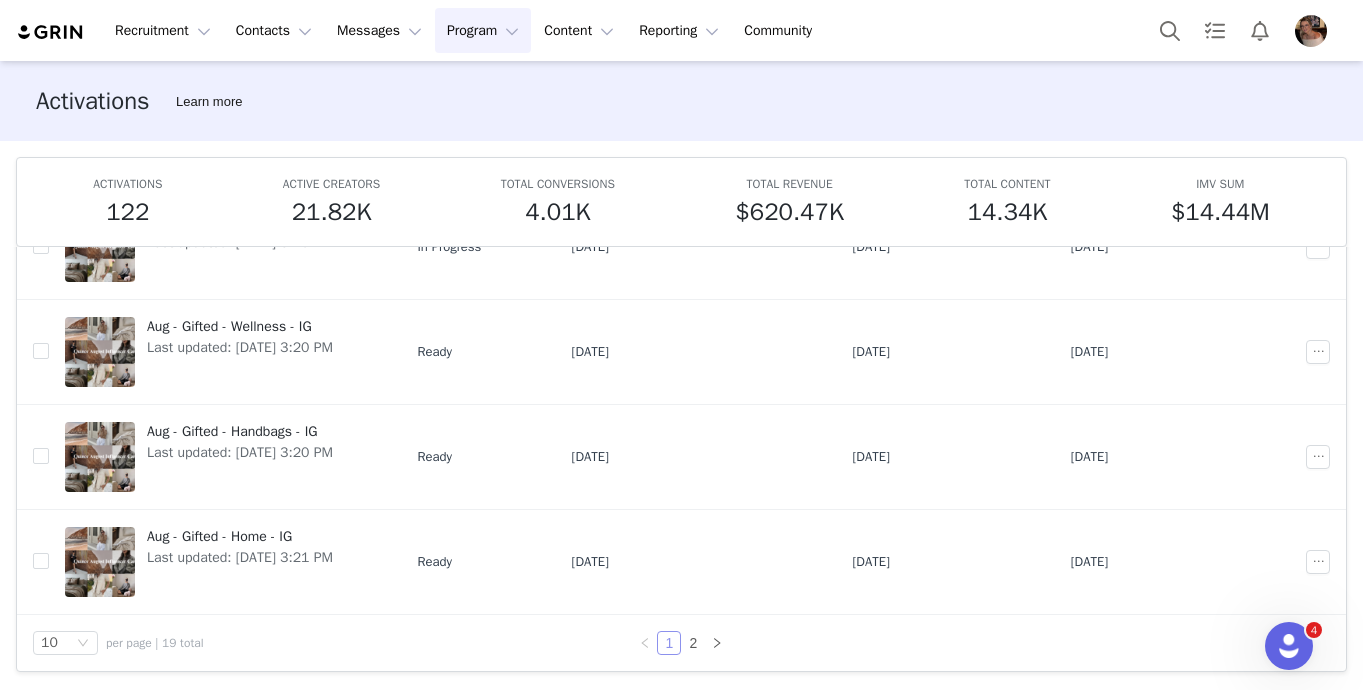 click on "1" at bounding box center (669, 643) 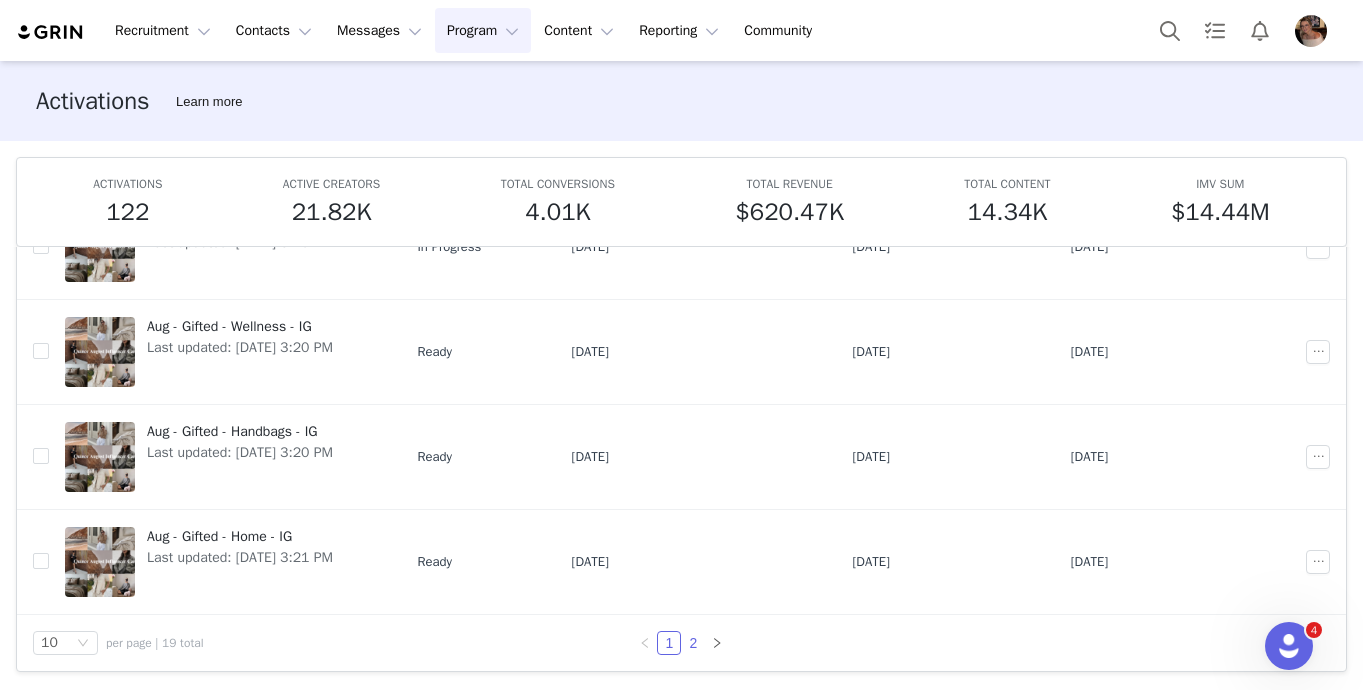 click on "2" at bounding box center (693, 643) 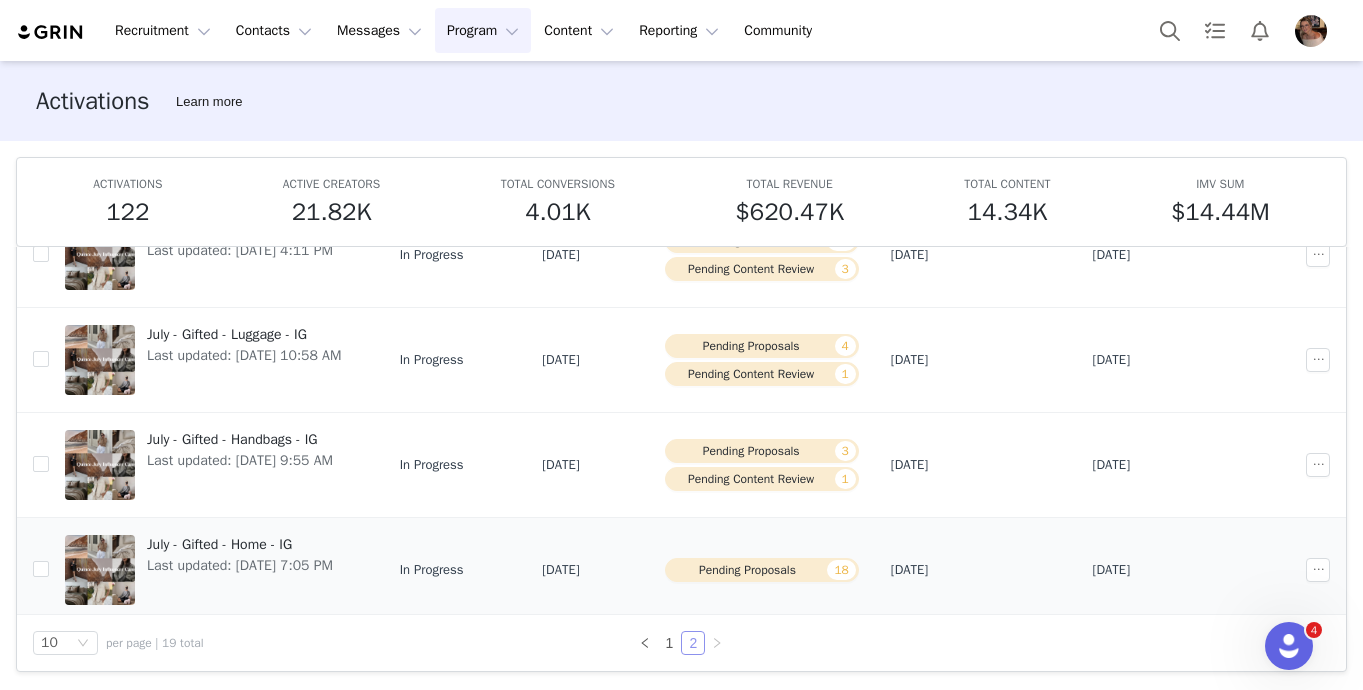 scroll, scrollTop: 603, scrollLeft: 0, axis: vertical 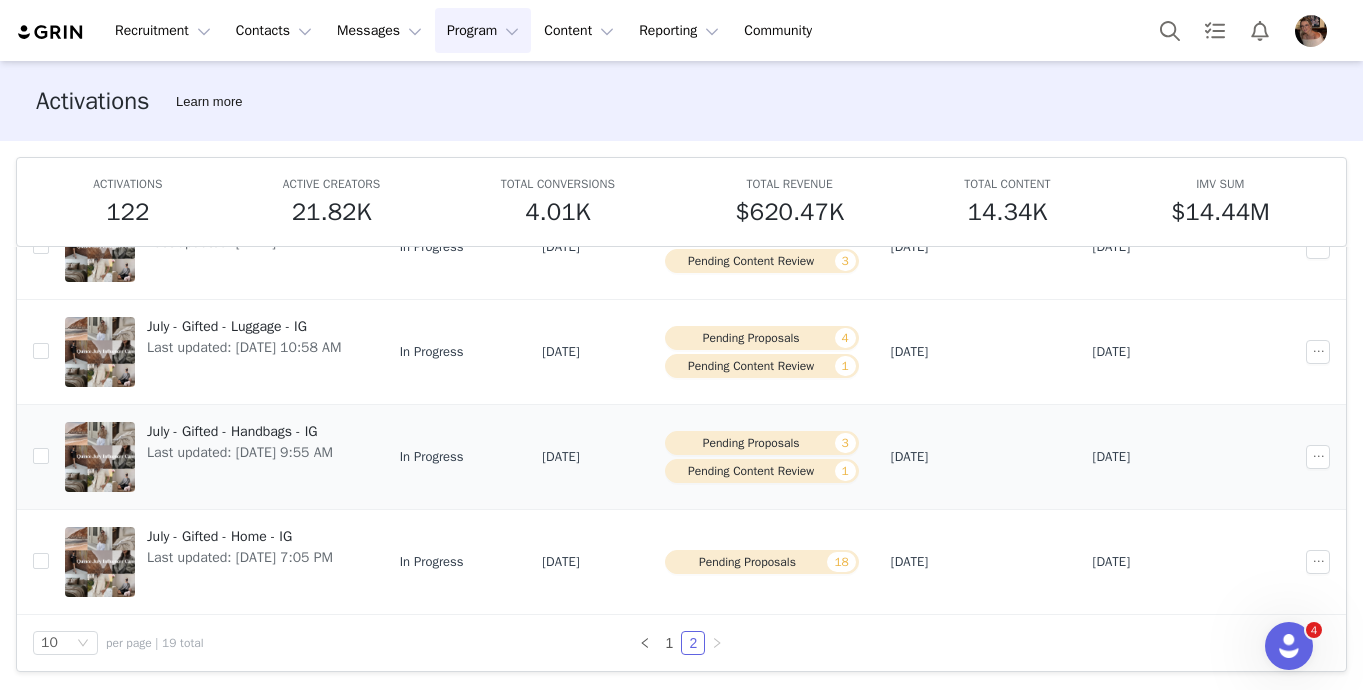 click on "Last updated: [DATE] 9:55 AM" at bounding box center [240, 452] 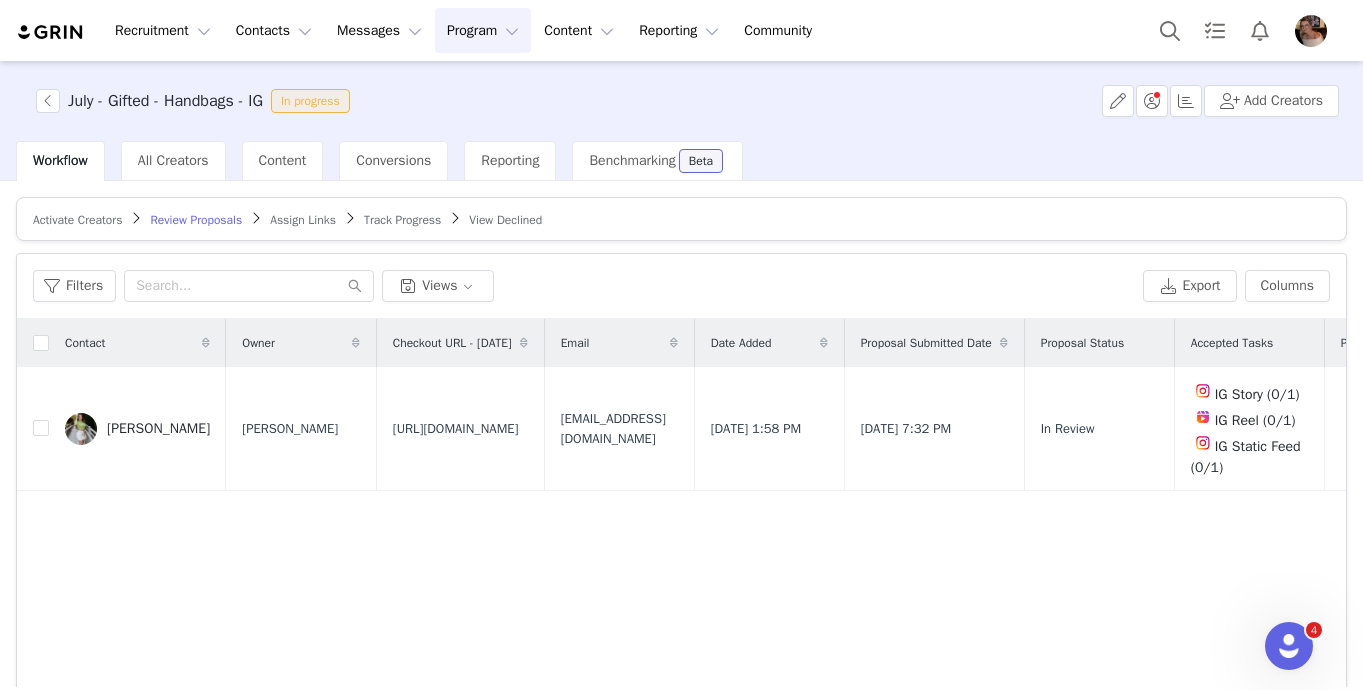 click on "Track Progress" at bounding box center [402, 220] 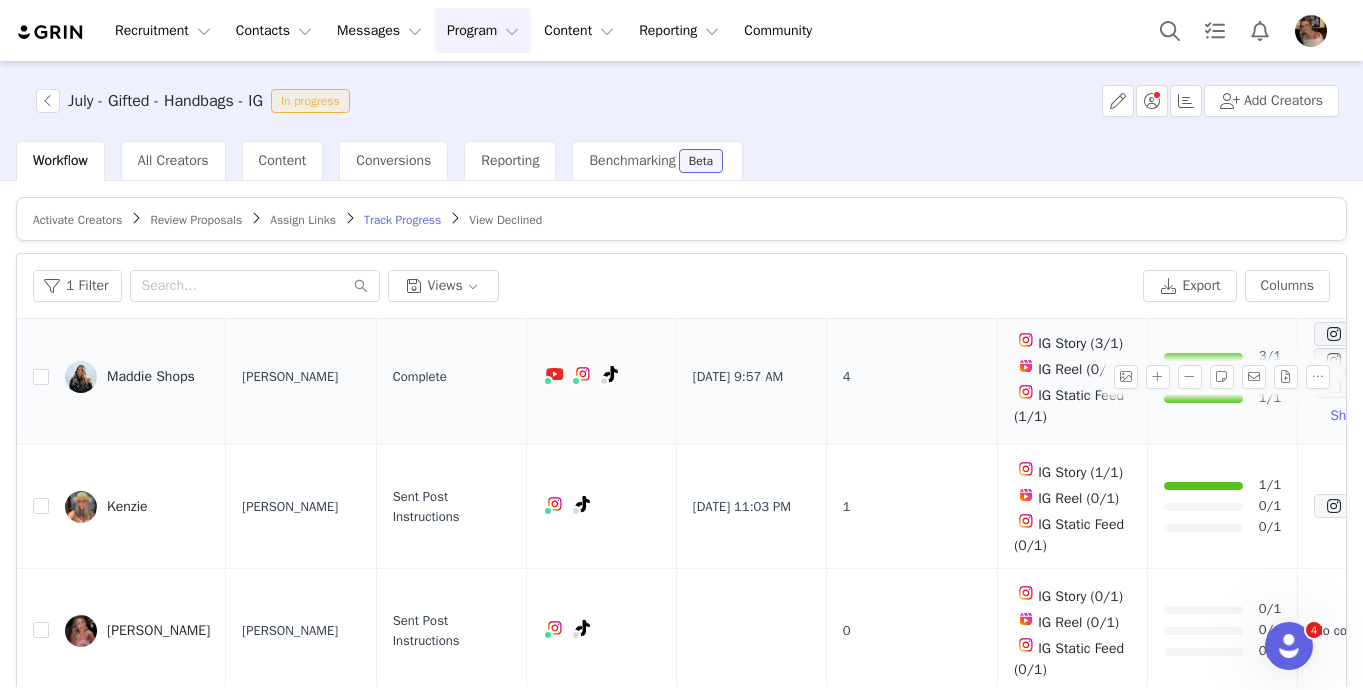 scroll, scrollTop: 318, scrollLeft: 0, axis: vertical 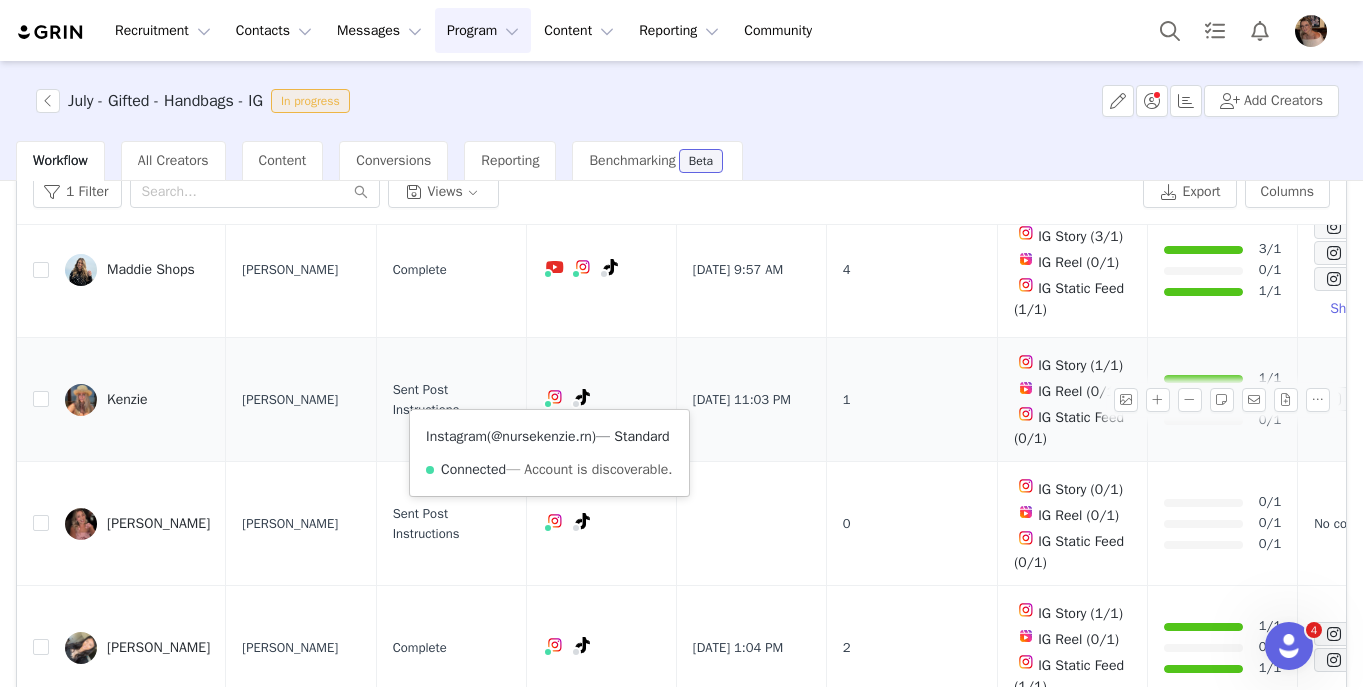 click on "@nursekenzie.rn" at bounding box center (541, 436) 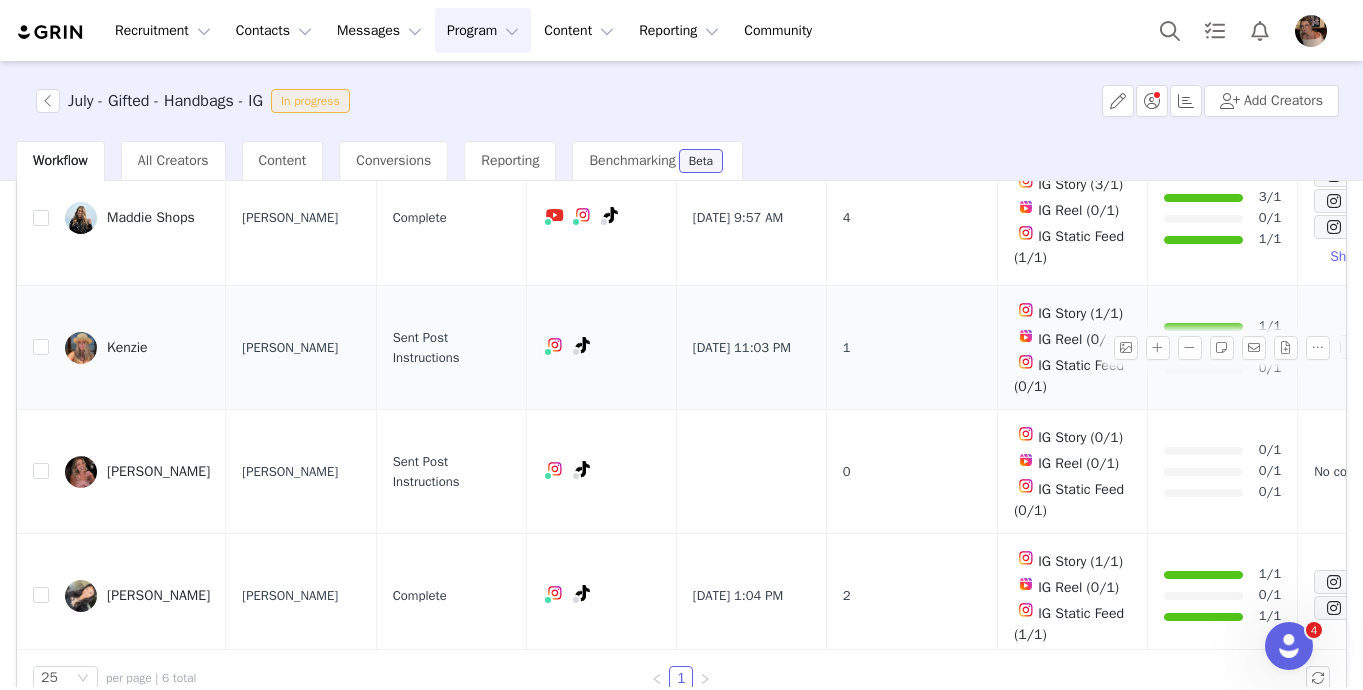 scroll, scrollTop: 181, scrollLeft: 0, axis: vertical 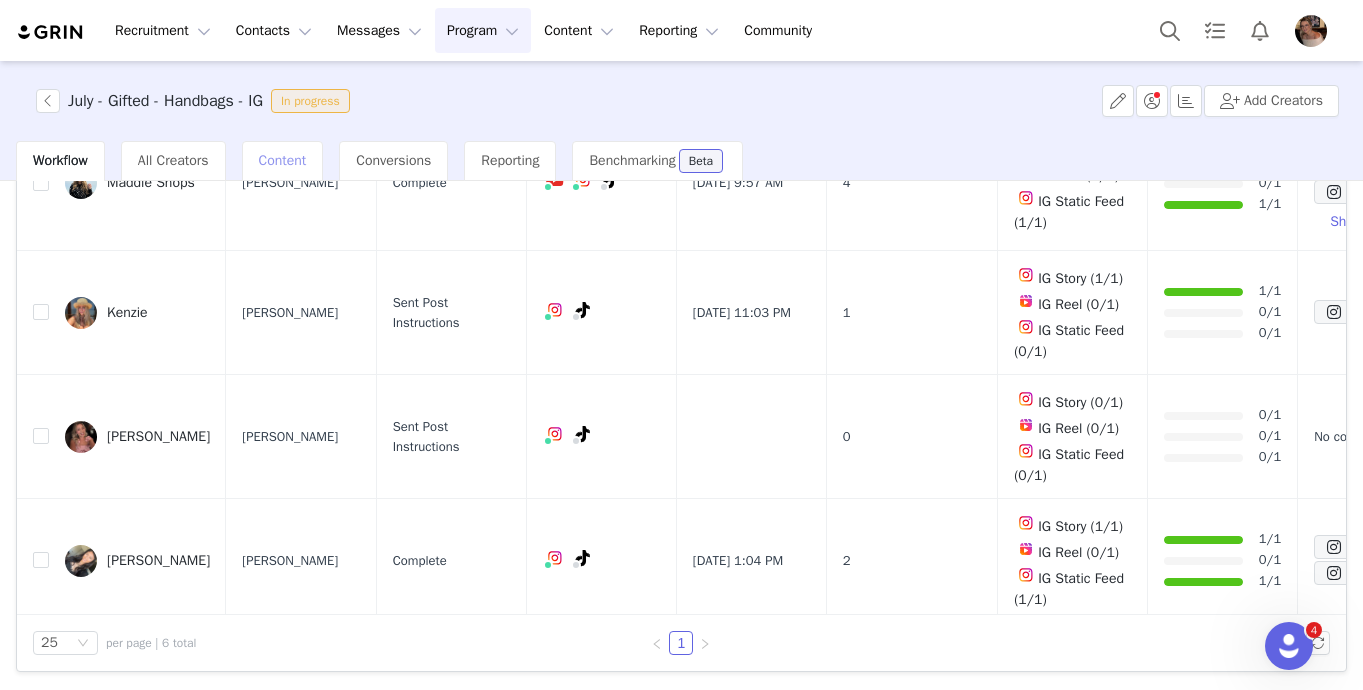 click on "Content" at bounding box center (283, 160) 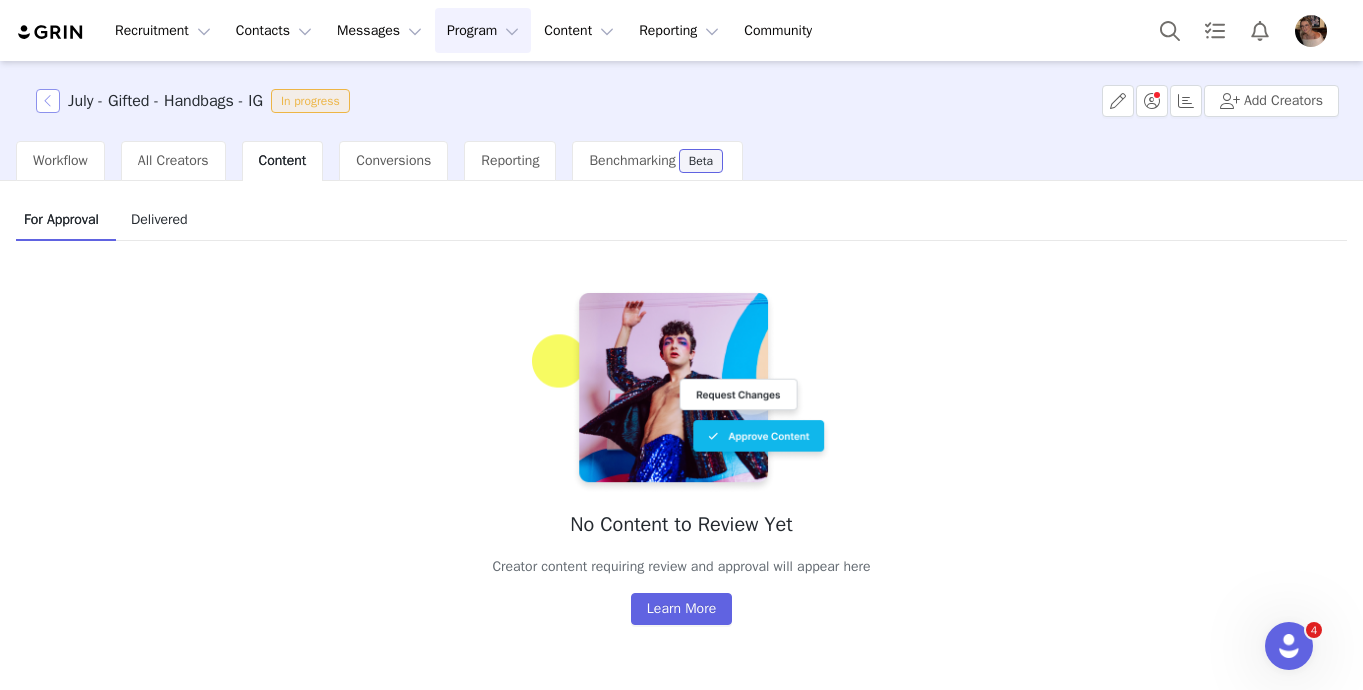 click at bounding box center [48, 101] 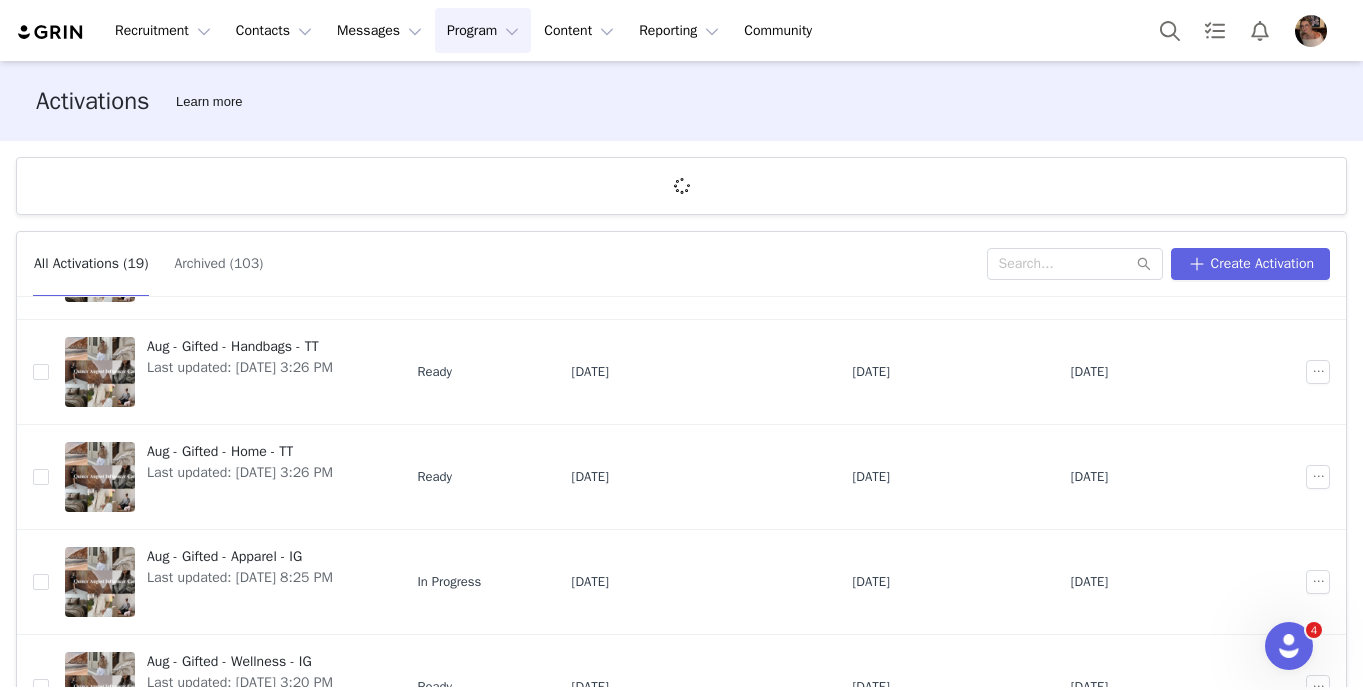 scroll, scrollTop: 708, scrollLeft: 0, axis: vertical 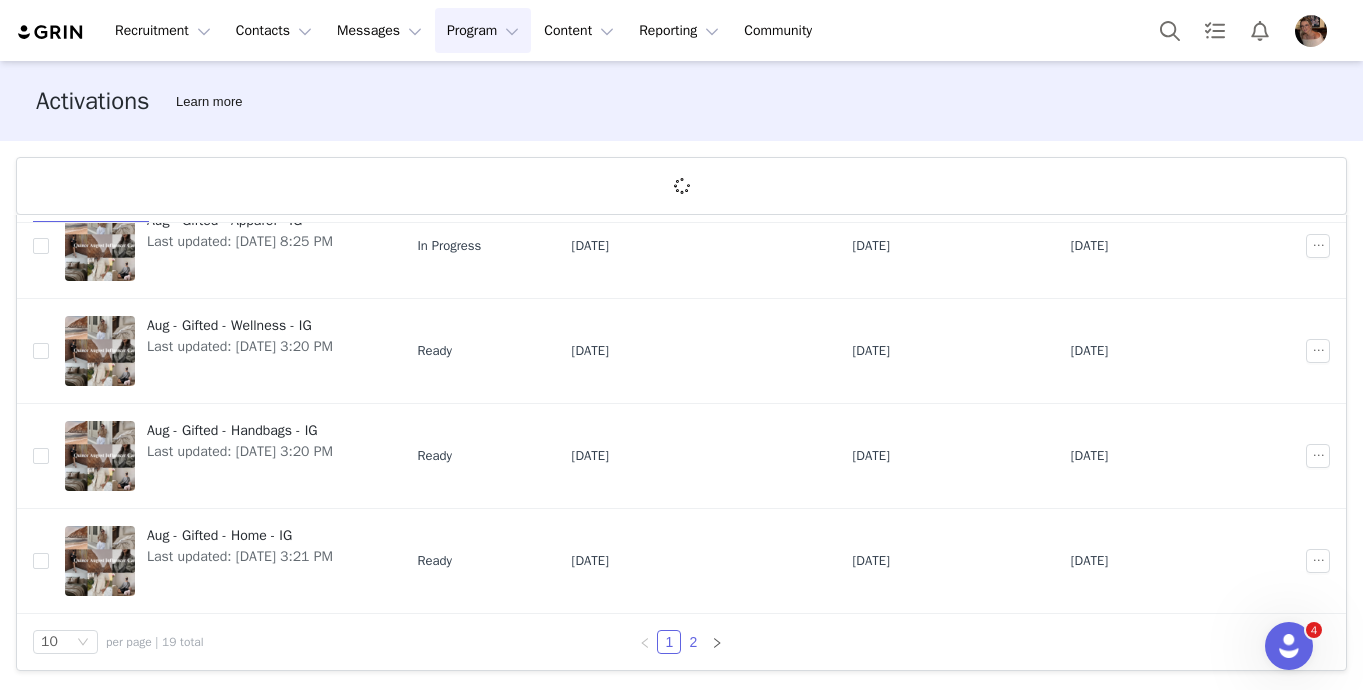 click on "2" at bounding box center [693, 642] 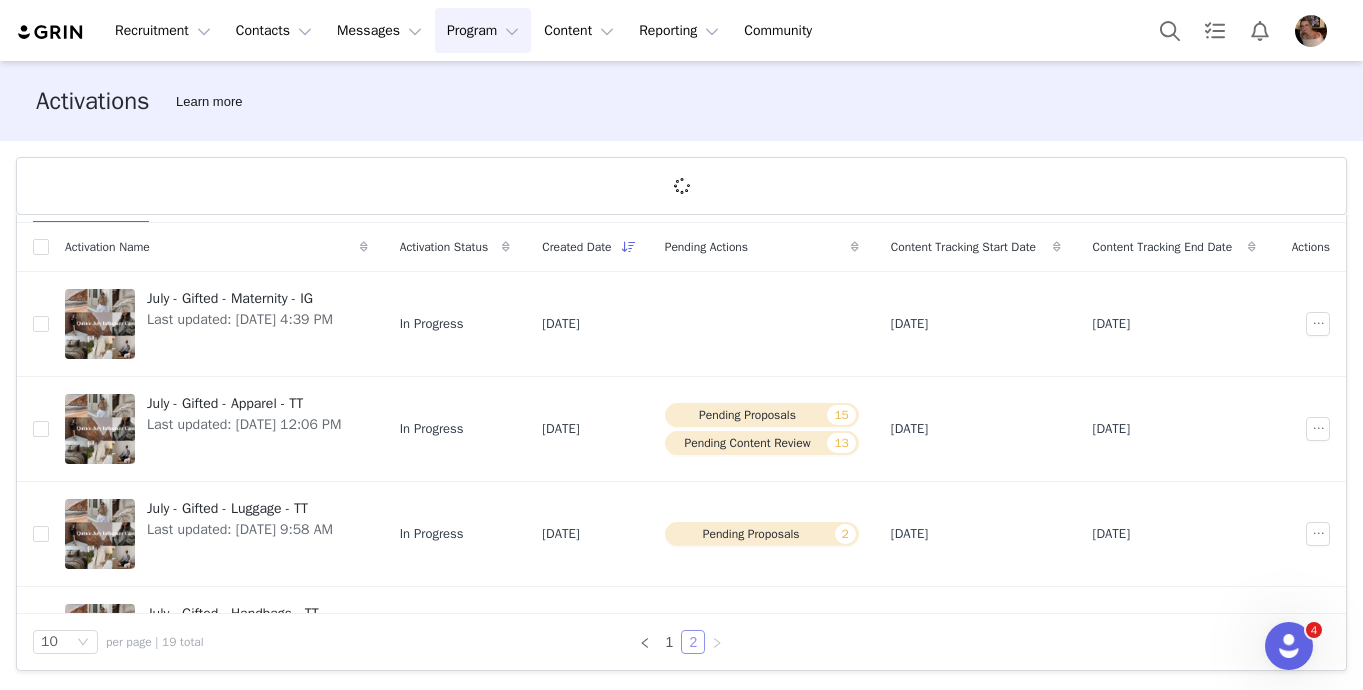 scroll, scrollTop: 603, scrollLeft: 0, axis: vertical 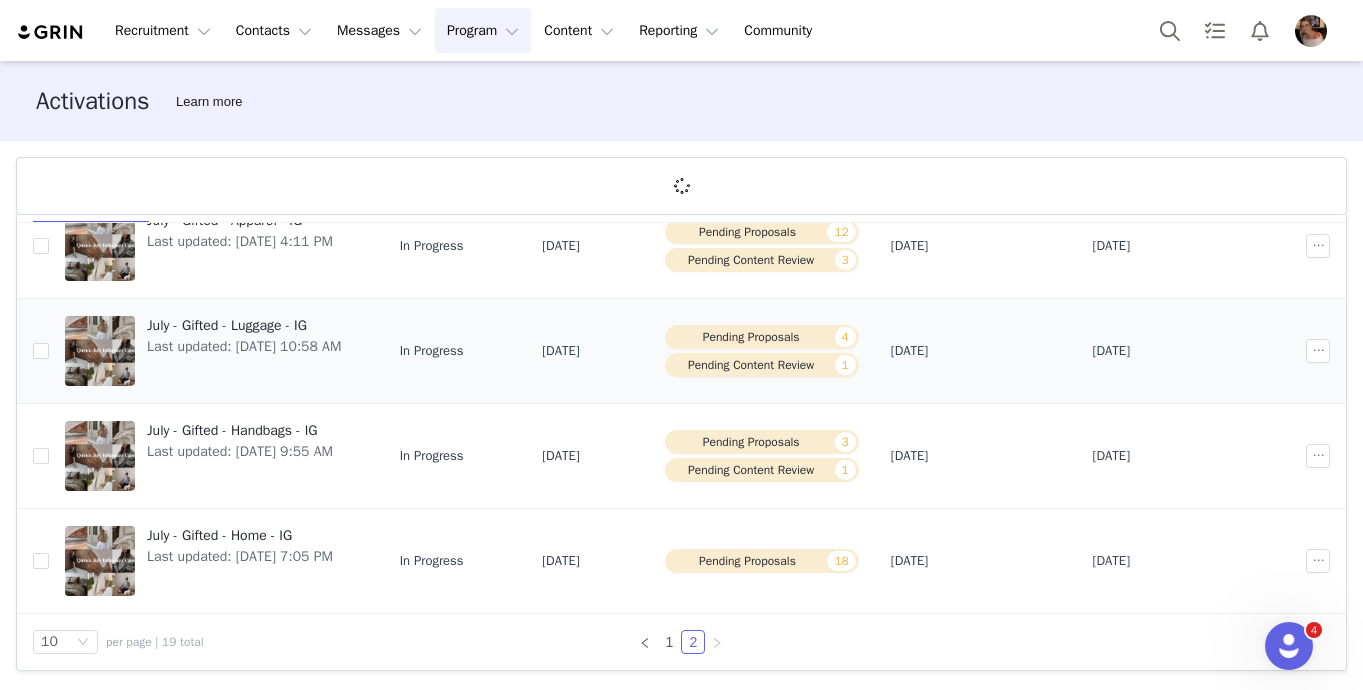 click on "Last updated: [DATE] 10:58 AM" at bounding box center (244, 346) 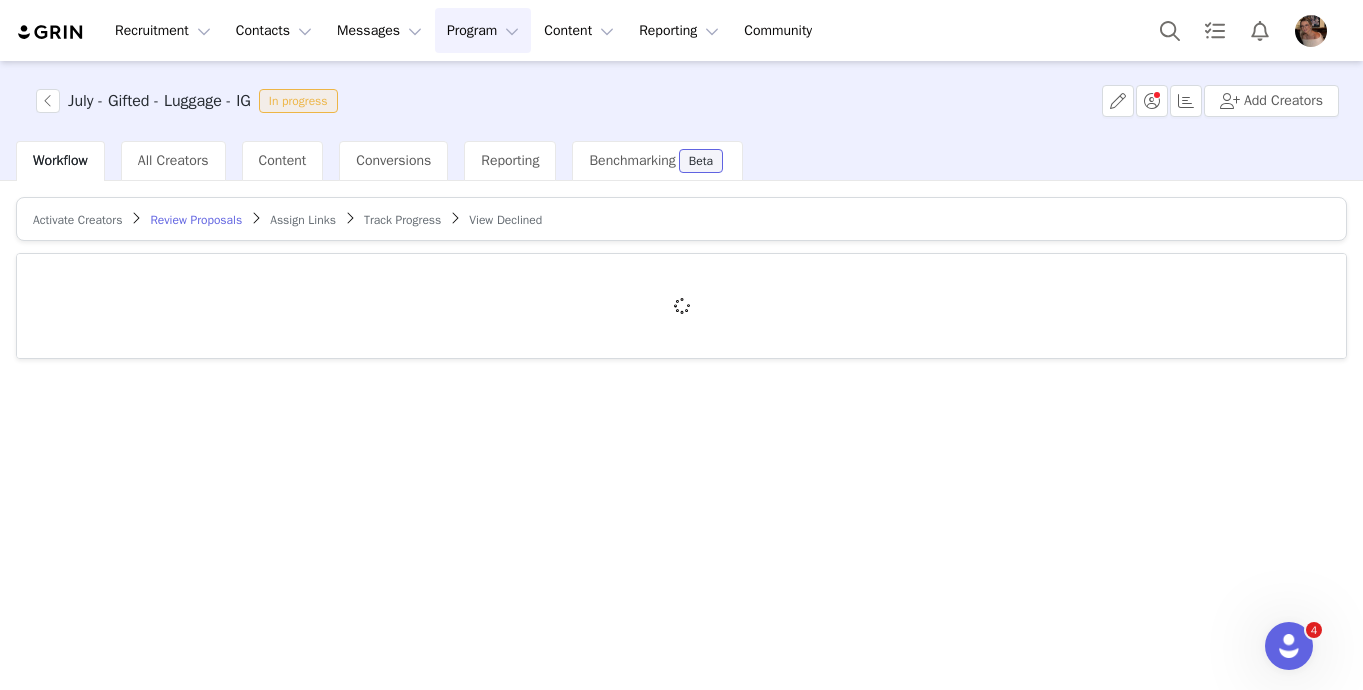click on "Track Progress" at bounding box center [402, 220] 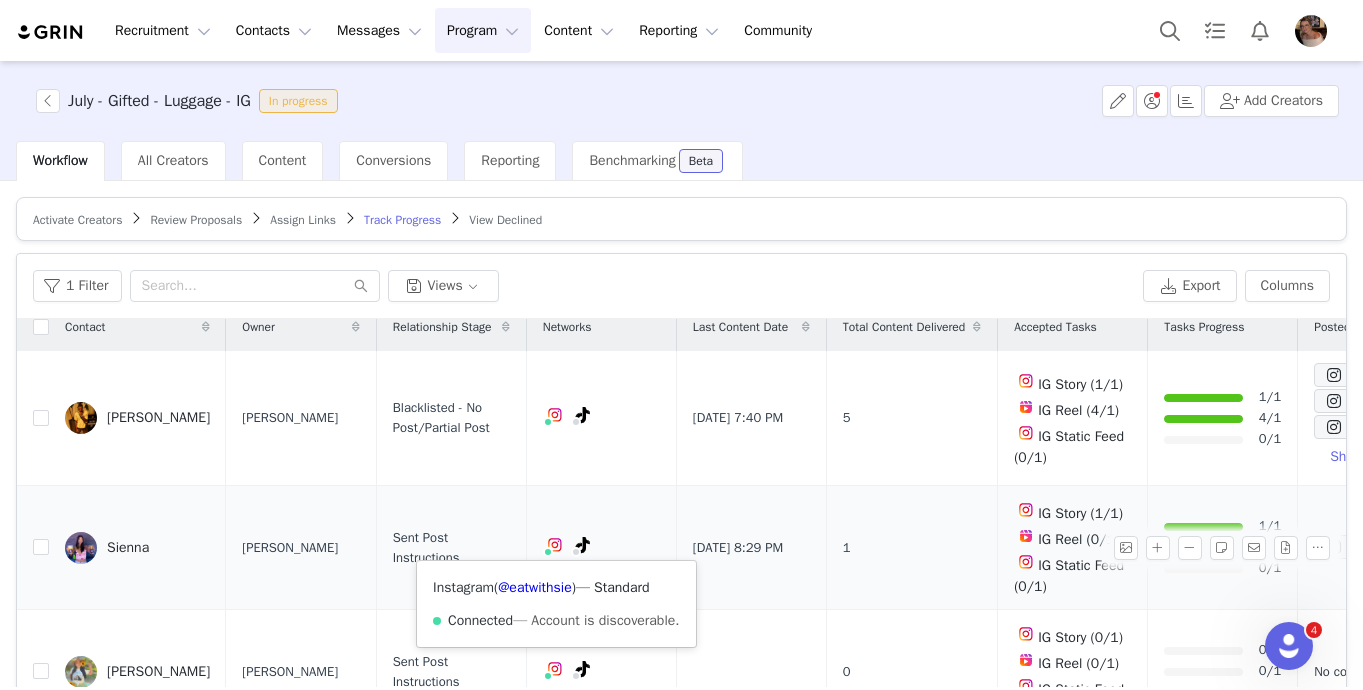 scroll, scrollTop: 14, scrollLeft: 0, axis: vertical 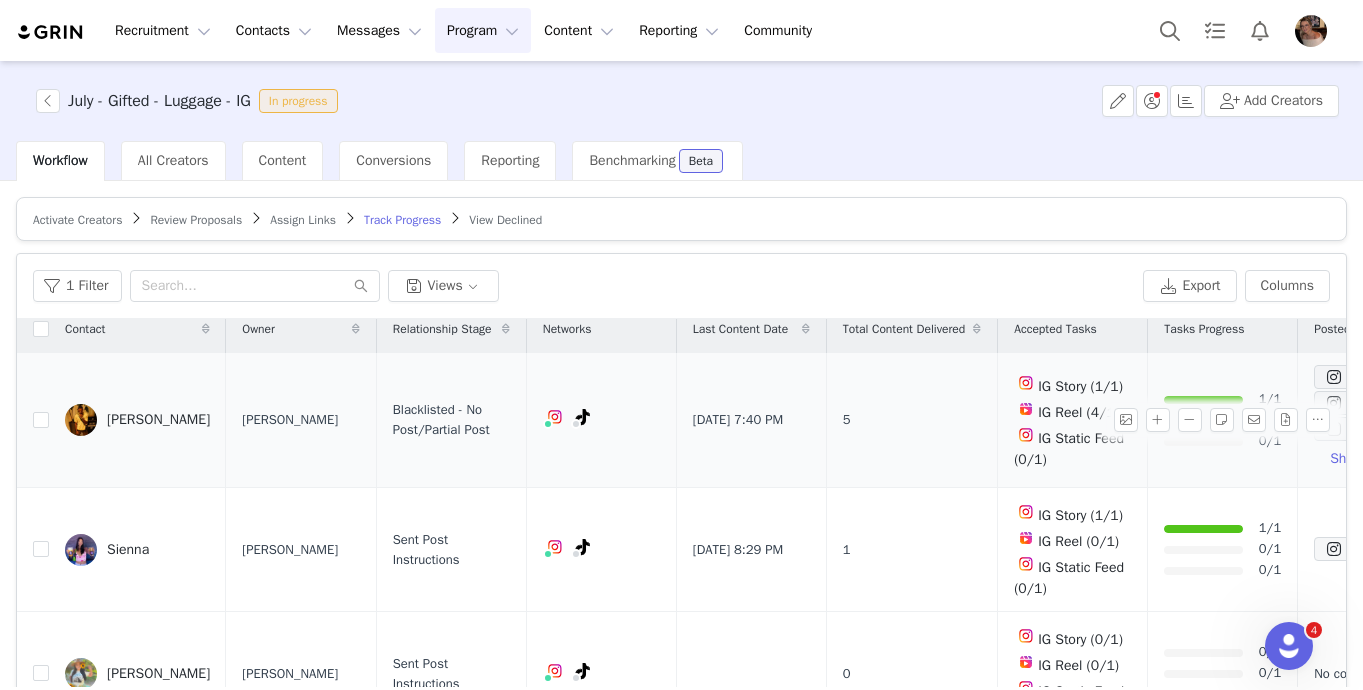 click at bounding box center [601, 420] 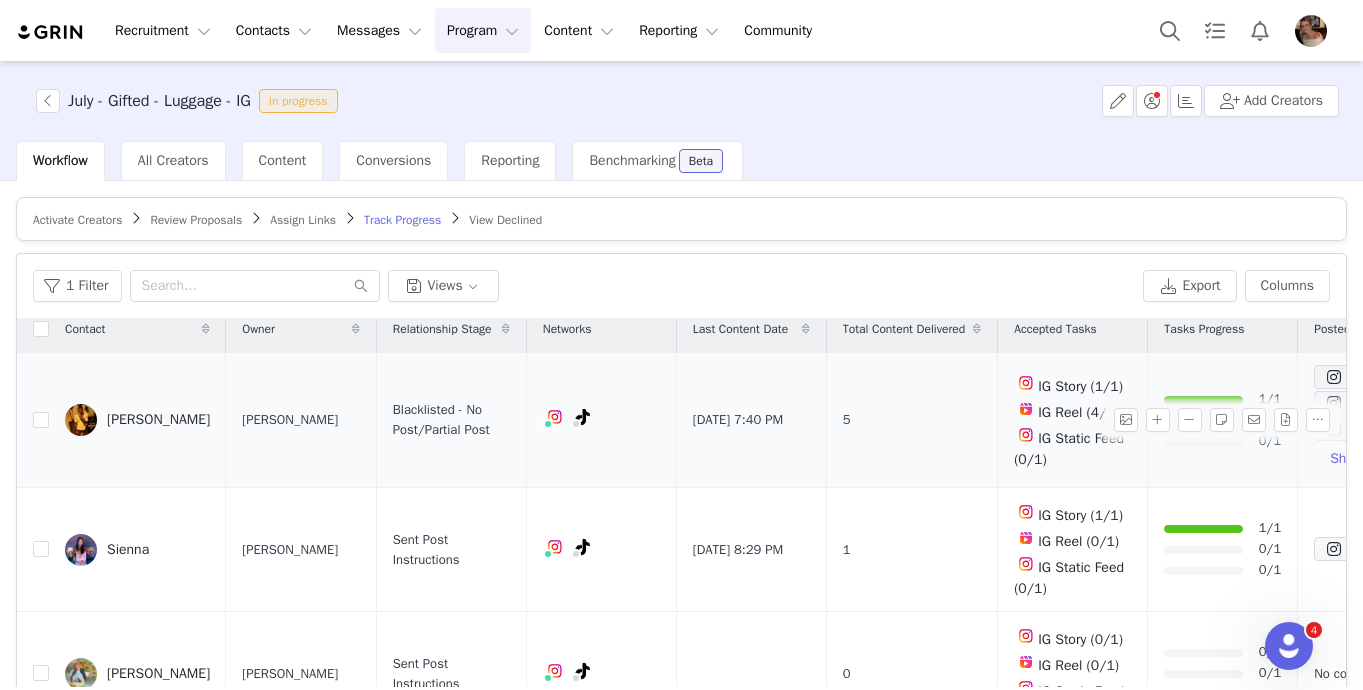 scroll, scrollTop: 73, scrollLeft: 0, axis: vertical 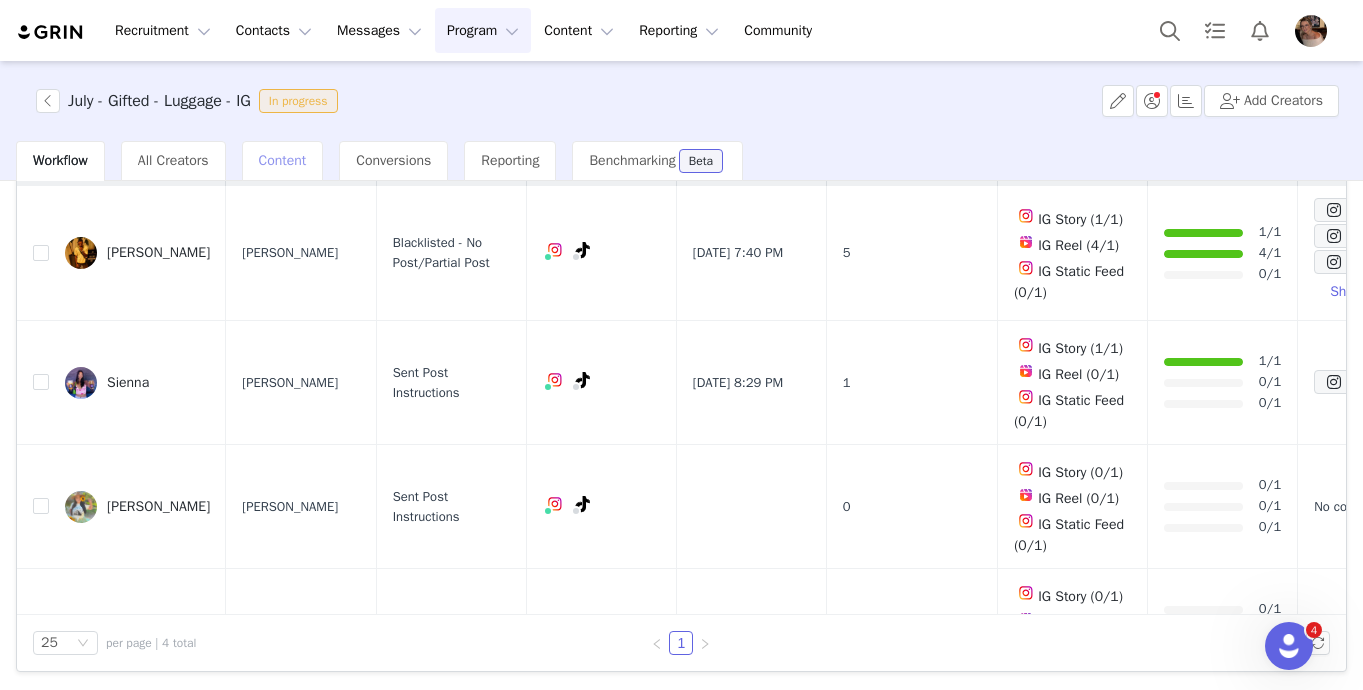 click on "Content" at bounding box center (283, 160) 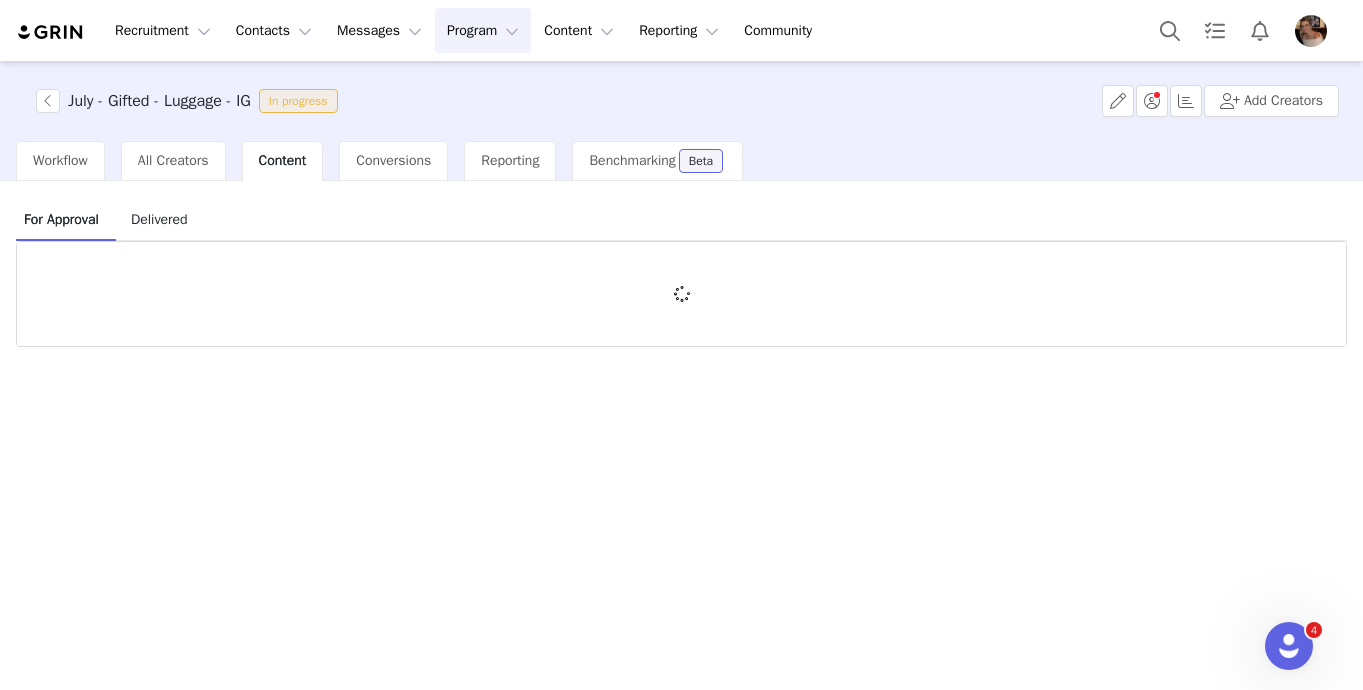 scroll, scrollTop: 0, scrollLeft: 0, axis: both 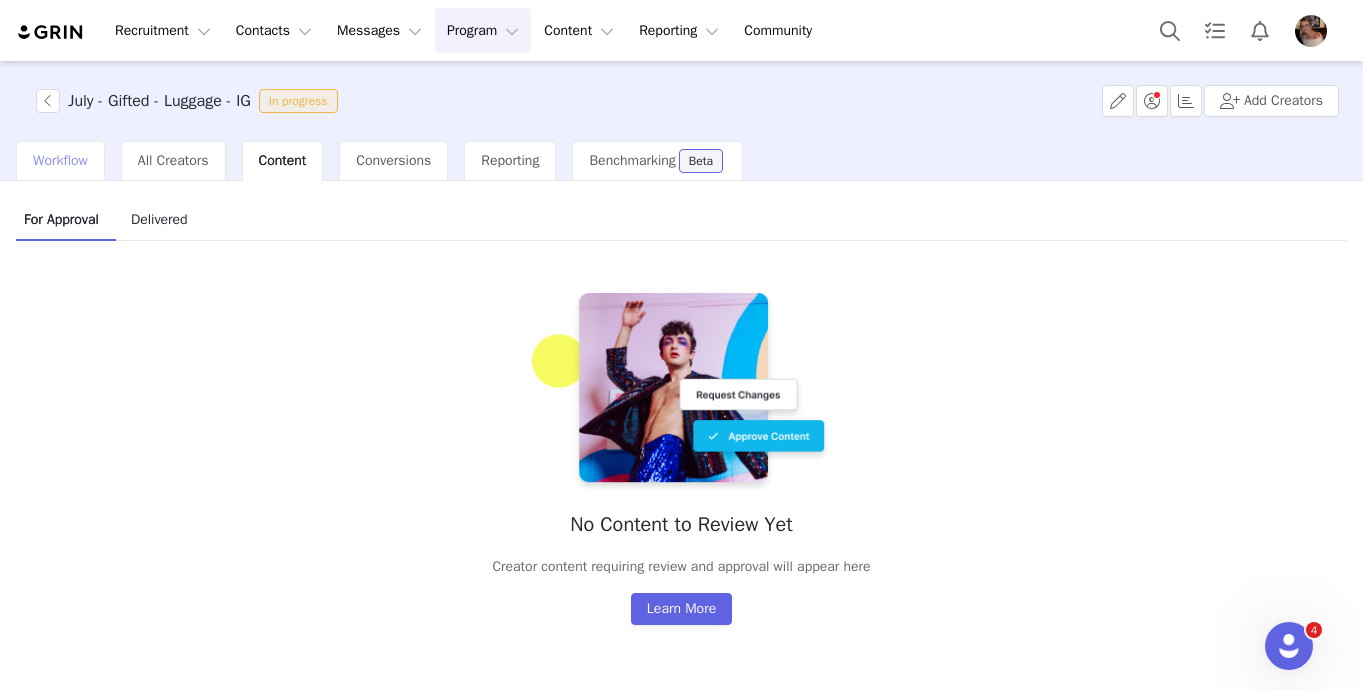 click on "Workflow" at bounding box center (60, 160) 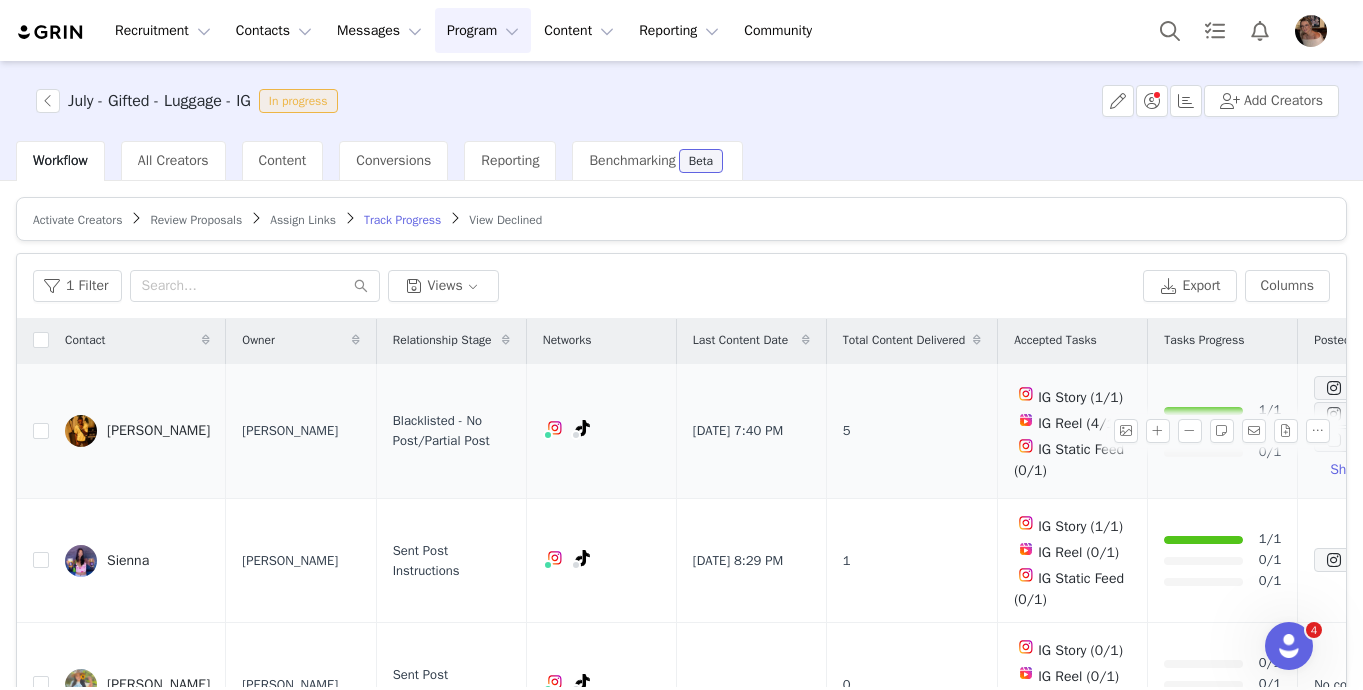 scroll, scrollTop: 73, scrollLeft: 0, axis: vertical 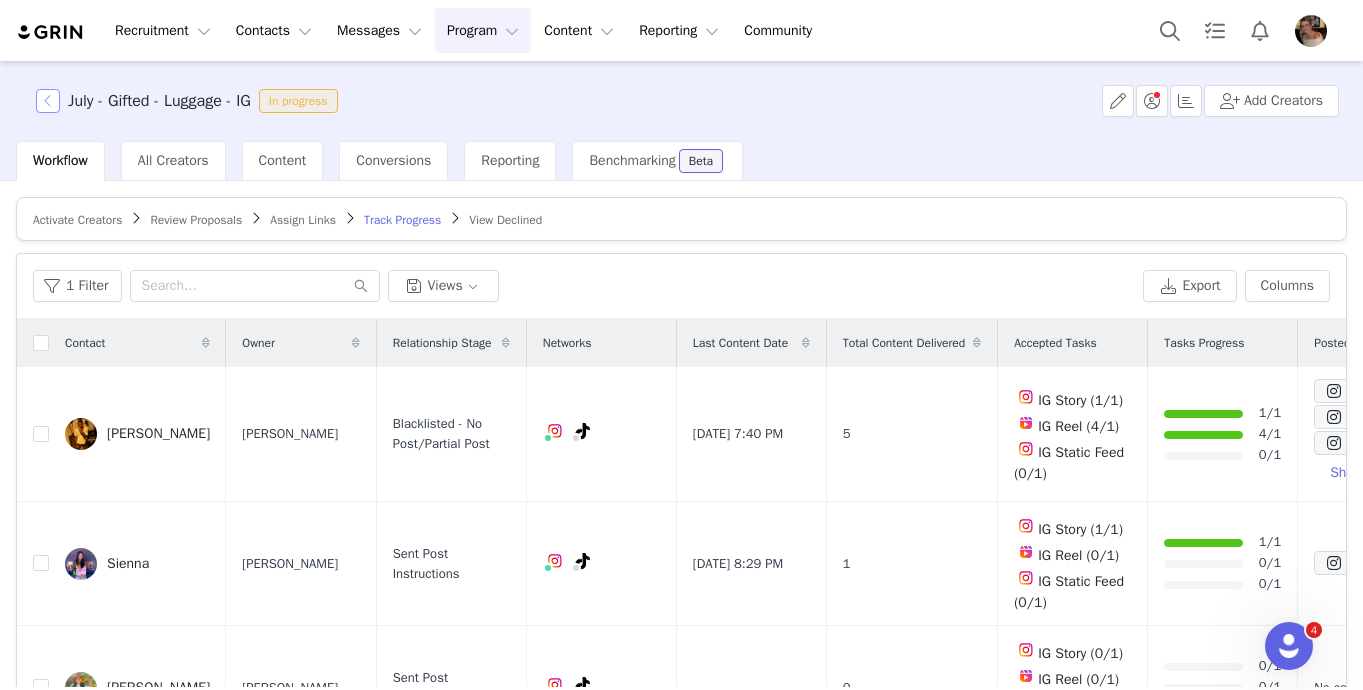 click at bounding box center [48, 101] 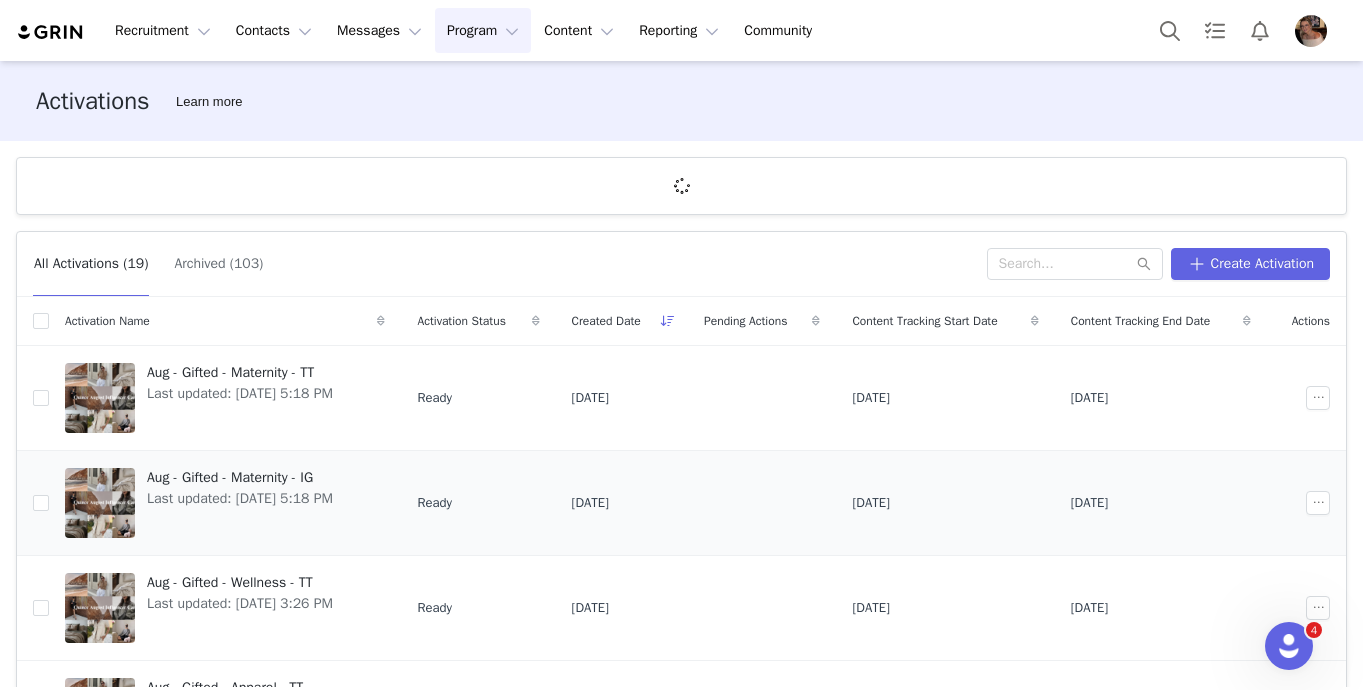 scroll, scrollTop: 708, scrollLeft: 0, axis: vertical 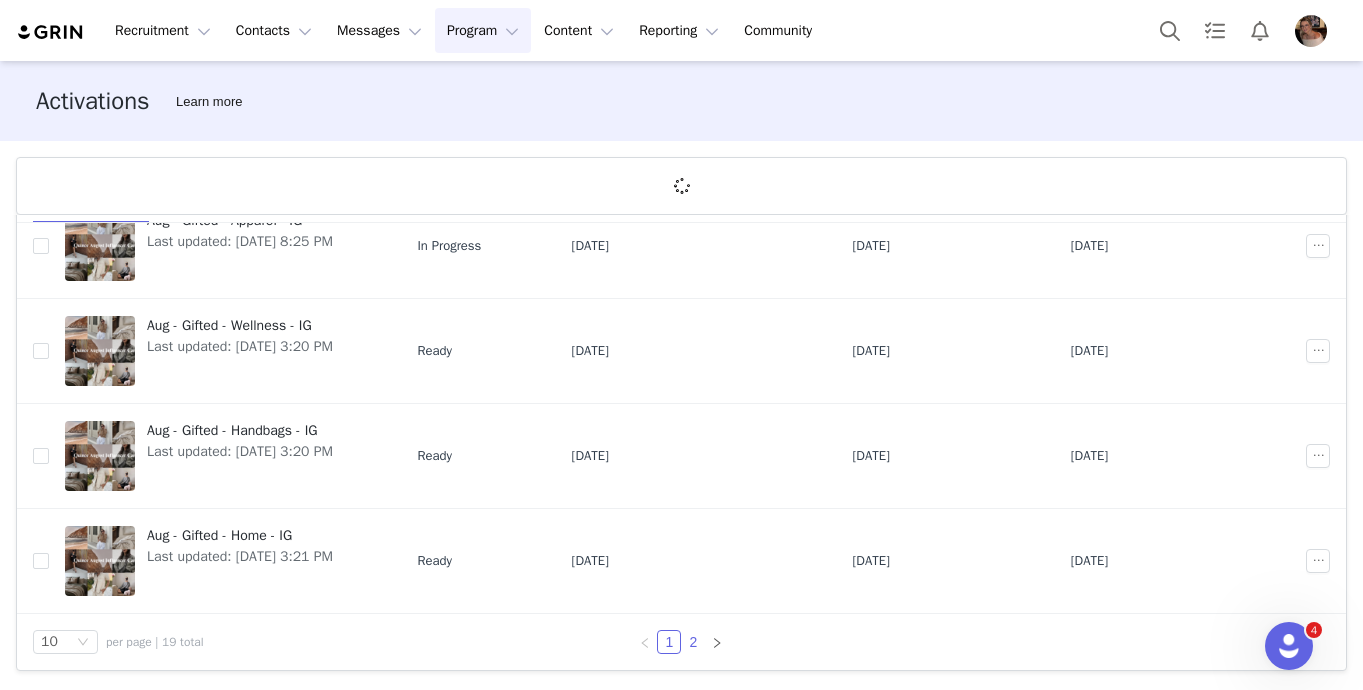 click on "2" at bounding box center [693, 642] 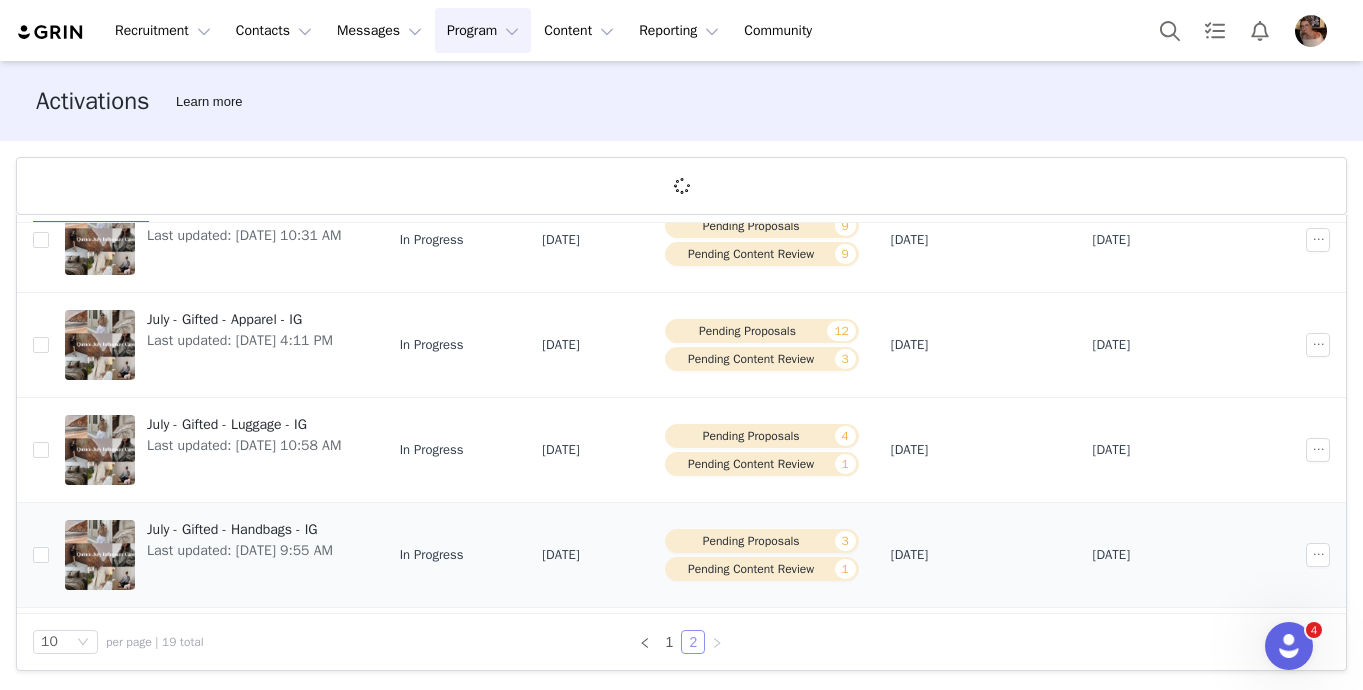 scroll, scrollTop: 461, scrollLeft: 0, axis: vertical 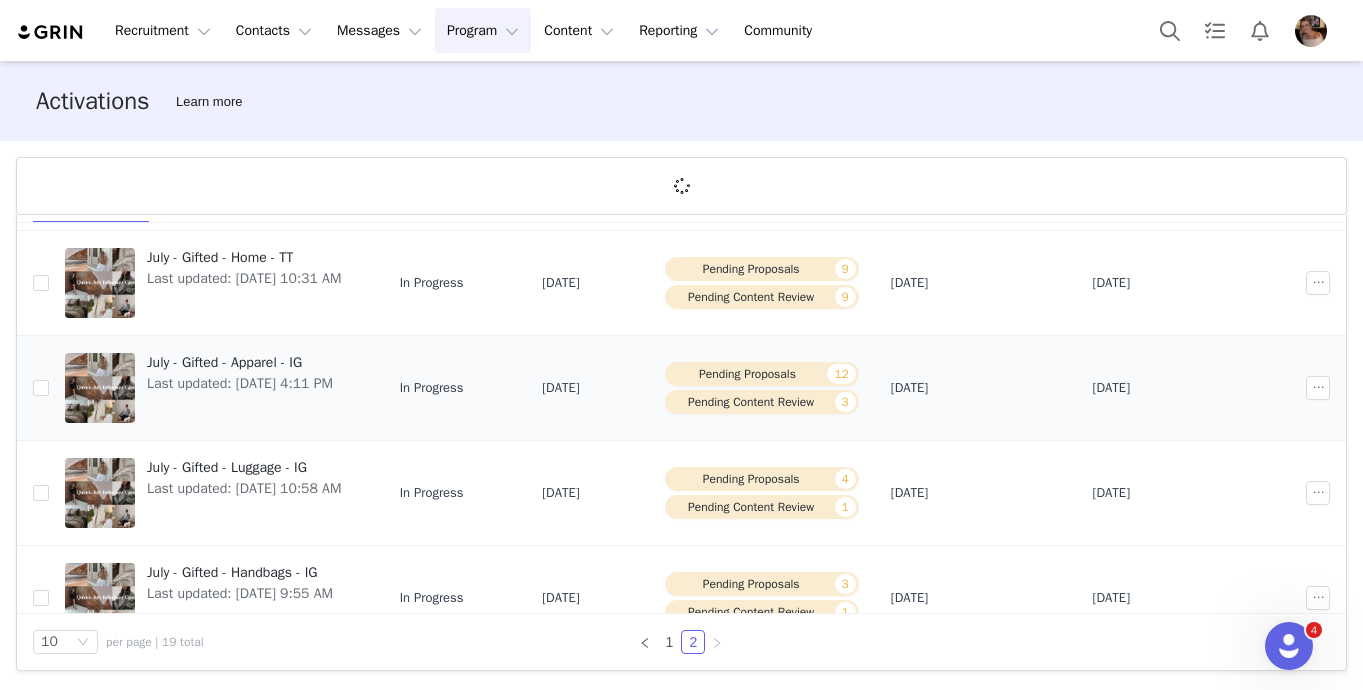 click on "July - Gifted - Apparel - IG" at bounding box center (240, 362) 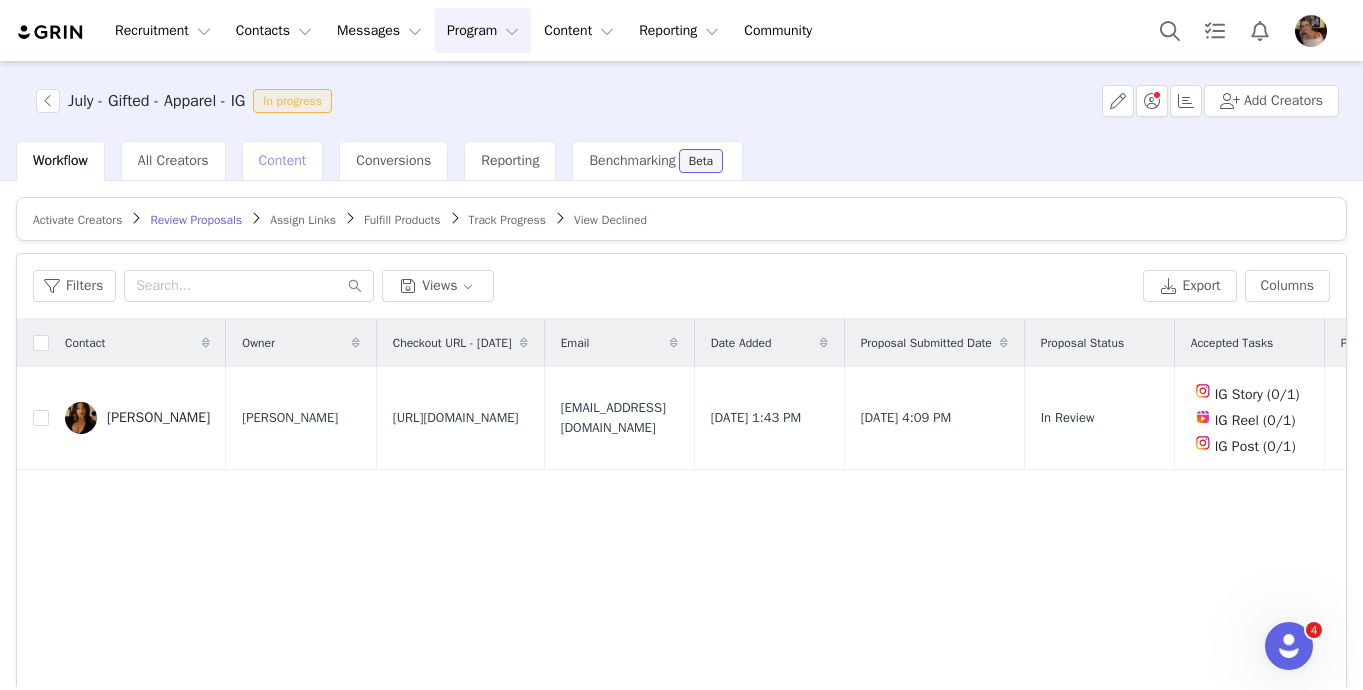 click on "Content" at bounding box center [283, 161] 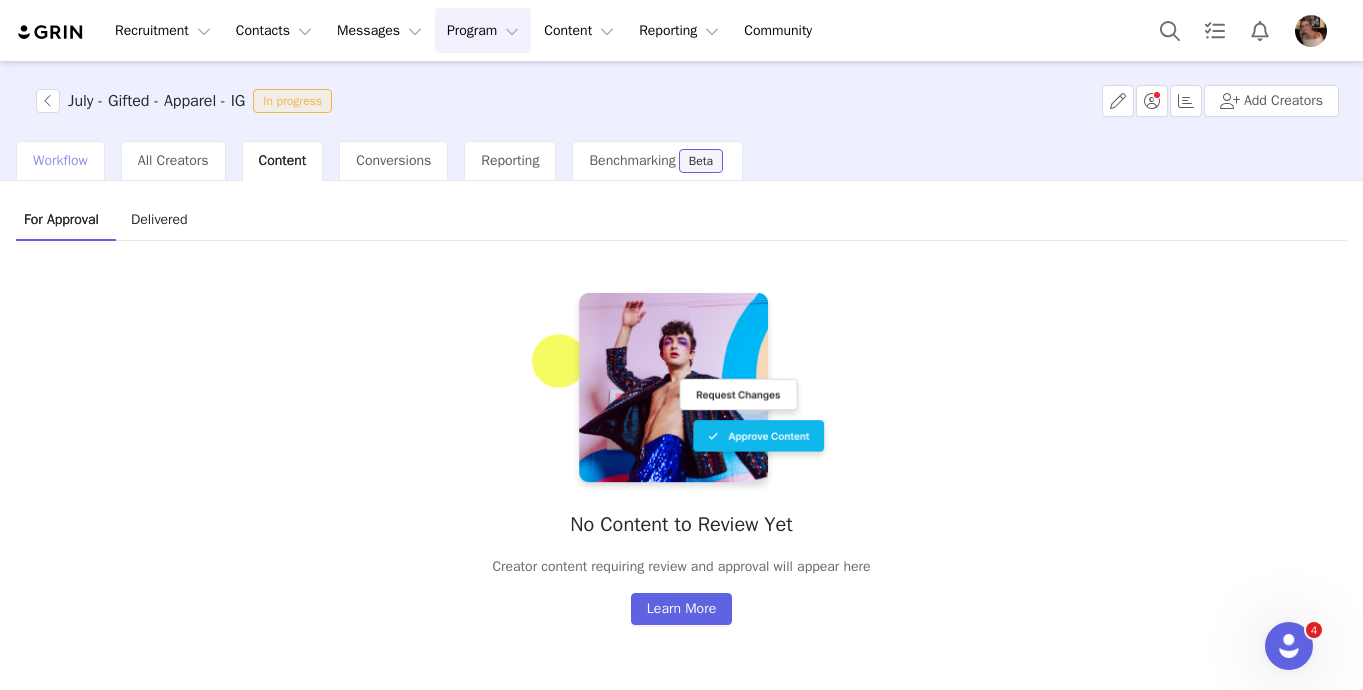 click on "Workflow" at bounding box center [60, 160] 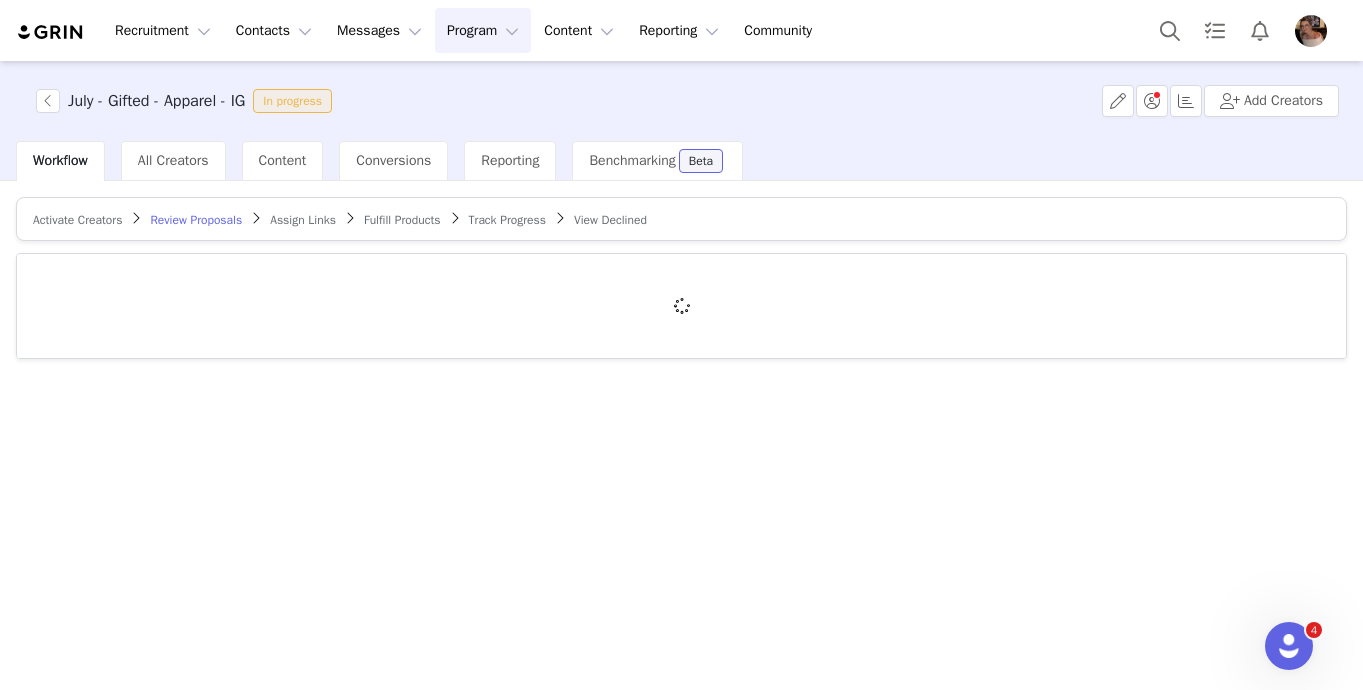 click on "Activate Creators Review Proposals Assign Links Fulfill Products Track Progress View Declined" at bounding box center [681, 219] 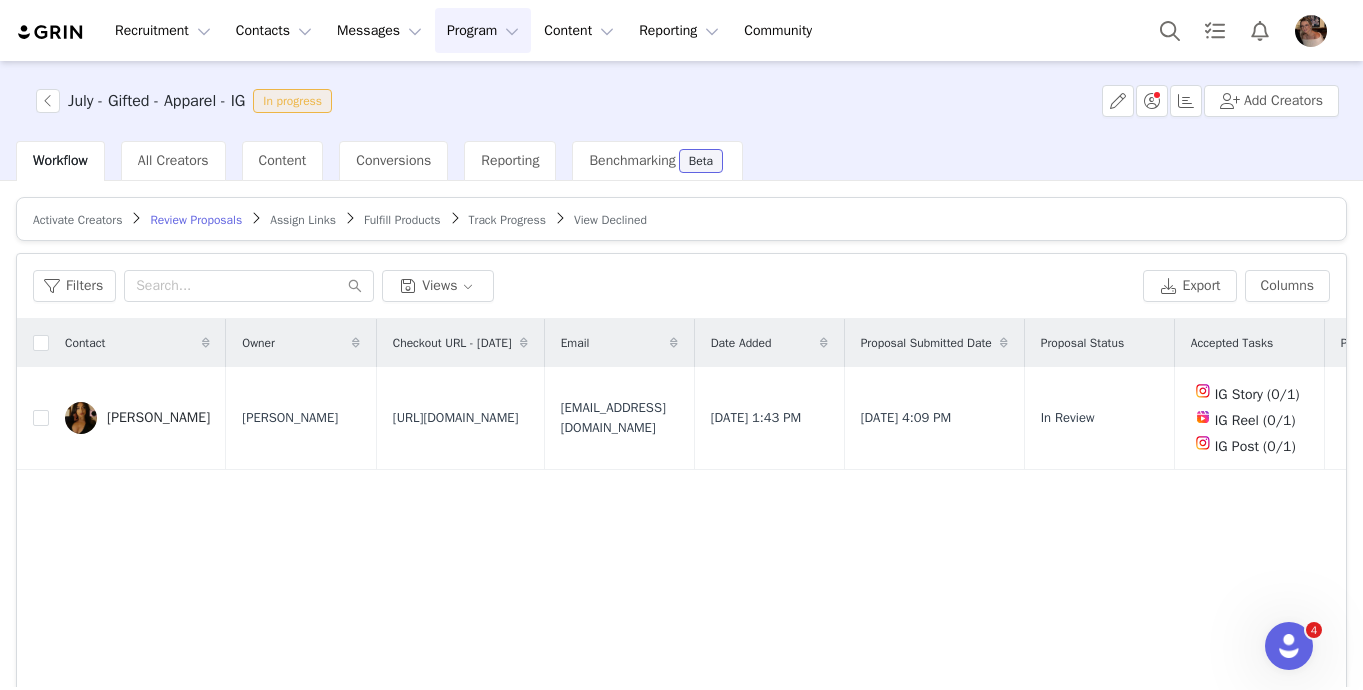 click on "Track Progress" at bounding box center [507, 220] 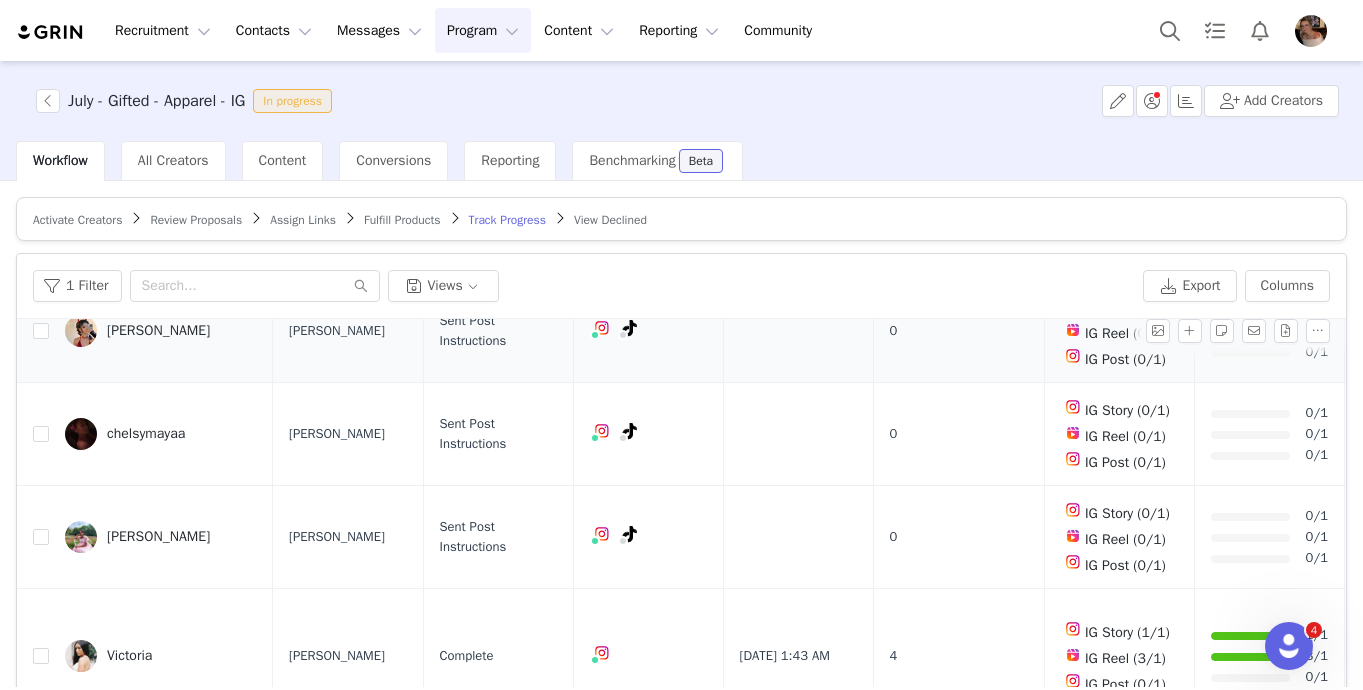 scroll, scrollTop: 518, scrollLeft: 0, axis: vertical 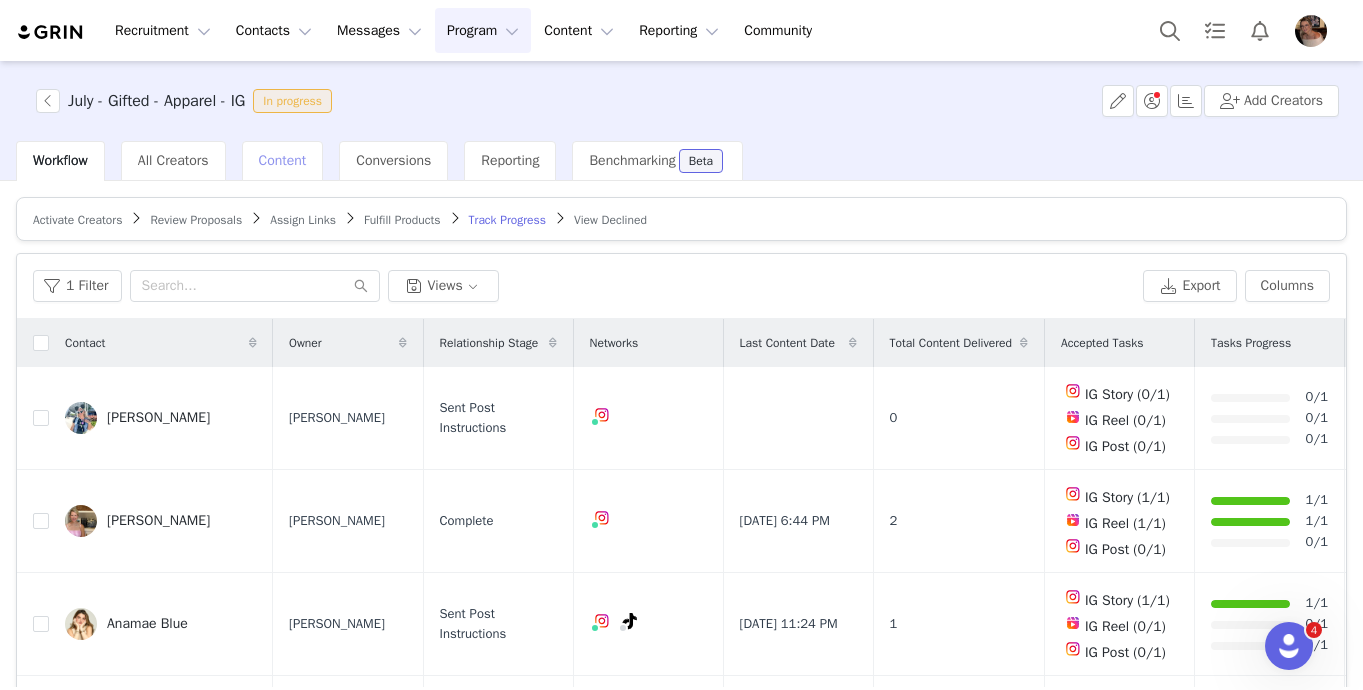 click on "Content" at bounding box center (283, 160) 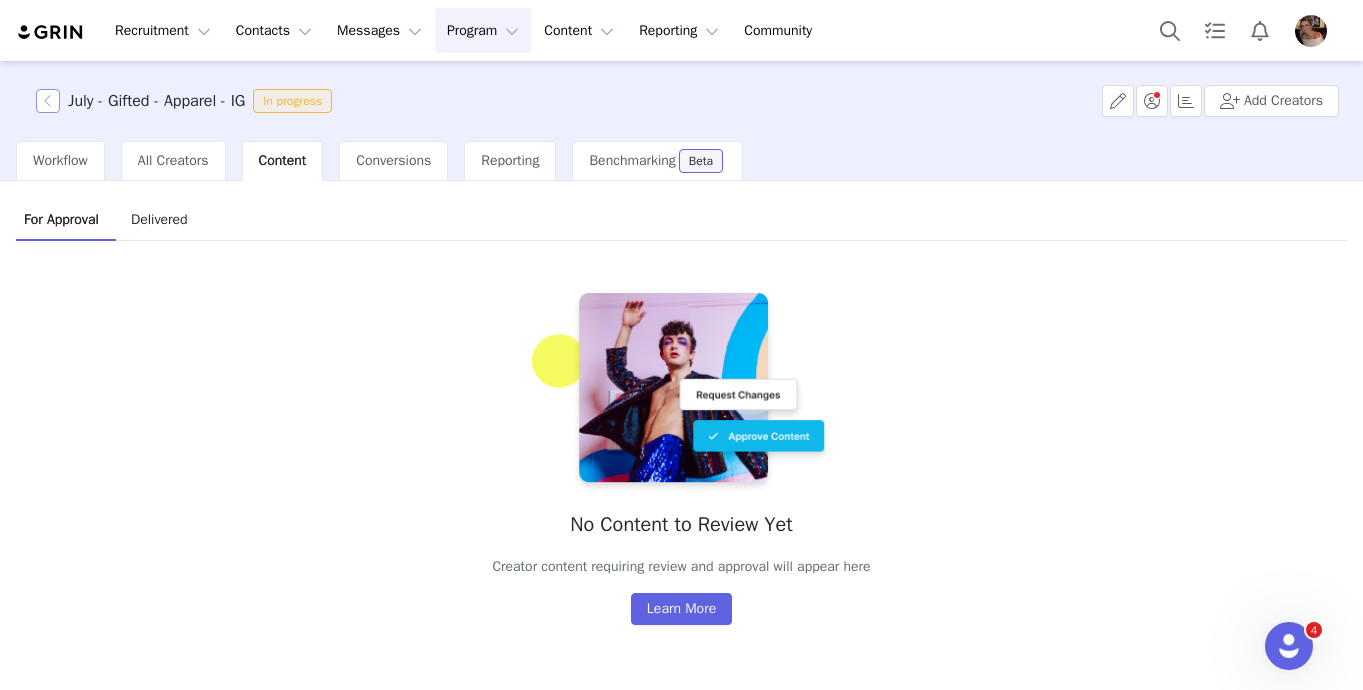 click at bounding box center (48, 101) 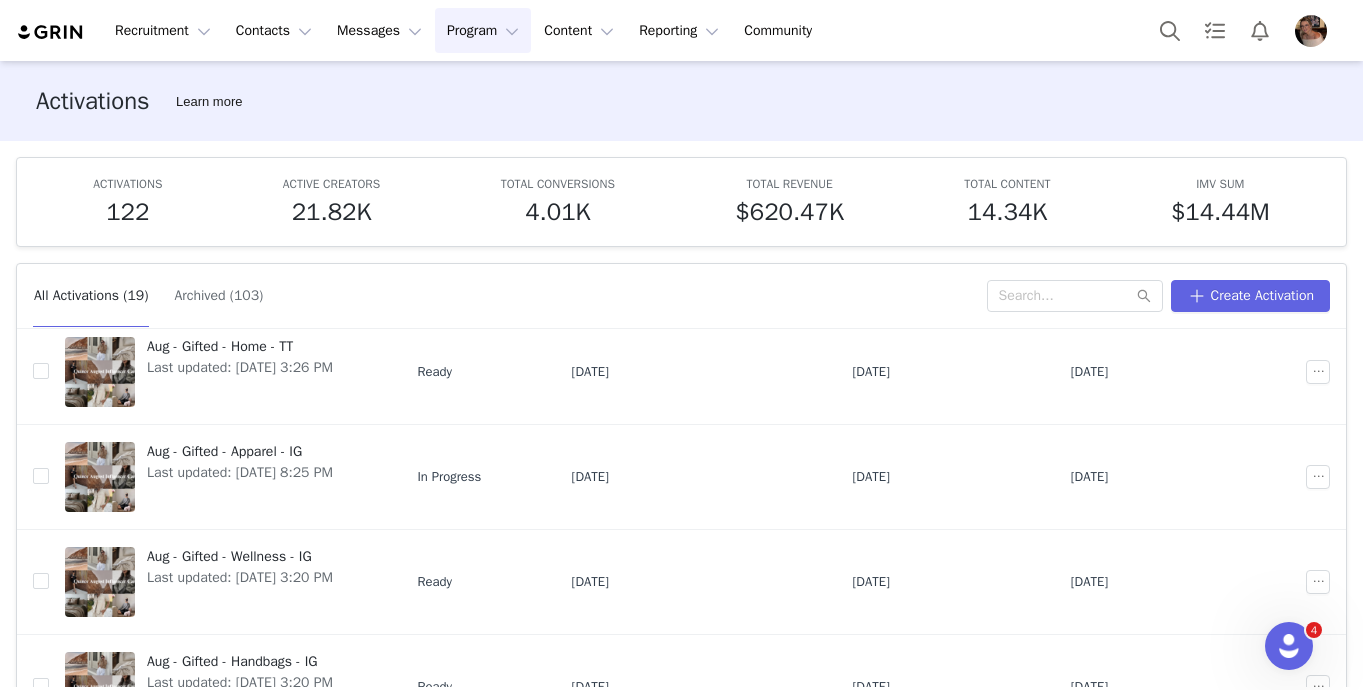 scroll, scrollTop: 708, scrollLeft: 0, axis: vertical 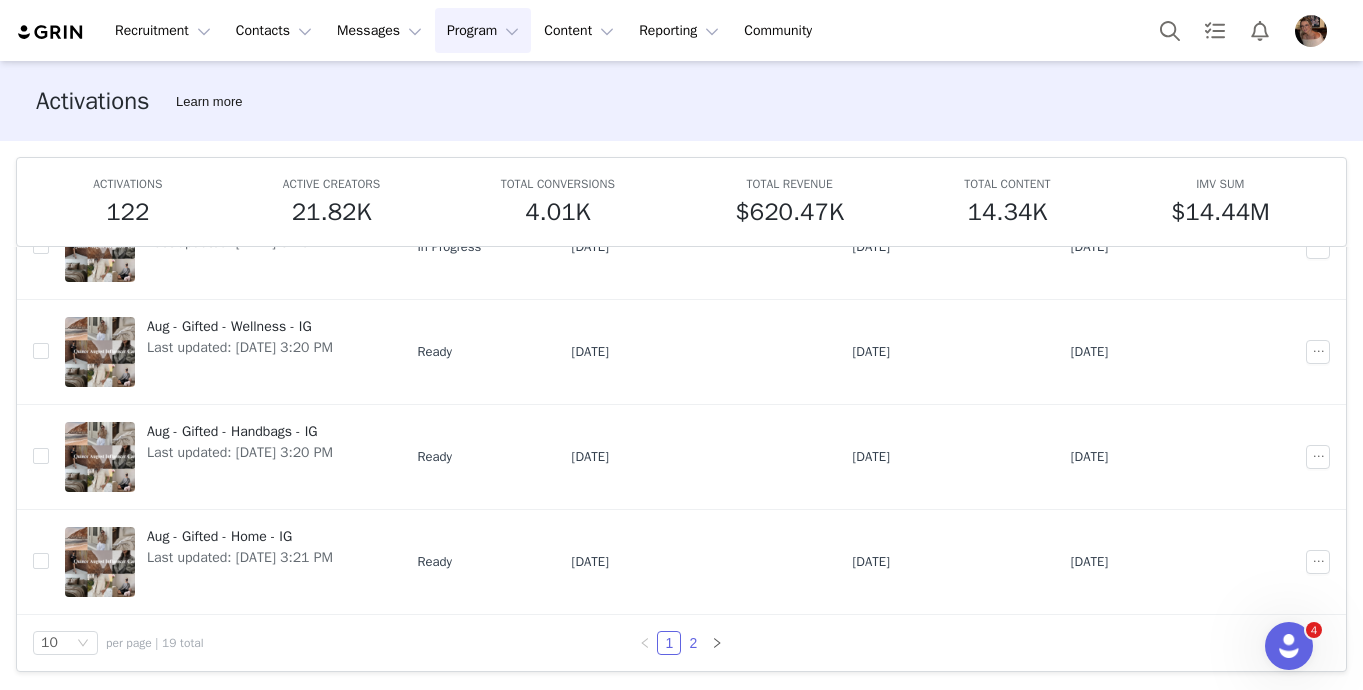 click on "2" at bounding box center [693, 643] 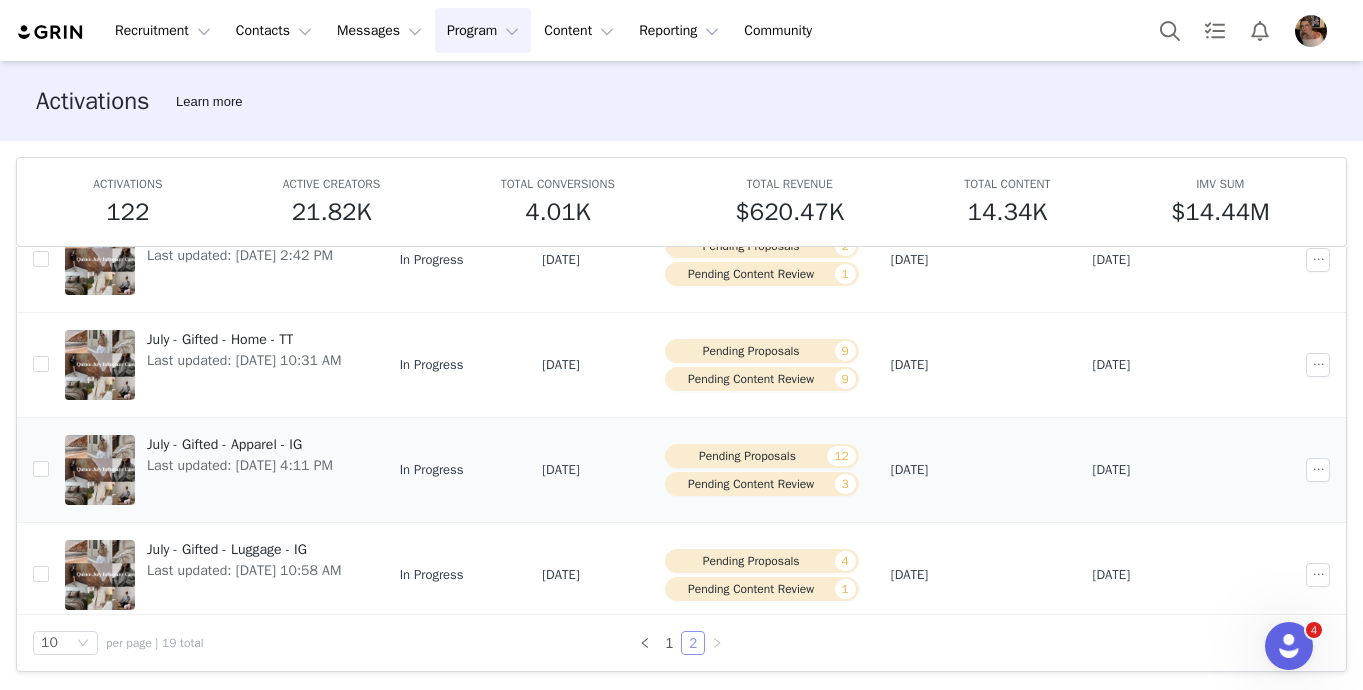 scroll, scrollTop: 353, scrollLeft: 0, axis: vertical 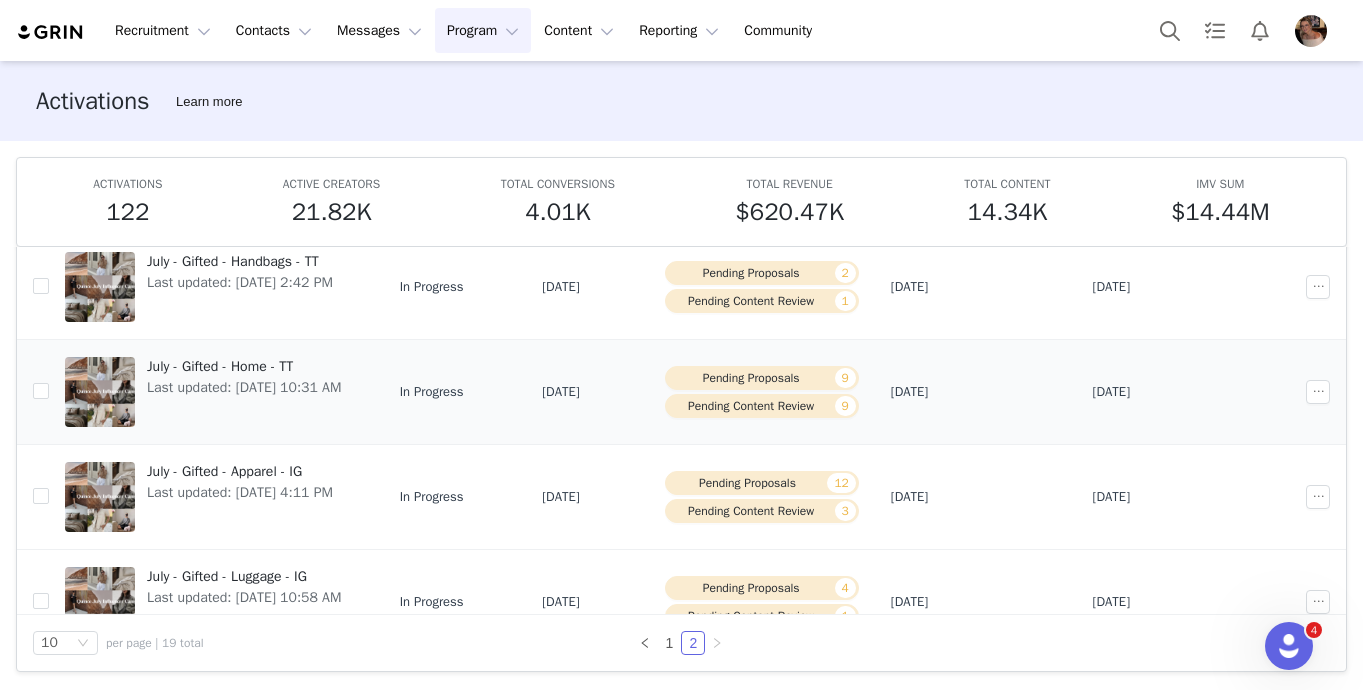 click on "Last updated: [DATE] 10:31 AM" at bounding box center (244, 387) 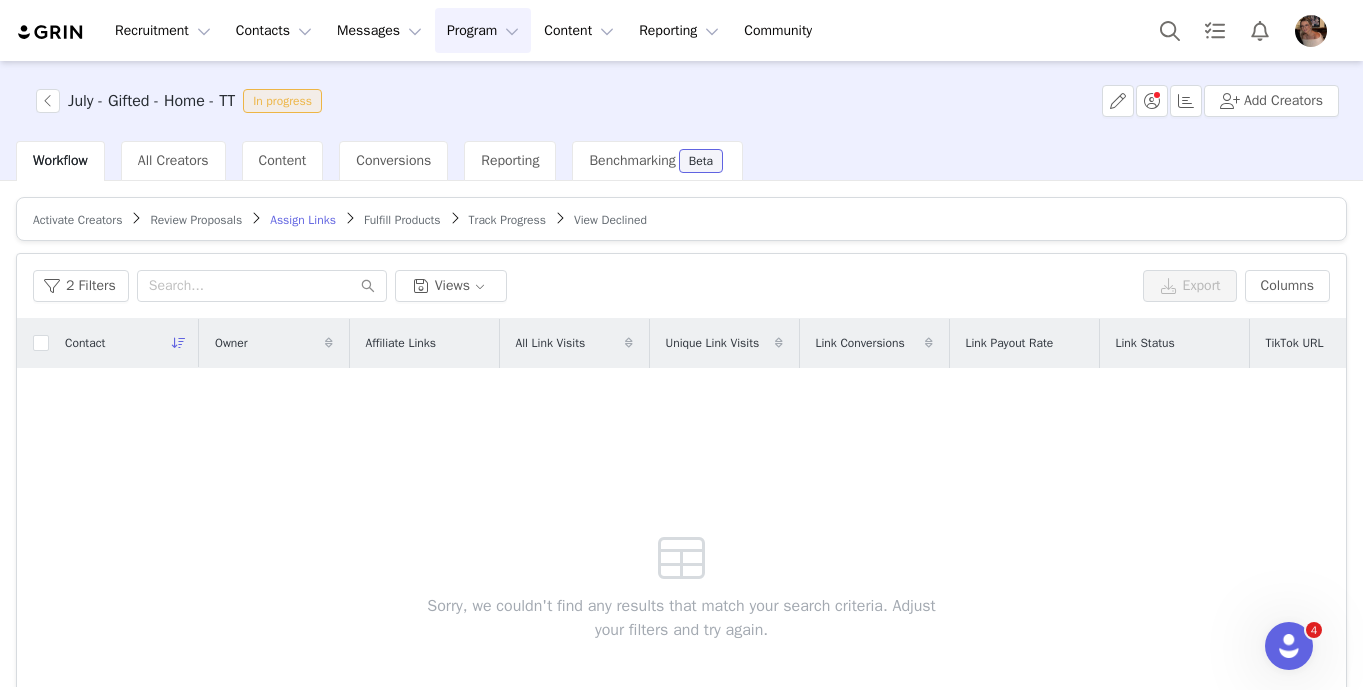 click on "Track Progress" at bounding box center [507, 220] 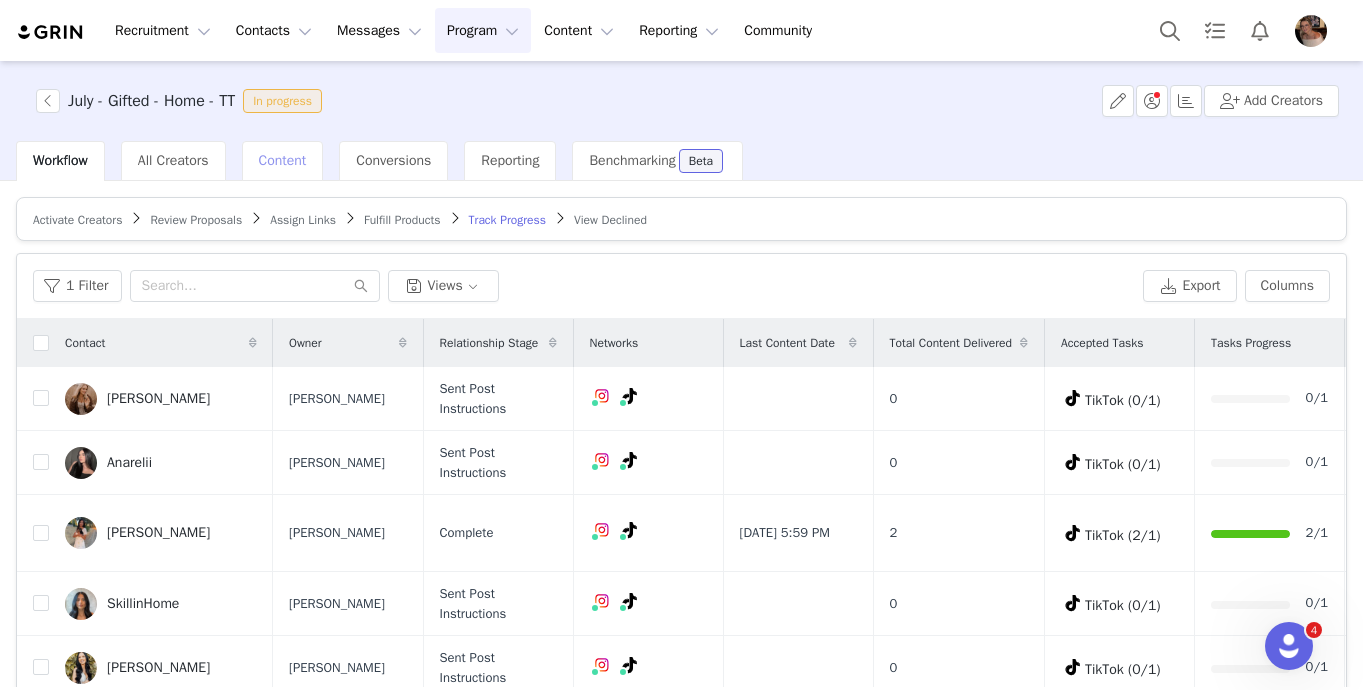 click on "Content" at bounding box center [283, 160] 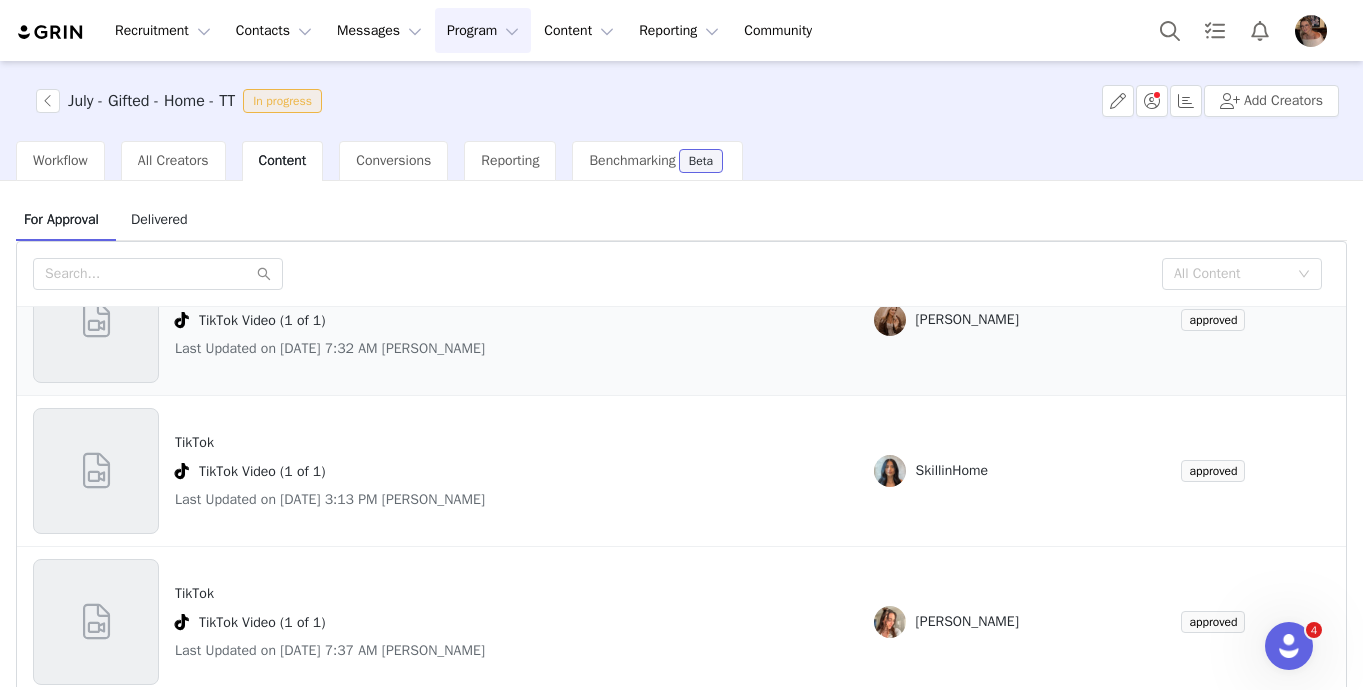 scroll, scrollTop: 0, scrollLeft: 0, axis: both 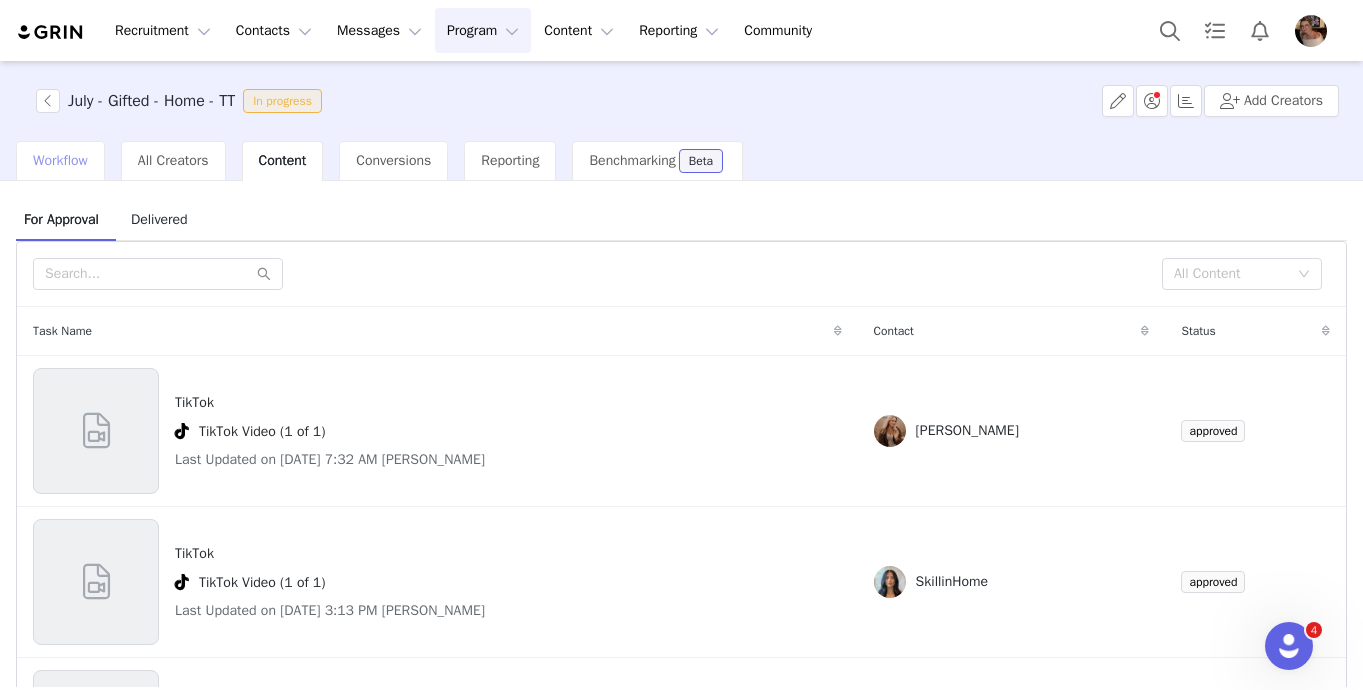click on "Workflow" at bounding box center (60, 160) 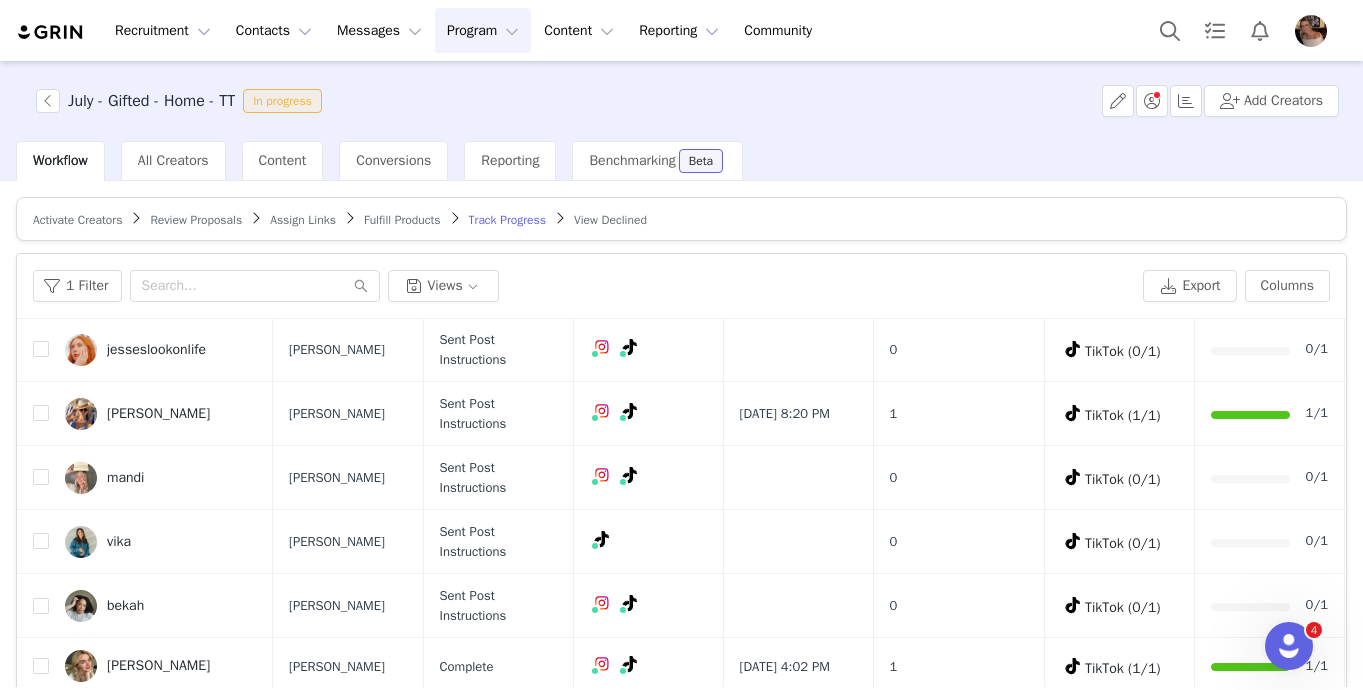 scroll, scrollTop: 563, scrollLeft: 0, axis: vertical 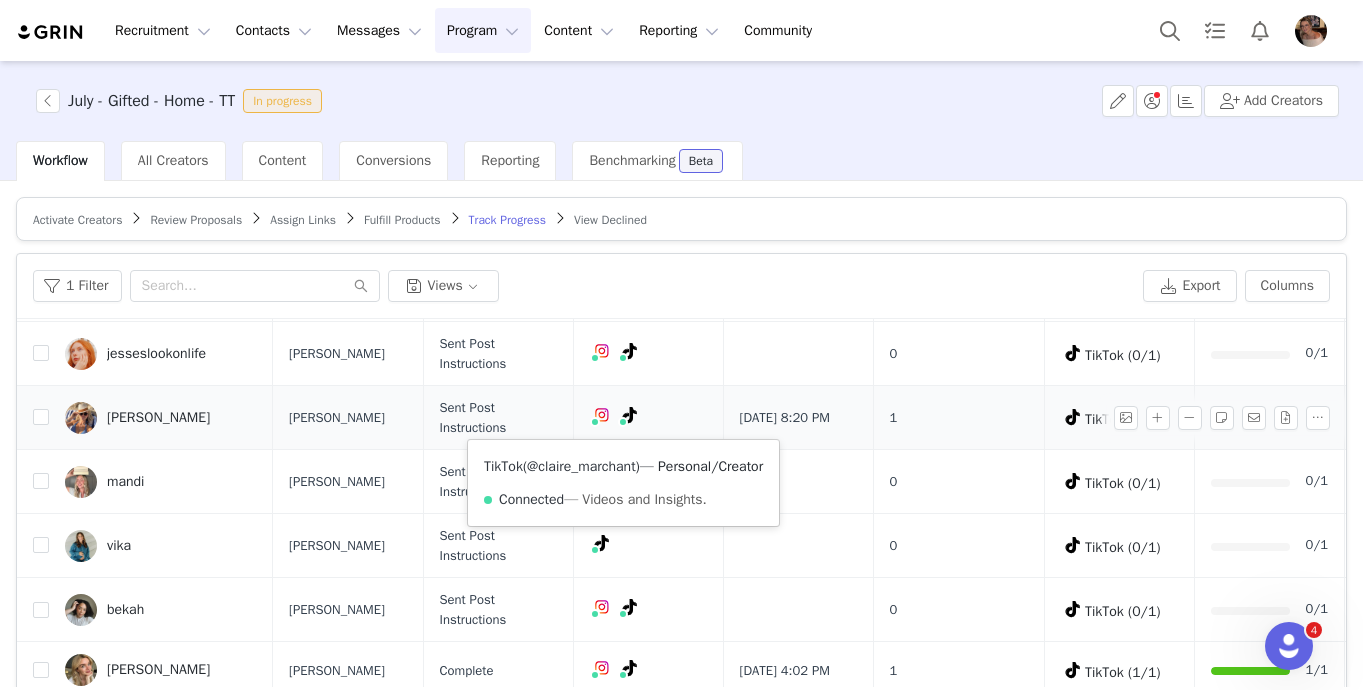 click on "@claire_marchant" at bounding box center [581, 466] 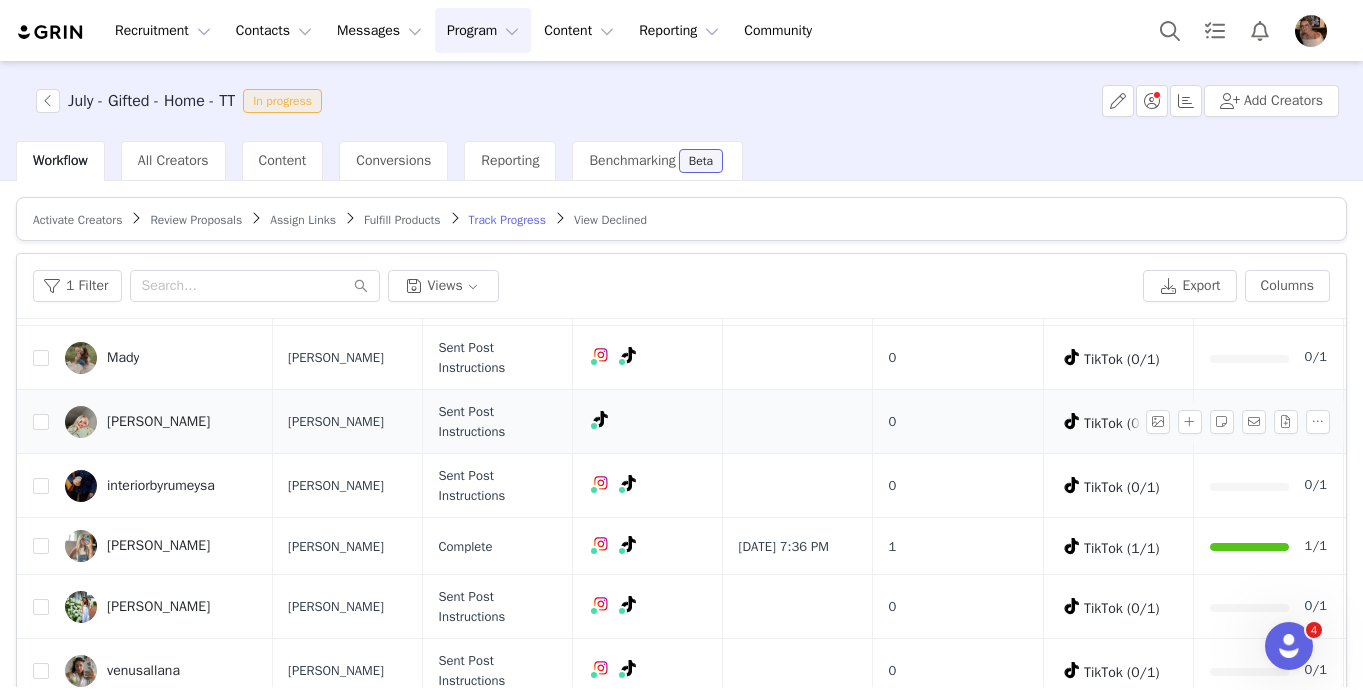 scroll, scrollTop: 1170, scrollLeft: 1, axis: both 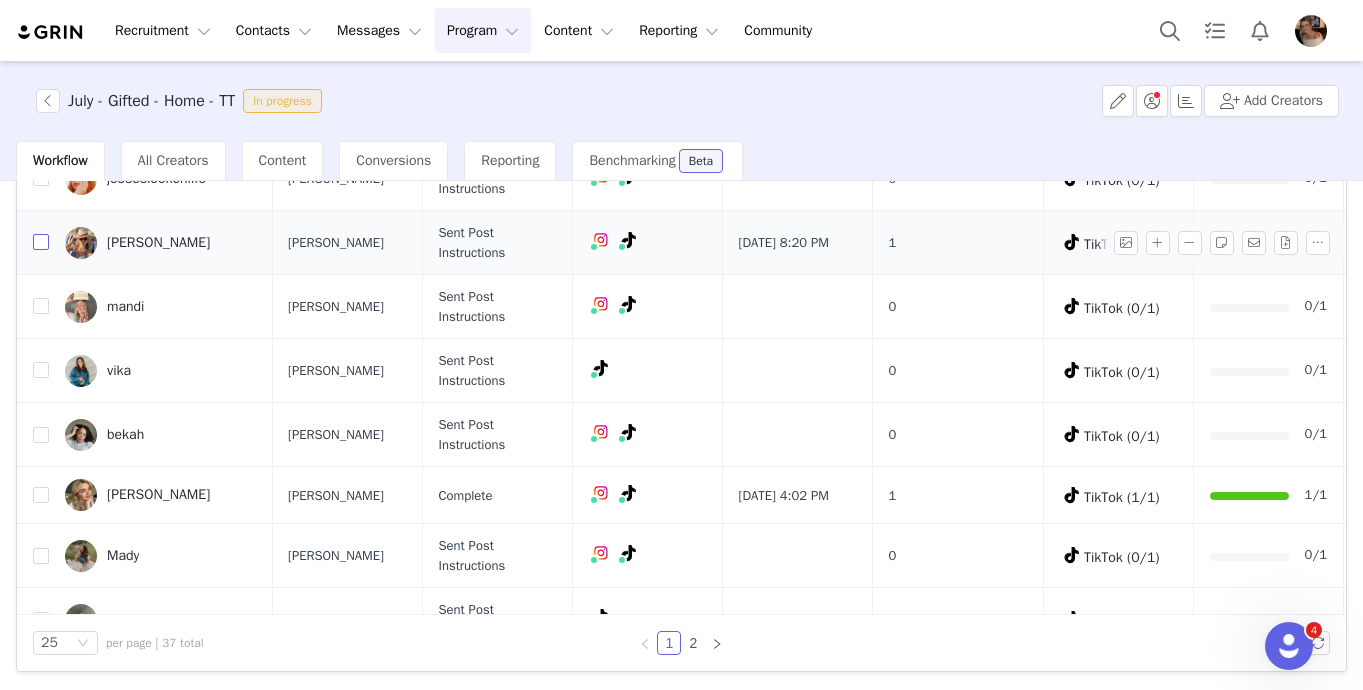 click at bounding box center [41, 242] 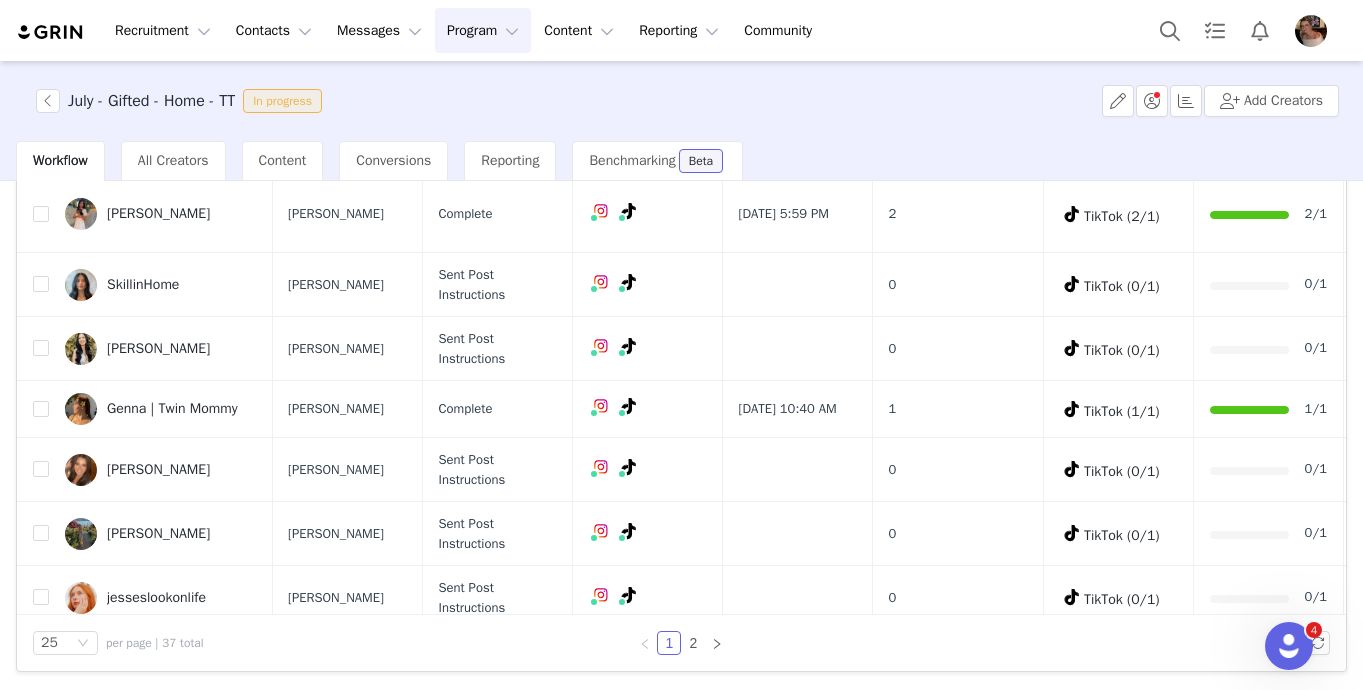 scroll, scrollTop: 0, scrollLeft: 1, axis: horizontal 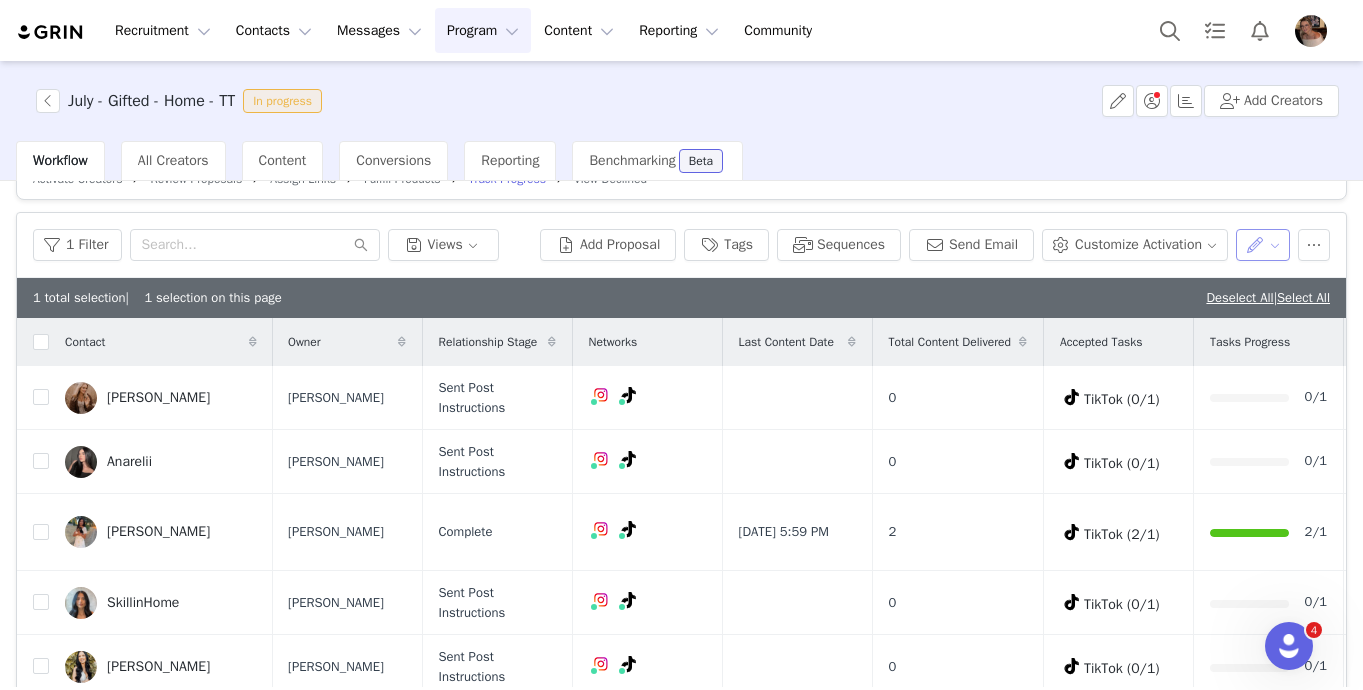 click at bounding box center (1263, 245) 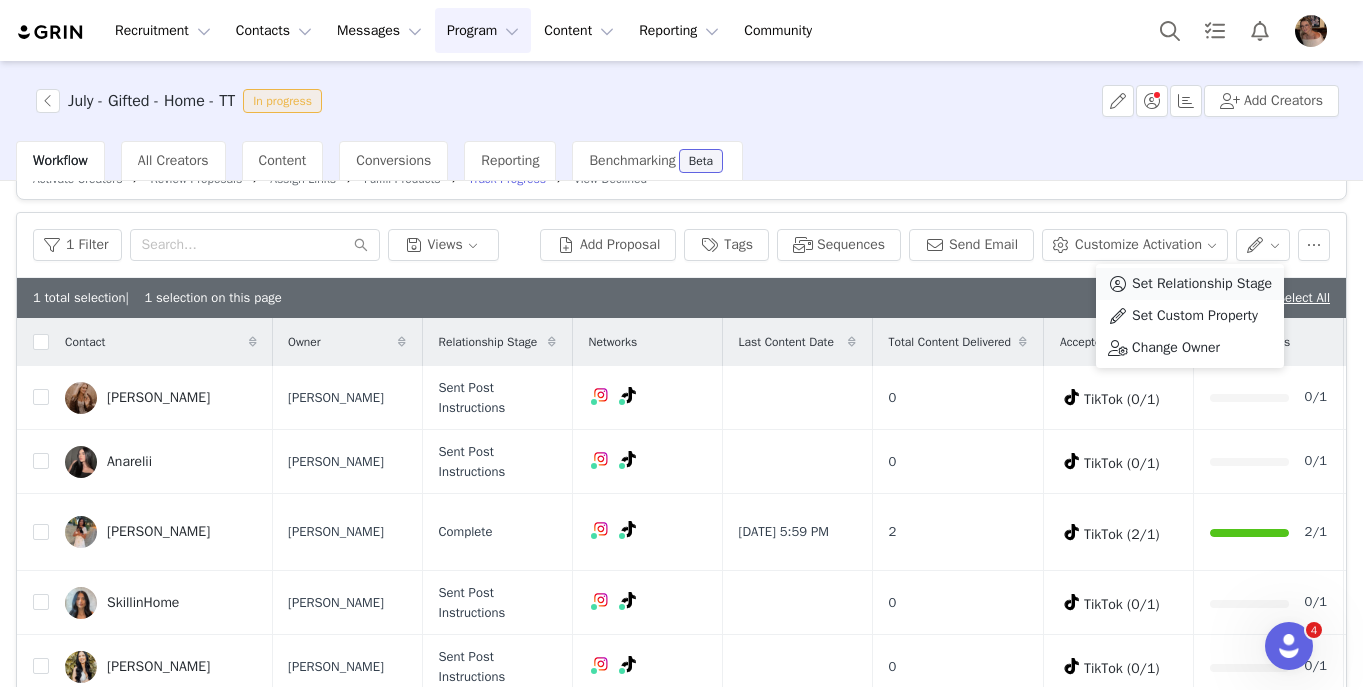 click on "Set Relationship Stage" at bounding box center [1202, 284] 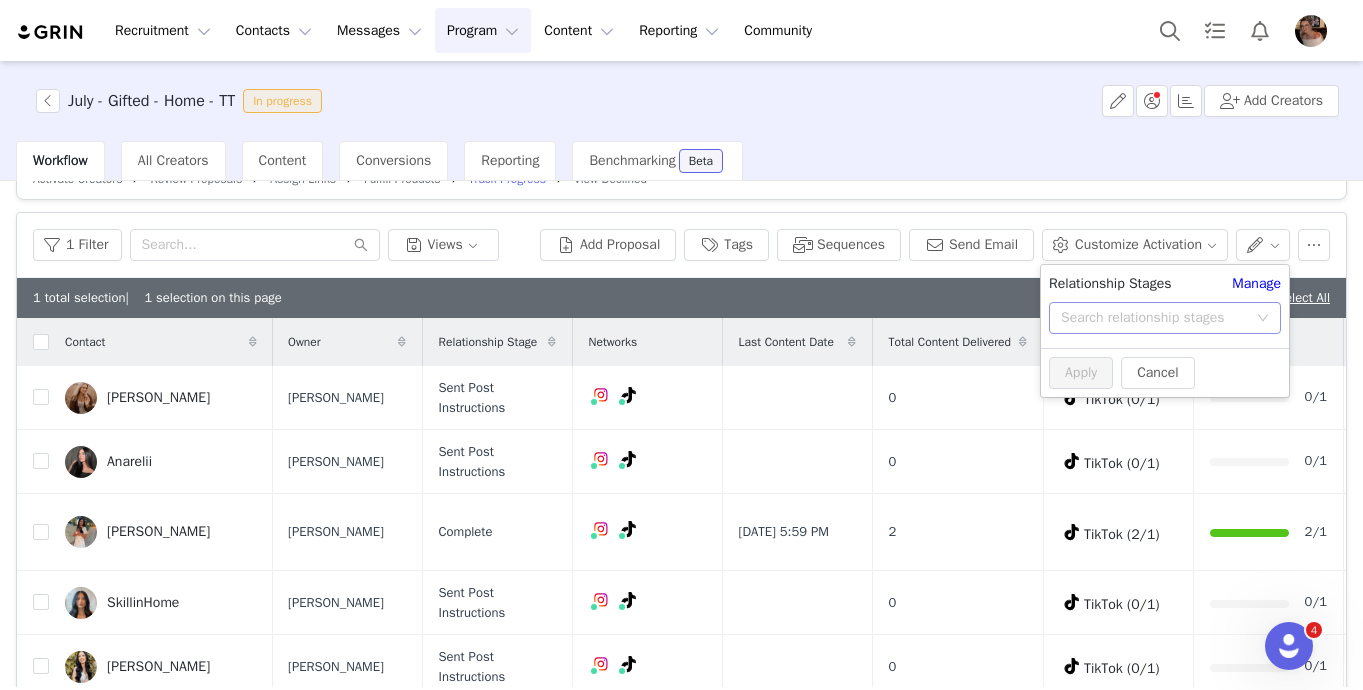 click on "Search relationship stages" at bounding box center [1154, 318] 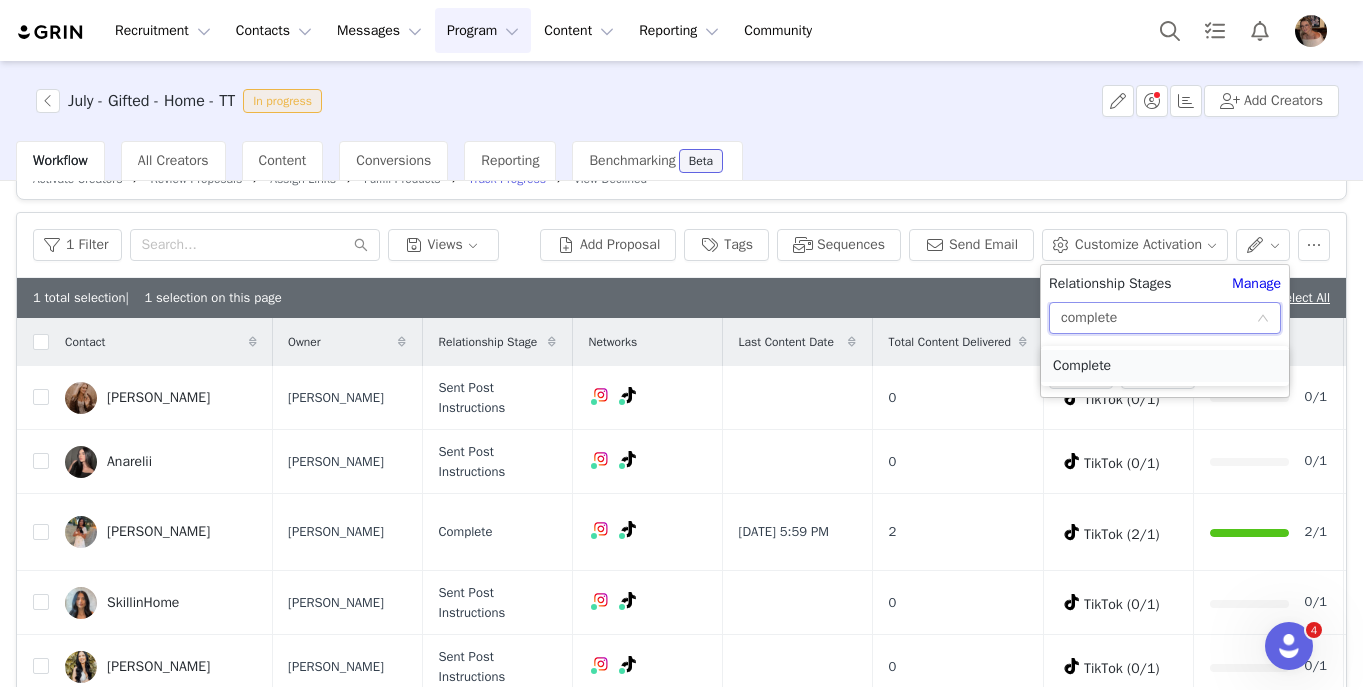 click on "Complete" at bounding box center [1165, 366] 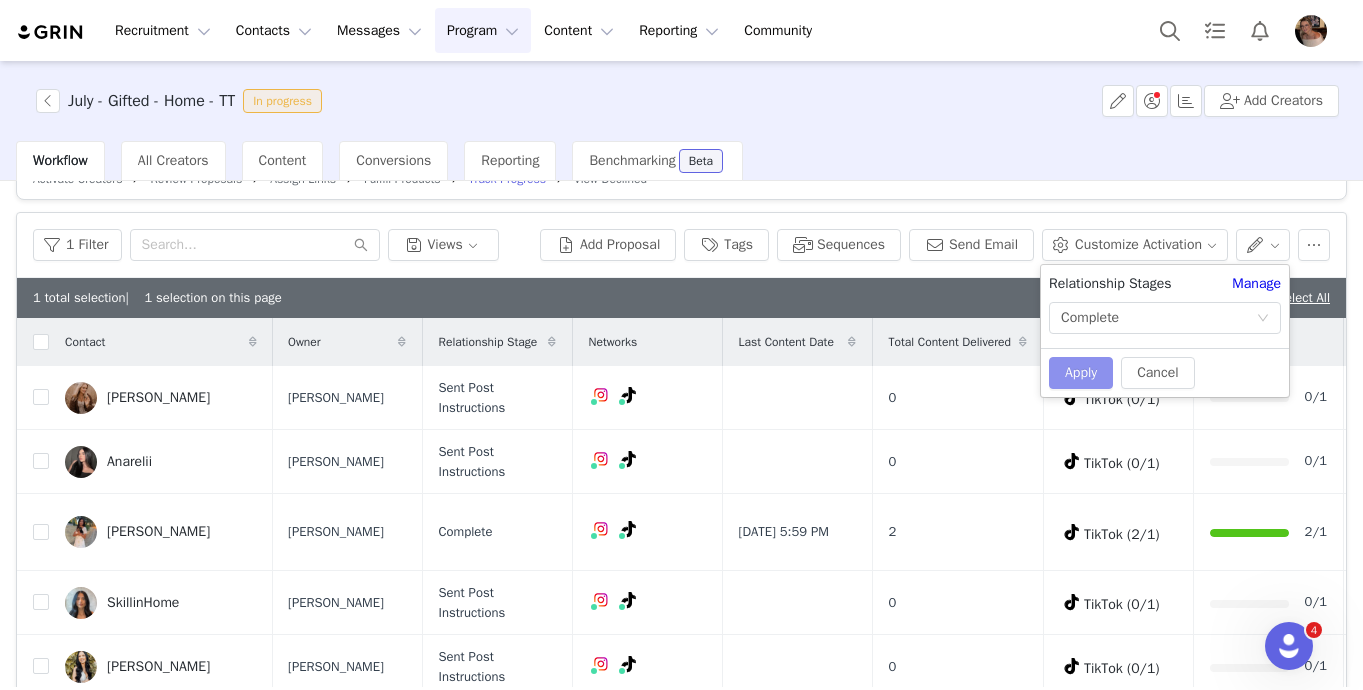 click on "Apply" at bounding box center [1081, 373] 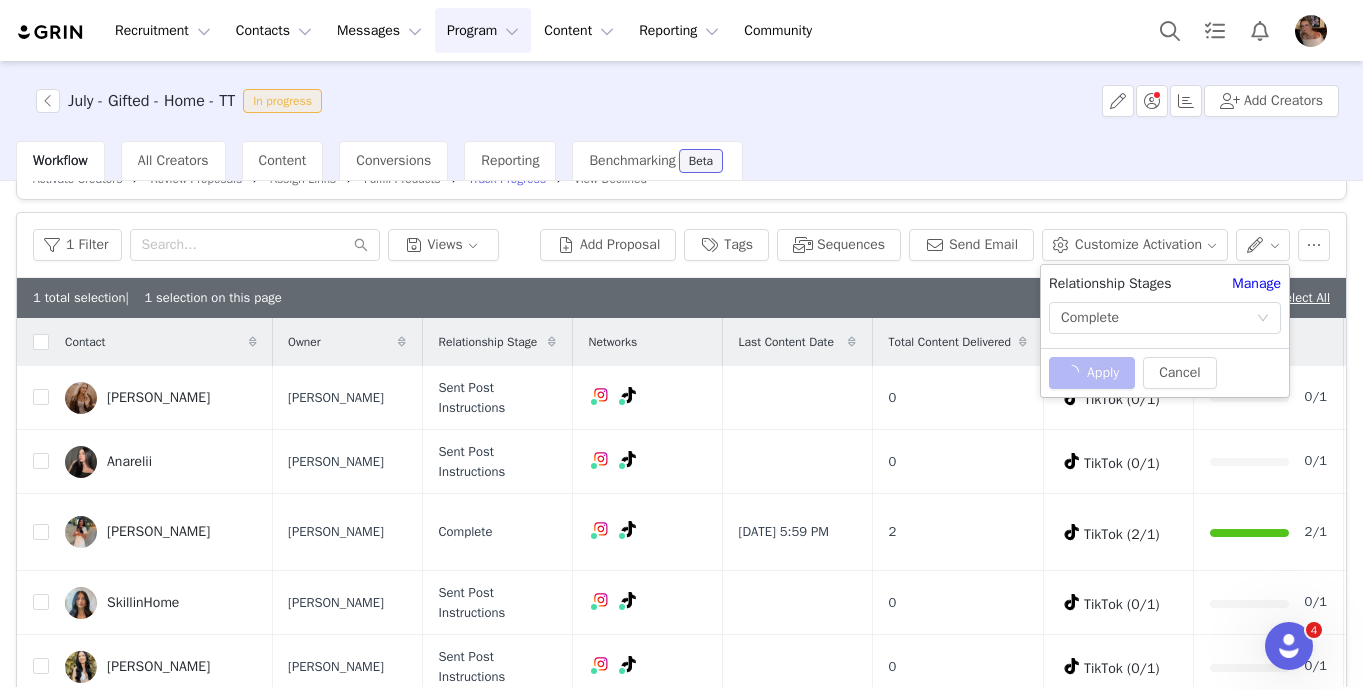 scroll, scrollTop: 0, scrollLeft: 0, axis: both 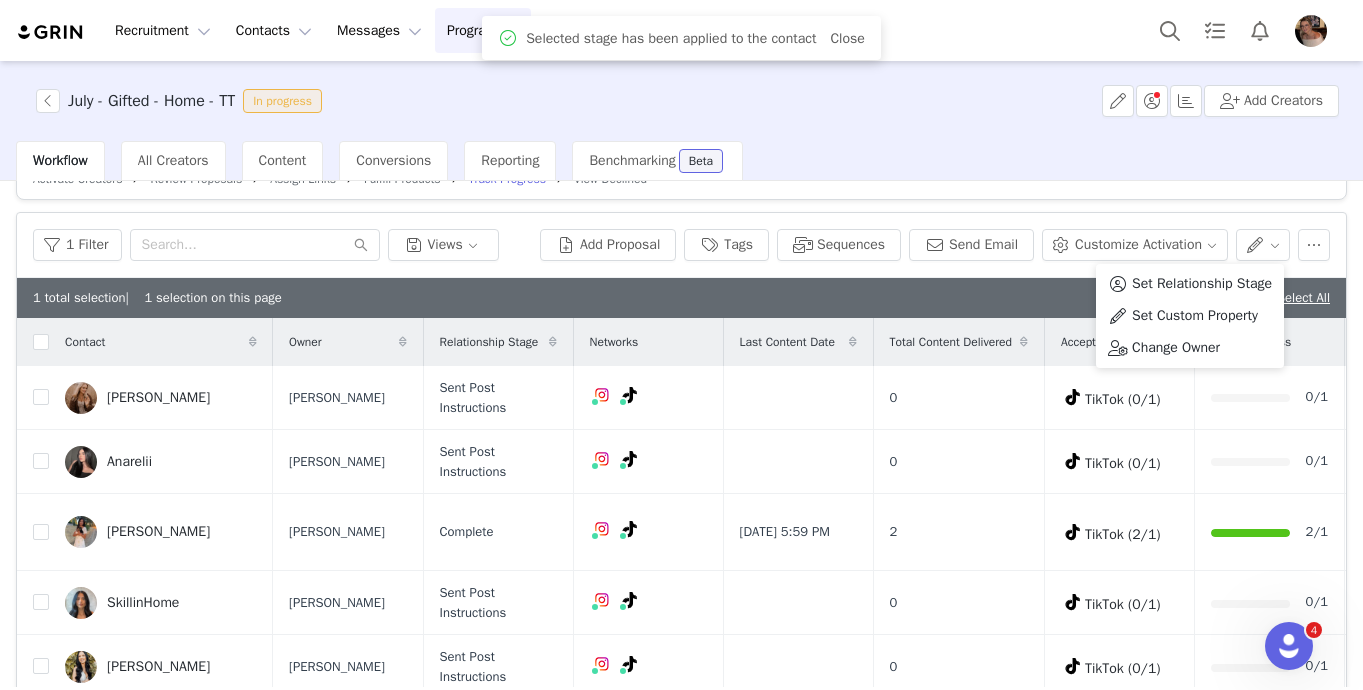 click on "1 Filter Views     Add Proposal Tags Sequences Send Email  Customize Activation" at bounding box center [681, 245] 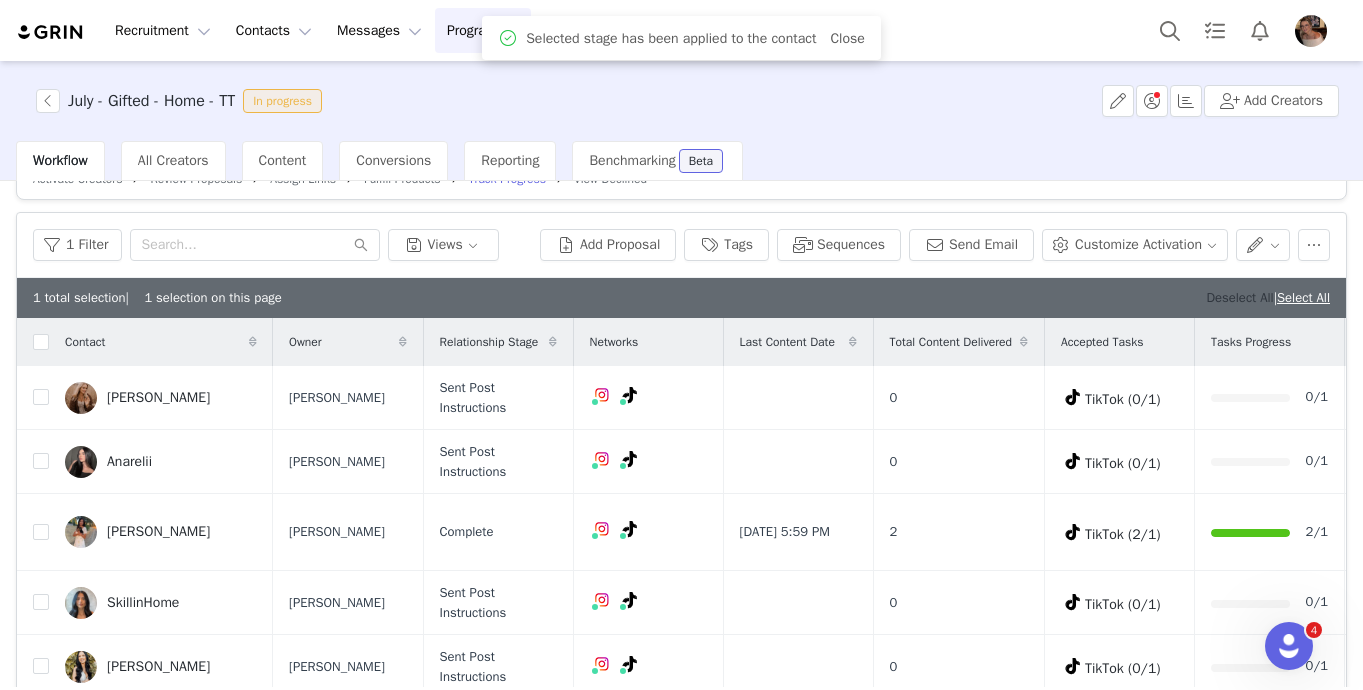 click on "Deselect All" at bounding box center (1239, 297) 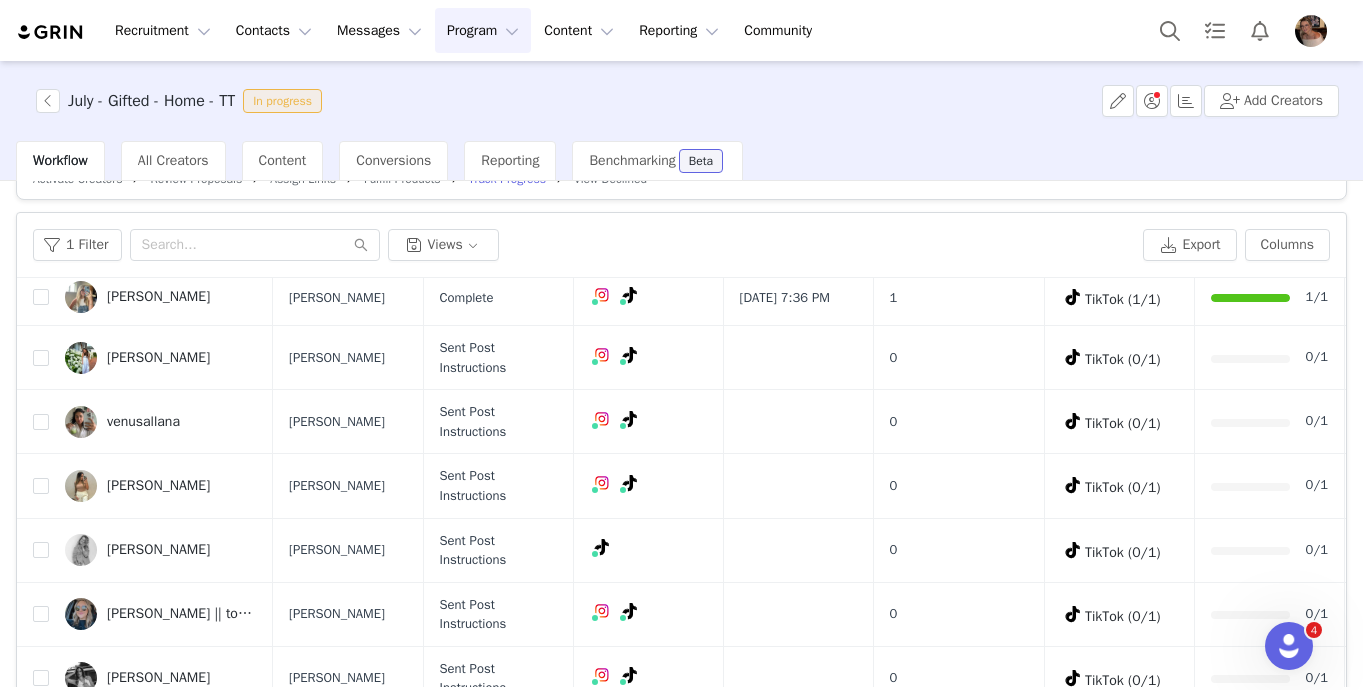 scroll, scrollTop: 1163, scrollLeft: 0, axis: vertical 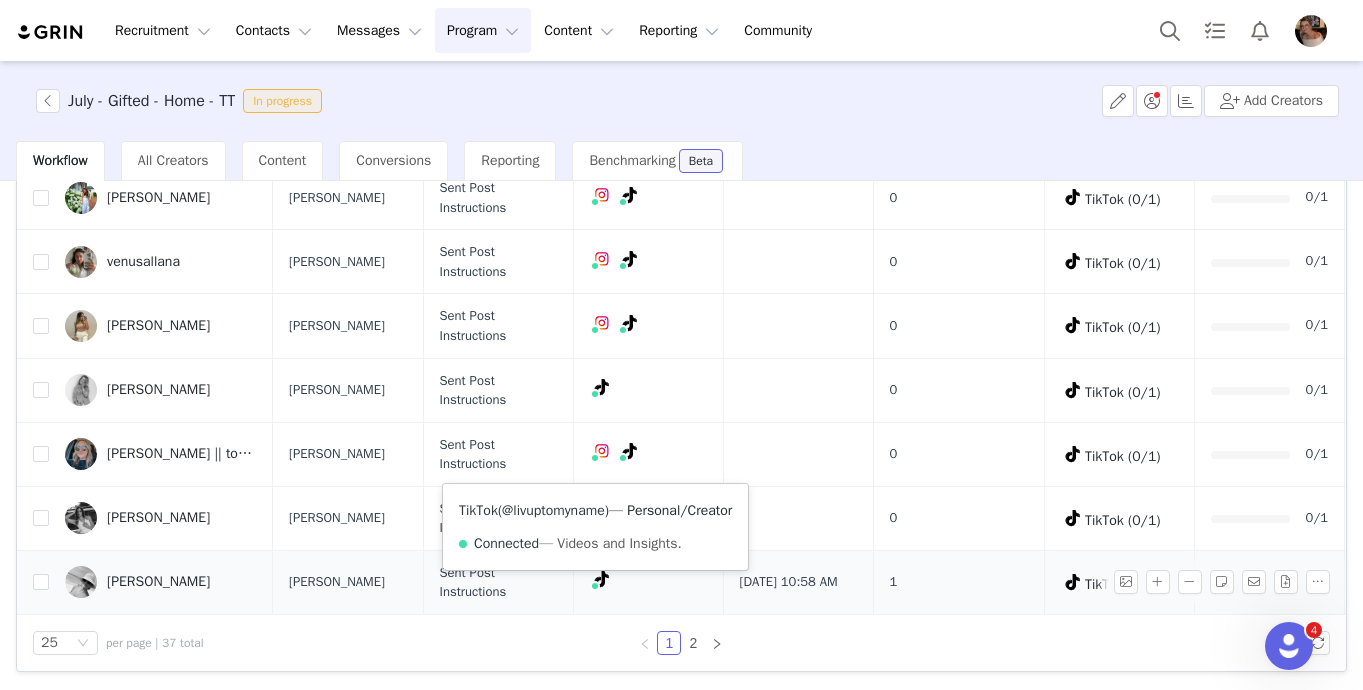 click on "@livuptomyname" at bounding box center [553, 510] 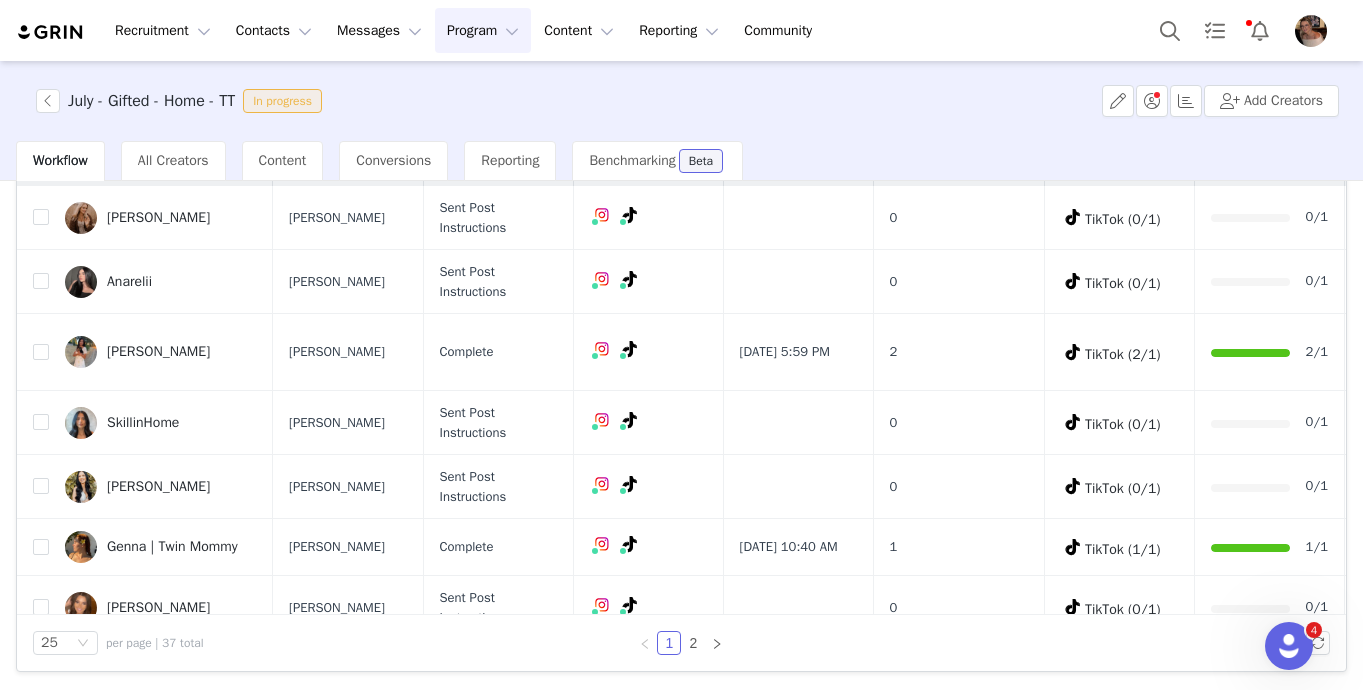 scroll, scrollTop: 1163, scrollLeft: 0, axis: vertical 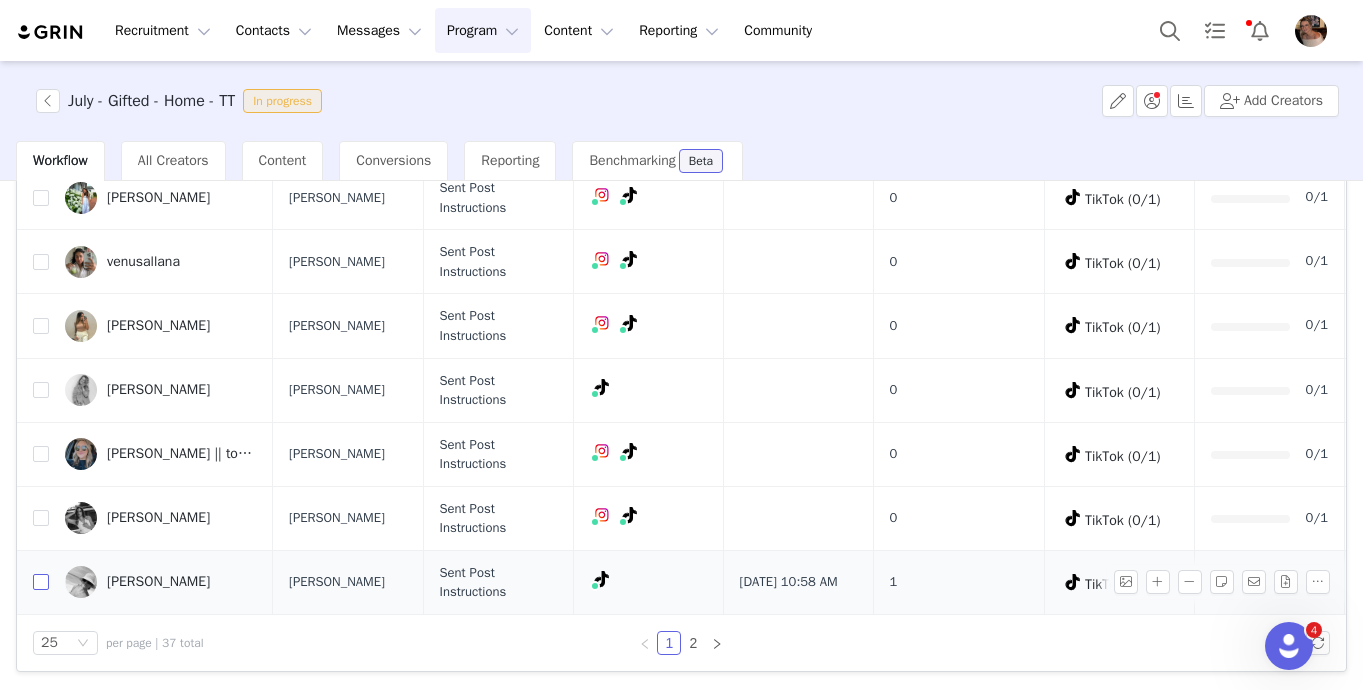 click at bounding box center (41, 582) 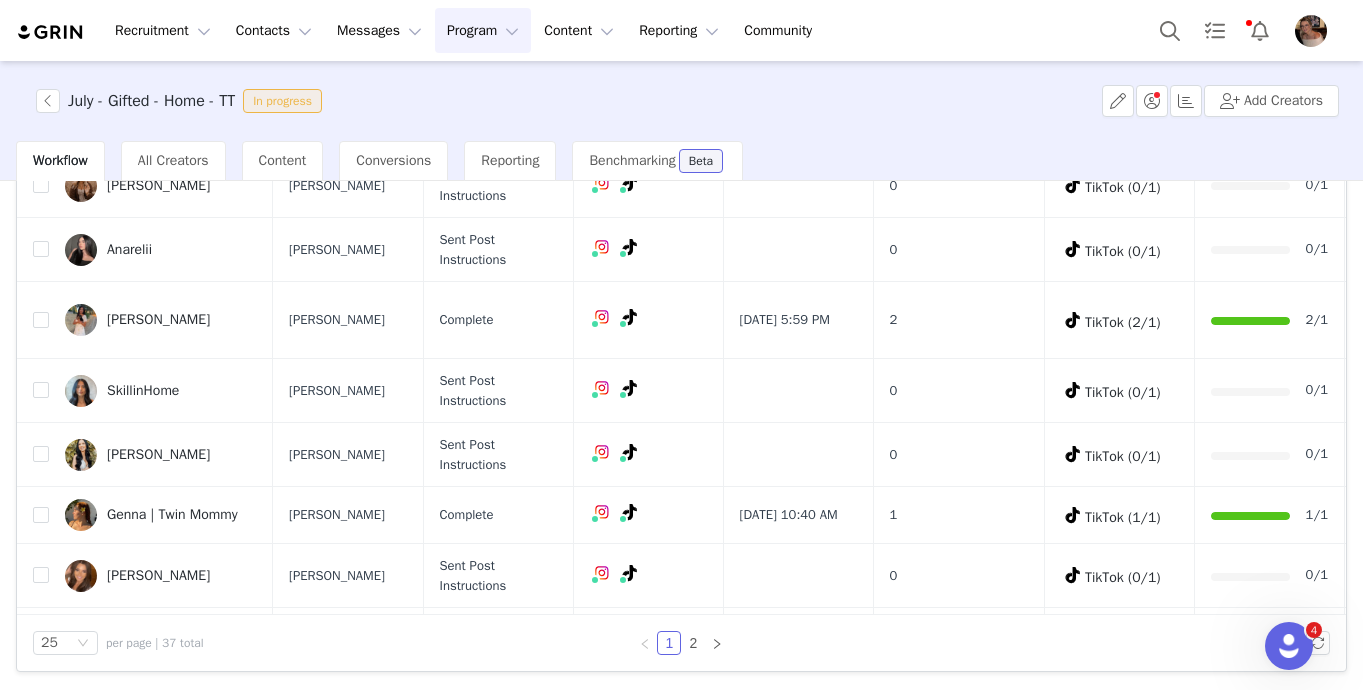 scroll, scrollTop: 0, scrollLeft: 0, axis: both 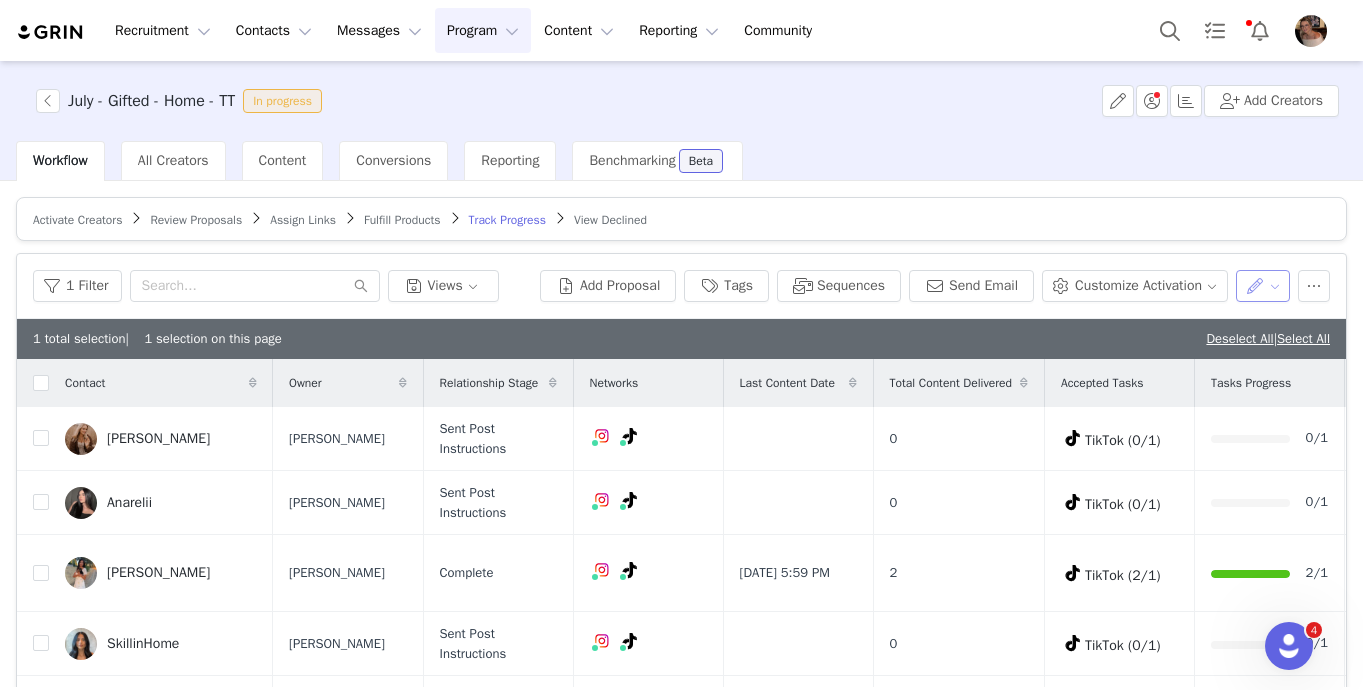 click at bounding box center [1263, 286] 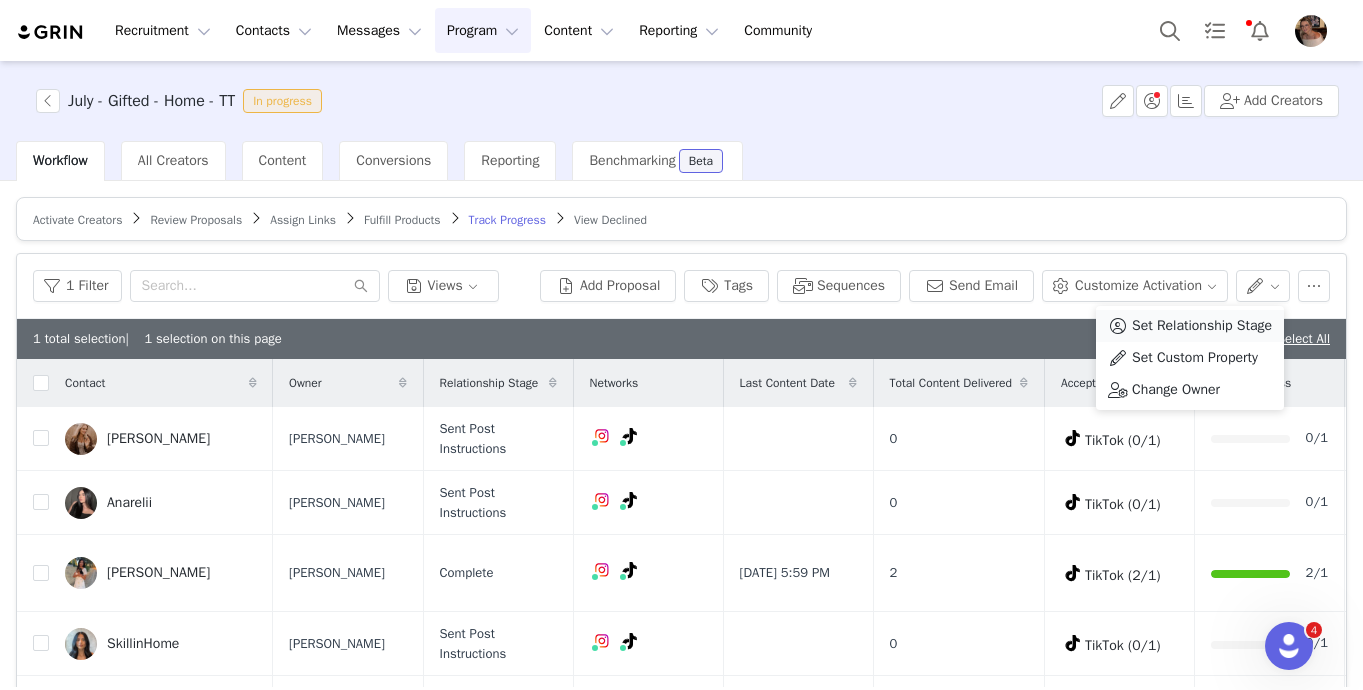 click on "Set Relationship Stage" at bounding box center [1202, 326] 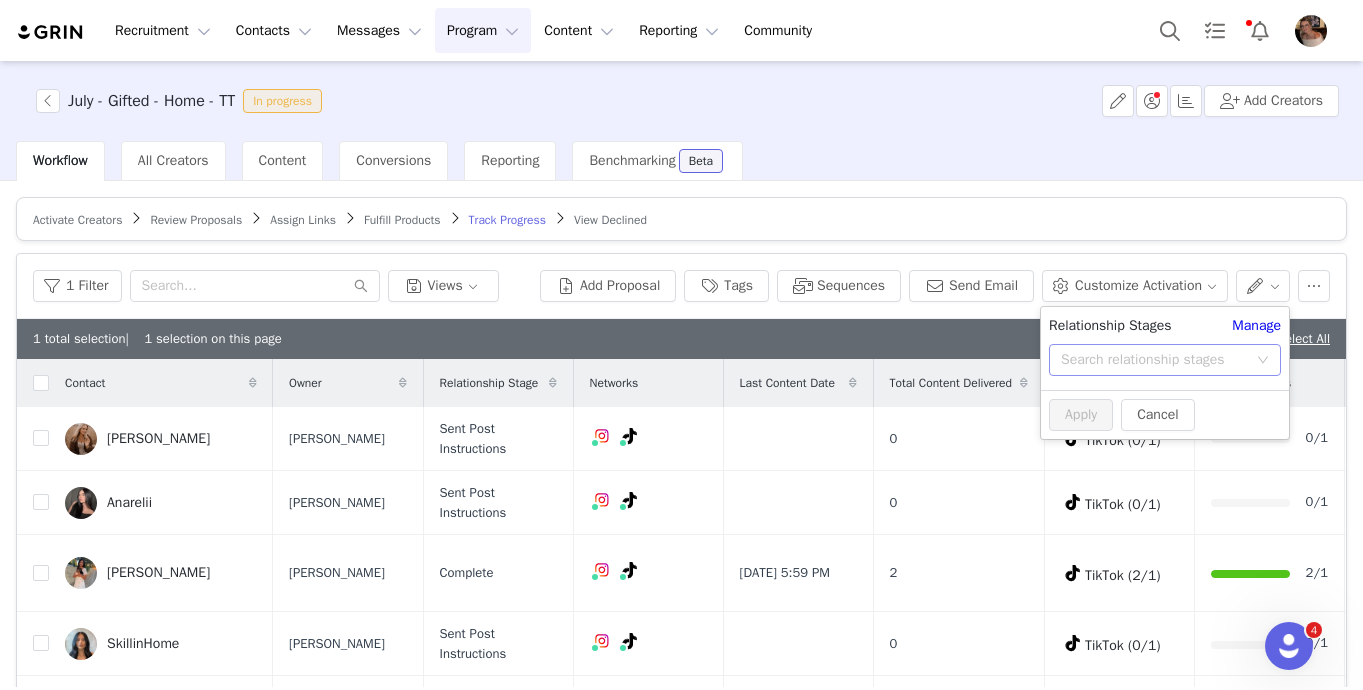click on "Search relationship stages" at bounding box center [1154, 360] 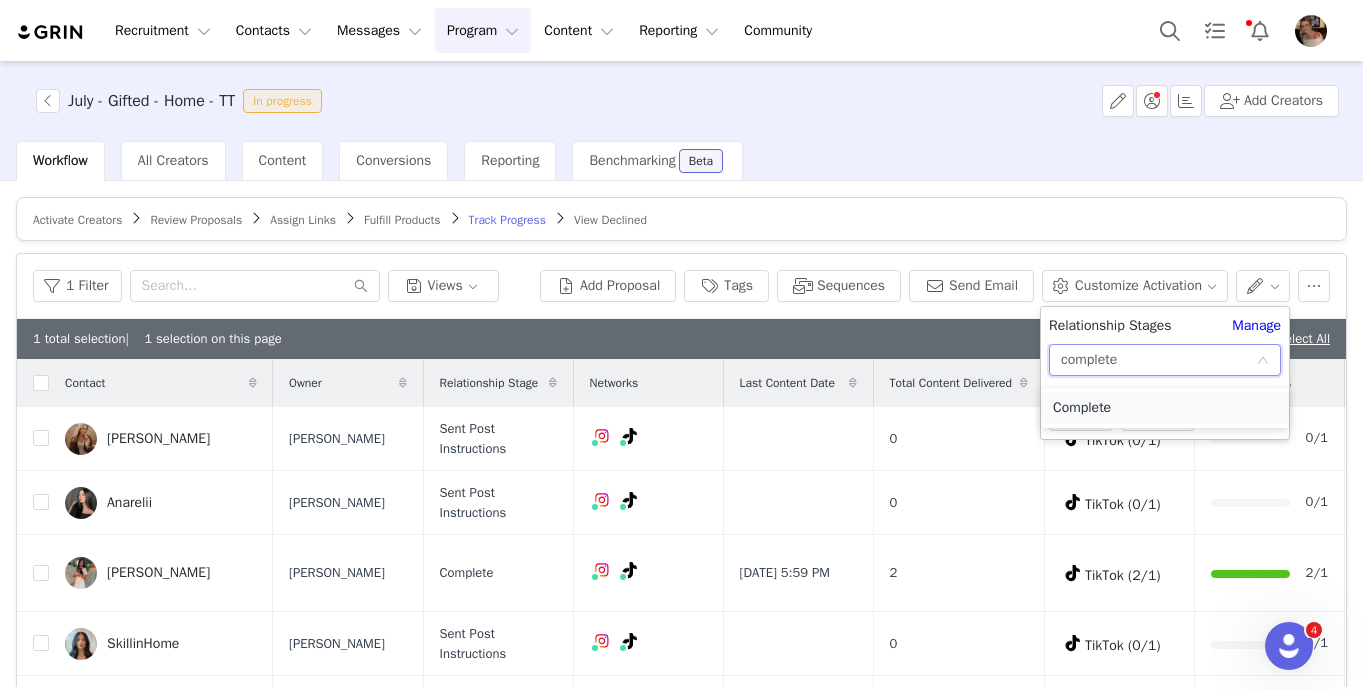 click on "Complete" at bounding box center [1165, 408] 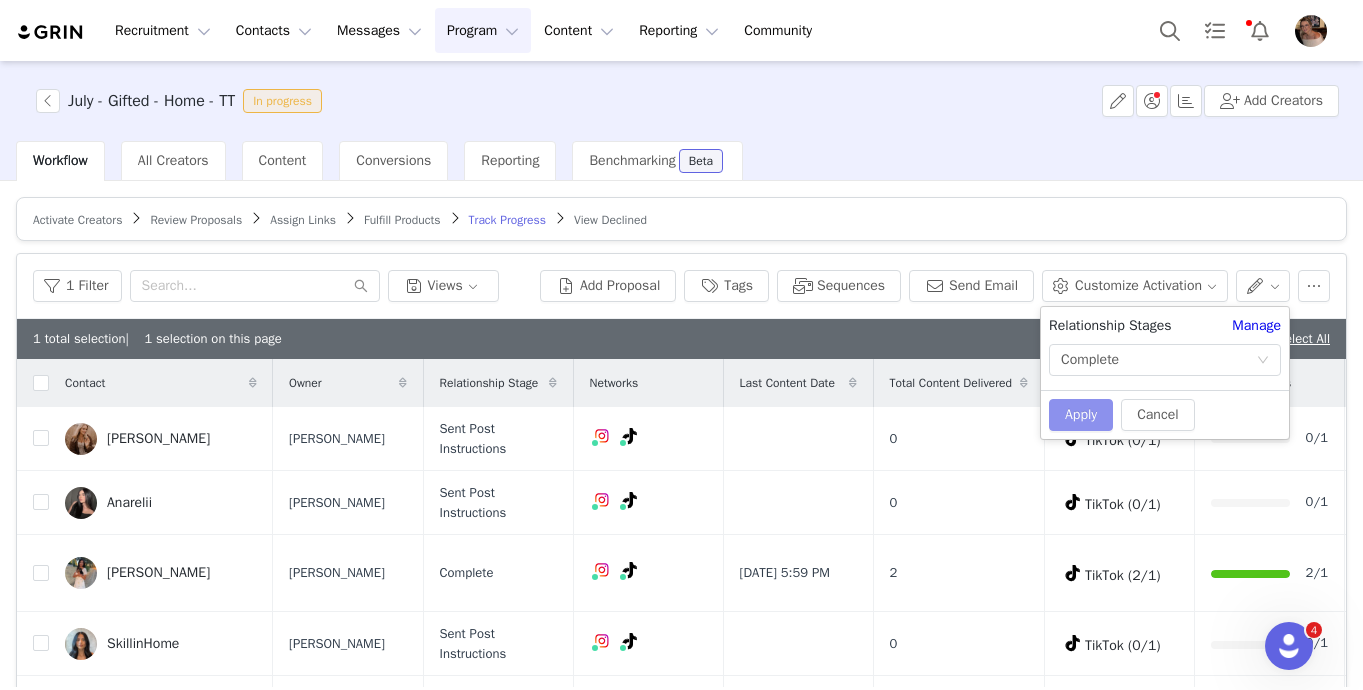 click on "Apply" at bounding box center (1081, 415) 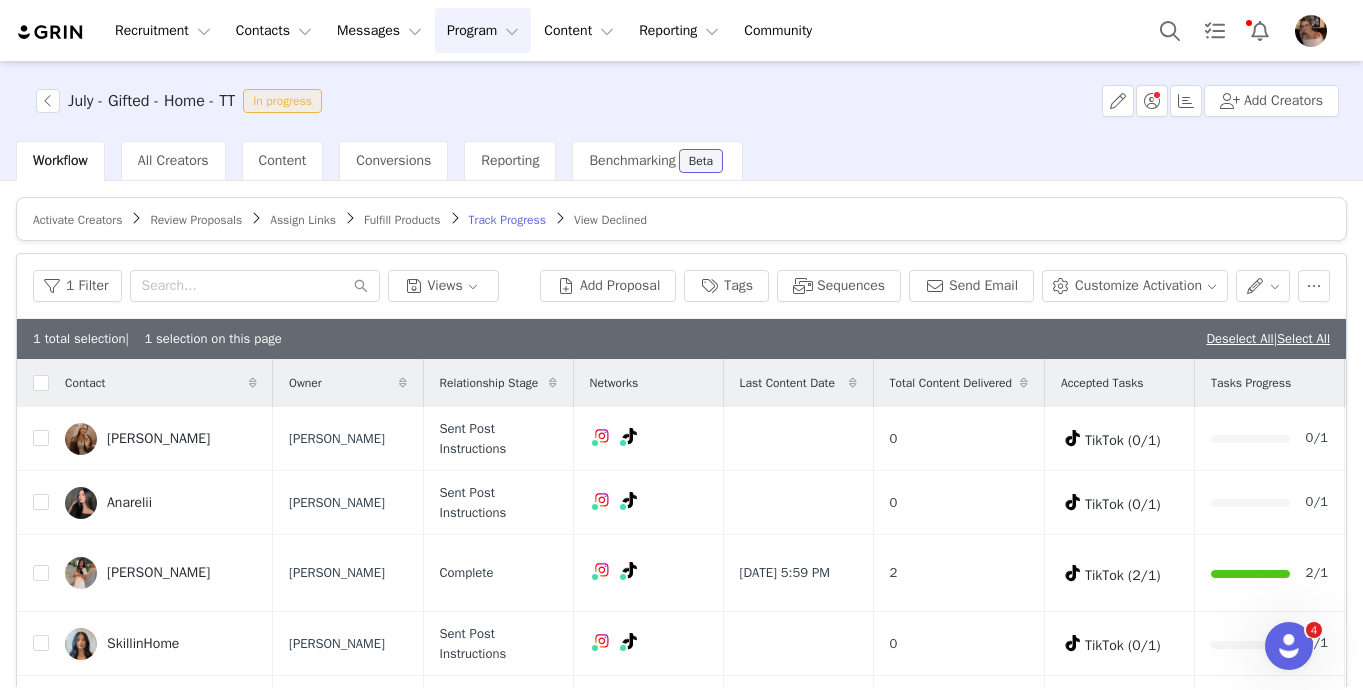 click on "1 Filter Views     Add Proposal Tags Sequences Send Email  Customize Activation" at bounding box center (681, 286) 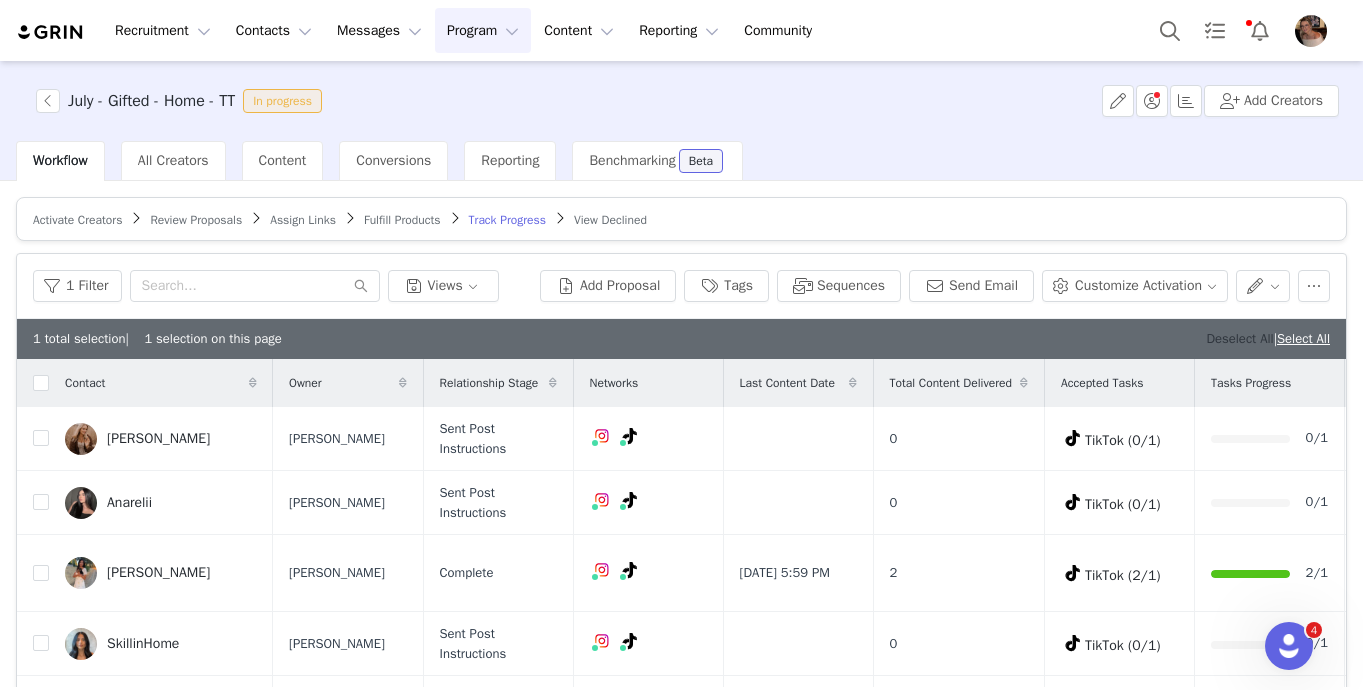 click on "Deselect All" at bounding box center (1239, 338) 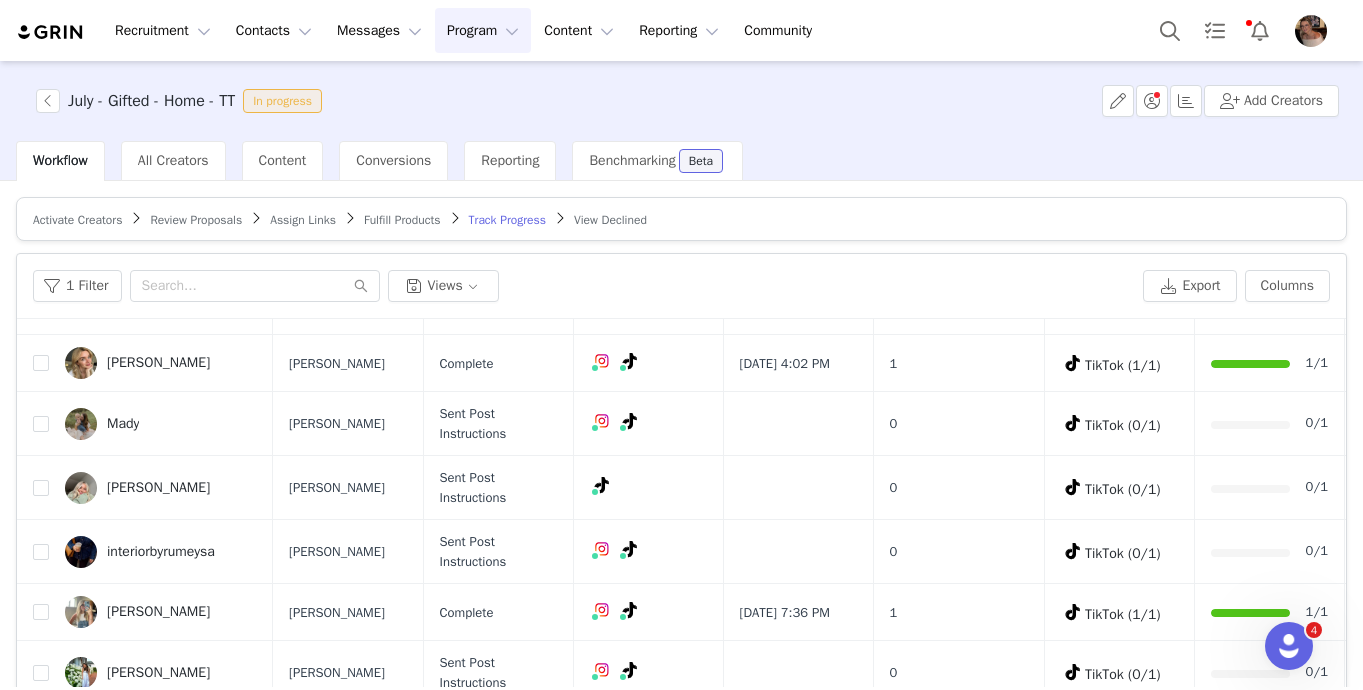 scroll, scrollTop: 1163, scrollLeft: 0, axis: vertical 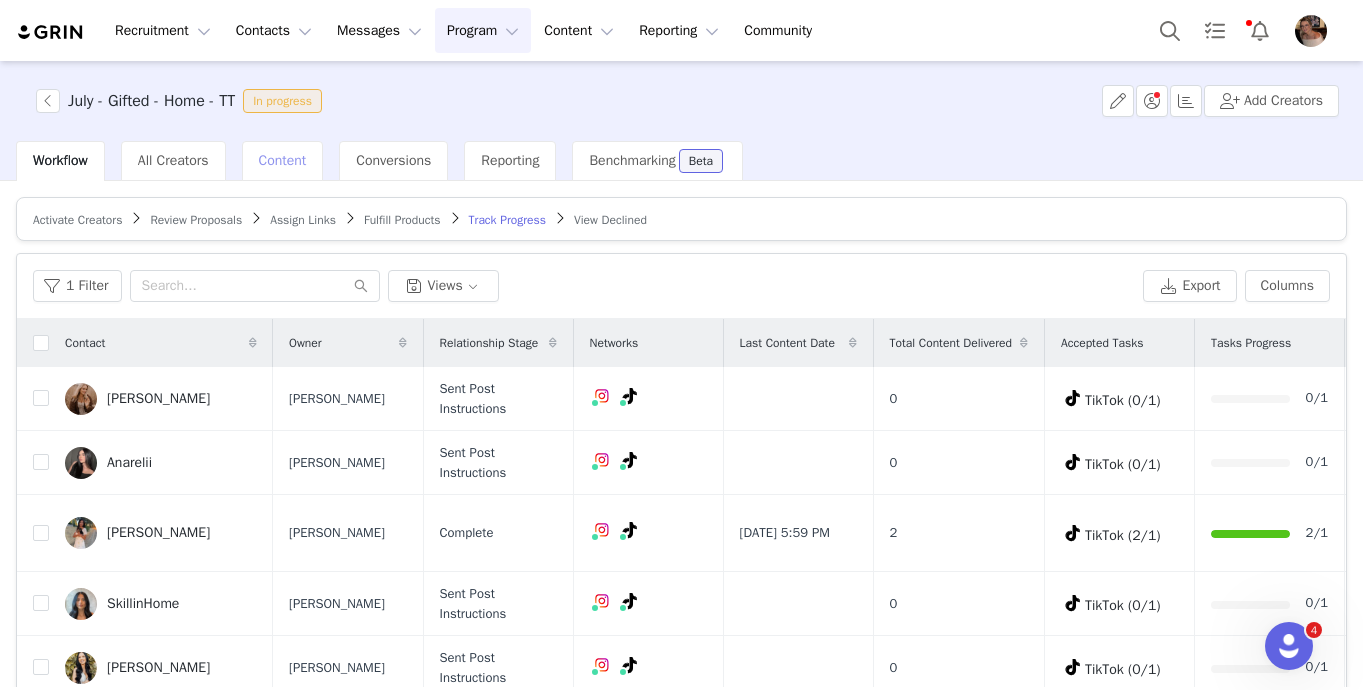 click on "Content" at bounding box center [283, 160] 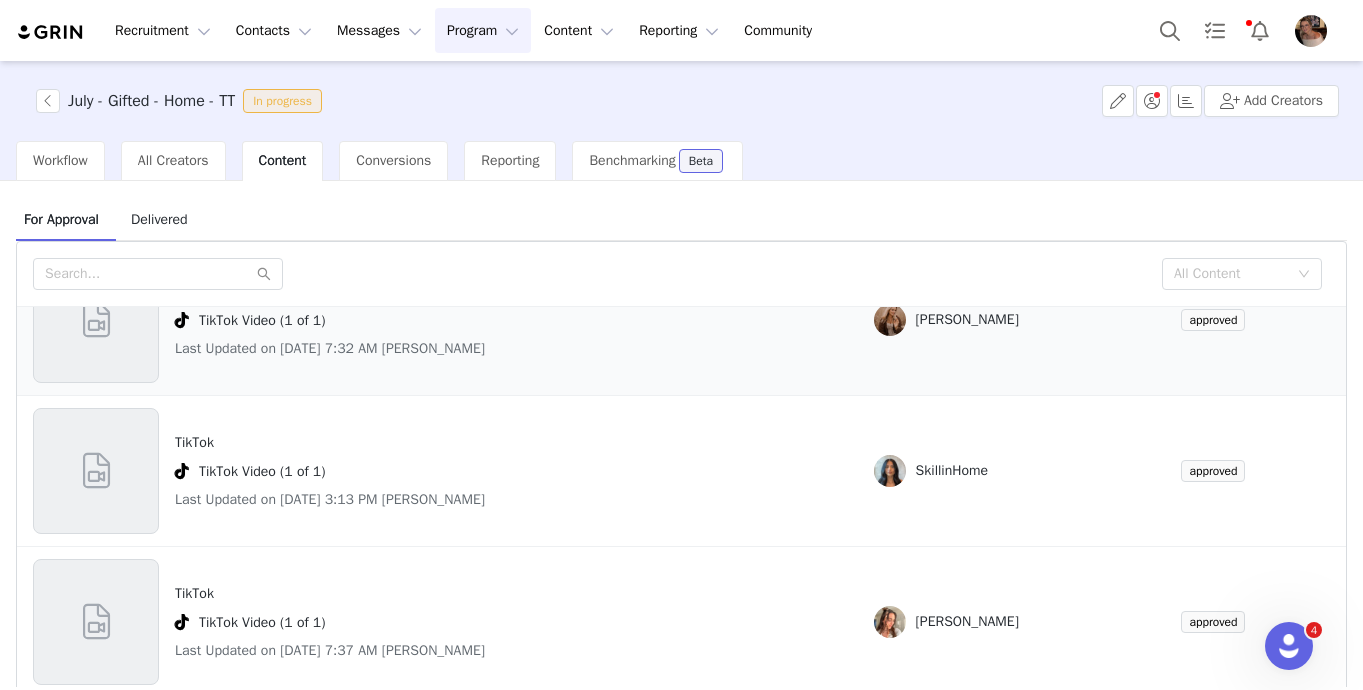 scroll, scrollTop: 0, scrollLeft: 0, axis: both 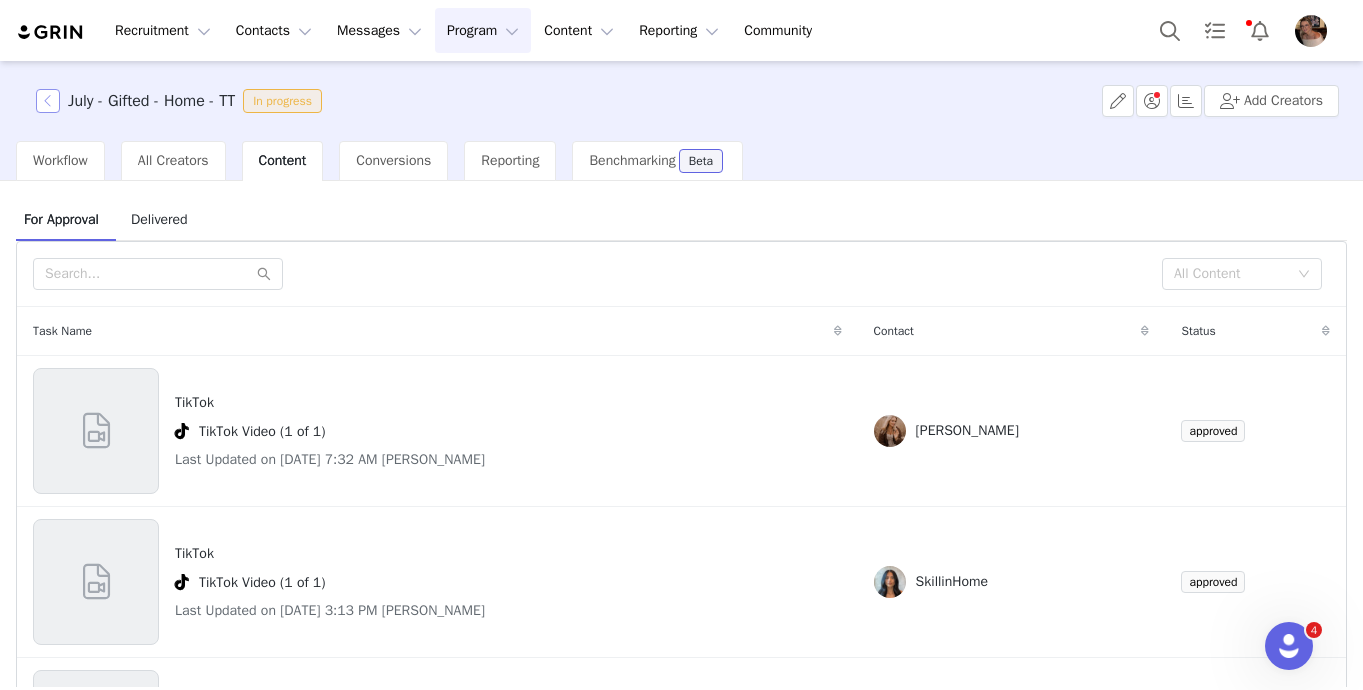 click at bounding box center [48, 101] 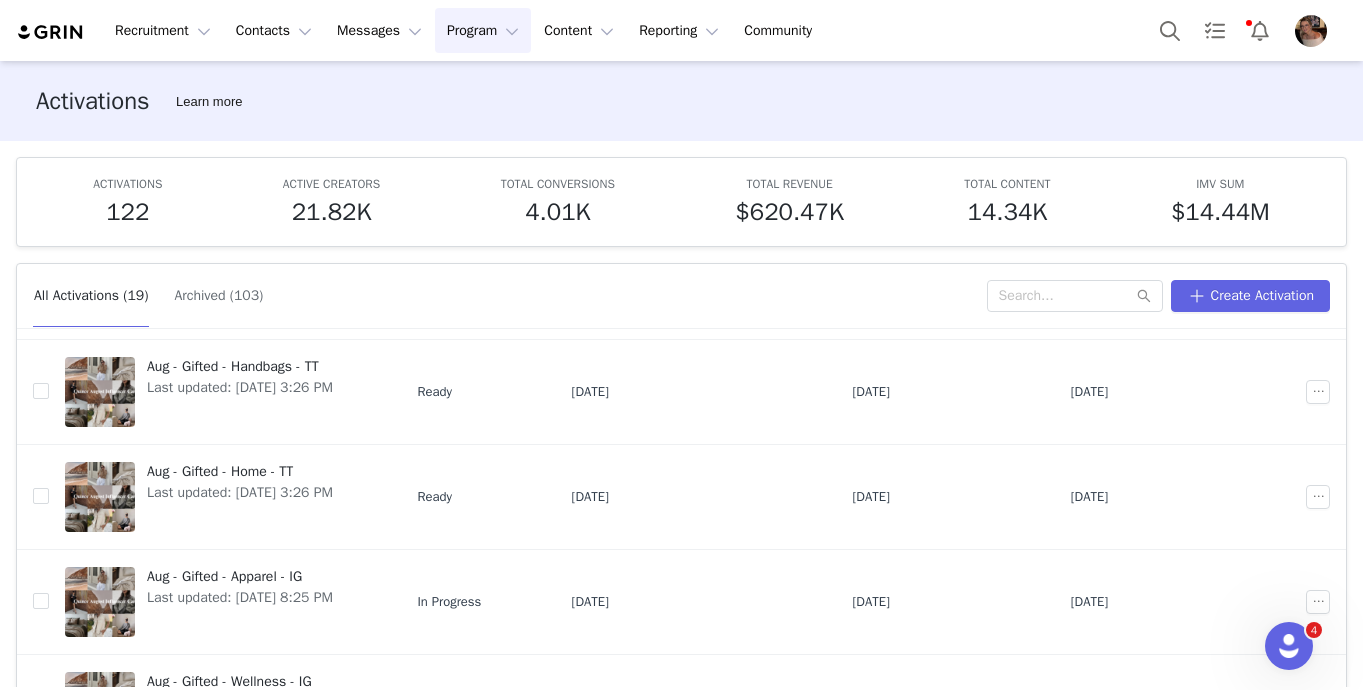 scroll, scrollTop: 708, scrollLeft: 0, axis: vertical 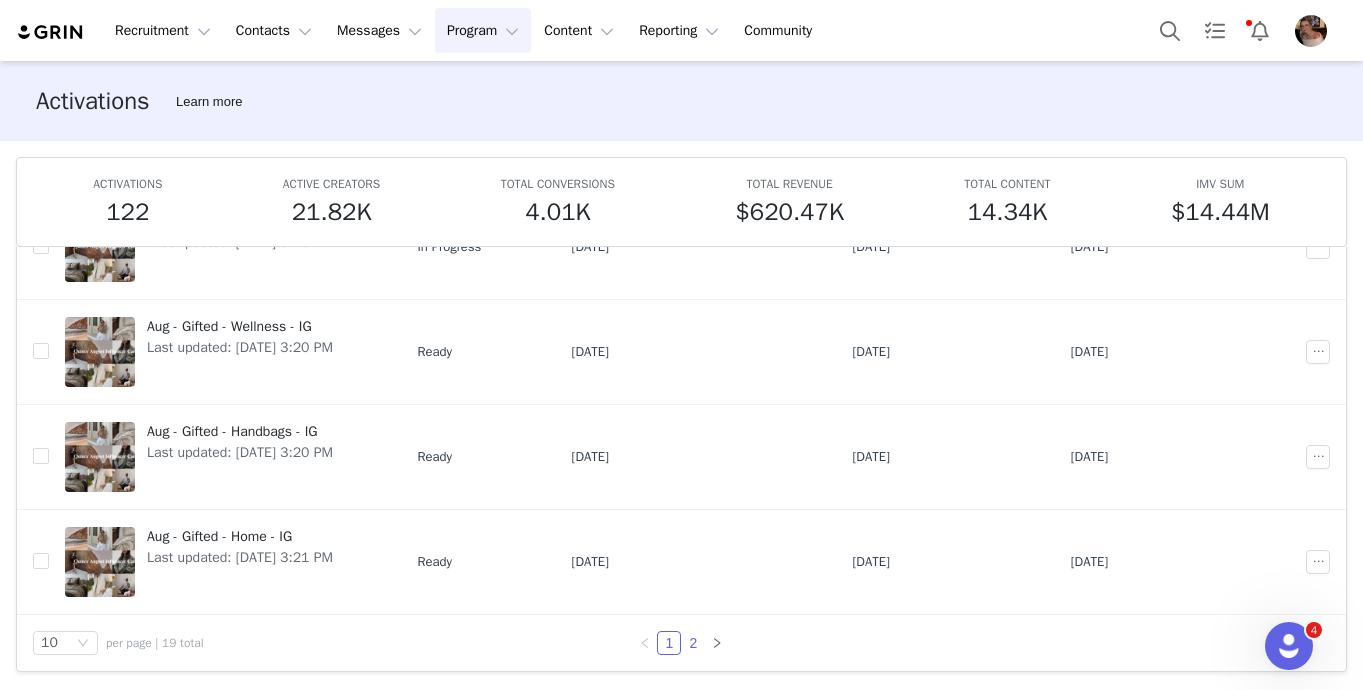 click on "2" at bounding box center [693, 643] 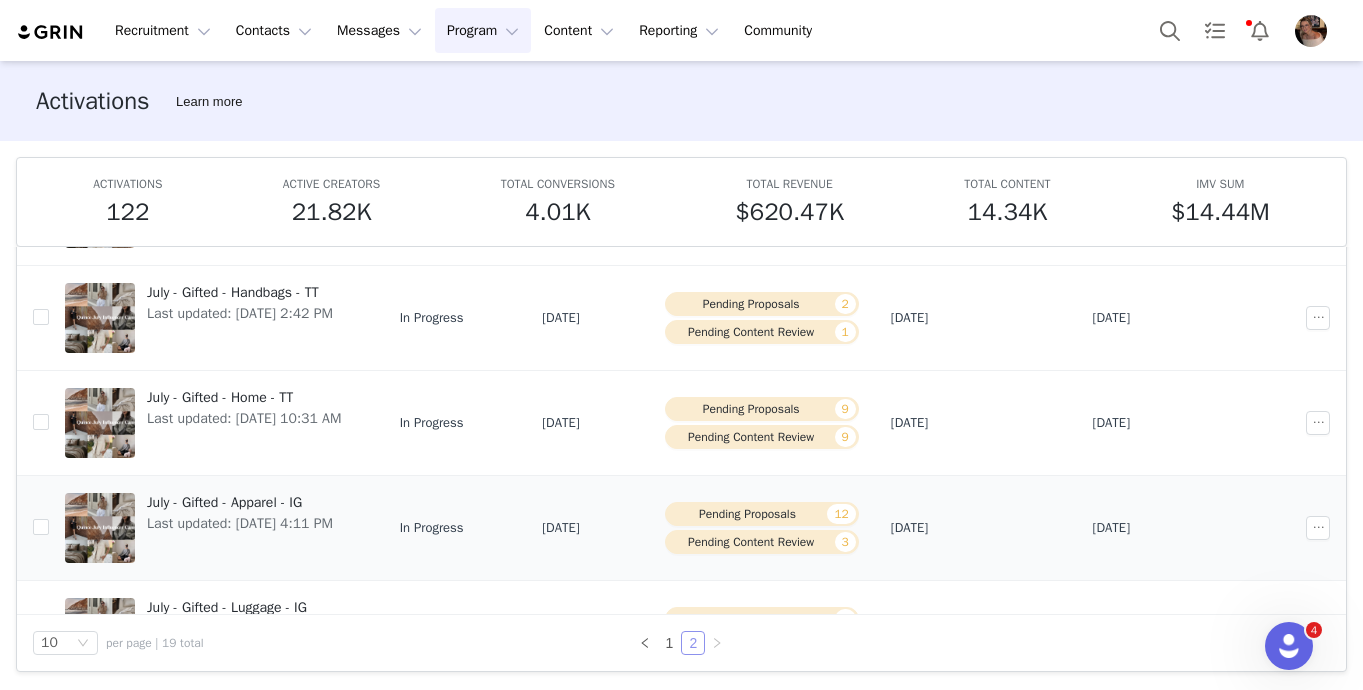 scroll, scrollTop: 203, scrollLeft: 0, axis: vertical 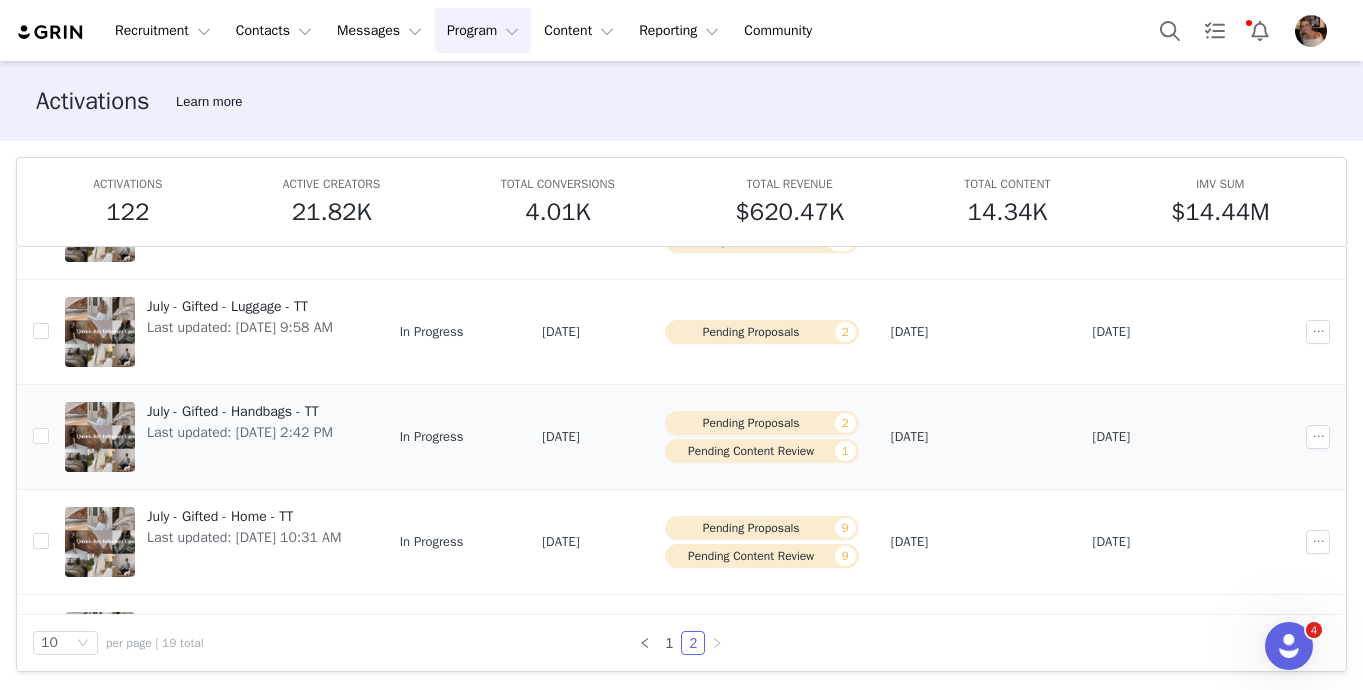 click on "July - Gifted - Handbags - TT" at bounding box center [240, 411] 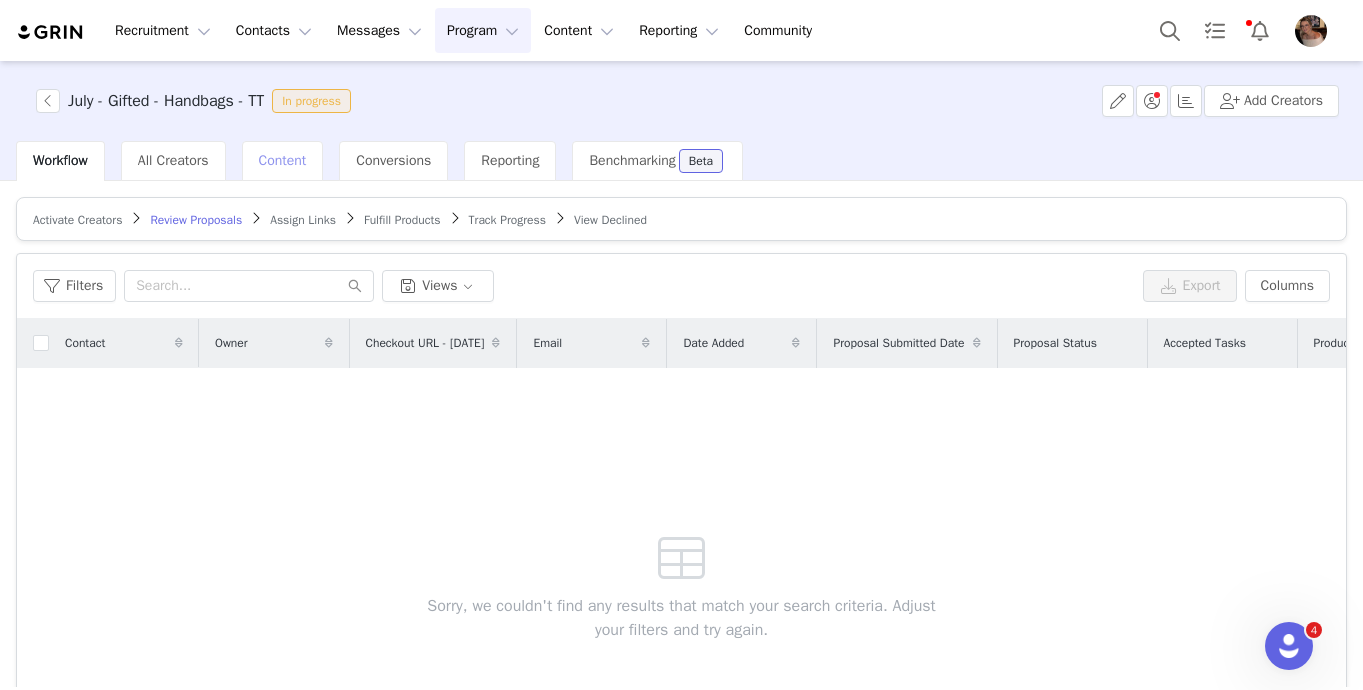 click on "Content" at bounding box center (283, 160) 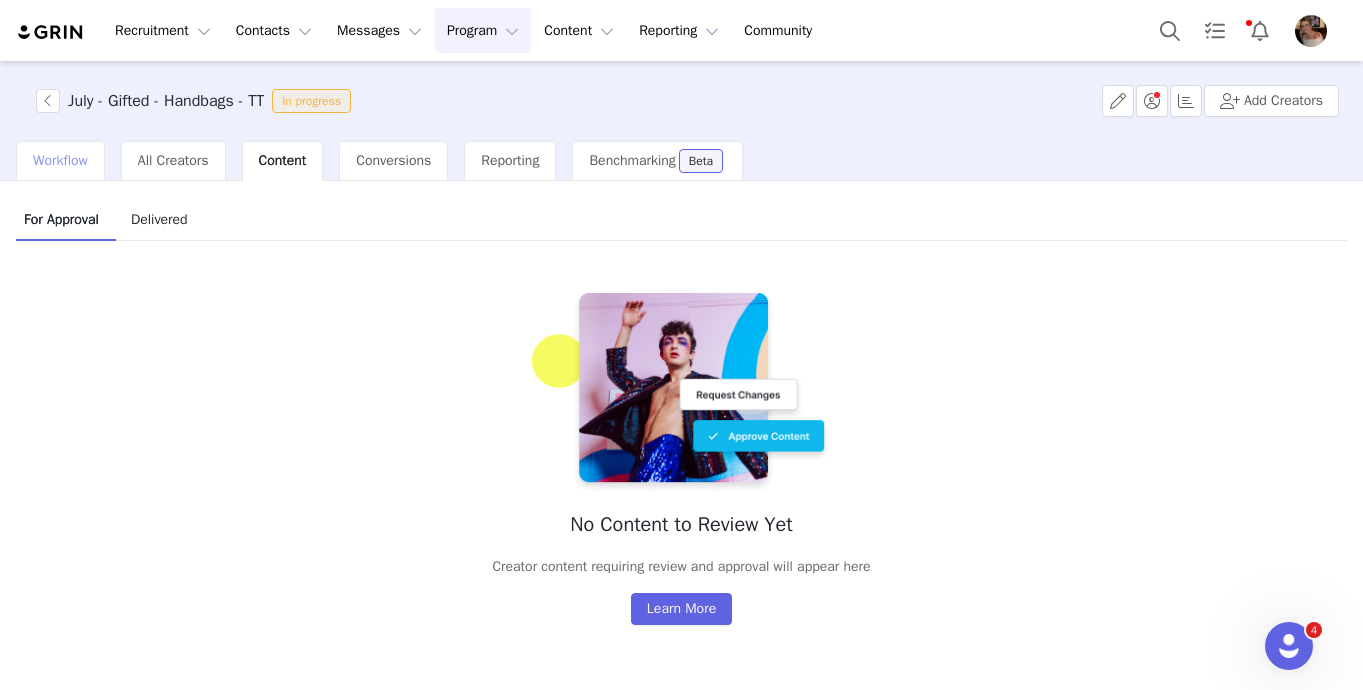 click on "Workflow" at bounding box center (60, 160) 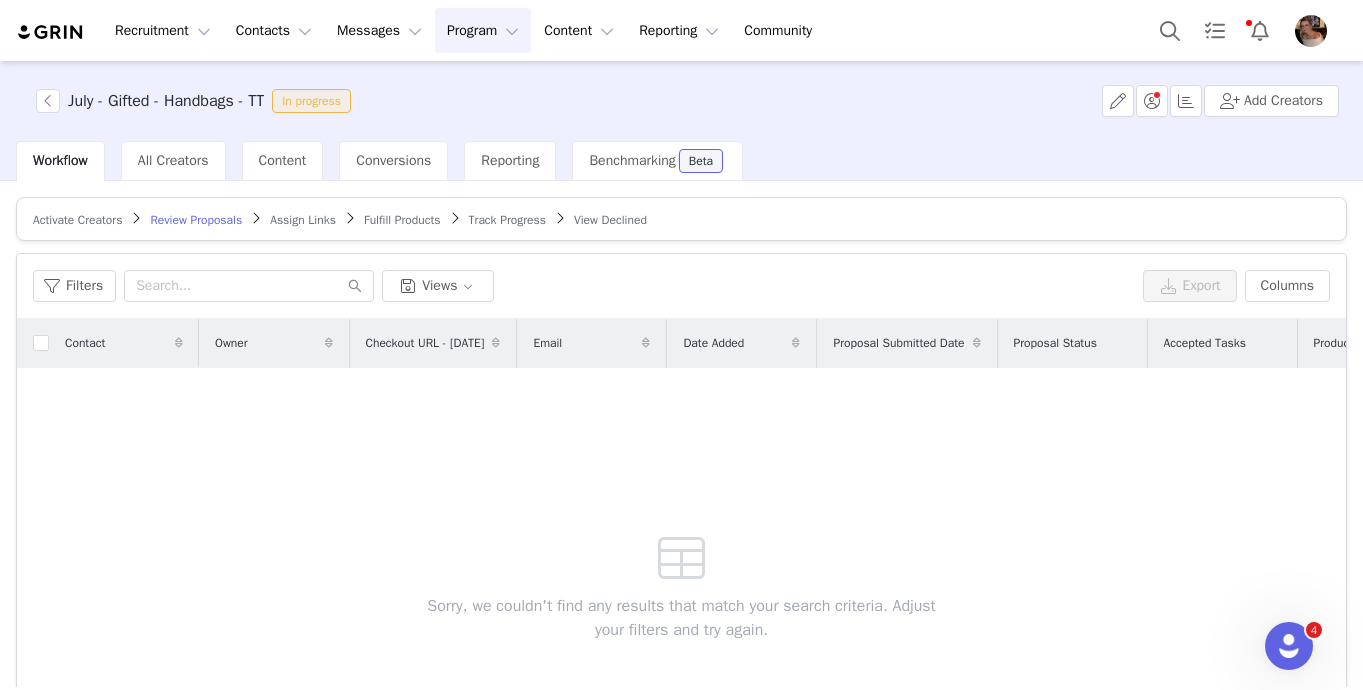 click on "Track Progress" at bounding box center [507, 220] 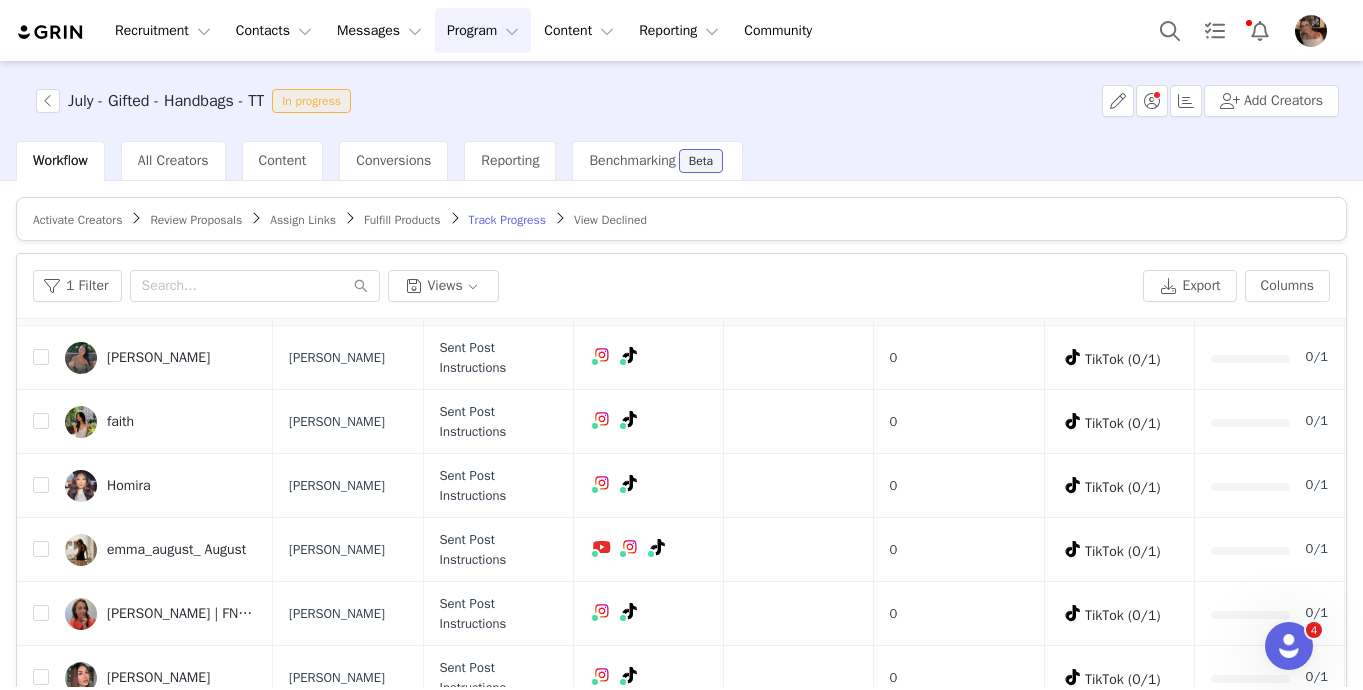 scroll, scrollTop: 281, scrollLeft: 0, axis: vertical 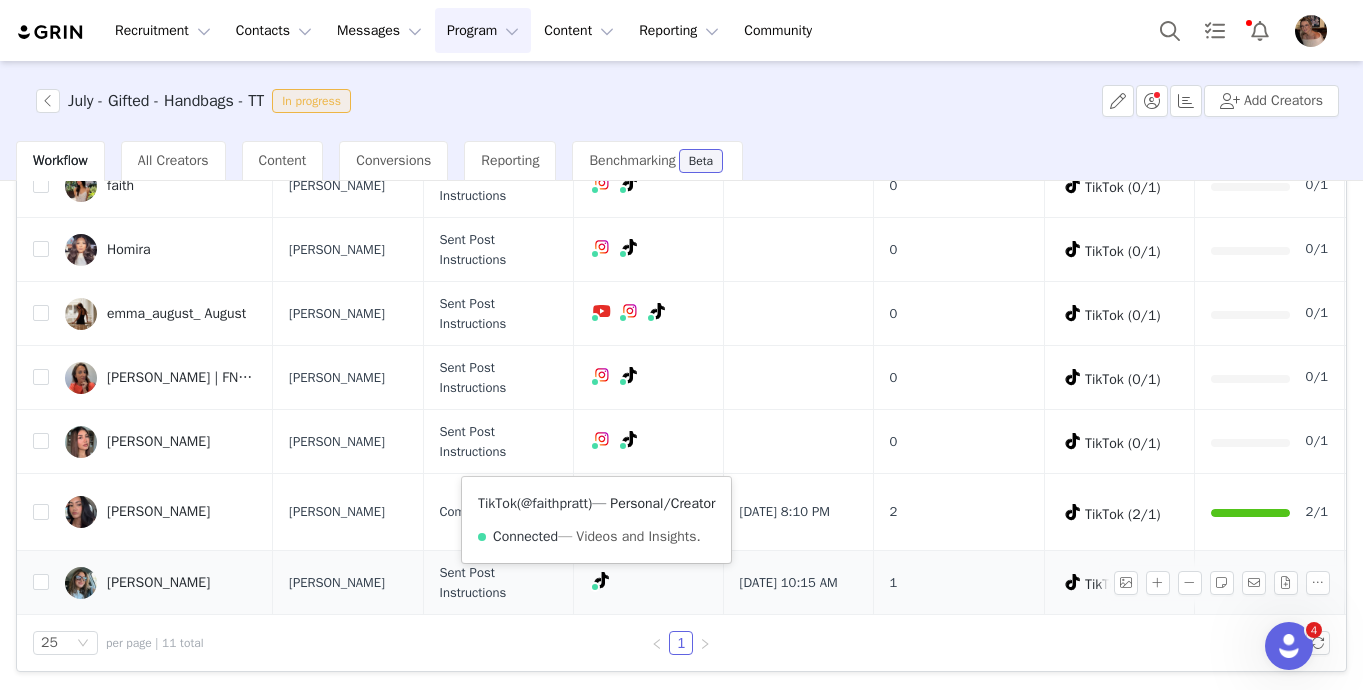 click on "@faithpratt" at bounding box center (554, 503) 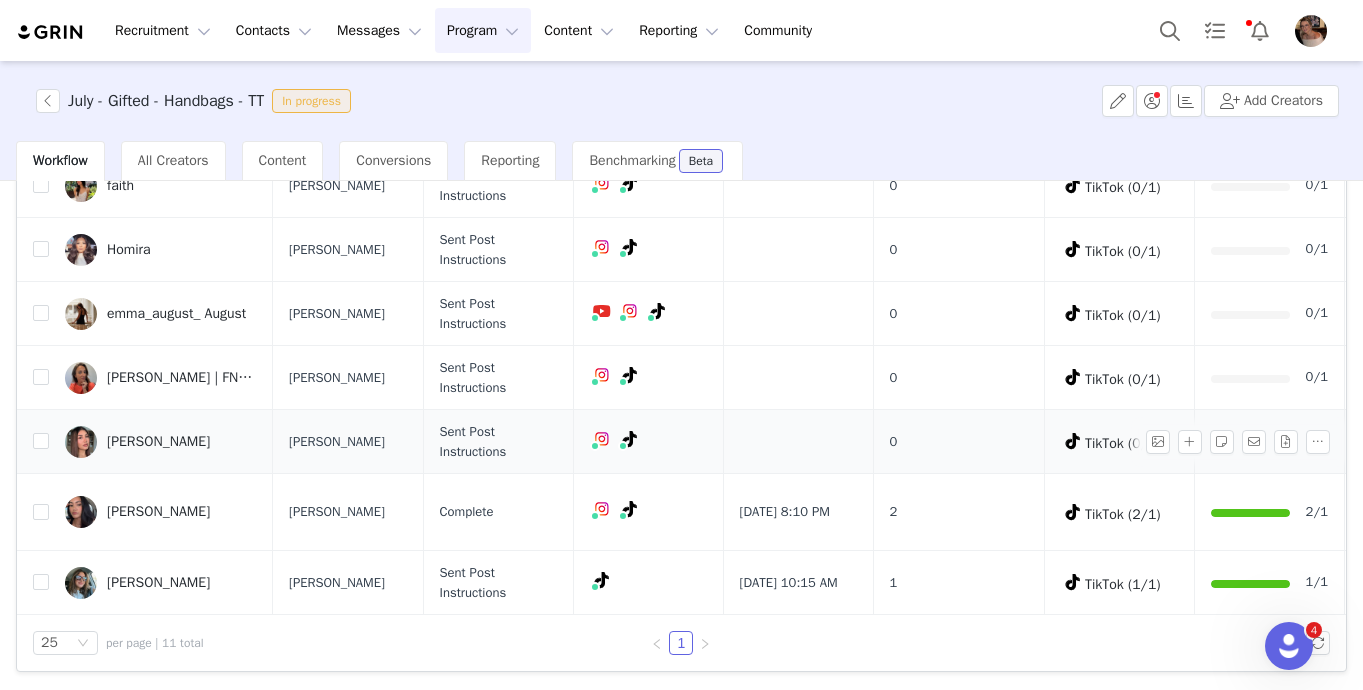 scroll, scrollTop: 0, scrollLeft: 0, axis: both 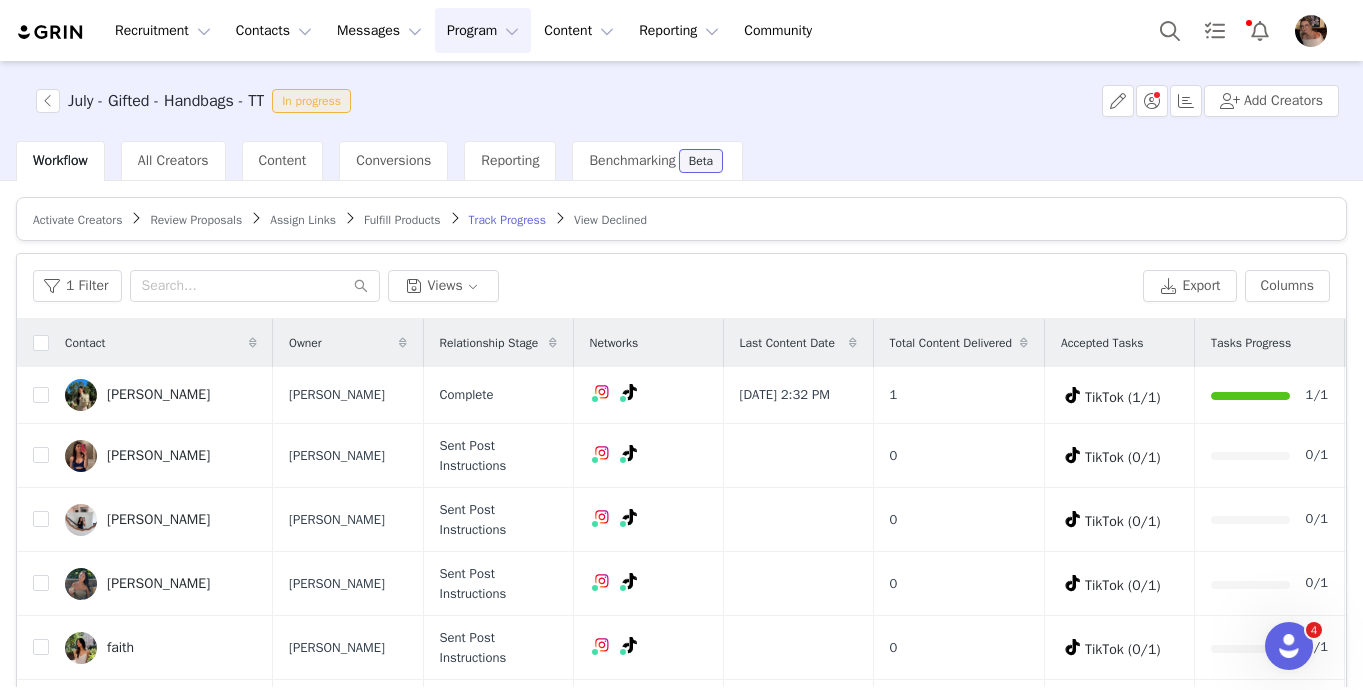 click on "July - Gifted - Handbags - TT In progress     Add Creators" at bounding box center (681, 101) 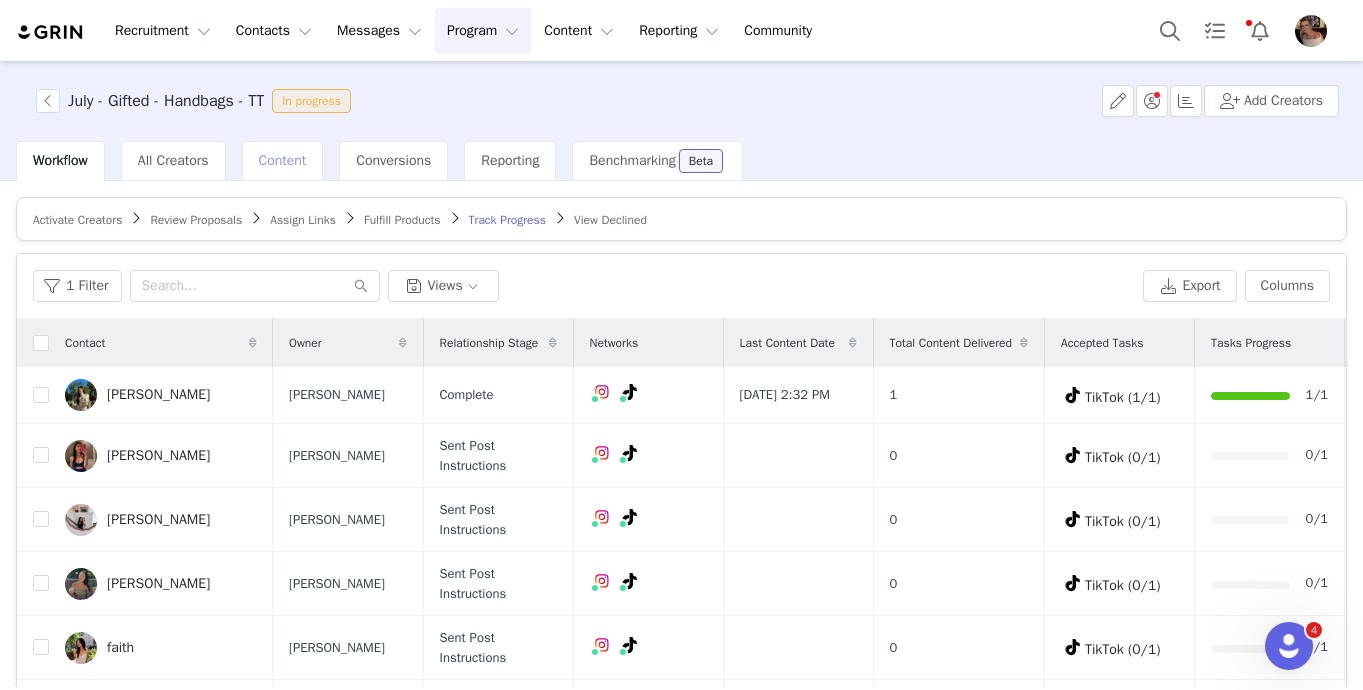 click on "Content" at bounding box center [283, 161] 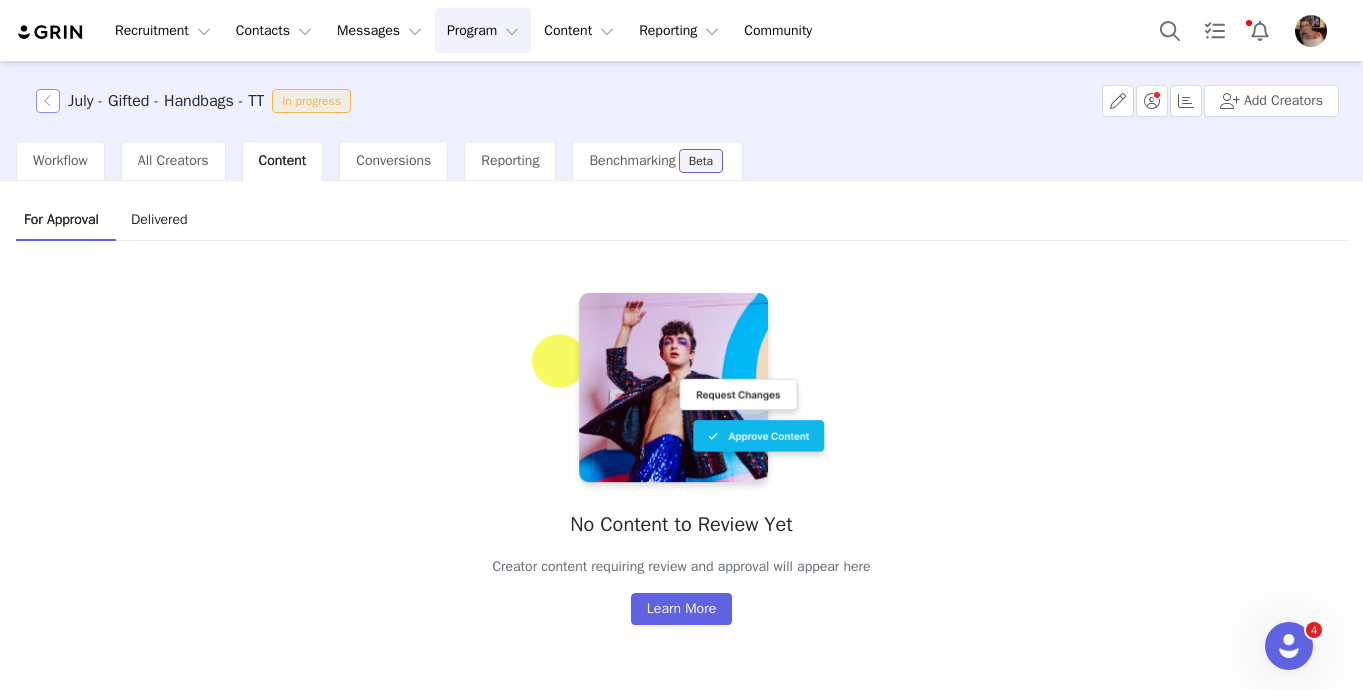 click at bounding box center [48, 101] 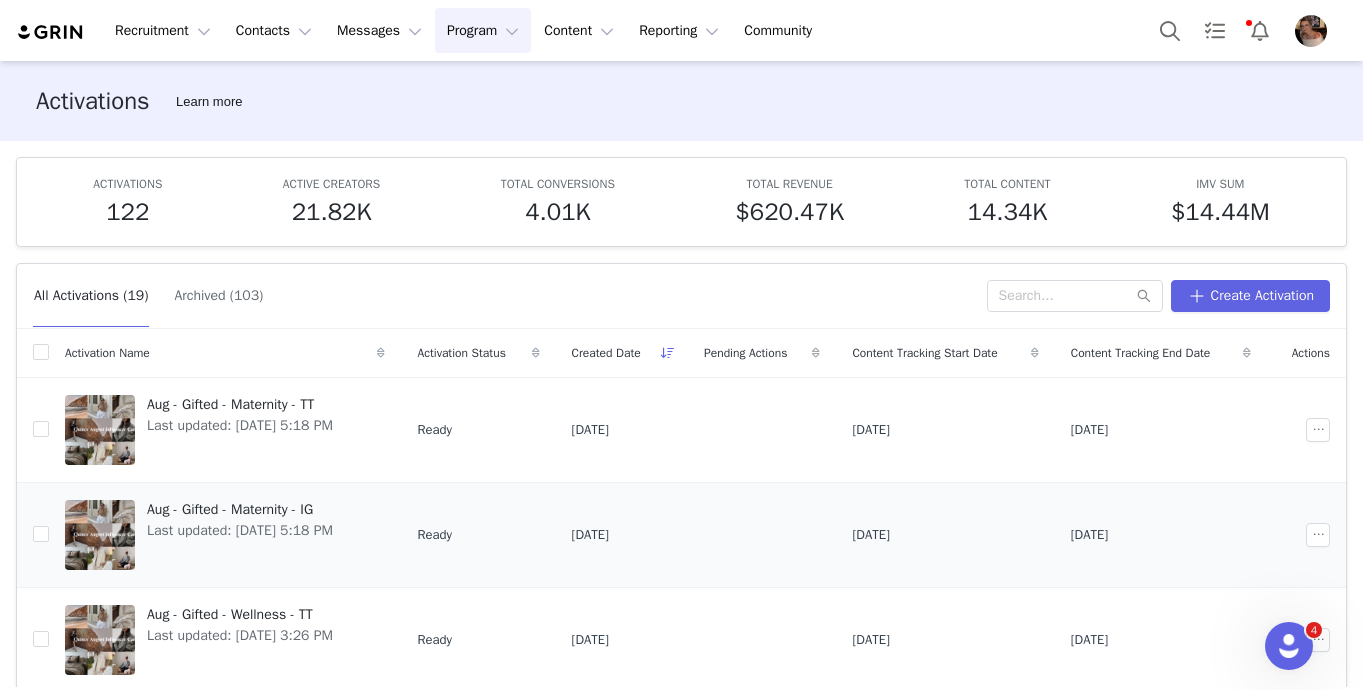 scroll, scrollTop: 708, scrollLeft: 0, axis: vertical 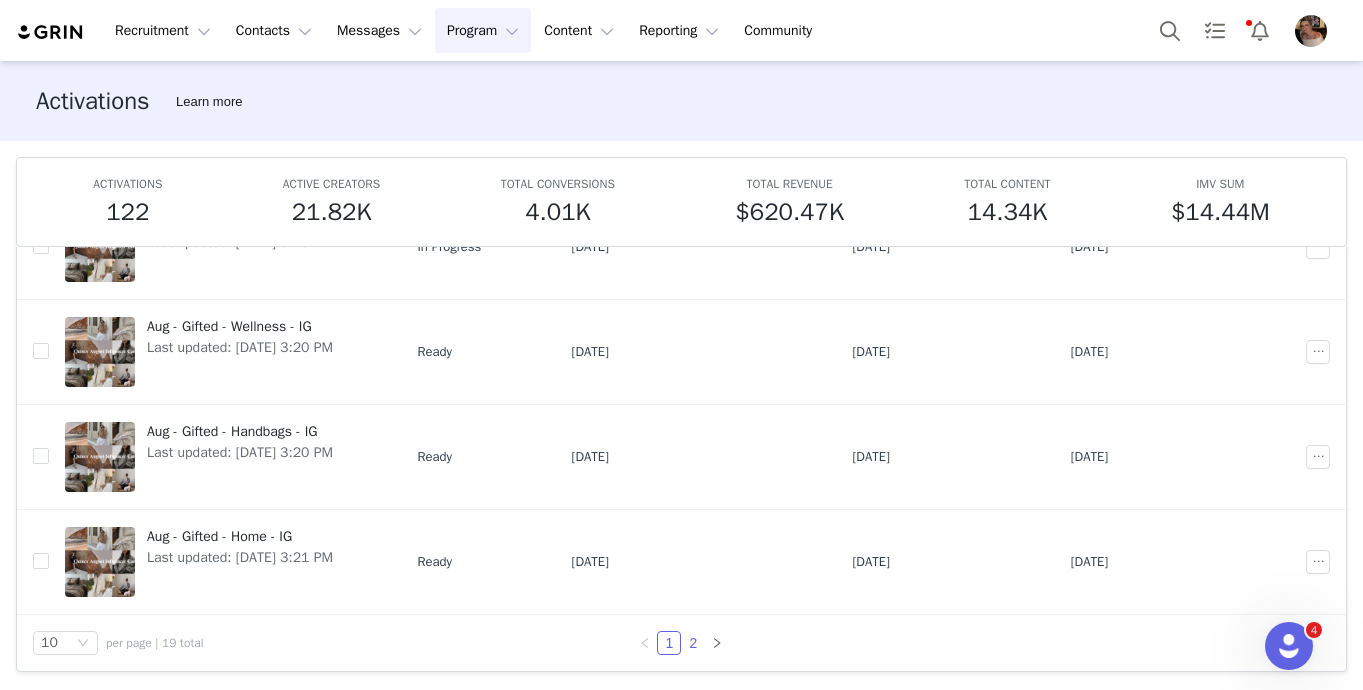click on "2" at bounding box center (693, 643) 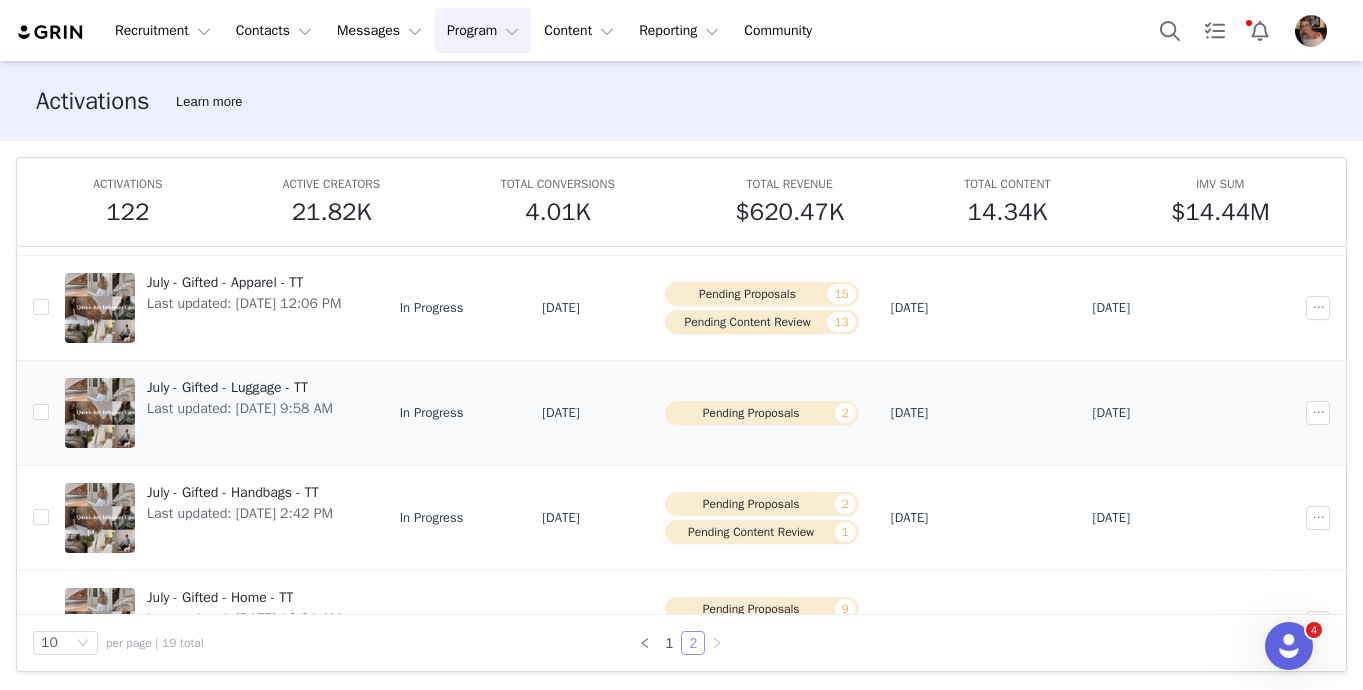scroll, scrollTop: 118, scrollLeft: 0, axis: vertical 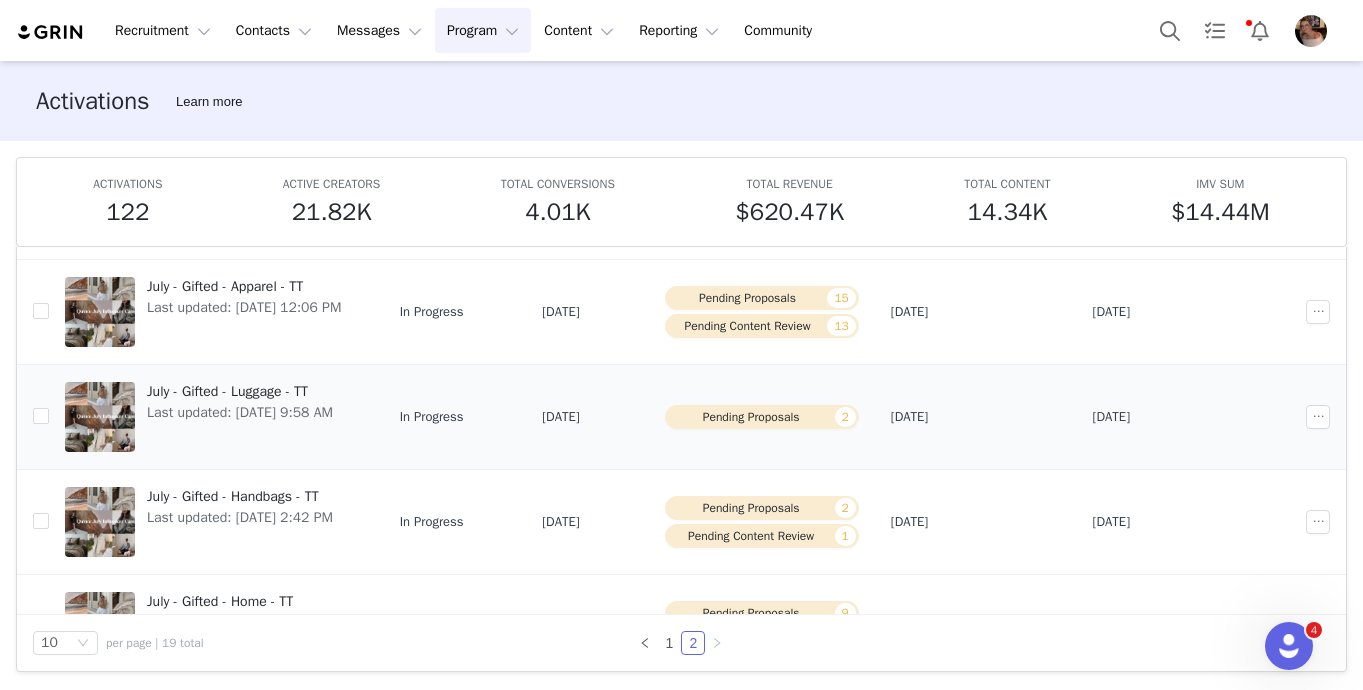 click on "Last updated: [DATE] 9:58 AM" at bounding box center (240, 412) 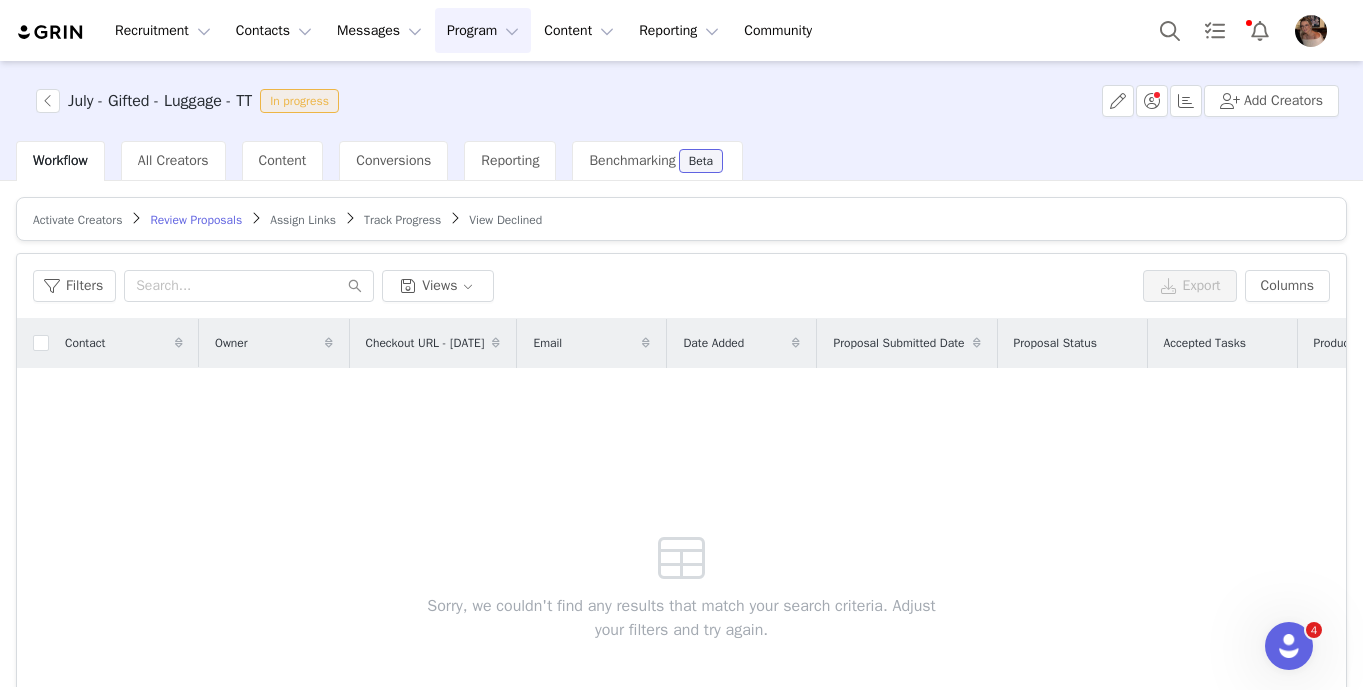 click on "Track Progress" at bounding box center (402, 220) 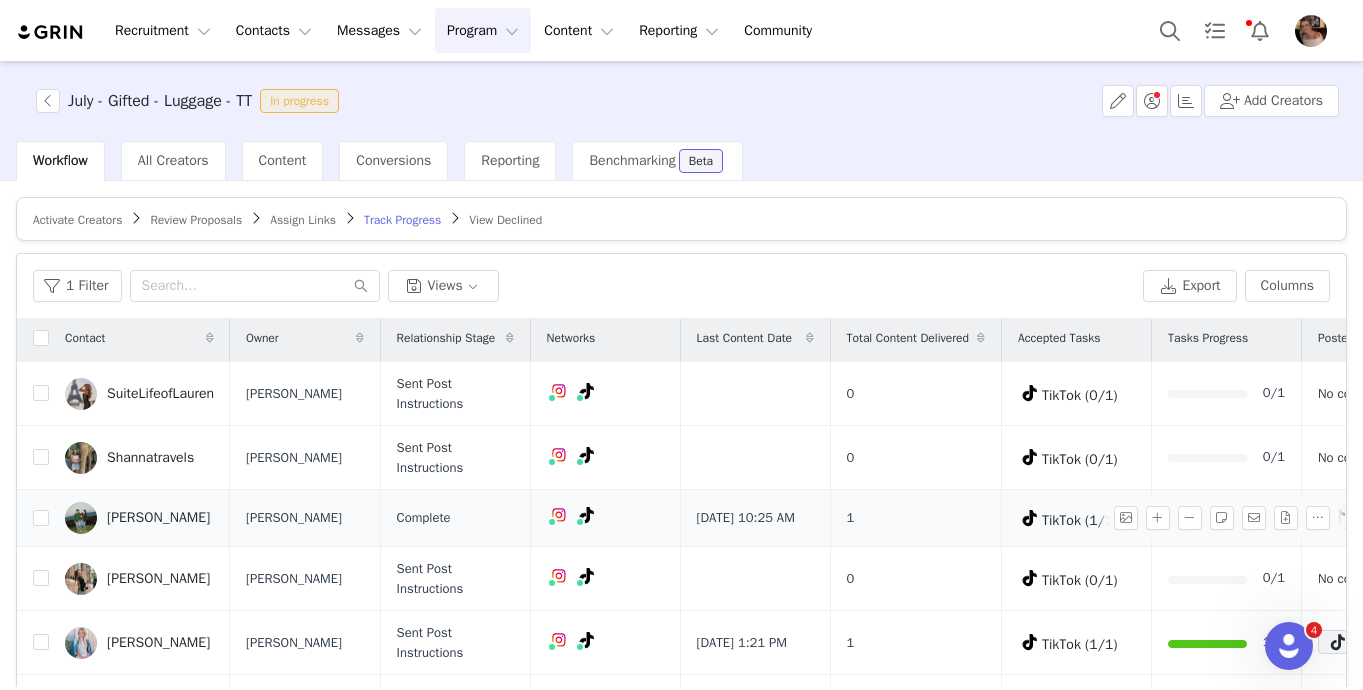 scroll, scrollTop: 19, scrollLeft: 0, axis: vertical 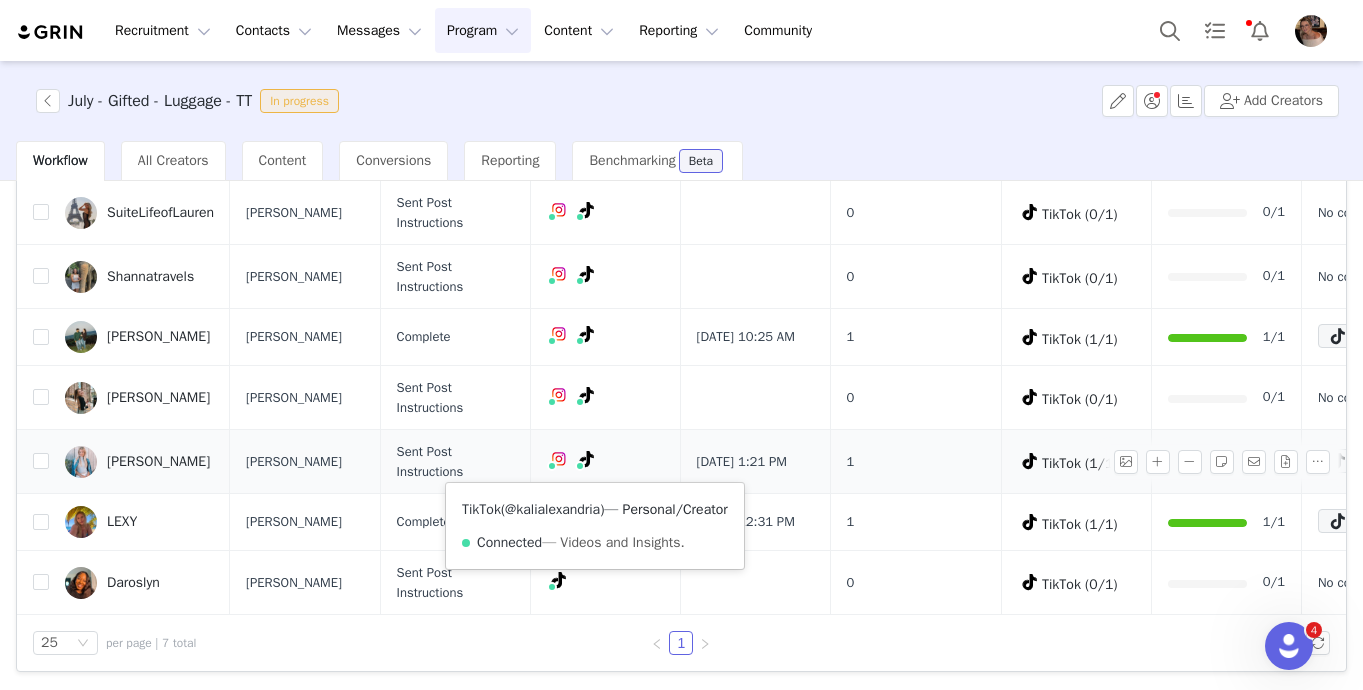 click on "@kalialexandria" at bounding box center (552, 509) 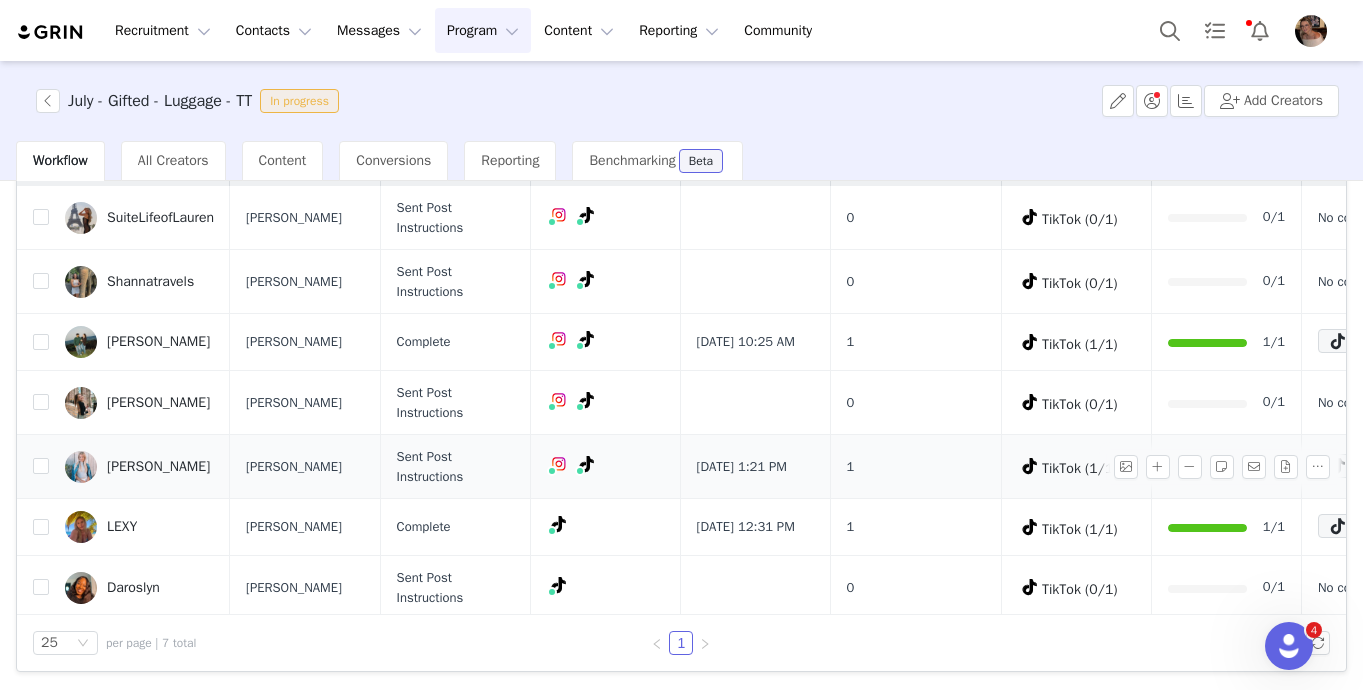 scroll, scrollTop: 19, scrollLeft: 0, axis: vertical 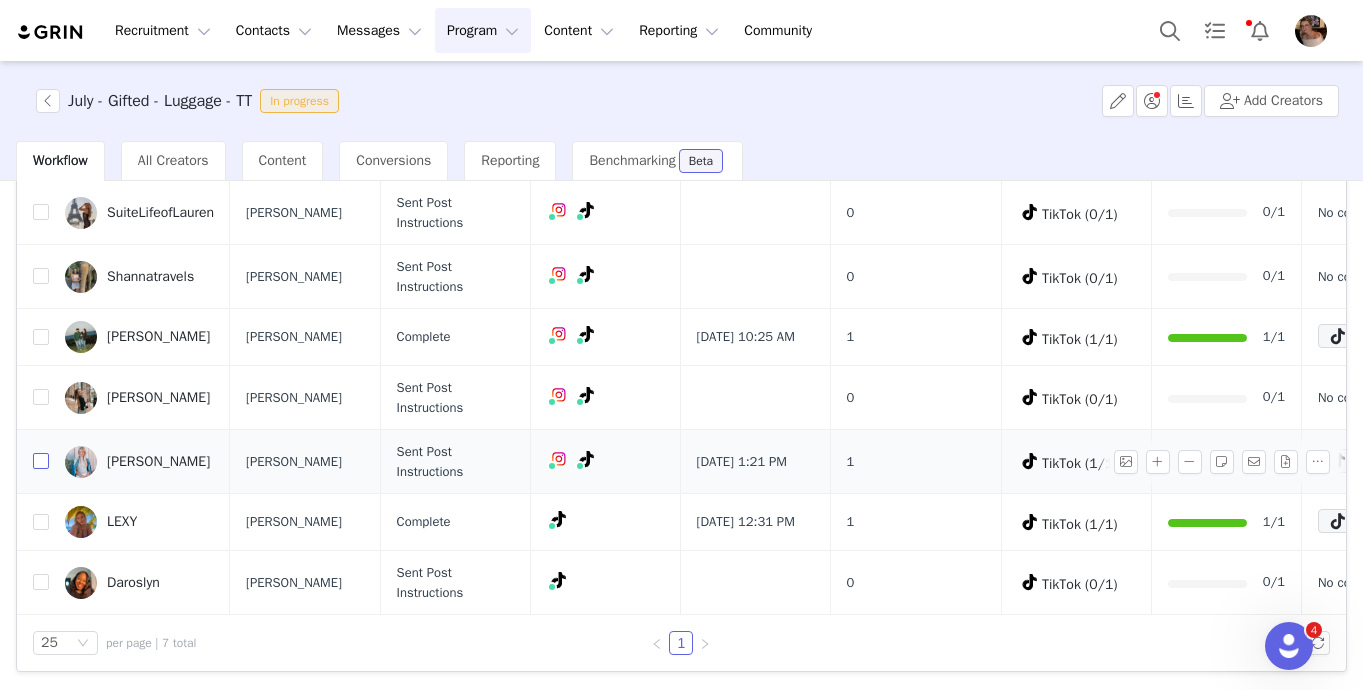 click at bounding box center [41, 461] 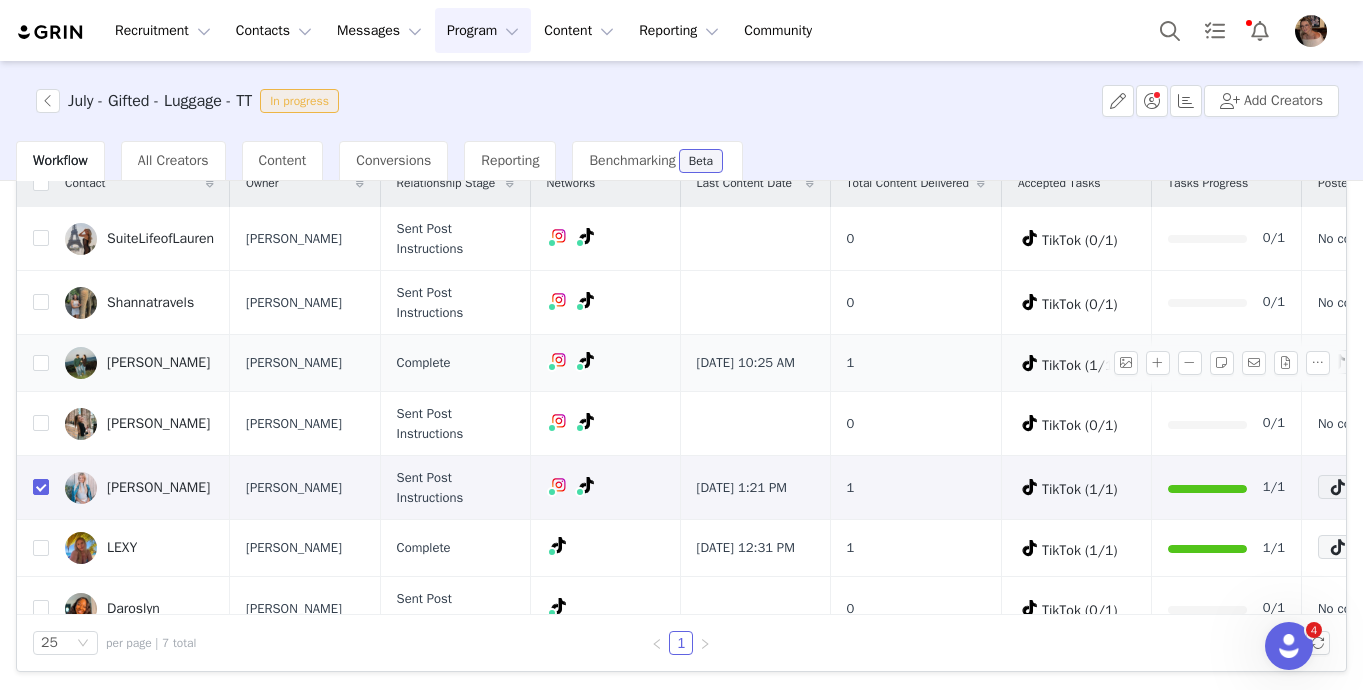 scroll, scrollTop: 0, scrollLeft: 0, axis: both 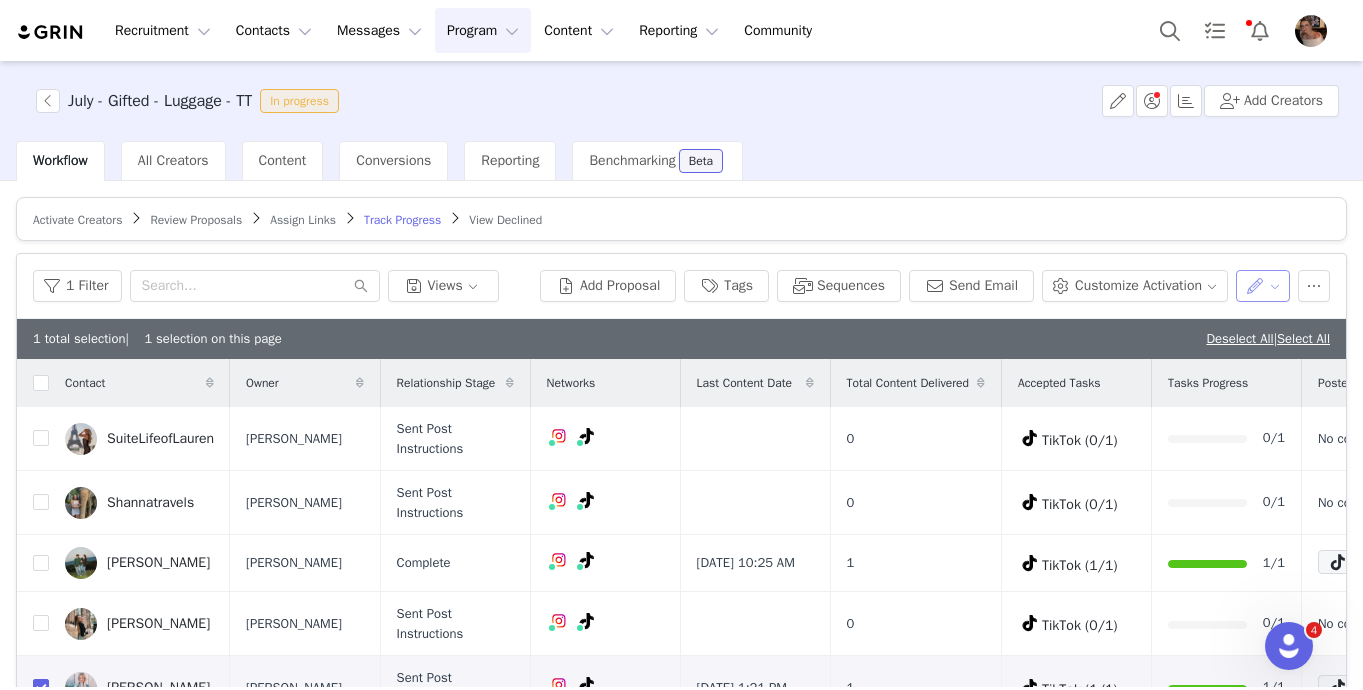 click at bounding box center [1263, 286] 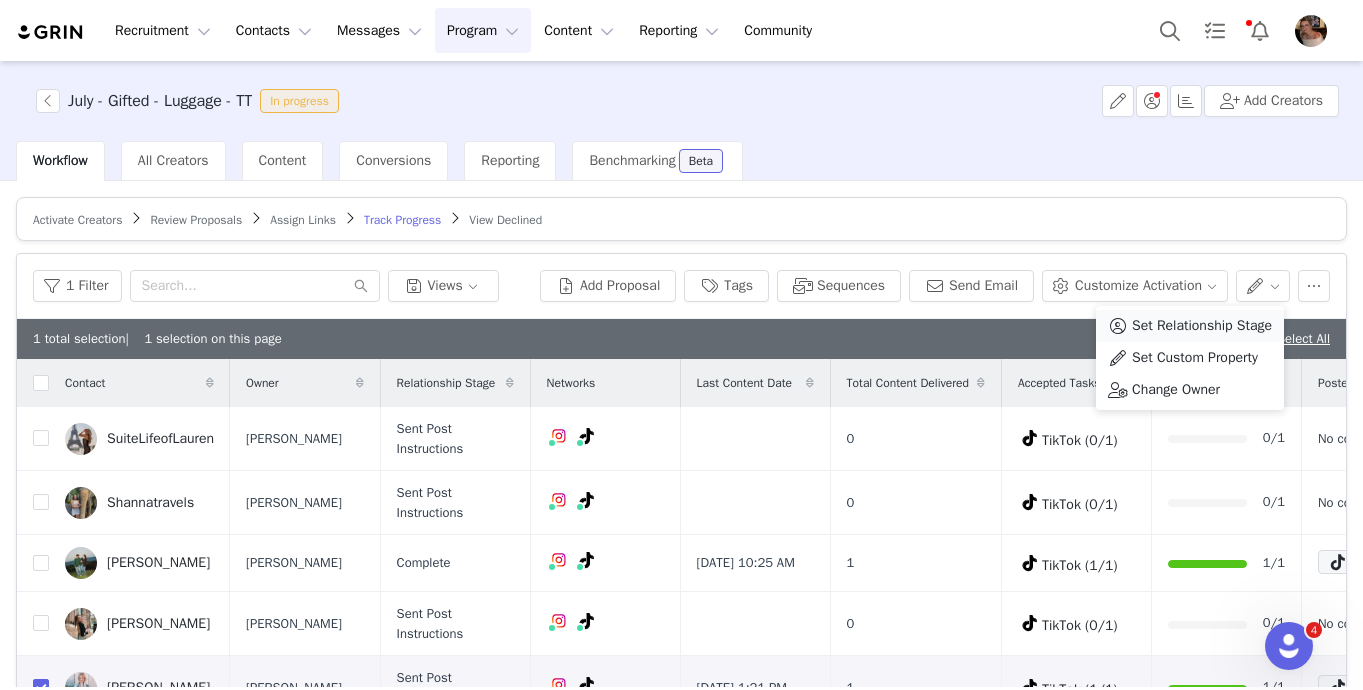 click on "Set Relationship Stage" at bounding box center (1202, 326) 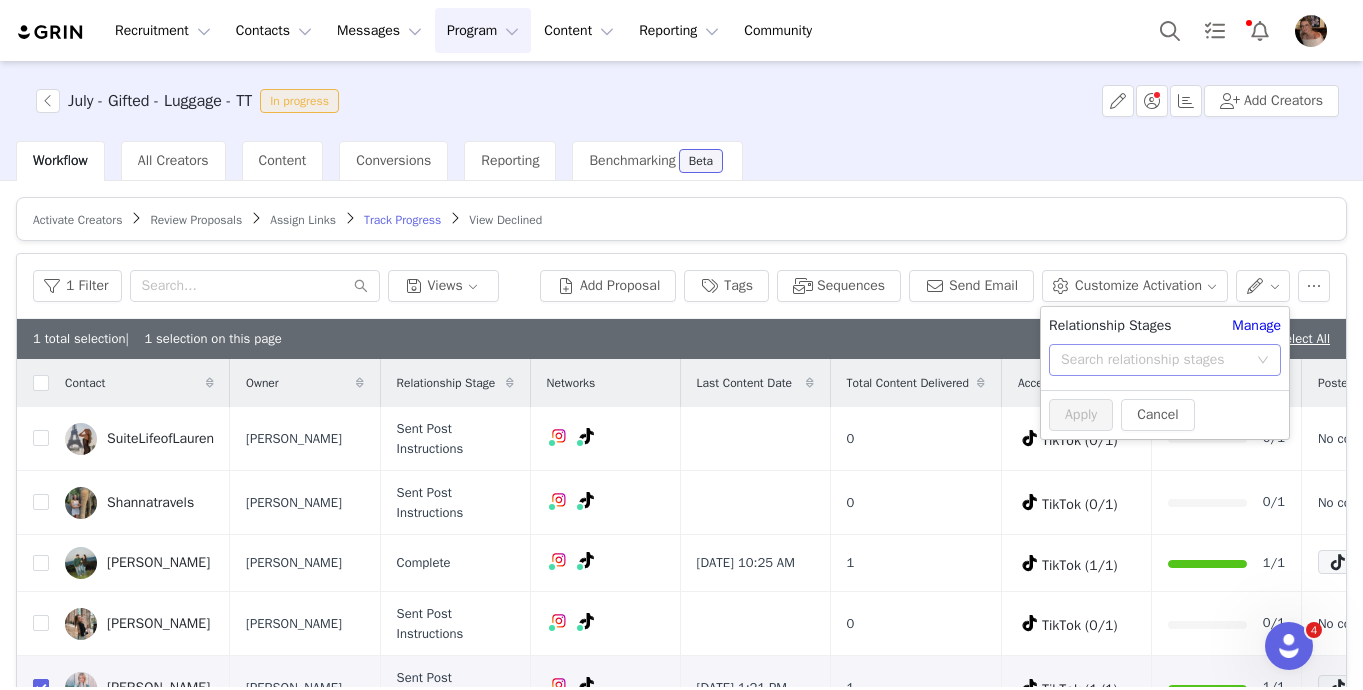 click on "Search relationship stages" at bounding box center [1154, 360] 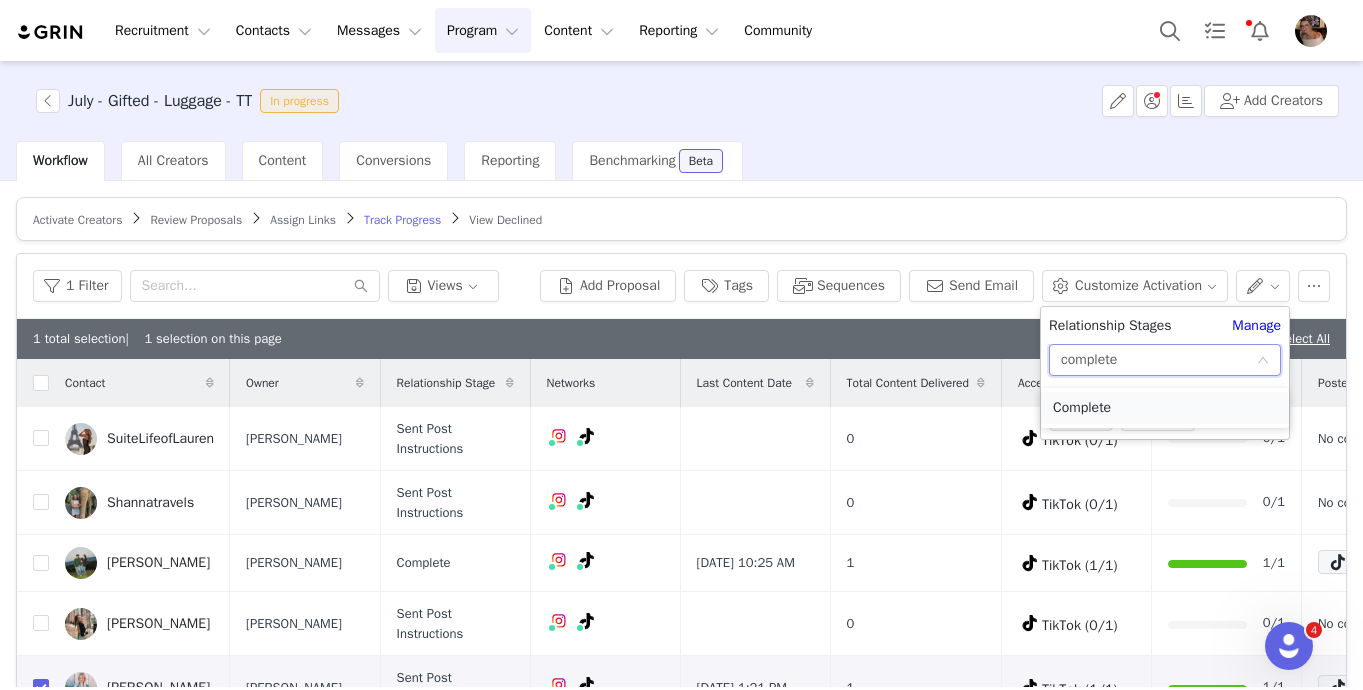 click on "Complete" at bounding box center [1165, 408] 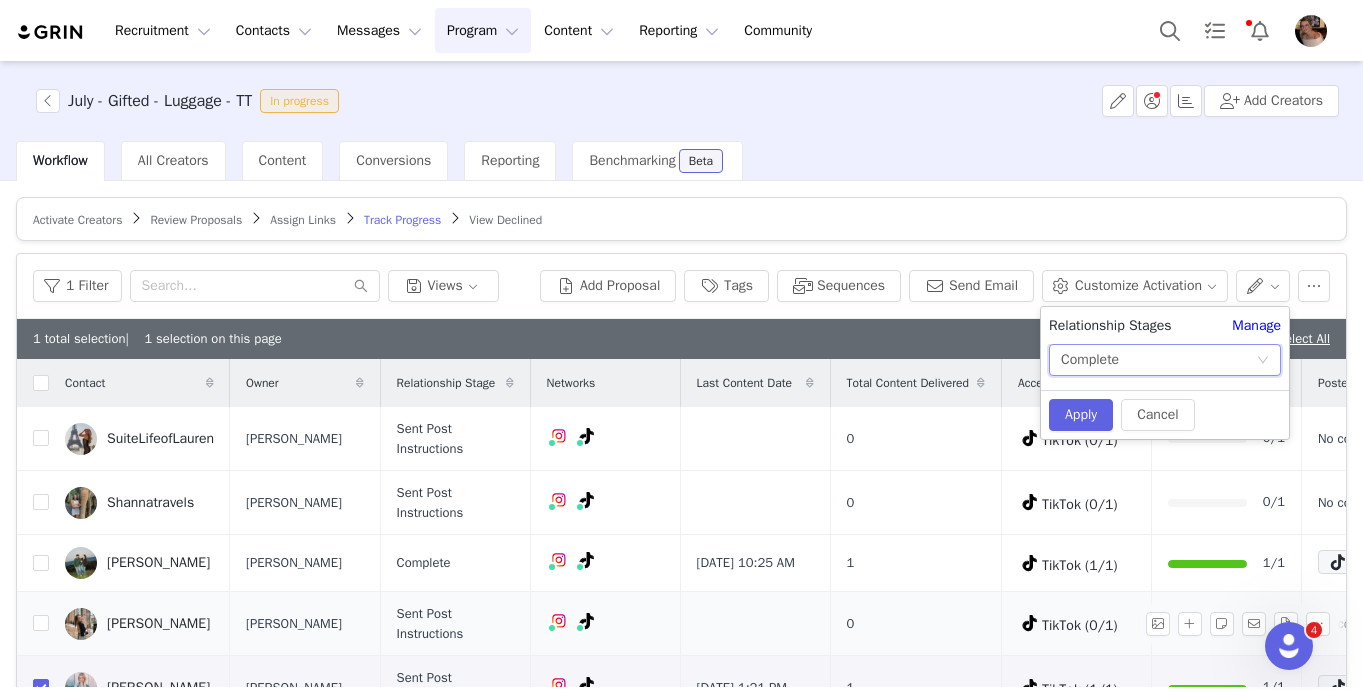 scroll, scrollTop: 59, scrollLeft: 0, axis: vertical 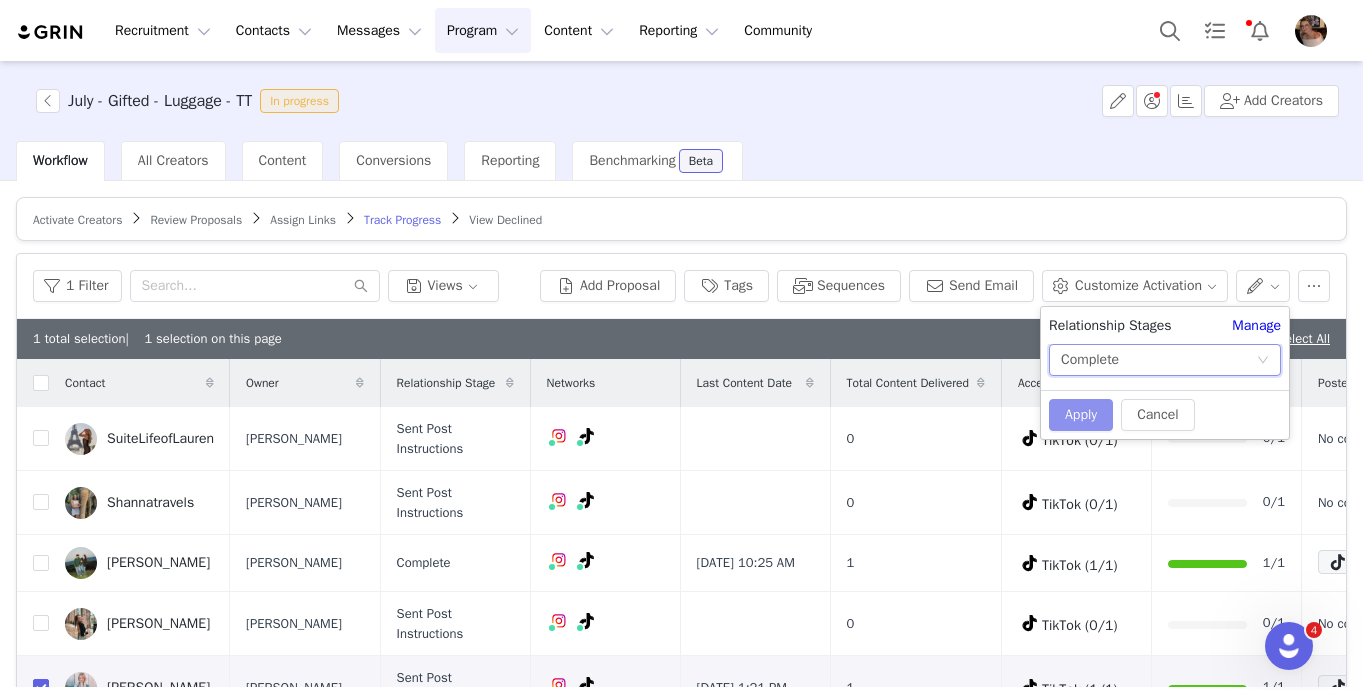 click on "Apply" at bounding box center (1081, 415) 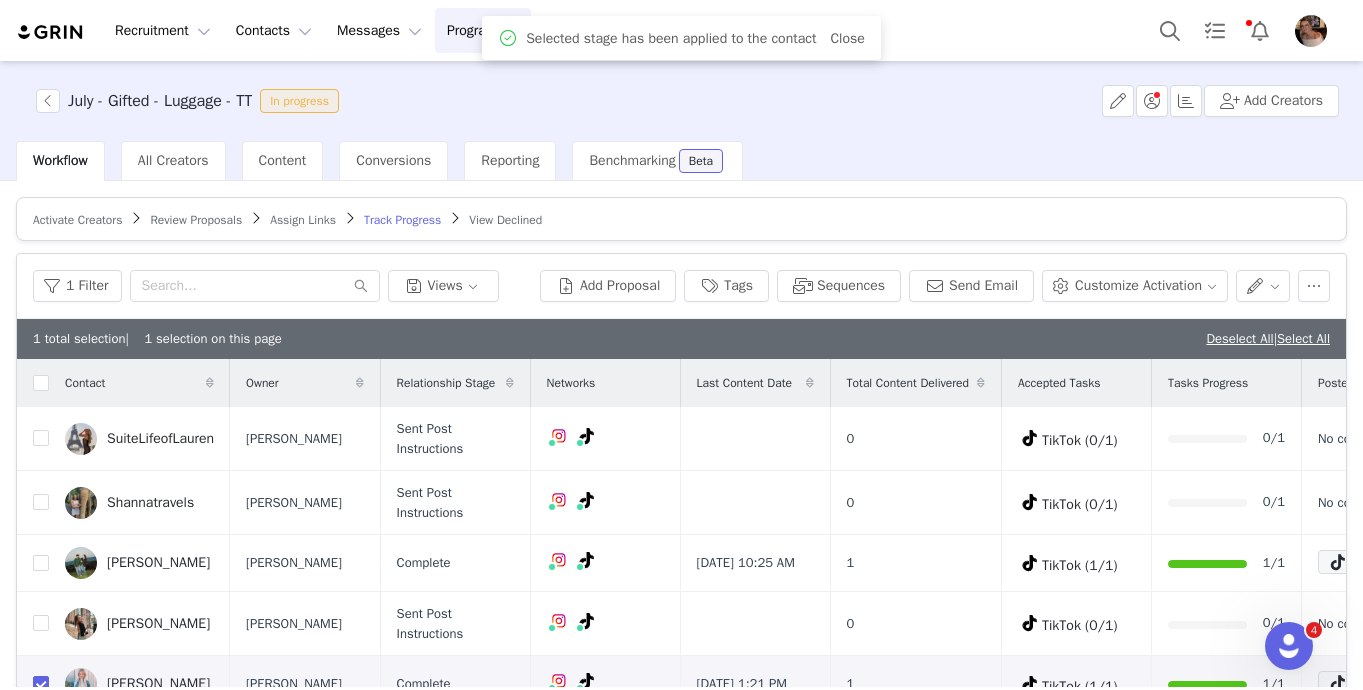 click on "1 total selection     |    1 selection on this page  Deselect All     |     Select All" at bounding box center (681, 339) 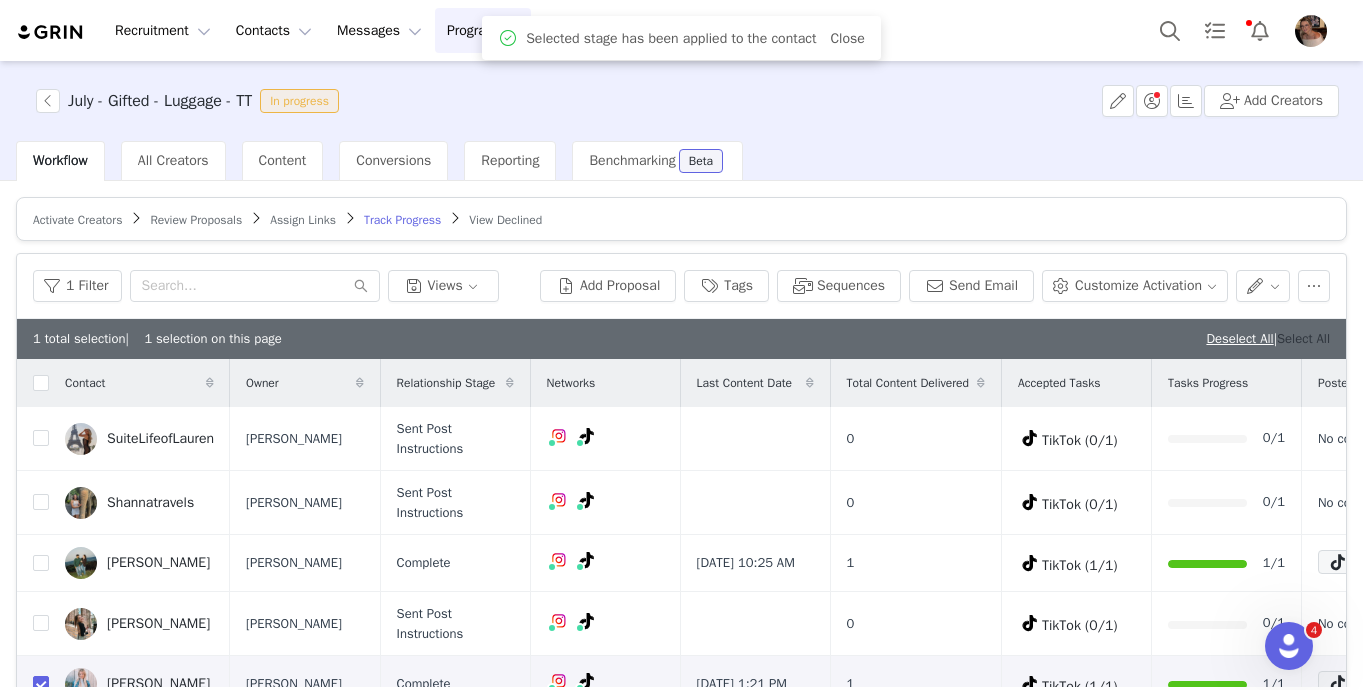 click on "Select All" at bounding box center [1303, 338] 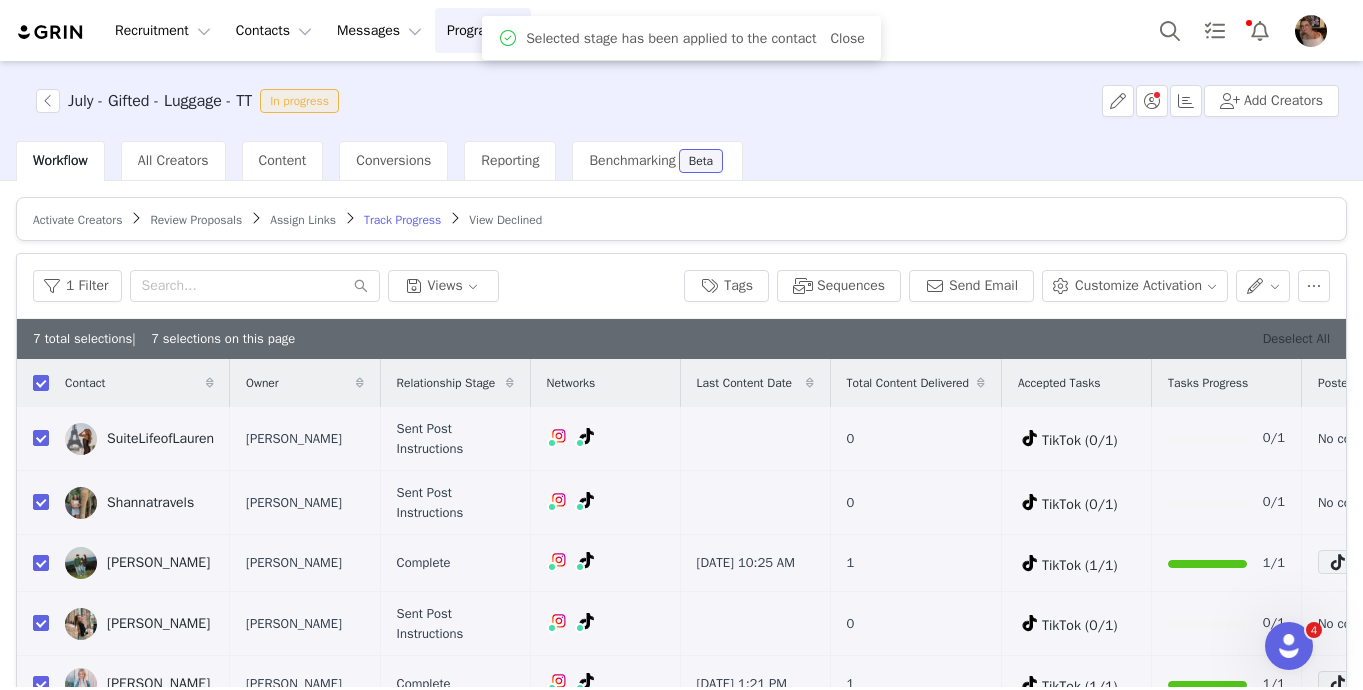 click on "Deselect All" at bounding box center [1296, 338] 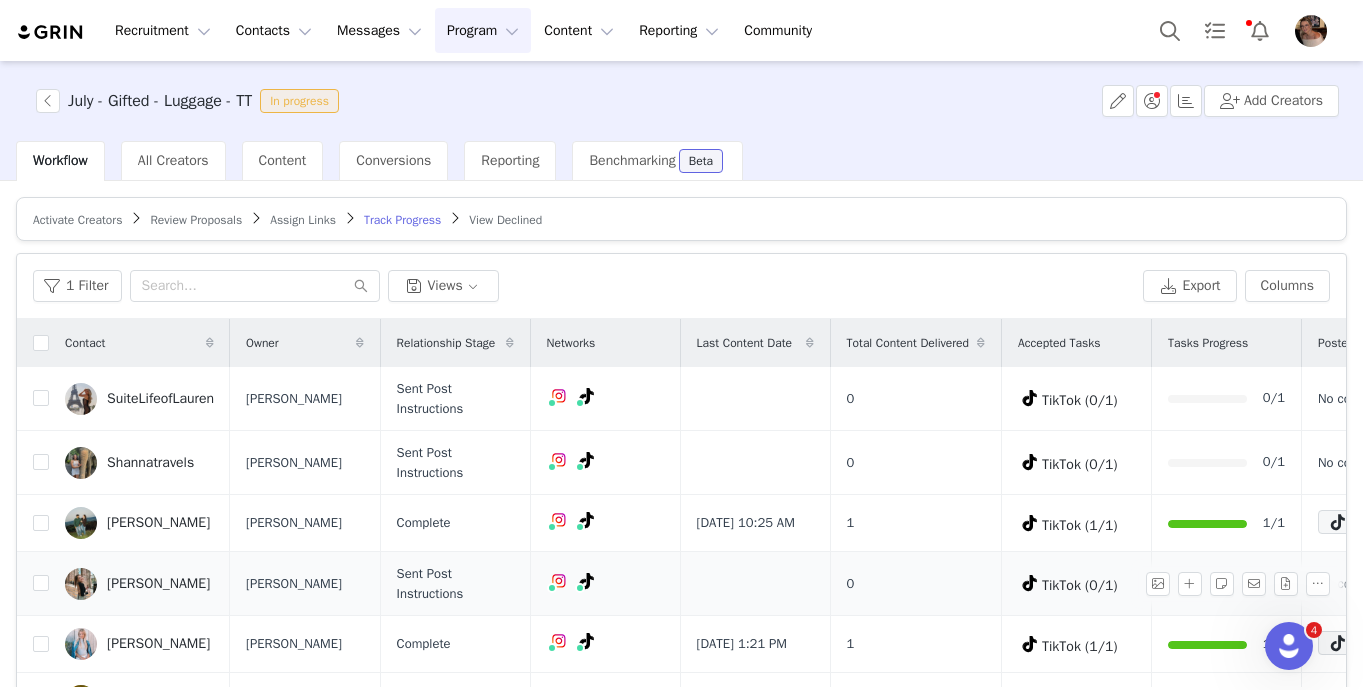 scroll, scrollTop: 12, scrollLeft: 0, axis: vertical 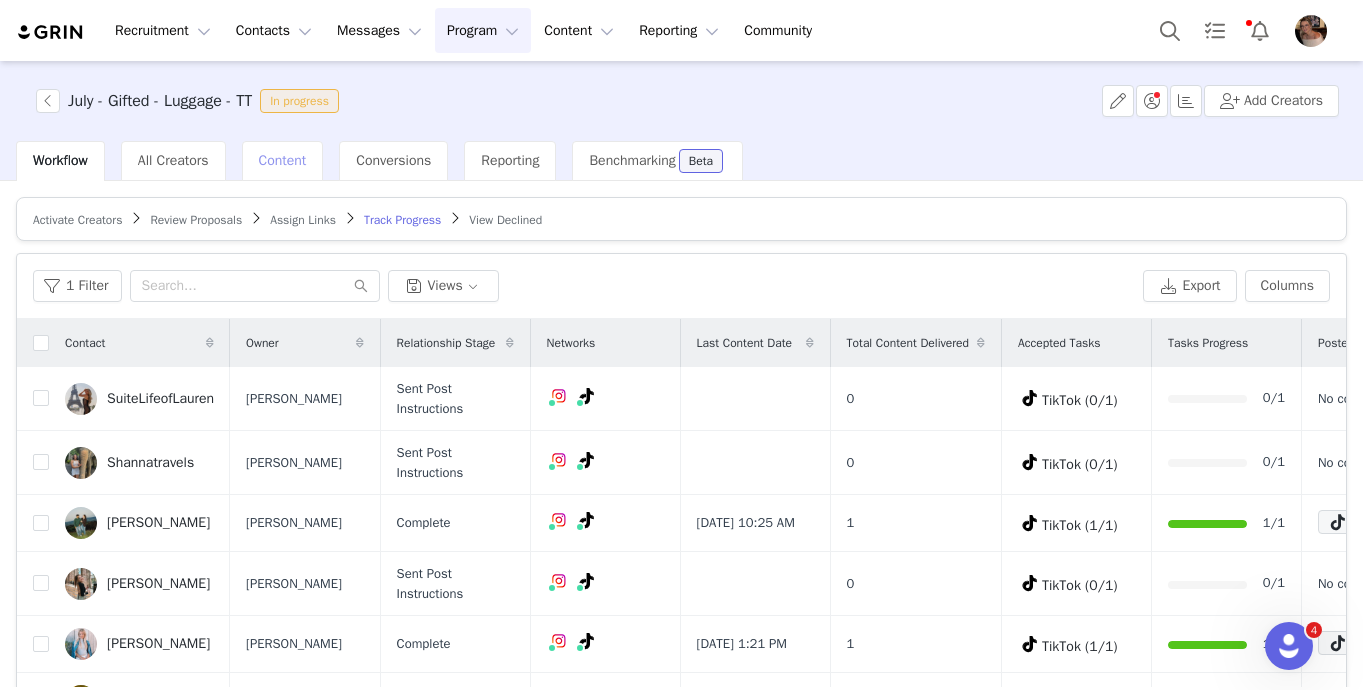 drag, startPoint x: 270, startPoint y: 166, endPoint x: 281, endPoint y: 165, distance: 11.045361 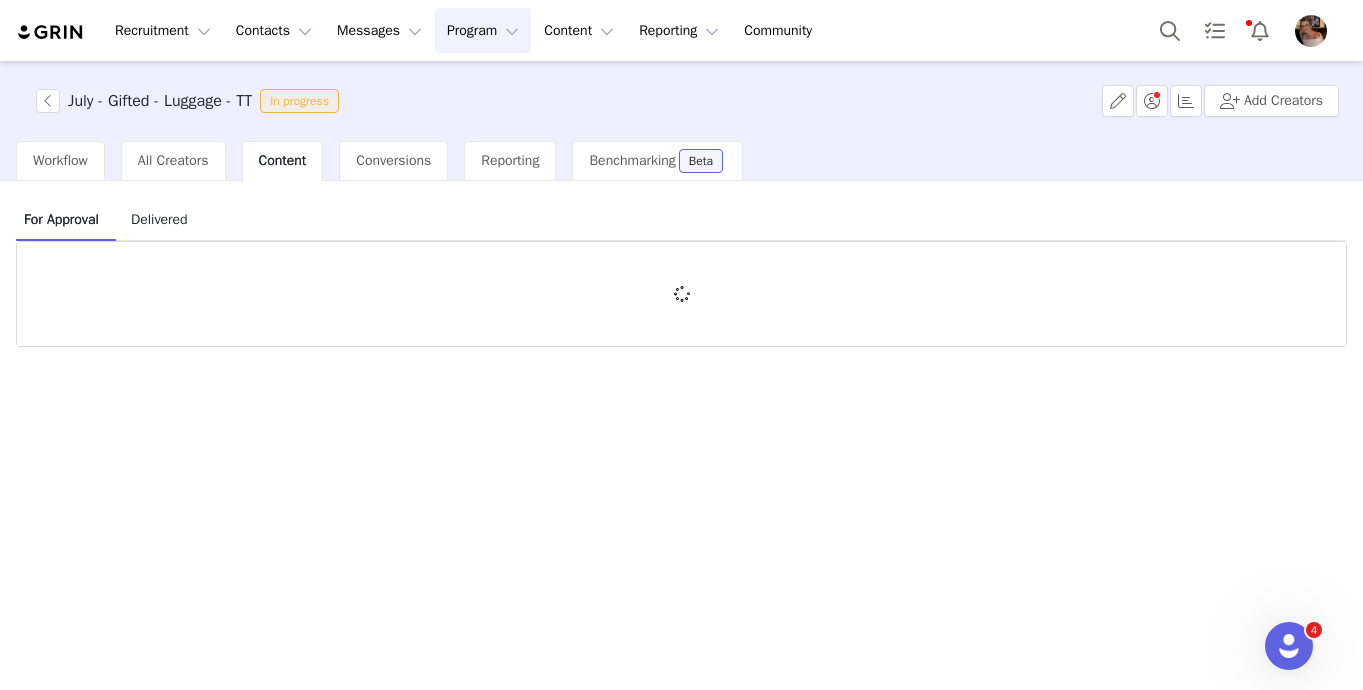 click on "Content" at bounding box center (283, 160) 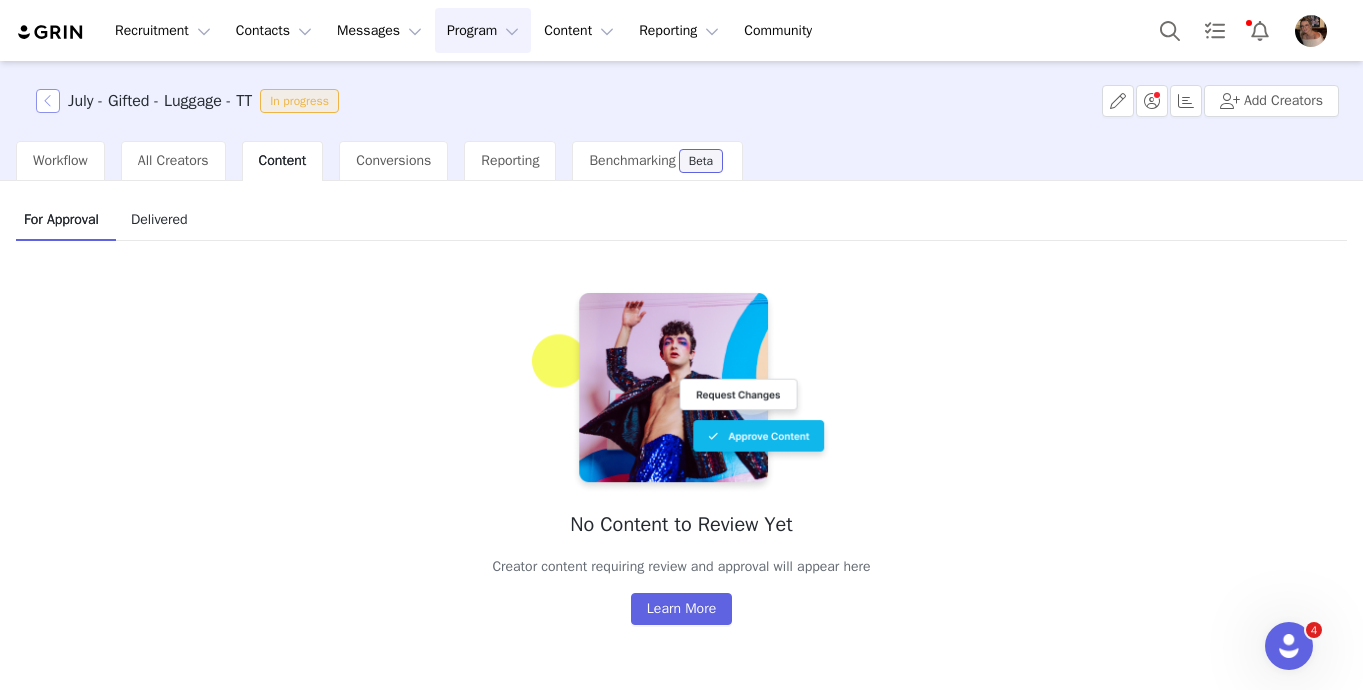 click at bounding box center [48, 101] 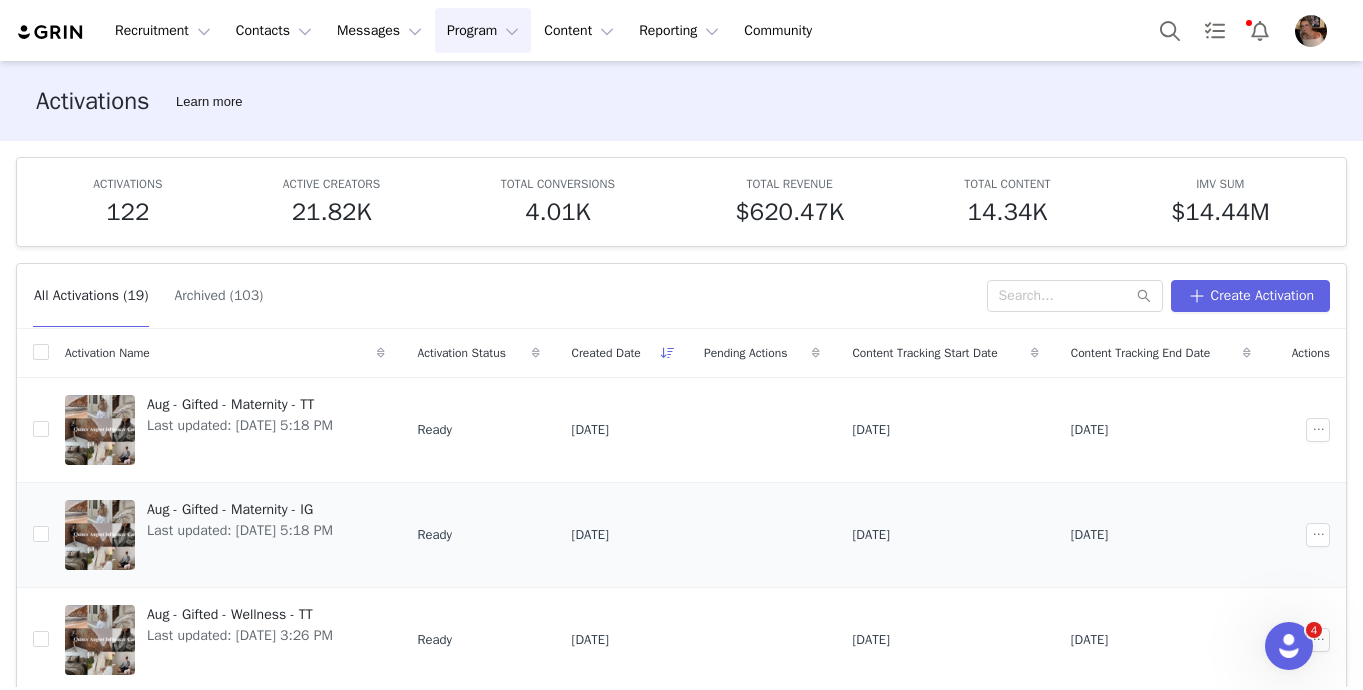 scroll, scrollTop: 708, scrollLeft: 0, axis: vertical 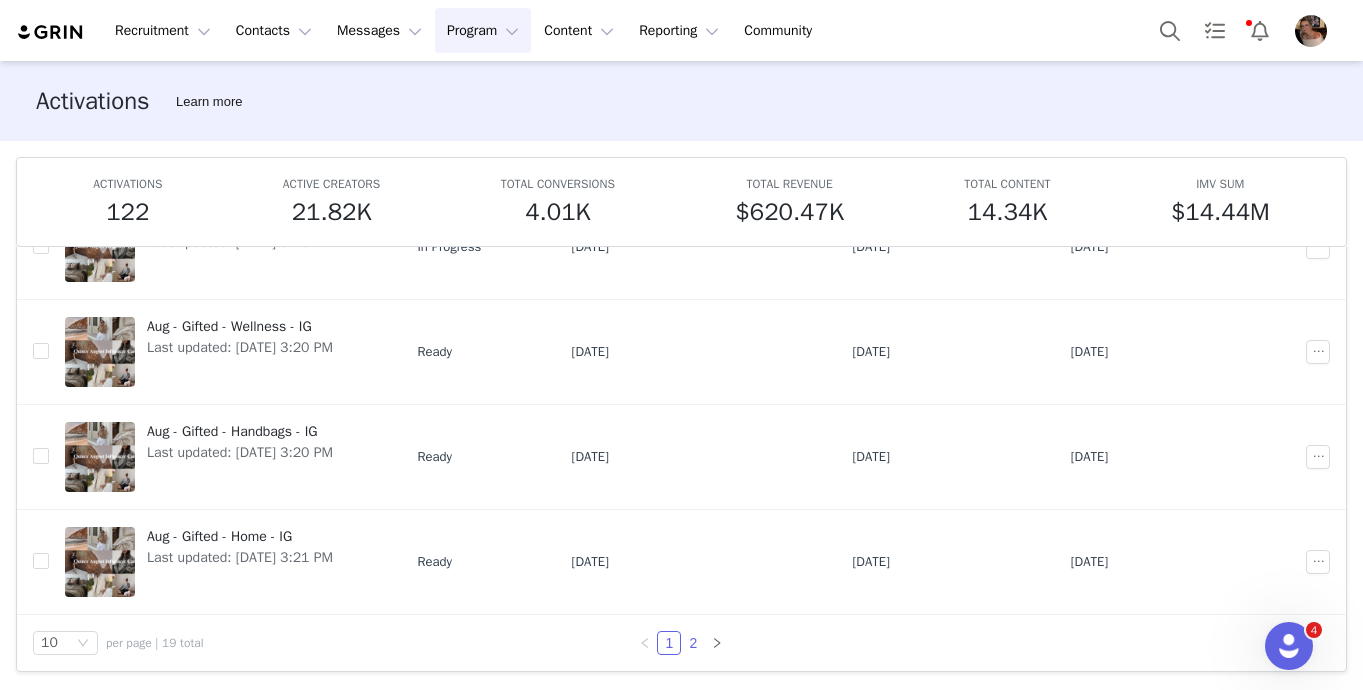 click on "2" at bounding box center [693, 643] 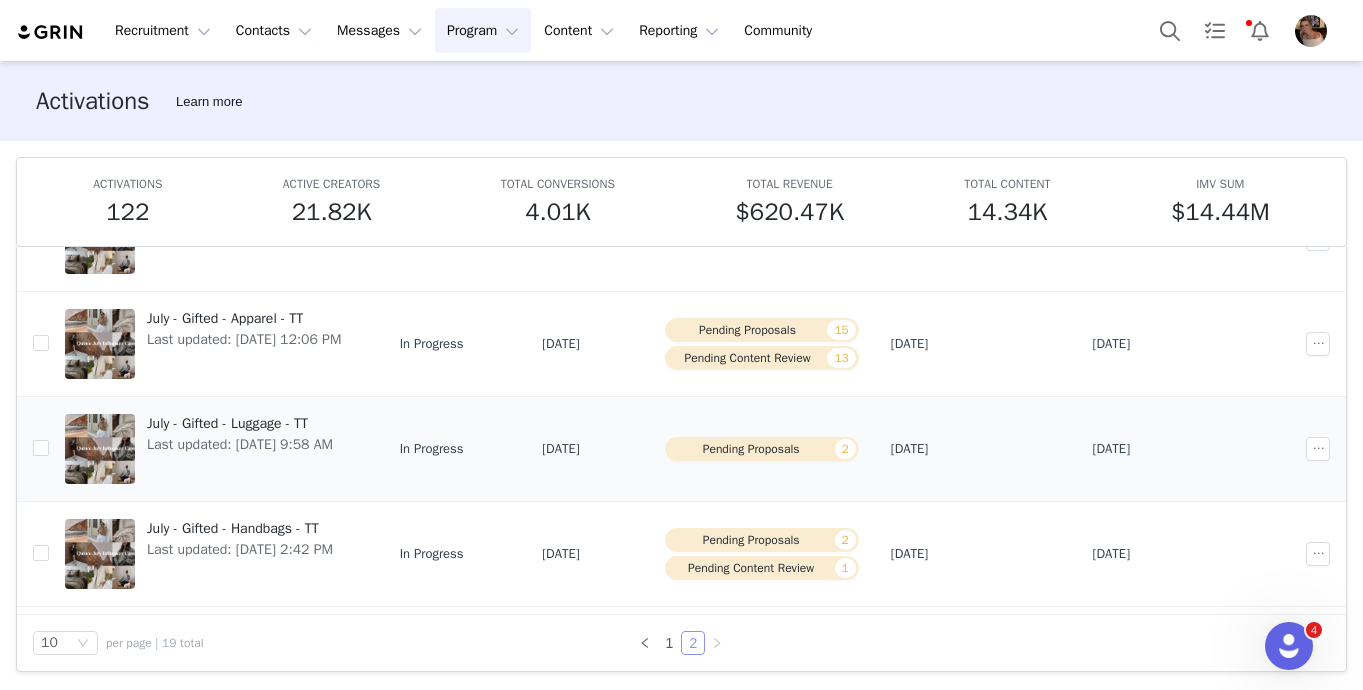 scroll, scrollTop: 0, scrollLeft: 0, axis: both 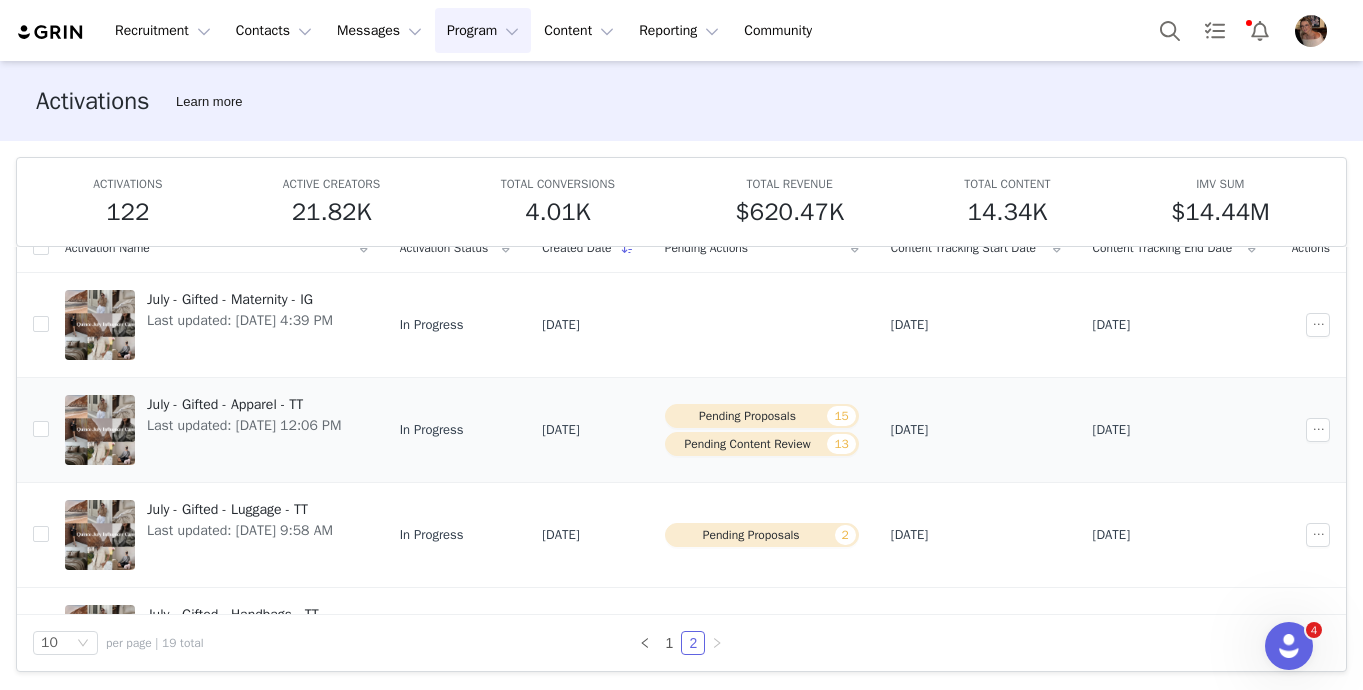 click on "Last updated: [DATE] 12:06 PM" at bounding box center [244, 425] 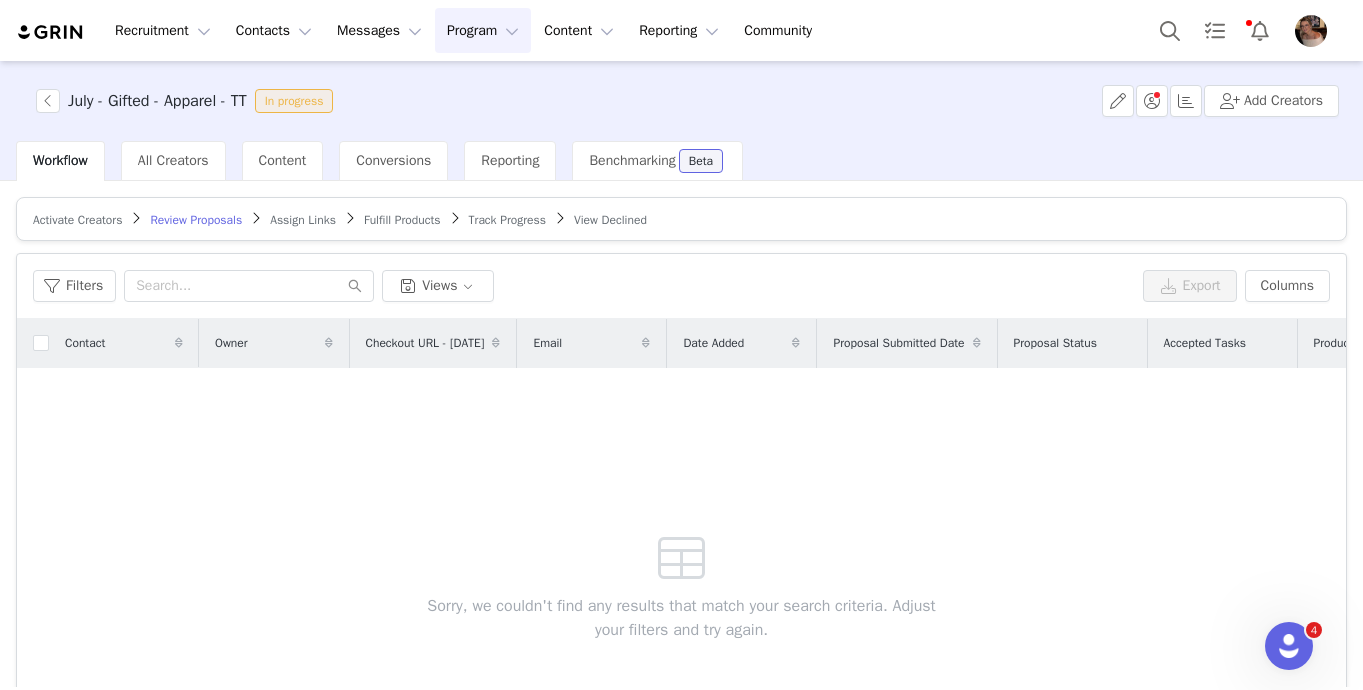 click on "Track Progress" at bounding box center [507, 220] 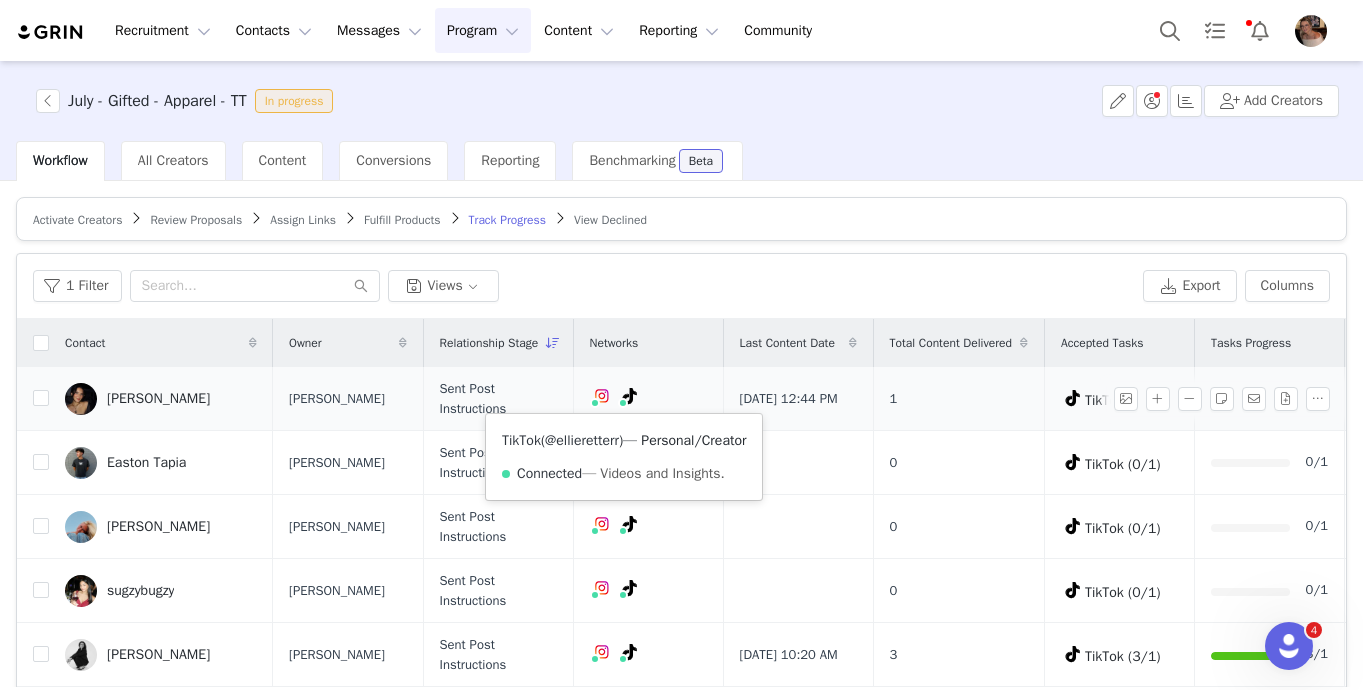 click on "@ellieretterr" at bounding box center [582, 440] 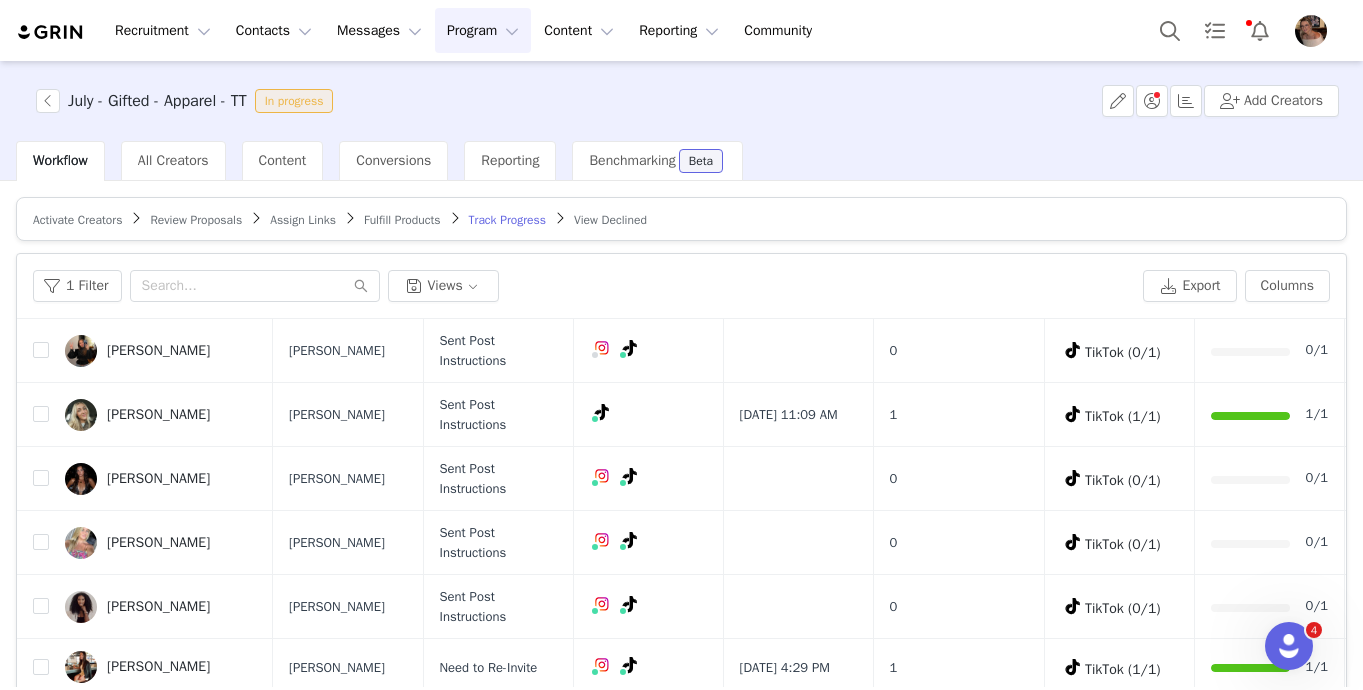 scroll, scrollTop: 943, scrollLeft: 0, axis: vertical 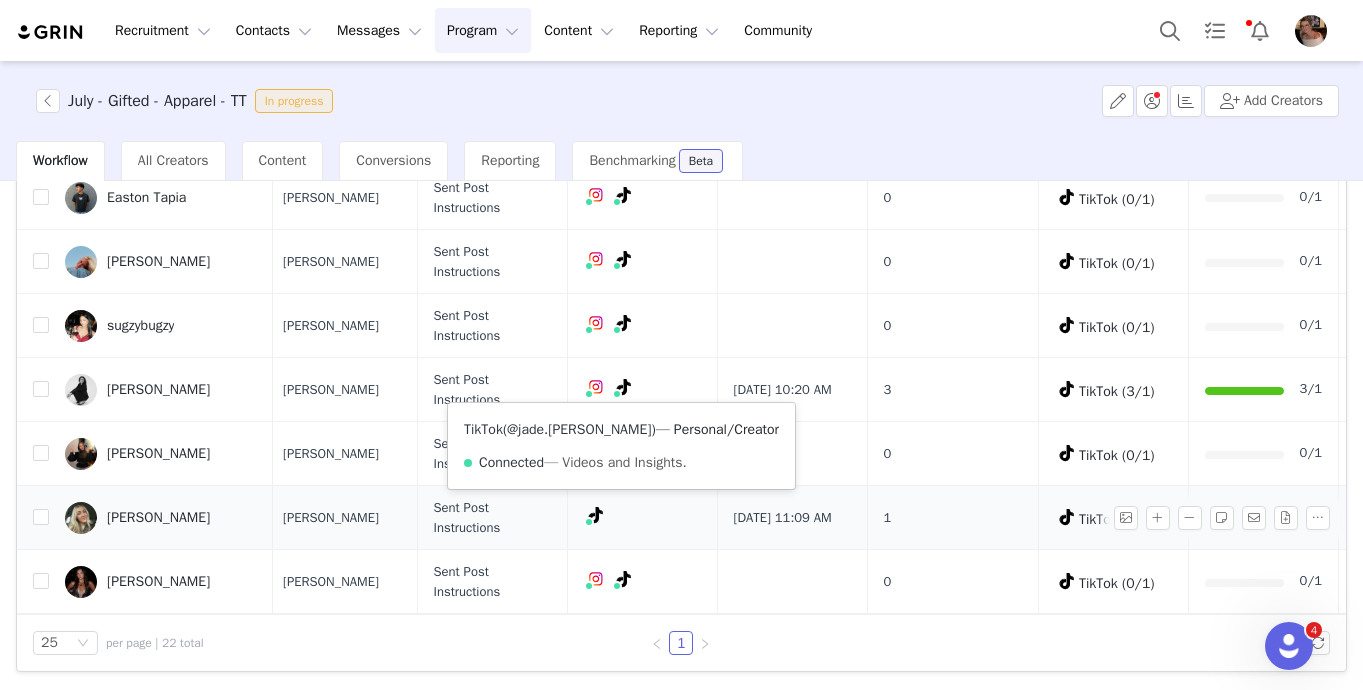 click on "@jade.[PERSON_NAME]" at bounding box center [579, 429] 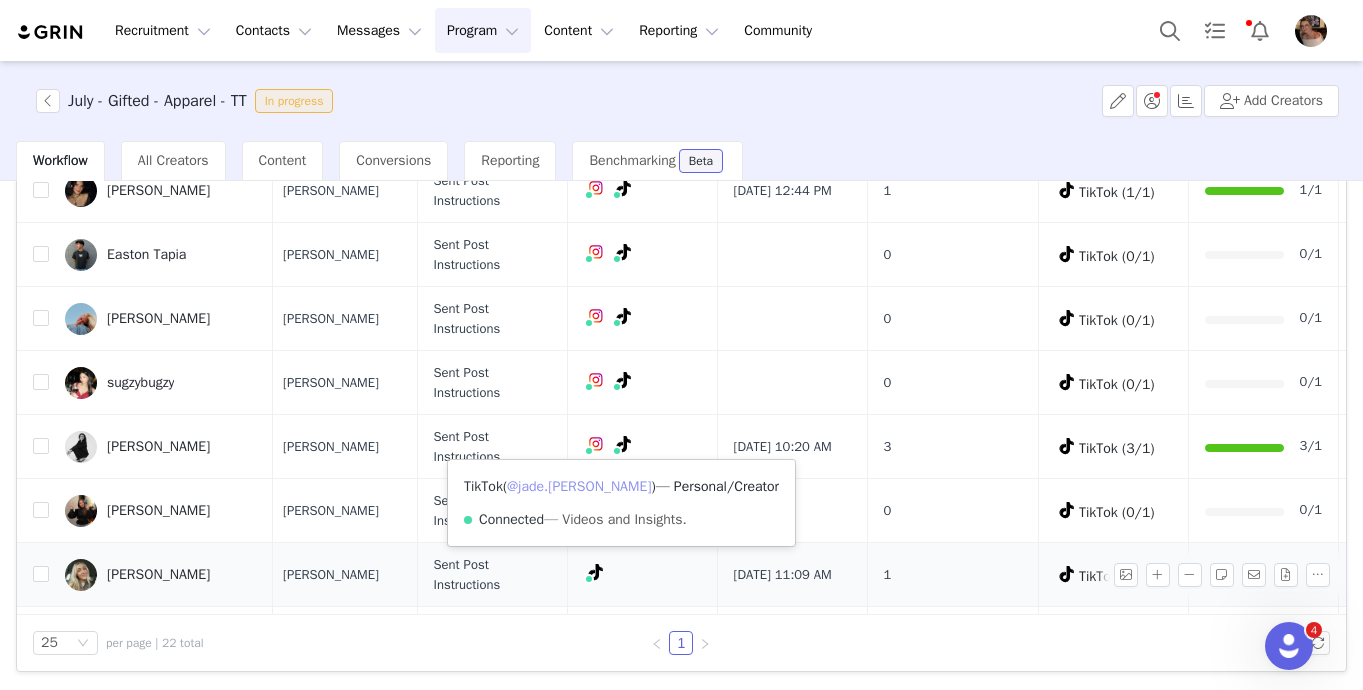 scroll, scrollTop: 0, scrollLeft: 6, axis: horizontal 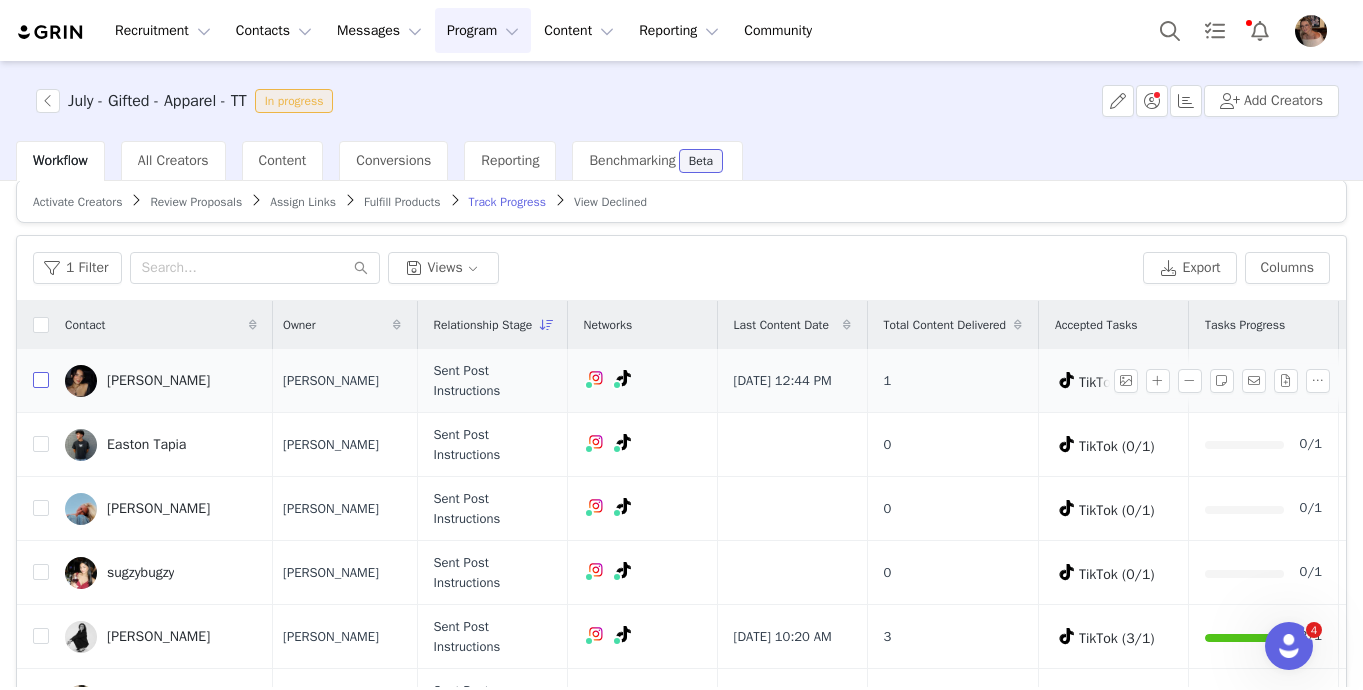 click at bounding box center [41, 380] 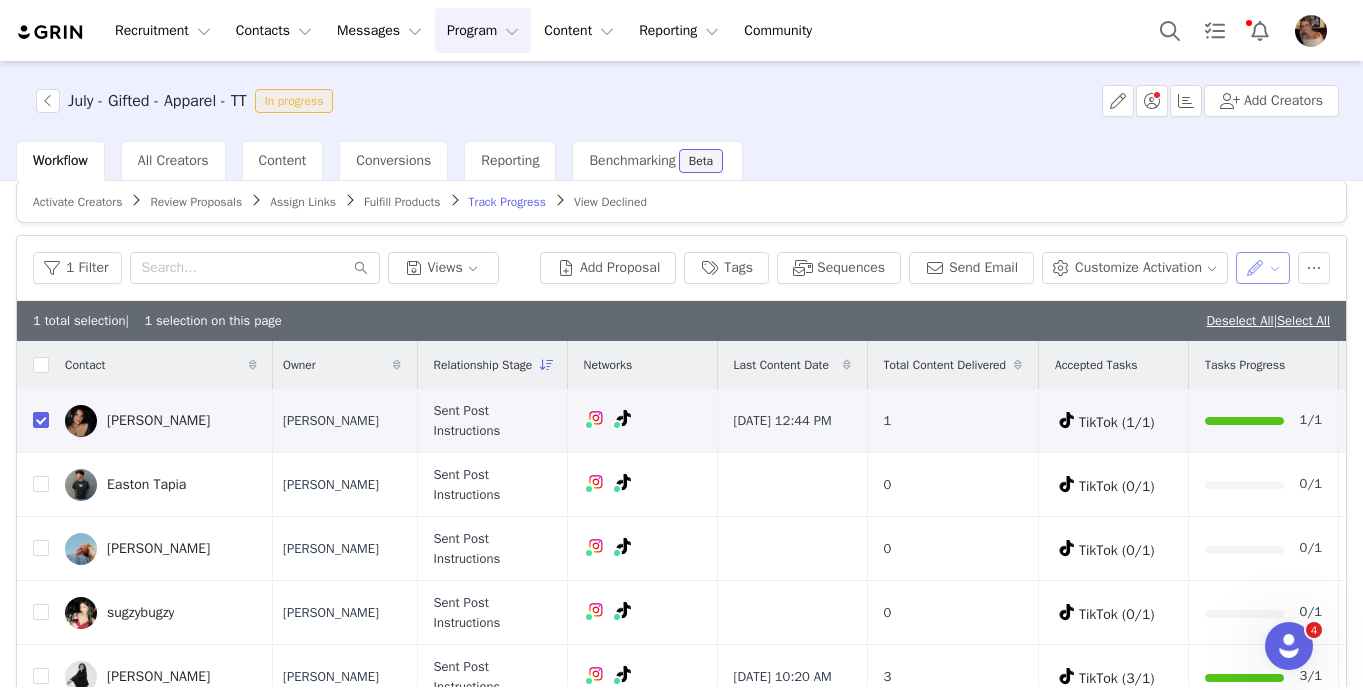 click at bounding box center (1263, 268) 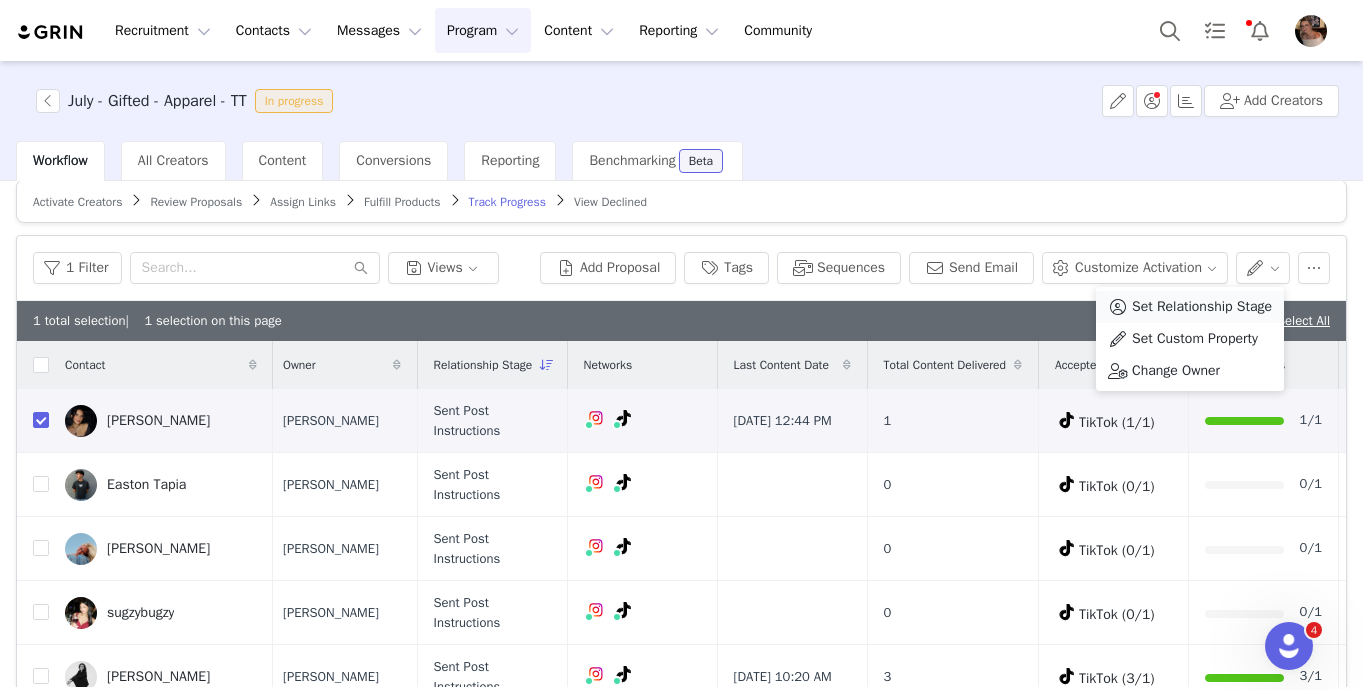 click on "Set Relationship Stage" at bounding box center (1202, 307) 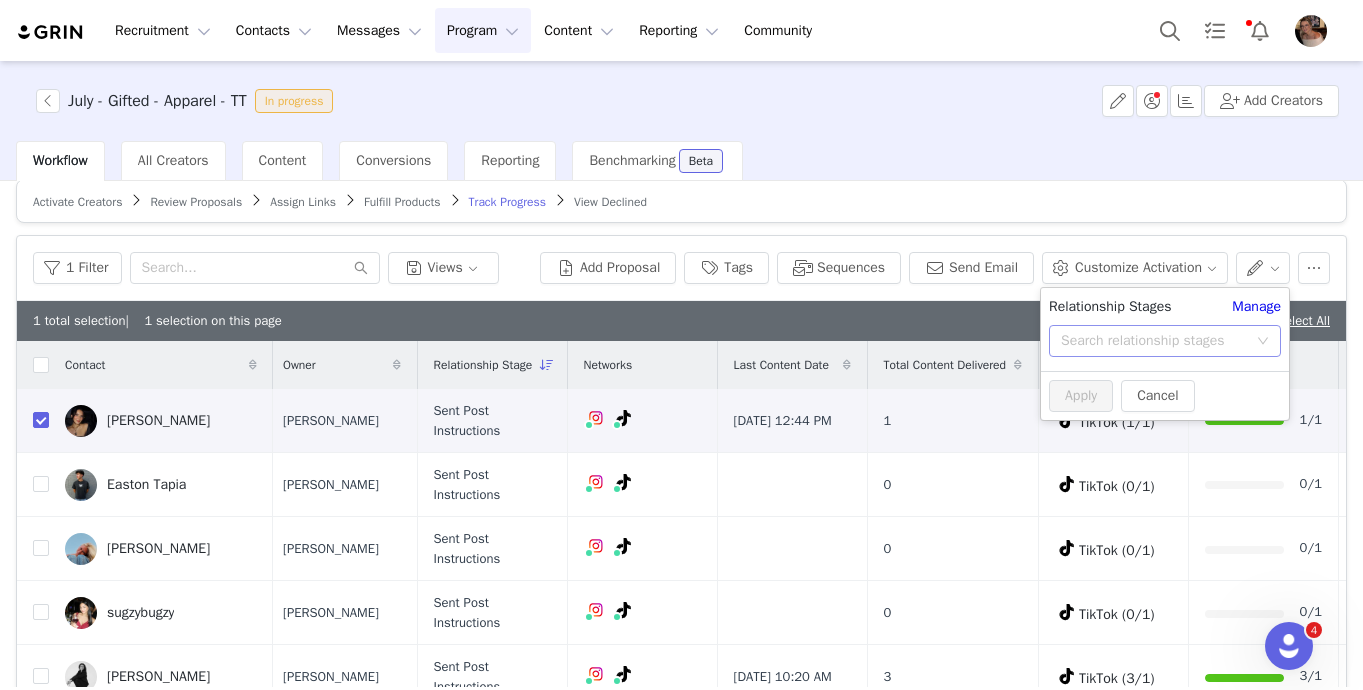 click on "Search relationship stages" at bounding box center (1154, 341) 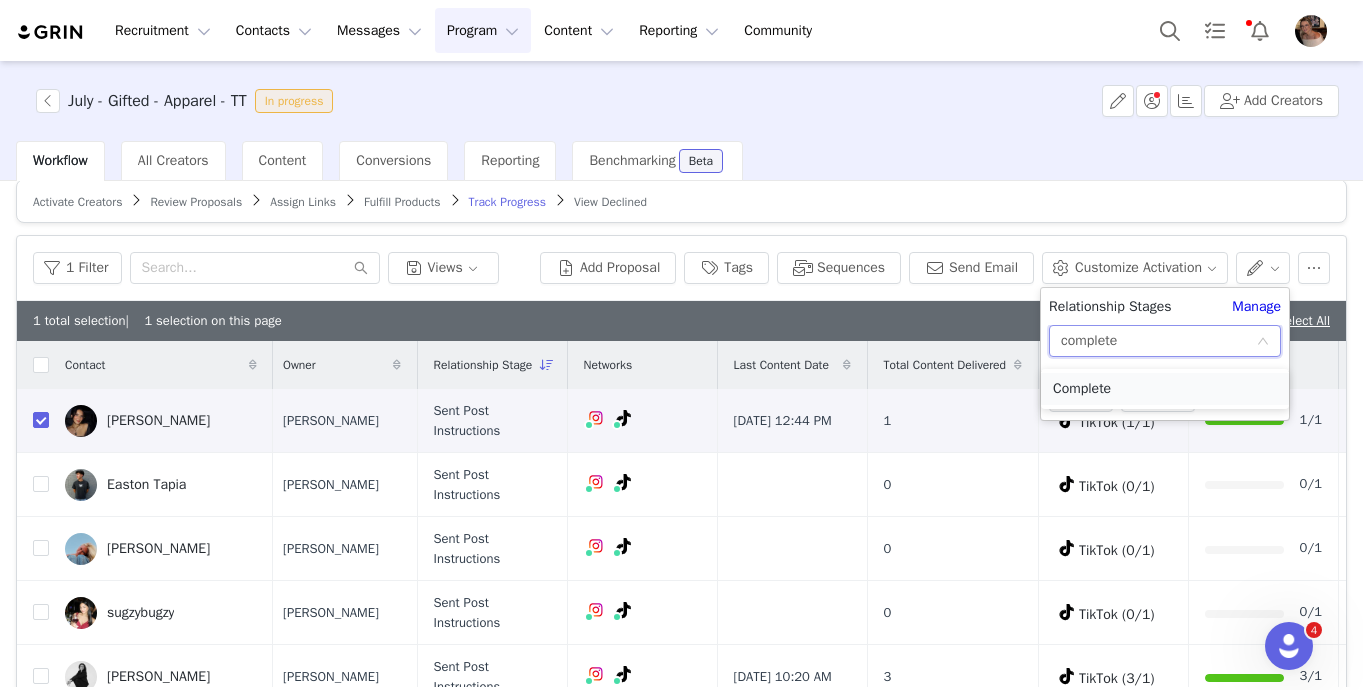 click on "Complete" at bounding box center (1165, 389) 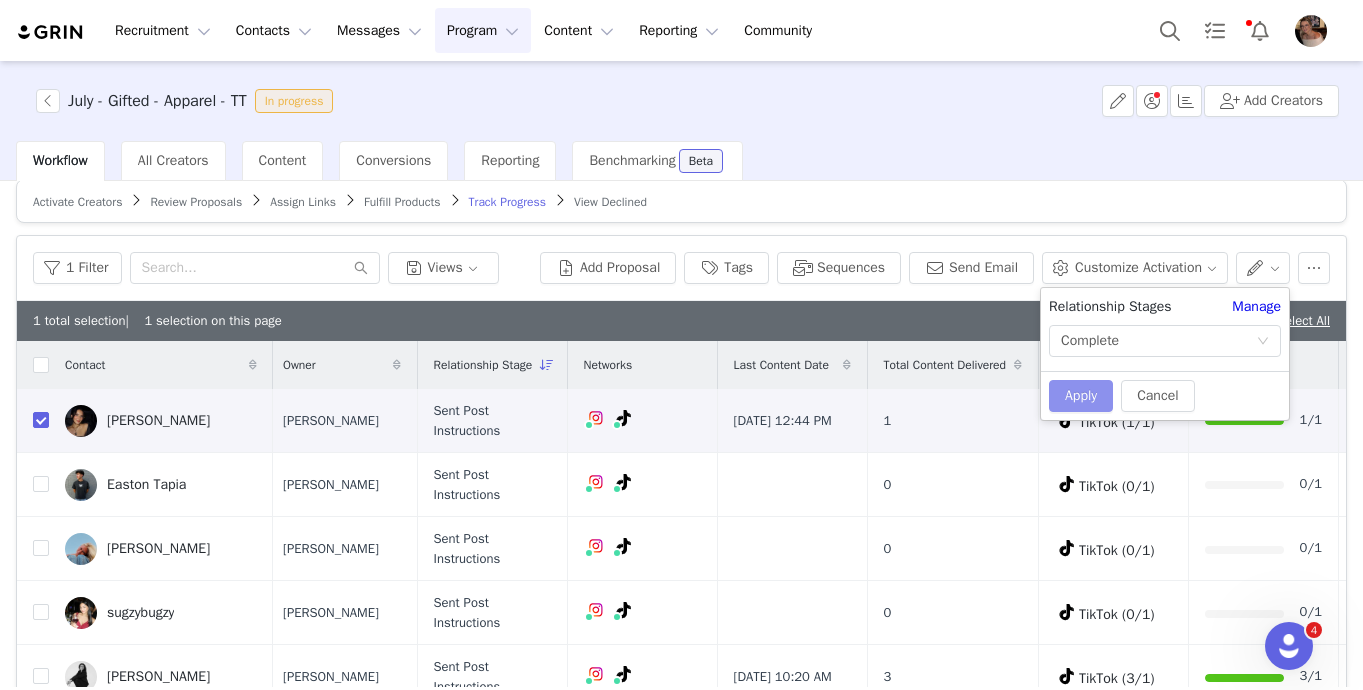 click on "Apply" at bounding box center [1081, 396] 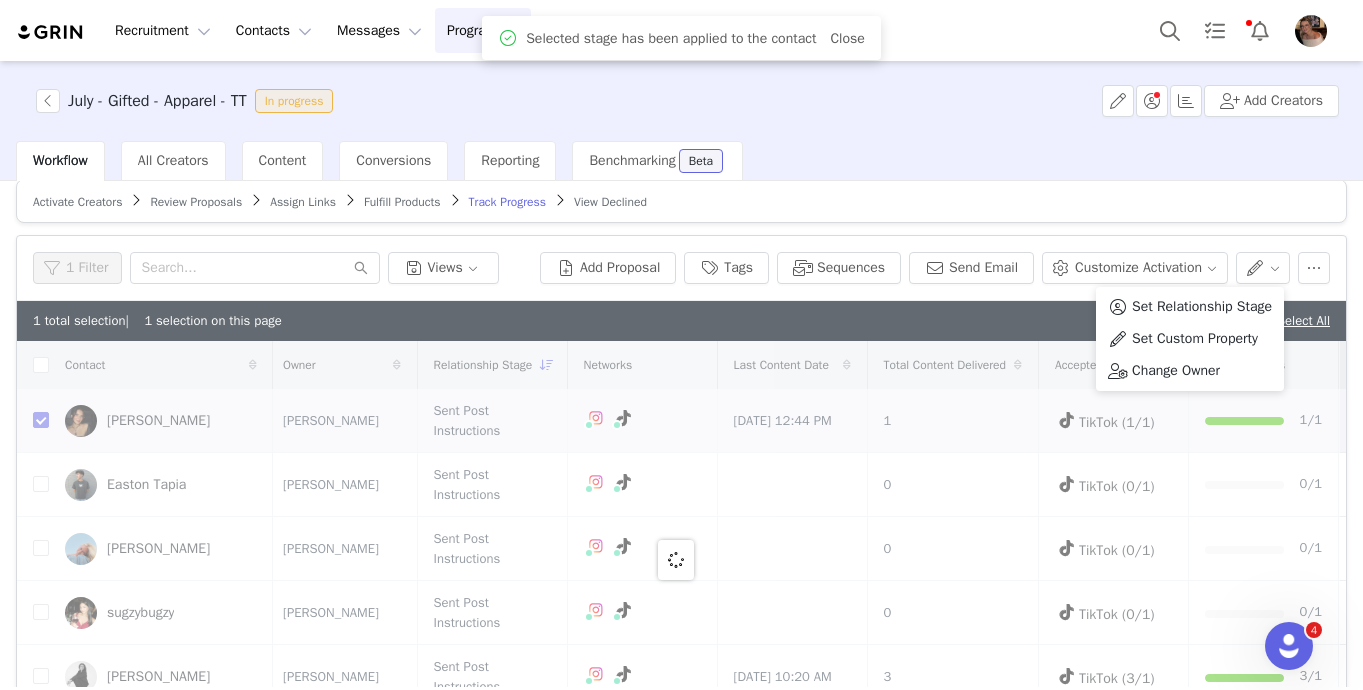 scroll, scrollTop: 0, scrollLeft: 0, axis: both 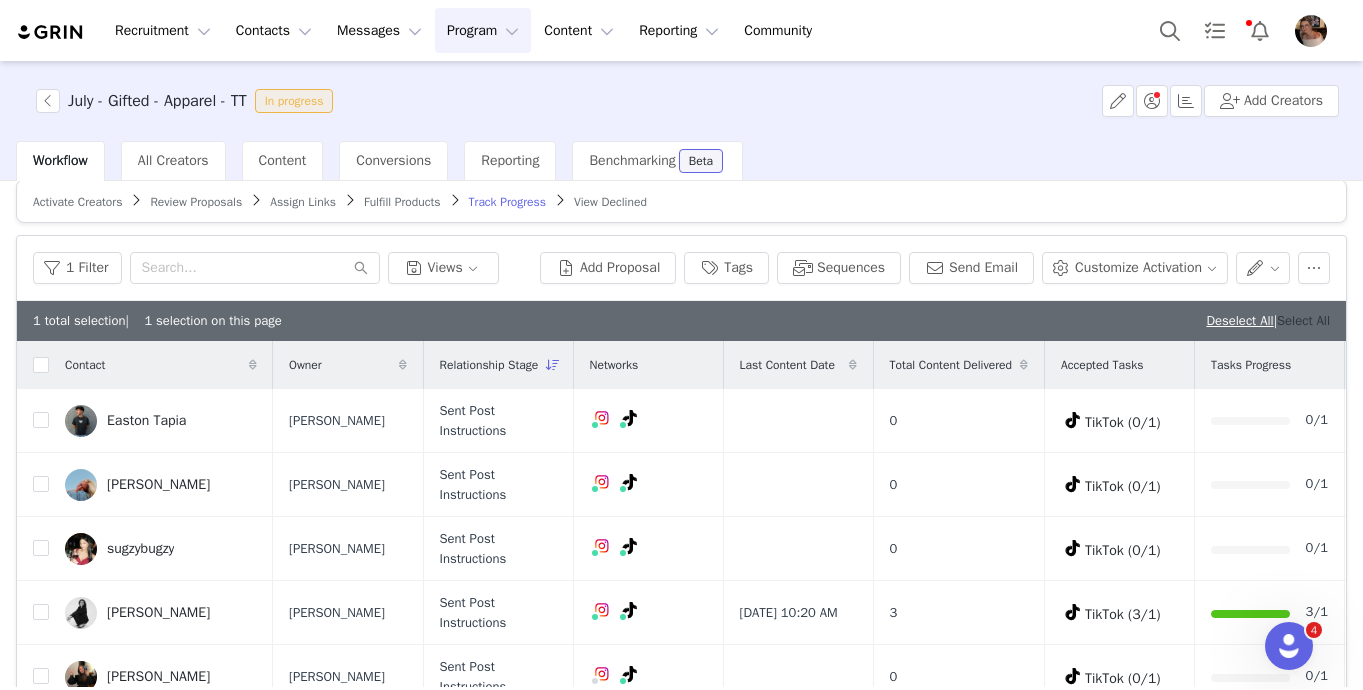 click on "Select All" at bounding box center (1303, 320) 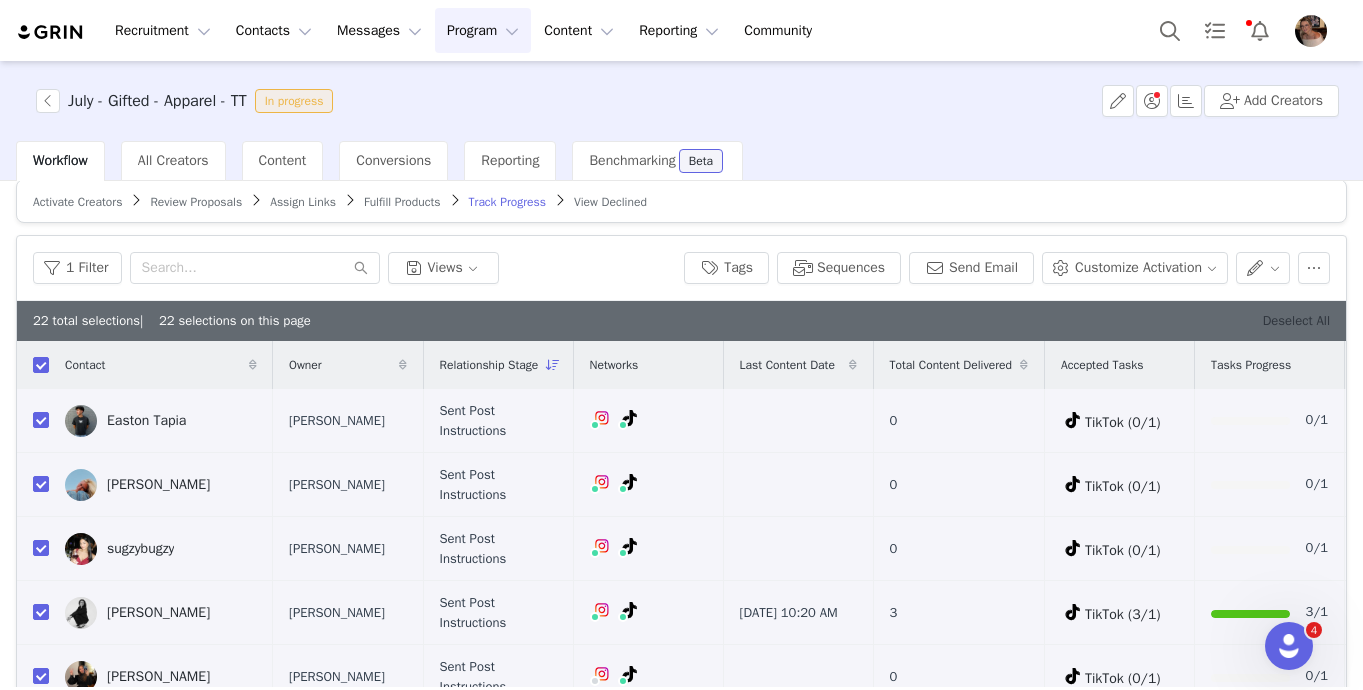 click on "Deselect All" at bounding box center (1296, 320) 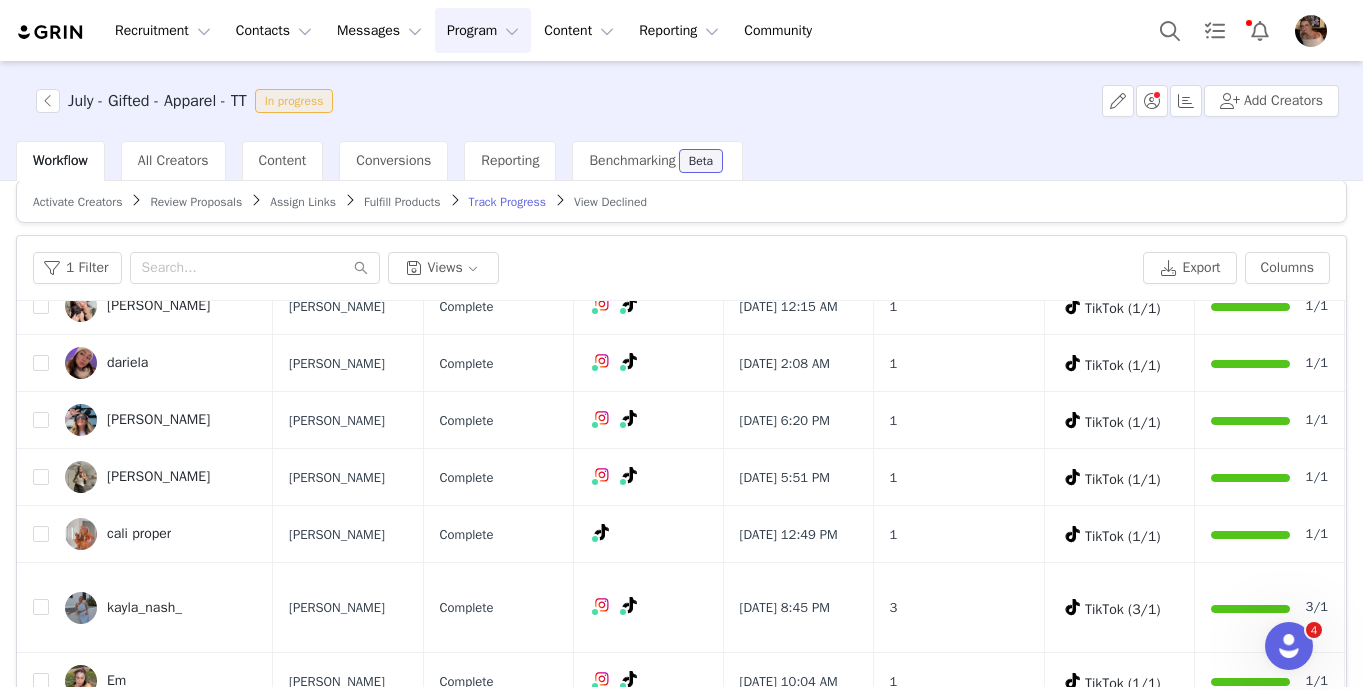 scroll, scrollTop: 943, scrollLeft: 0, axis: vertical 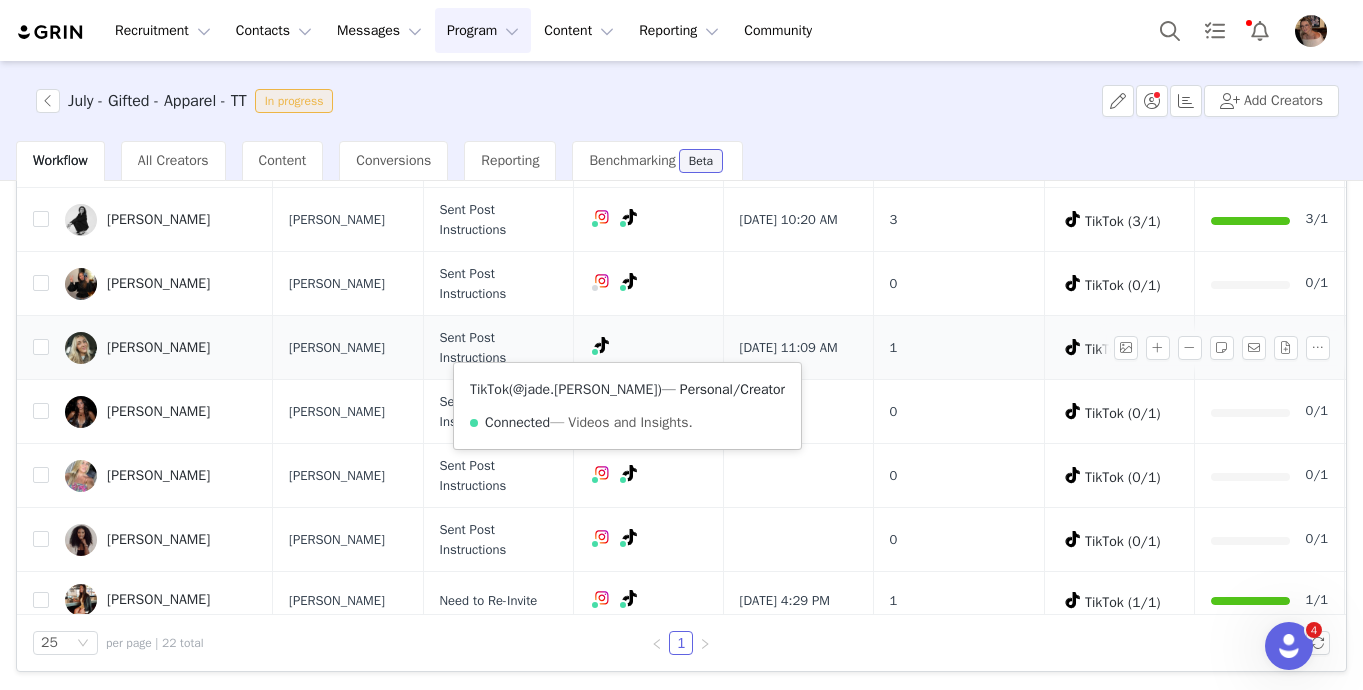 click on "@jade.[PERSON_NAME]" at bounding box center [585, 389] 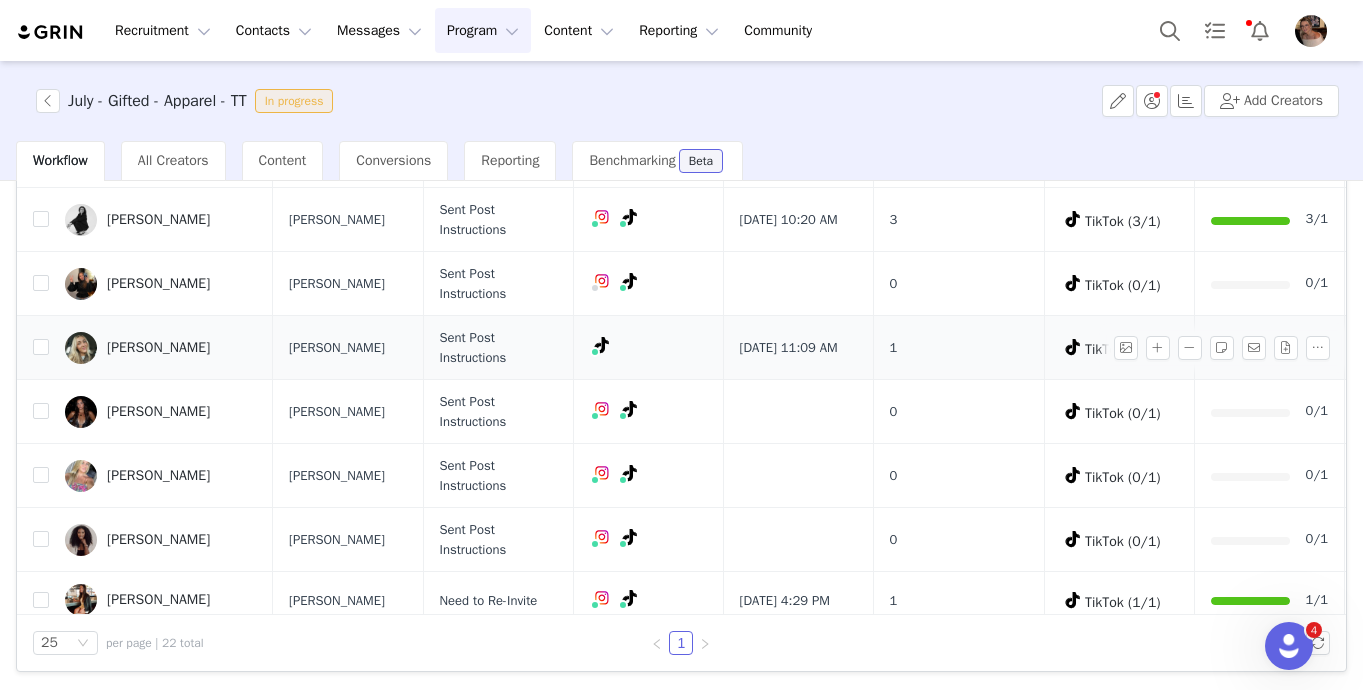 click on "[PERSON_NAME]" at bounding box center [161, 348] 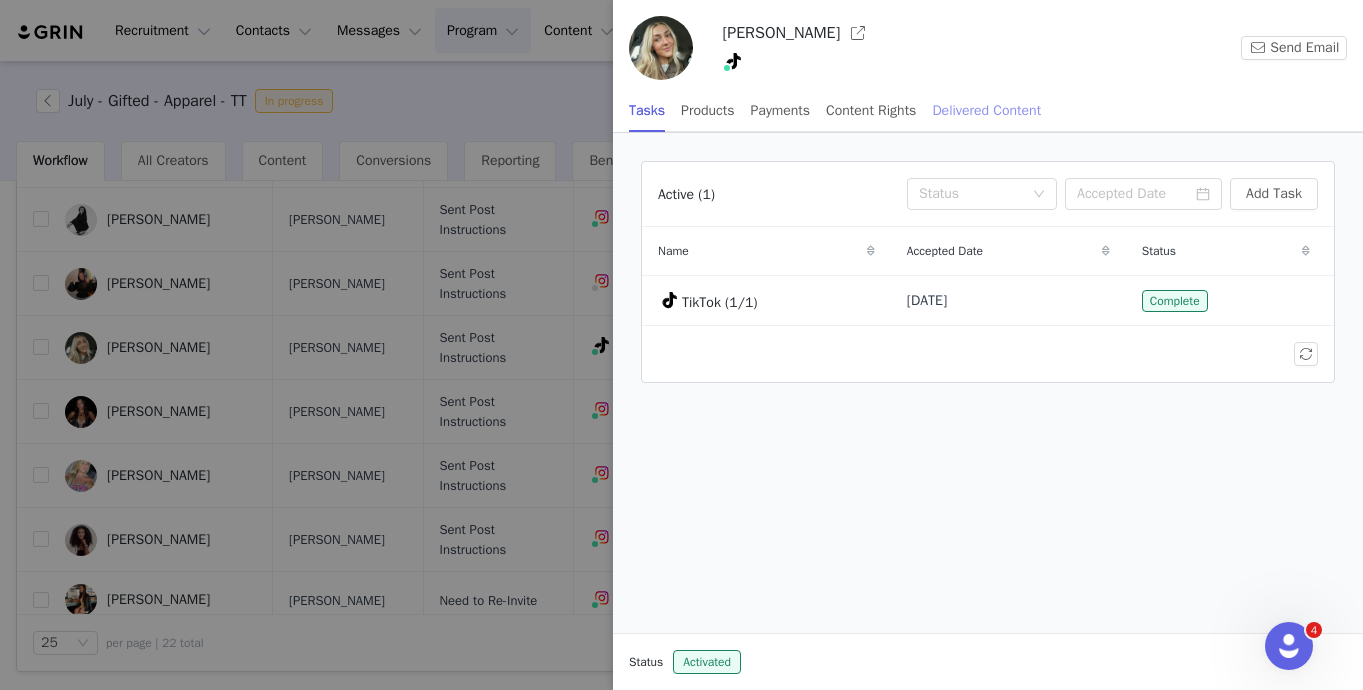 click on "Delivered Content" at bounding box center [986, 110] 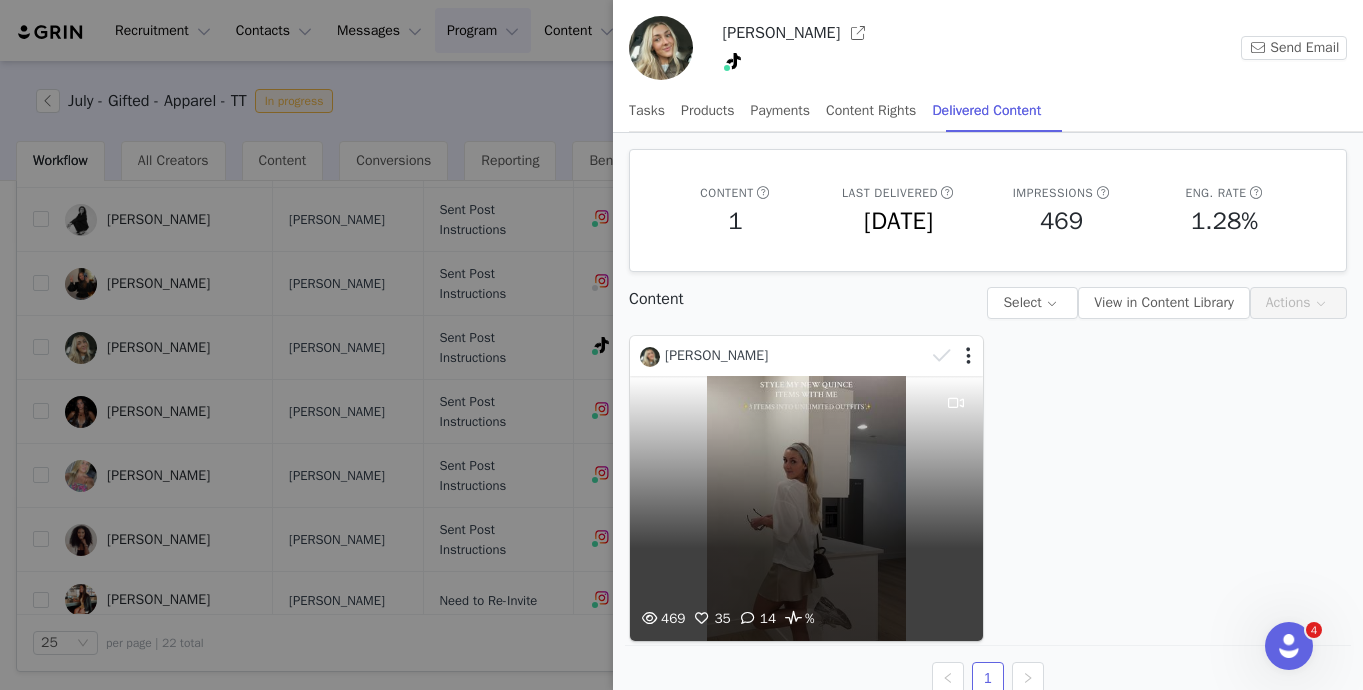 click on "469  35  14  %" at bounding box center (806, 508) 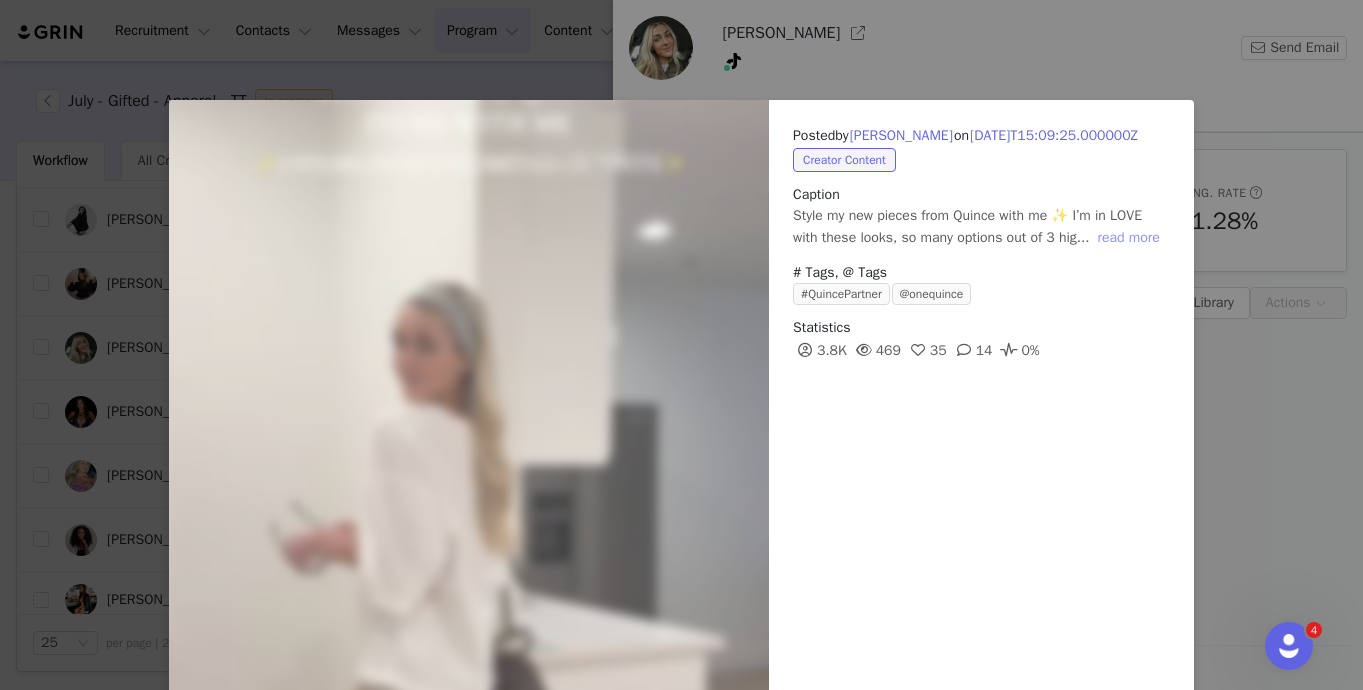 click on "read more" at bounding box center [1128, 238] 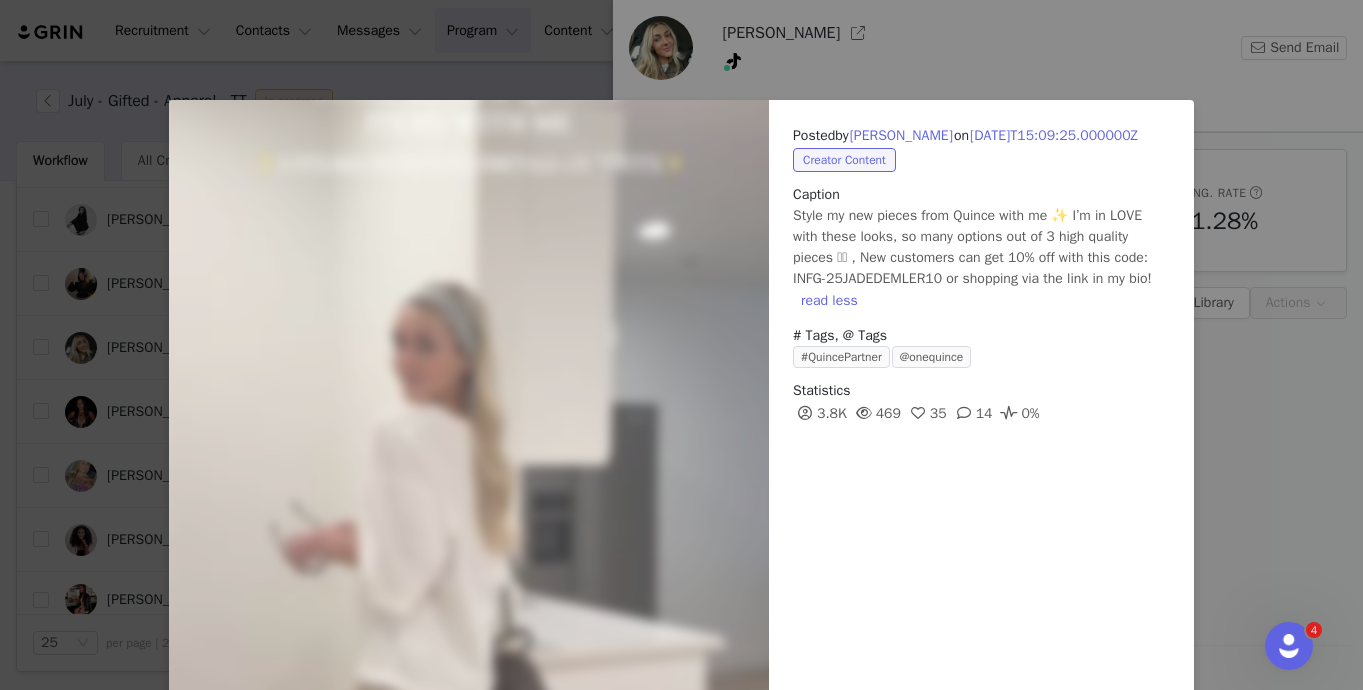 click on "Posted  by  [PERSON_NAME]  on  [DATE]T15:09:25.000000Z  Creator Content  Caption Style my new pieces from Quince with me ✨ I’m in LOVE with these looks, so many options out of 3 high quality pieces 🫶🏼 ,  New customers can get 10% off with this code: INFG-25JADEDEMLER10 or shopping via the link in my bio!  read less # Tags, @ Tags  #QuincePartner   @onequince      Statistics 3.8K  469  35  14  0%  Labels & Tags View on TikTok" at bounding box center (681, 345) 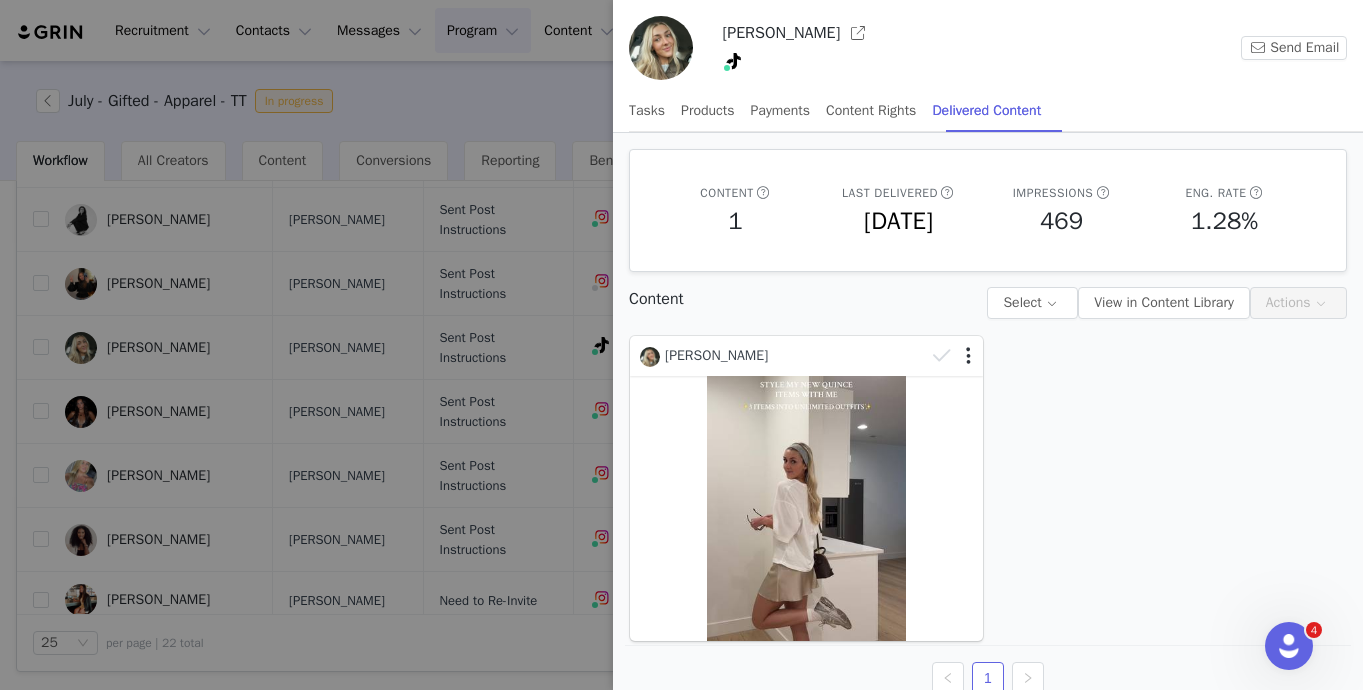 click at bounding box center [681, 345] 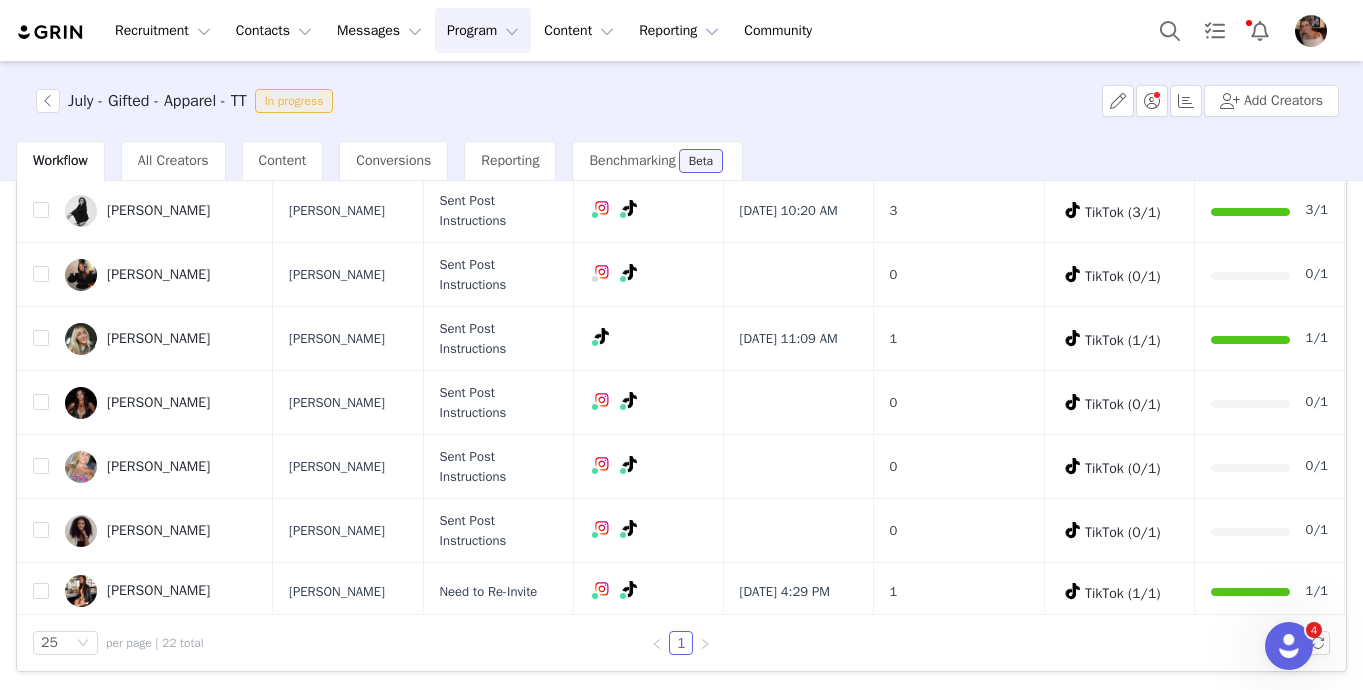 scroll, scrollTop: 194, scrollLeft: 0, axis: vertical 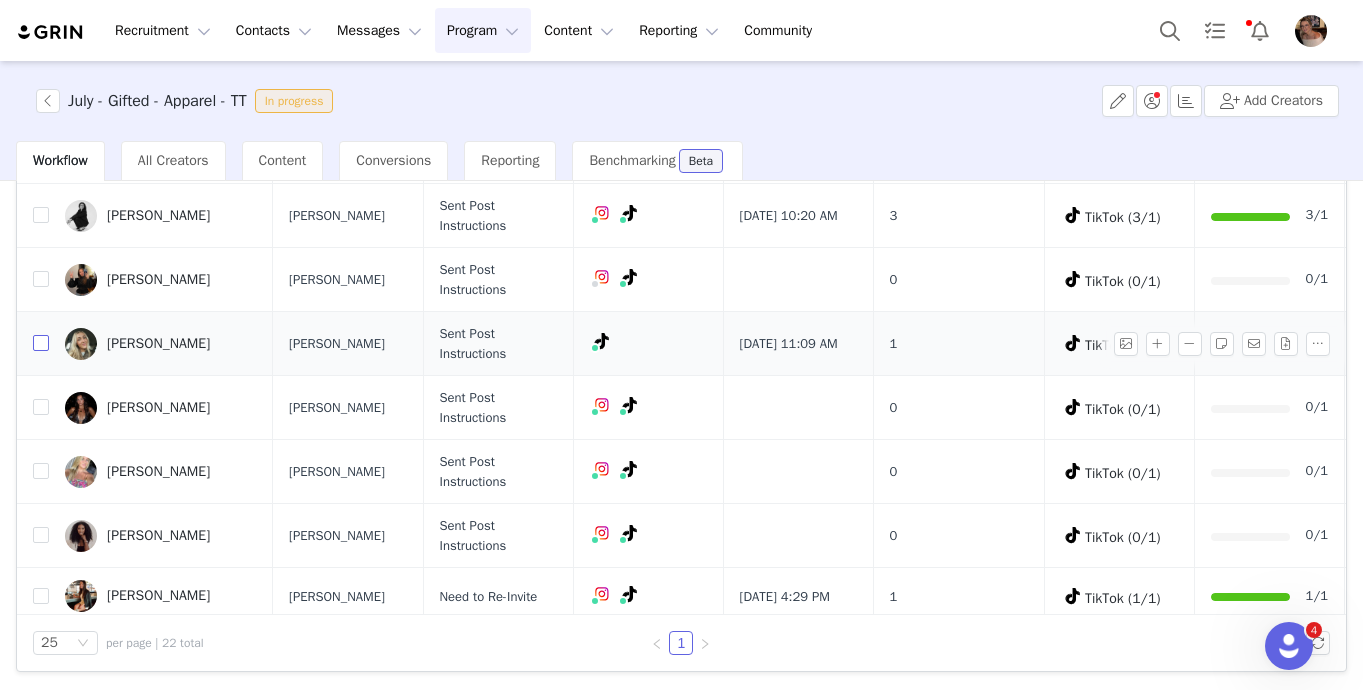 click at bounding box center (41, 343) 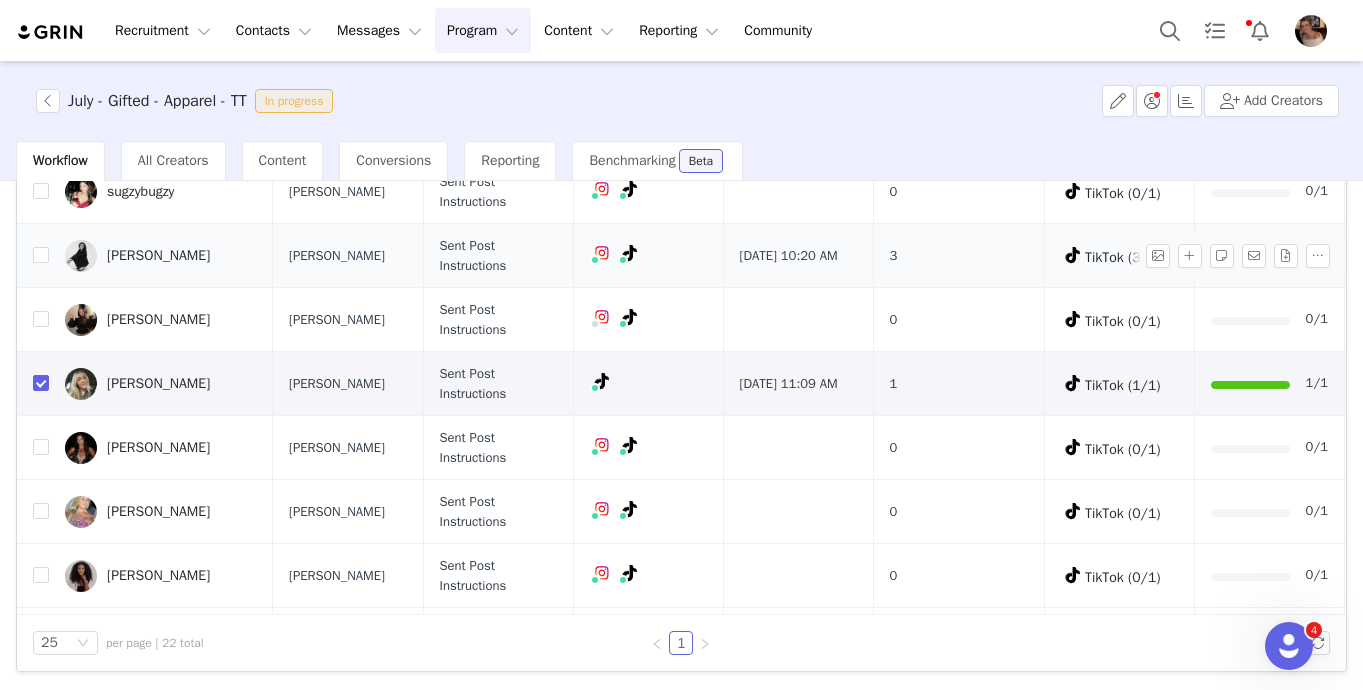 scroll, scrollTop: 0, scrollLeft: 0, axis: both 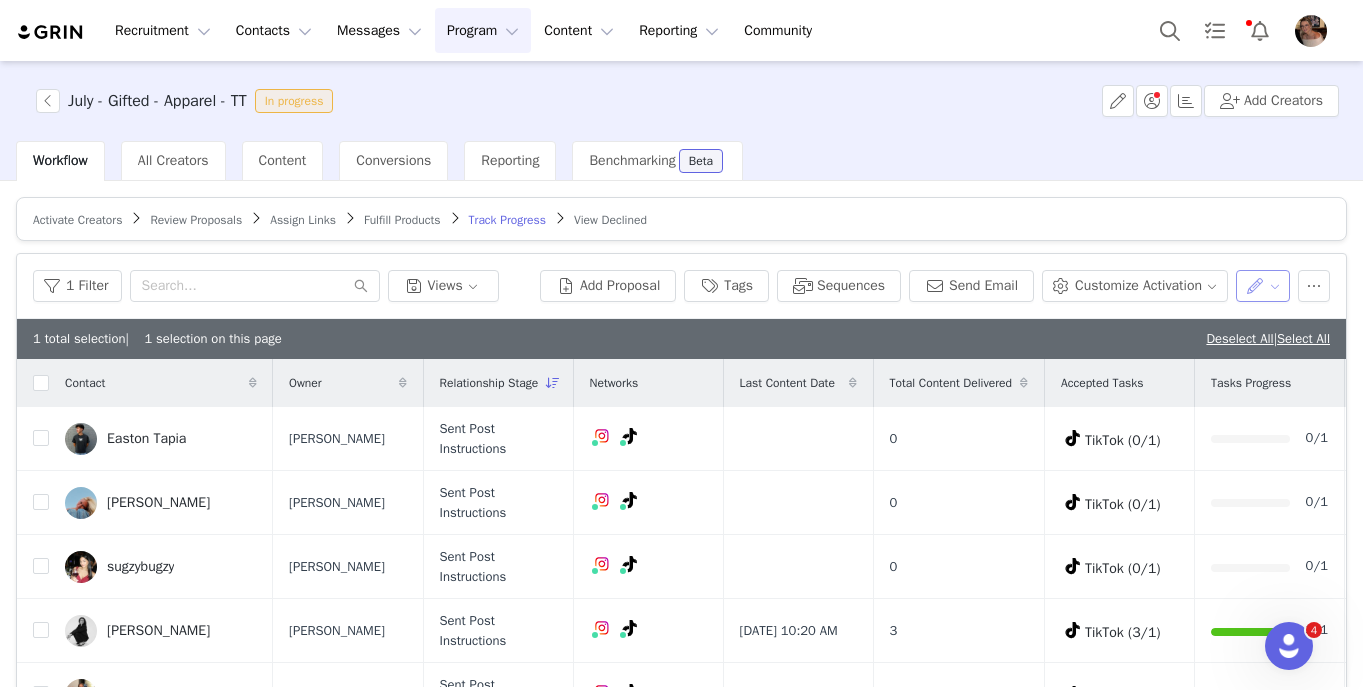 click at bounding box center [1263, 286] 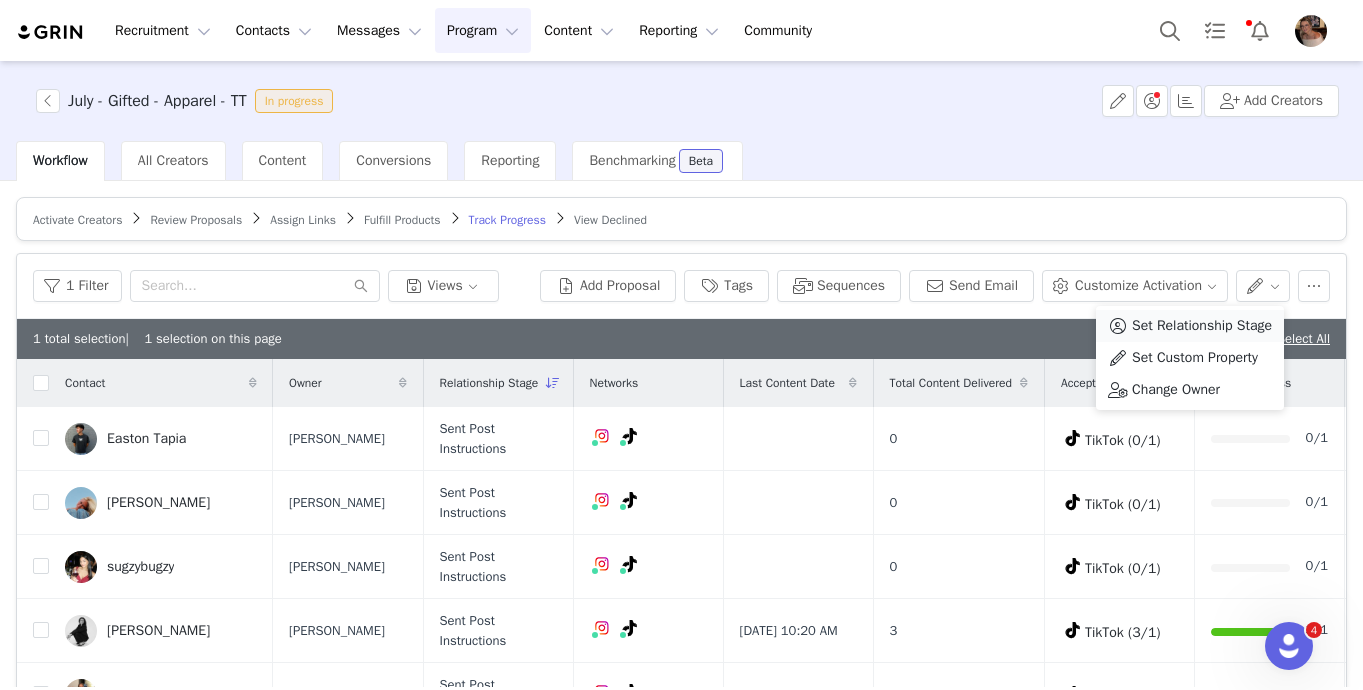 click on "Set Relationship Stage" at bounding box center [1202, 326] 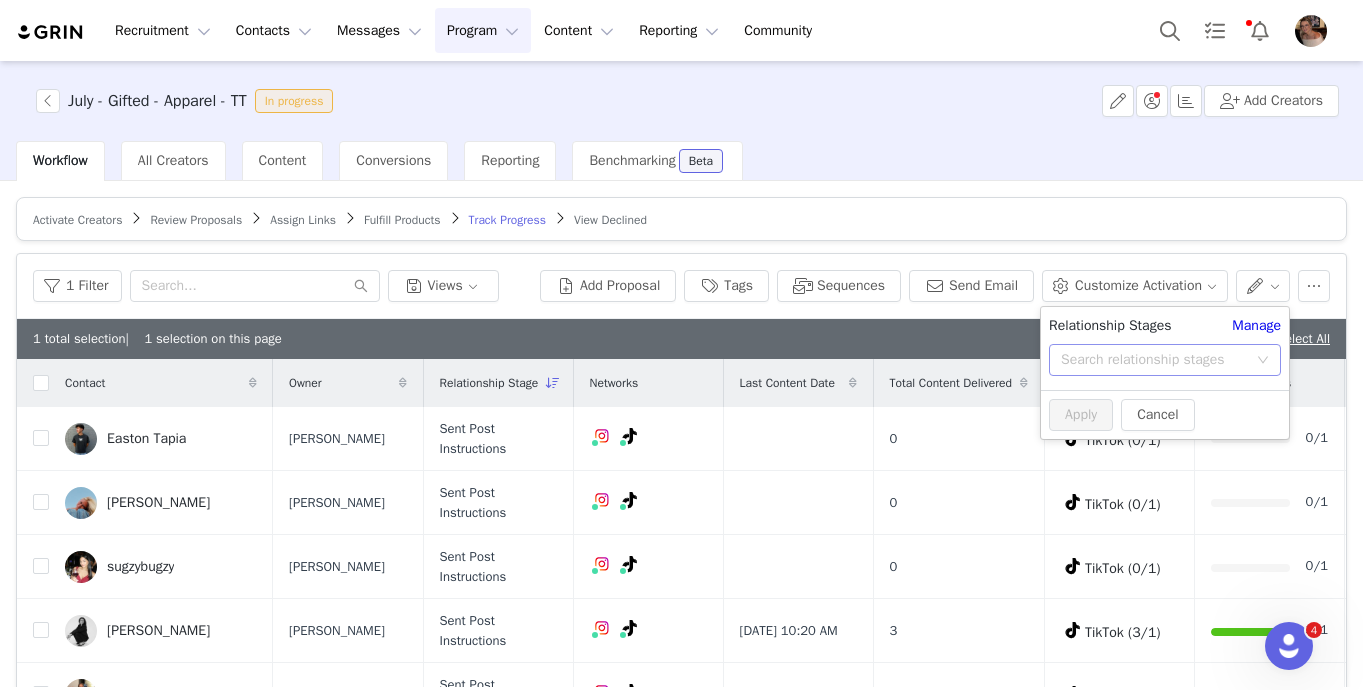click on "Search relationship stages" at bounding box center [1154, 360] 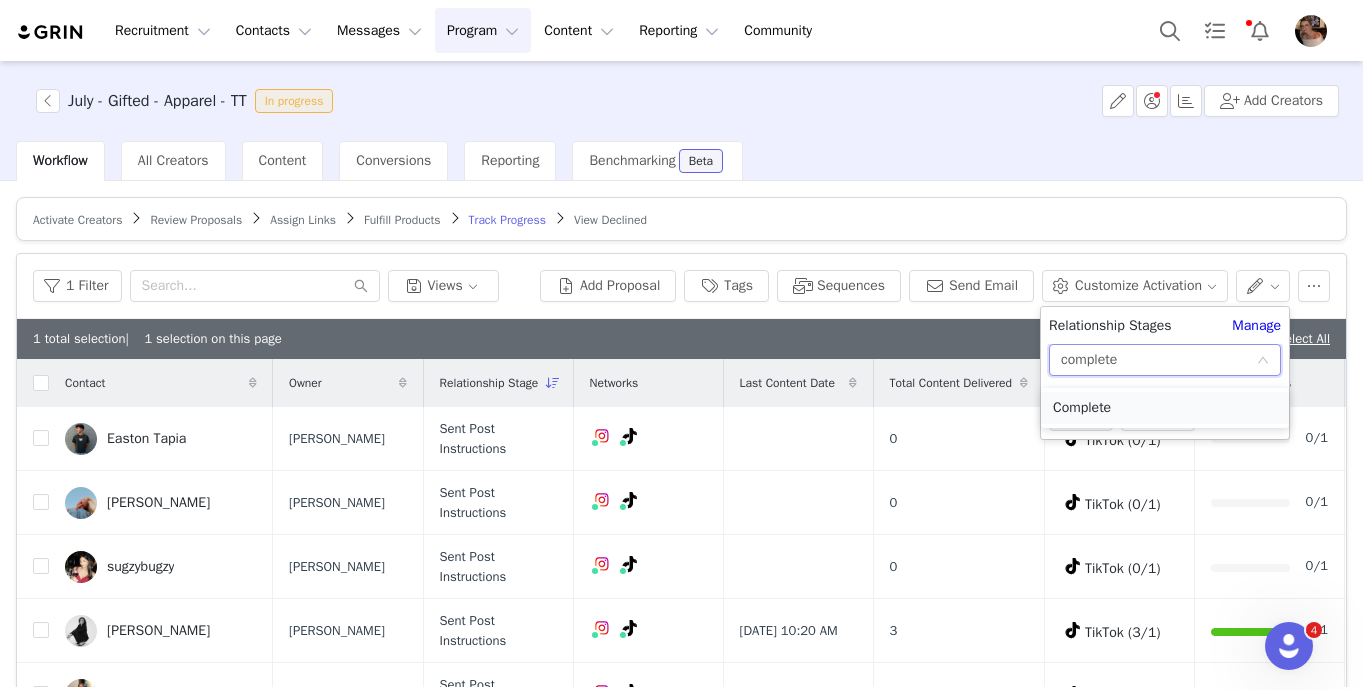 click on "Complete" at bounding box center (1165, 408) 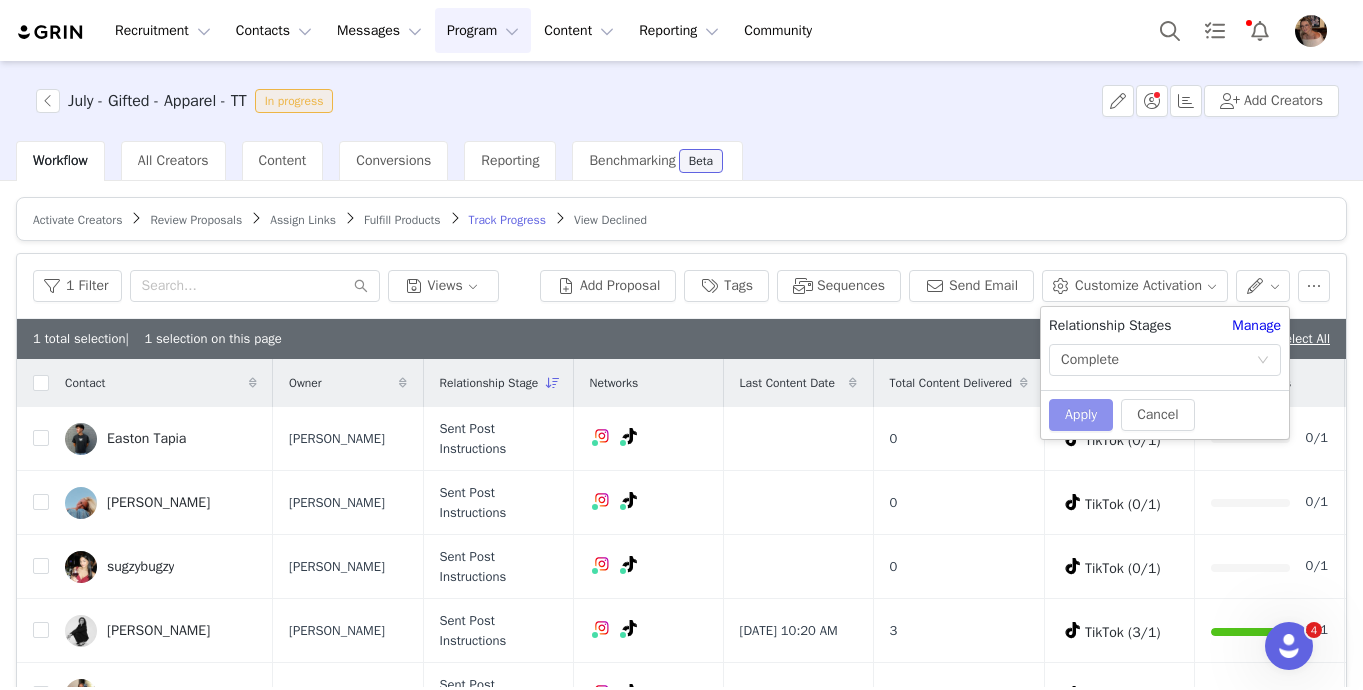 click on "Apply" at bounding box center (1081, 415) 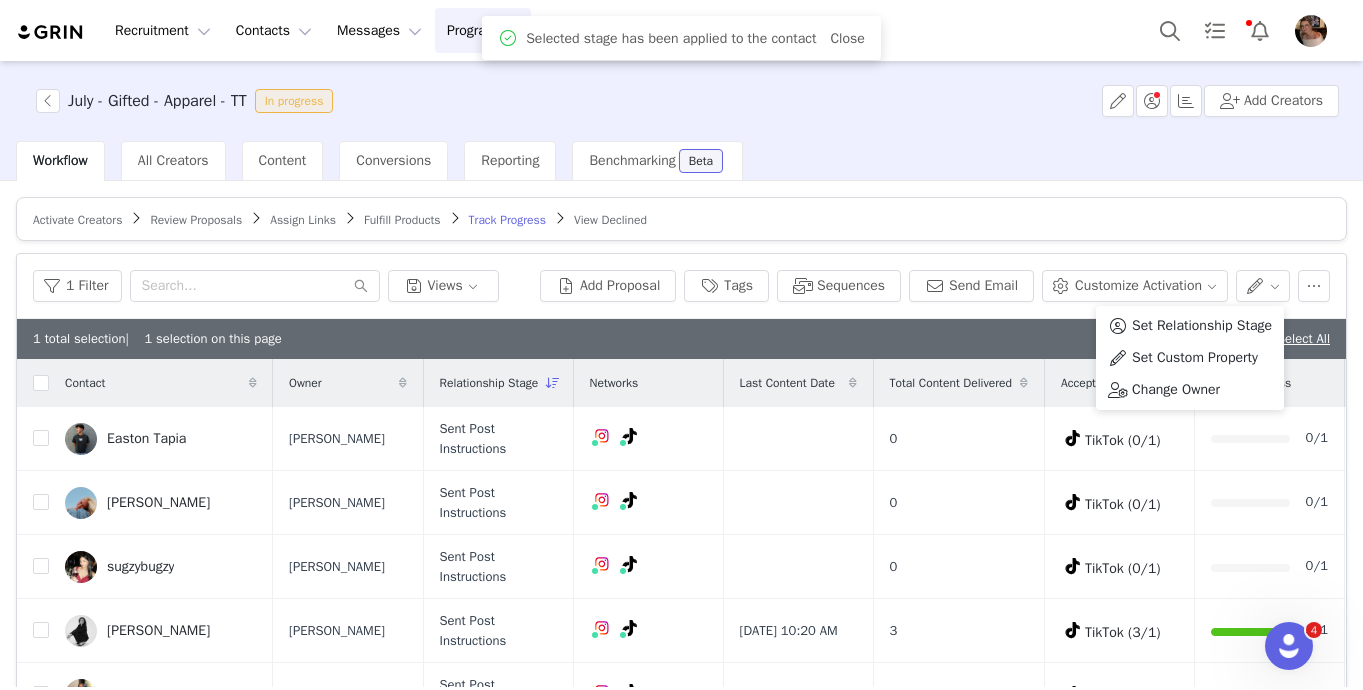 click on "Activate Creators Review Proposals Assign Links Fulfill Products Track Progress View Declined  Filters   Filter Logic  And Or  Activated Date   ~   Content Date   ~   Content Progress  Select  Contact Tag  Select    Relationship Stage  Select  Archived  Select No  Advanced Filters   + Add Field  Apply Filters Clear All 1 Filter Views     Add Proposal Tags Sequences Send Email  Customize Activation      1 total selection     |    1 selection on this page  Deselect All     |     Select All  Contact   Owner   Relationship Stage   Networks   Last Content Date   Total Content Delivered   Accepted Tasks   Tasks Progress   Posted Content   Easton Tapia  [PERSON_NAME] Sent Post Instructions 0 TikTok (0/1)  0/1      No content posted yet   [PERSON_NAME]  [PERSON_NAME] Sent Post Instructions 0 TikTok (0/1)  0/1      No content posted yet   sugzybugzy   [PERSON_NAME] Sent Post Instructions 0 TikTok (0/1)  0/1      No content posted yet   [PERSON_NAME]  [PERSON_NAME] Sent Post Instructions 3 TikTok (3/1)" at bounding box center (681, 434) 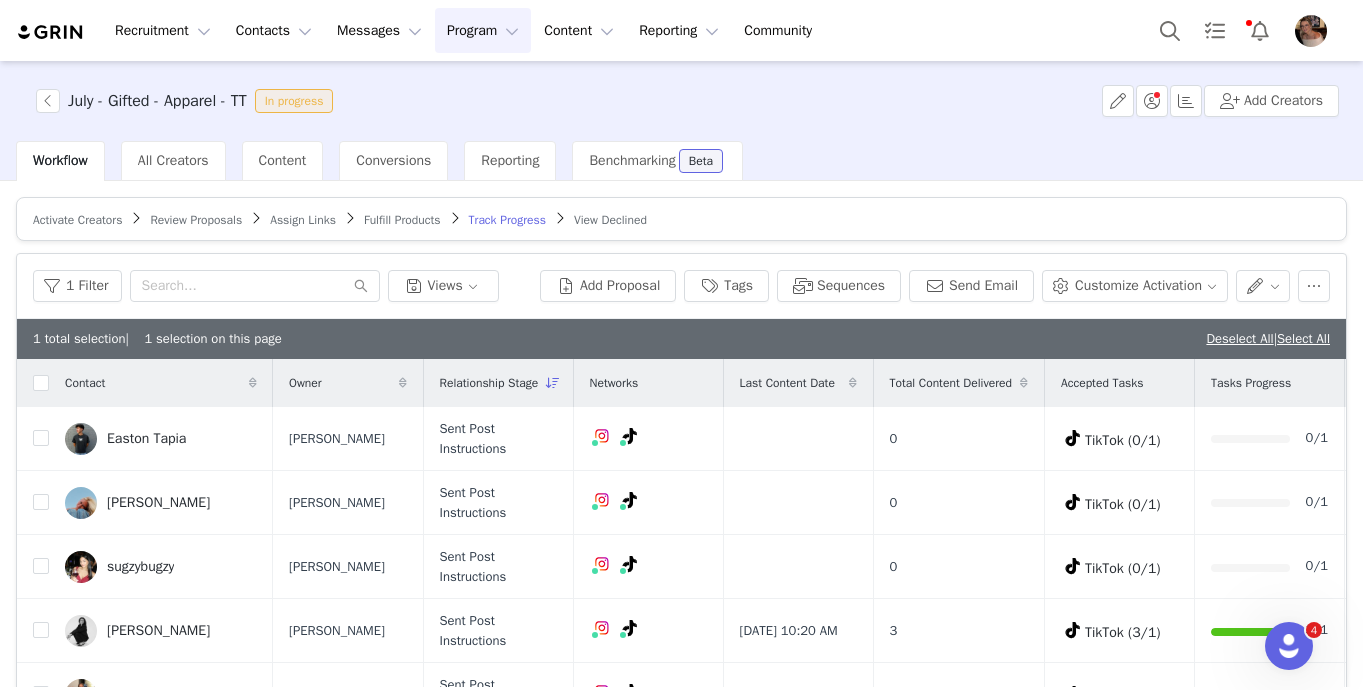 click on "Deselect All     |     Select All" at bounding box center (1268, 339) 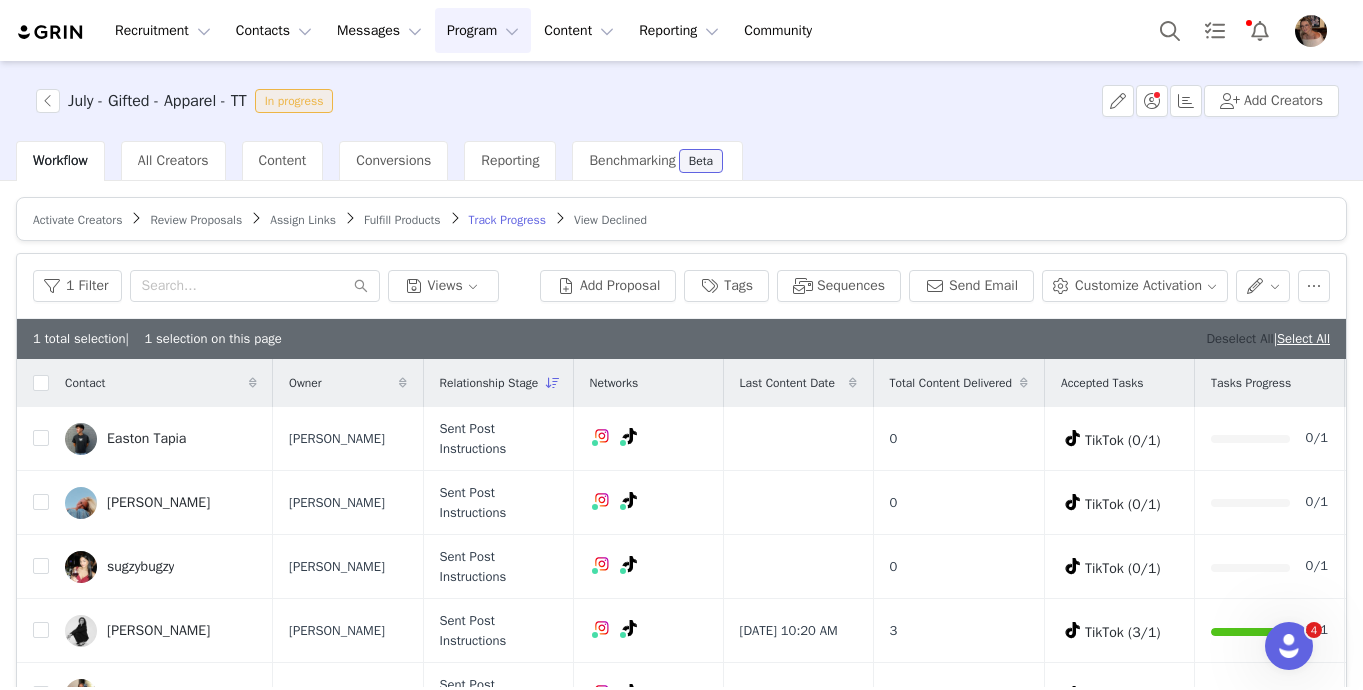 click on "Deselect All" at bounding box center [1239, 338] 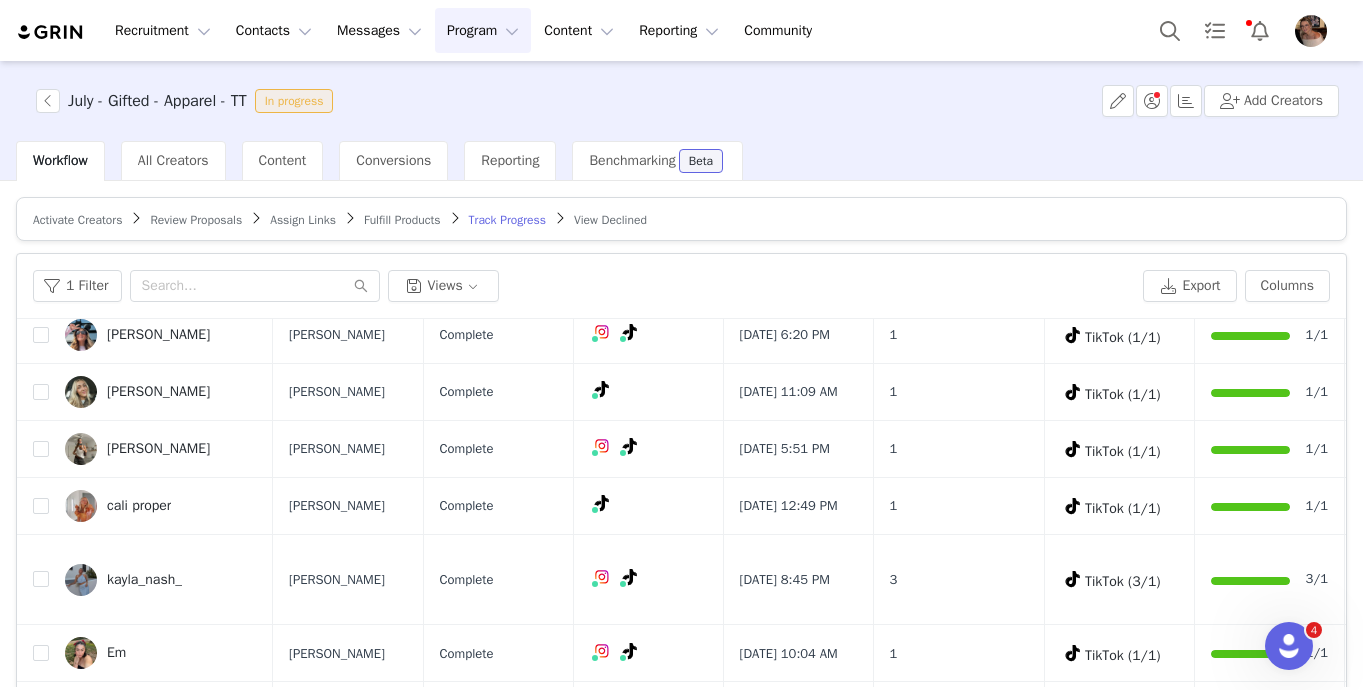 scroll, scrollTop: 943, scrollLeft: 0, axis: vertical 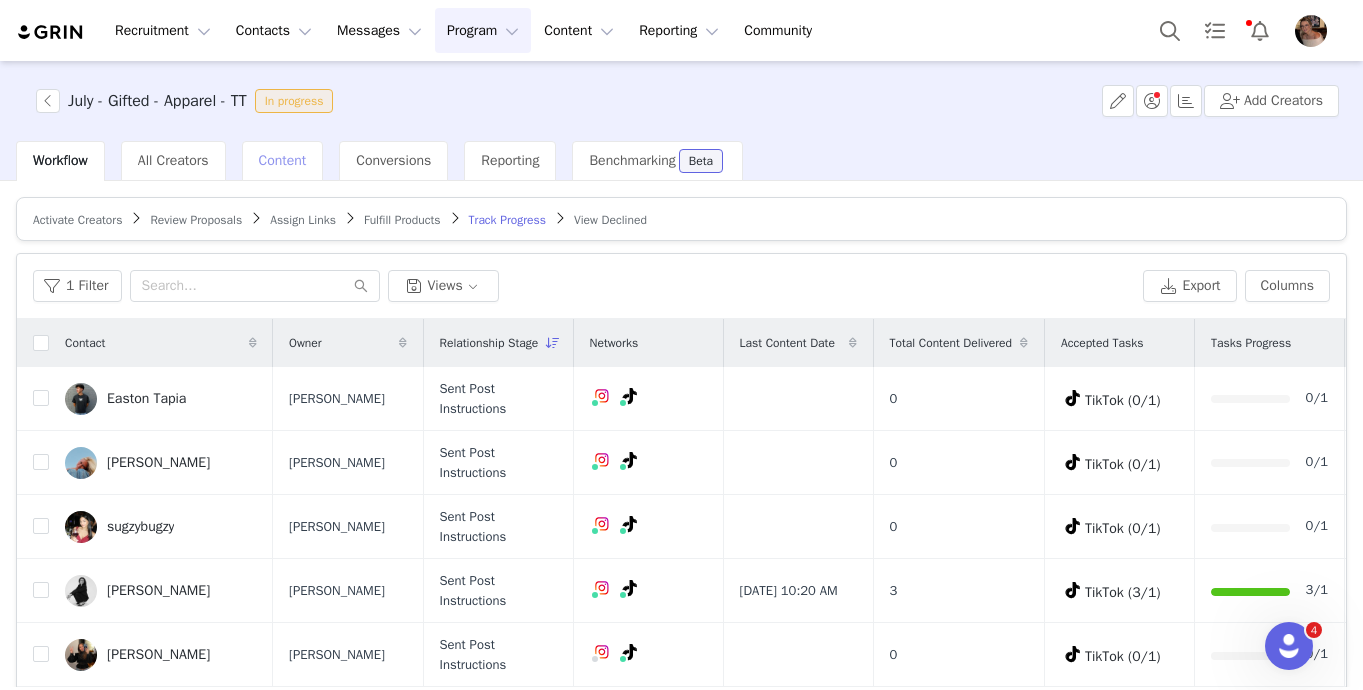 click on "Content" at bounding box center (283, 160) 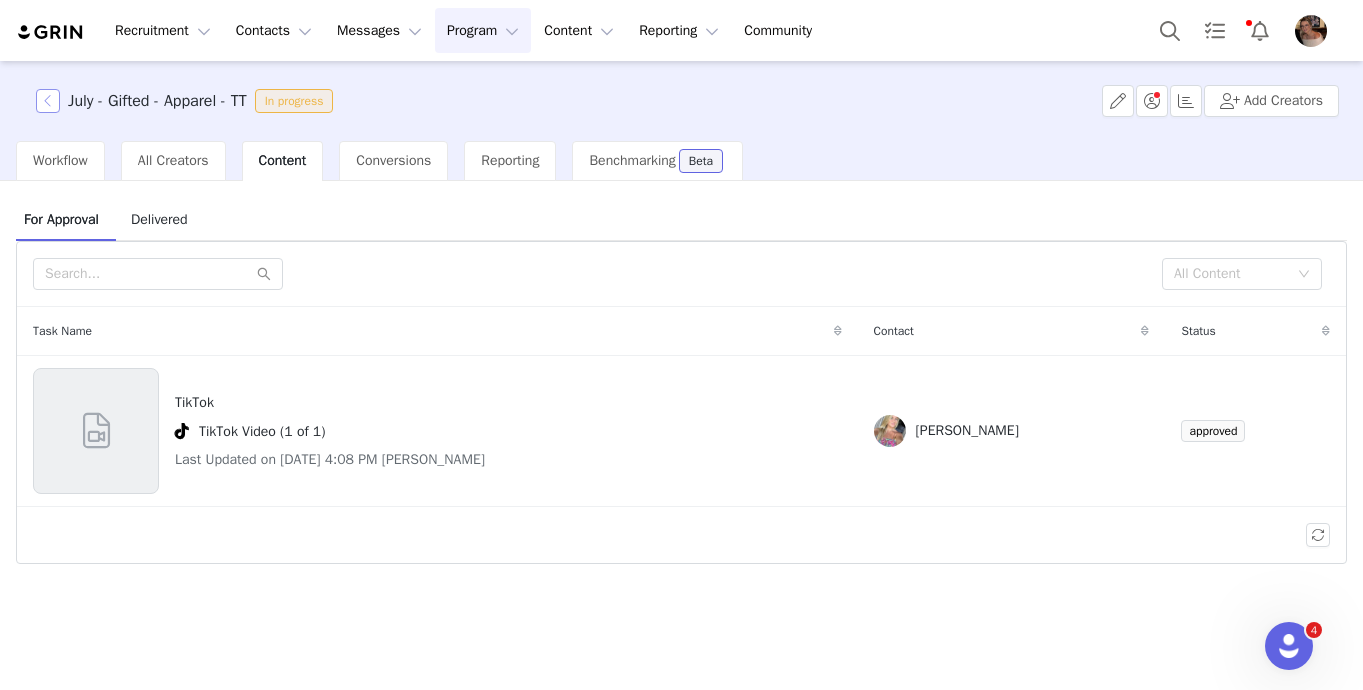 click at bounding box center (48, 101) 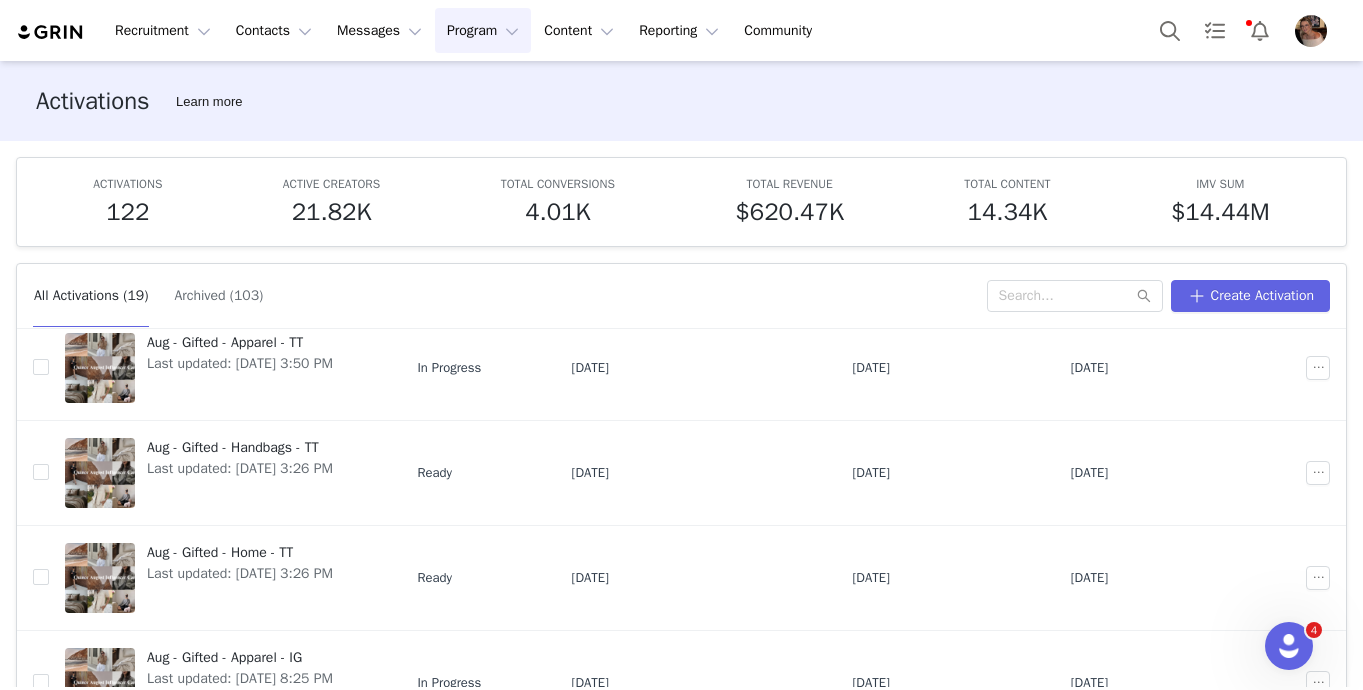scroll, scrollTop: 708, scrollLeft: 0, axis: vertical 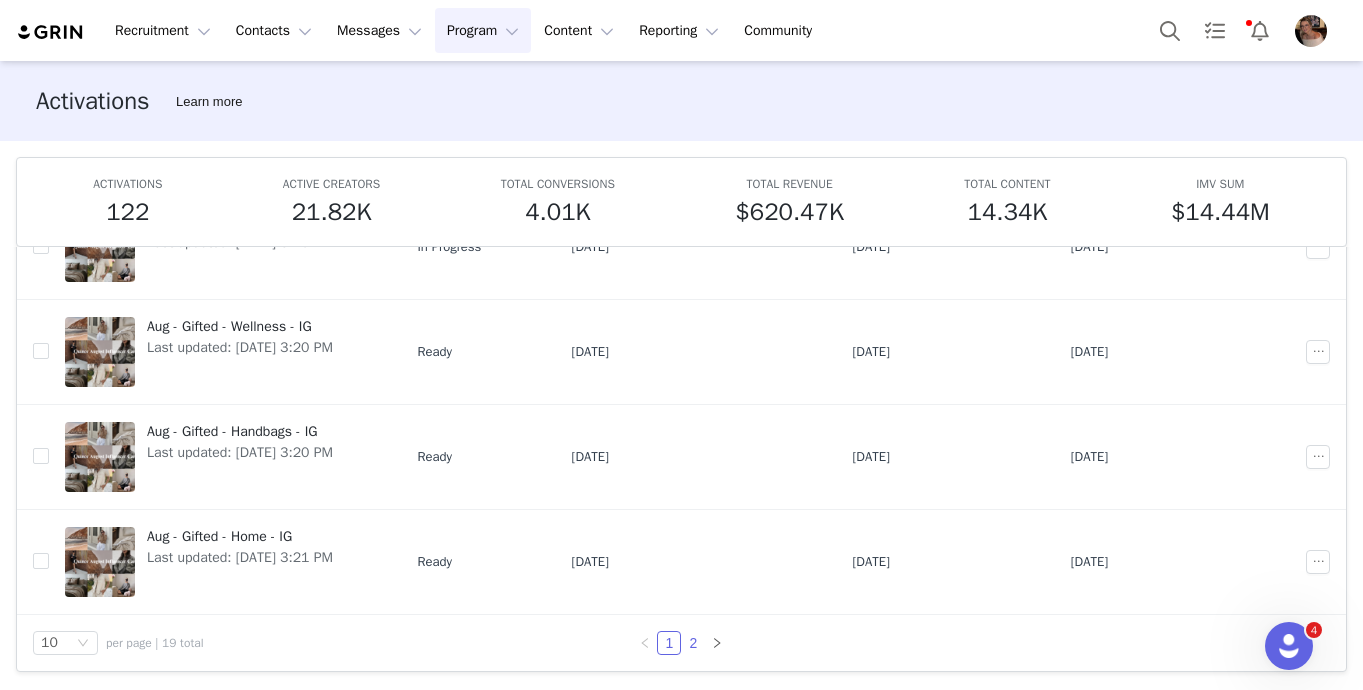click on "2" at bounding box center (693, 643) 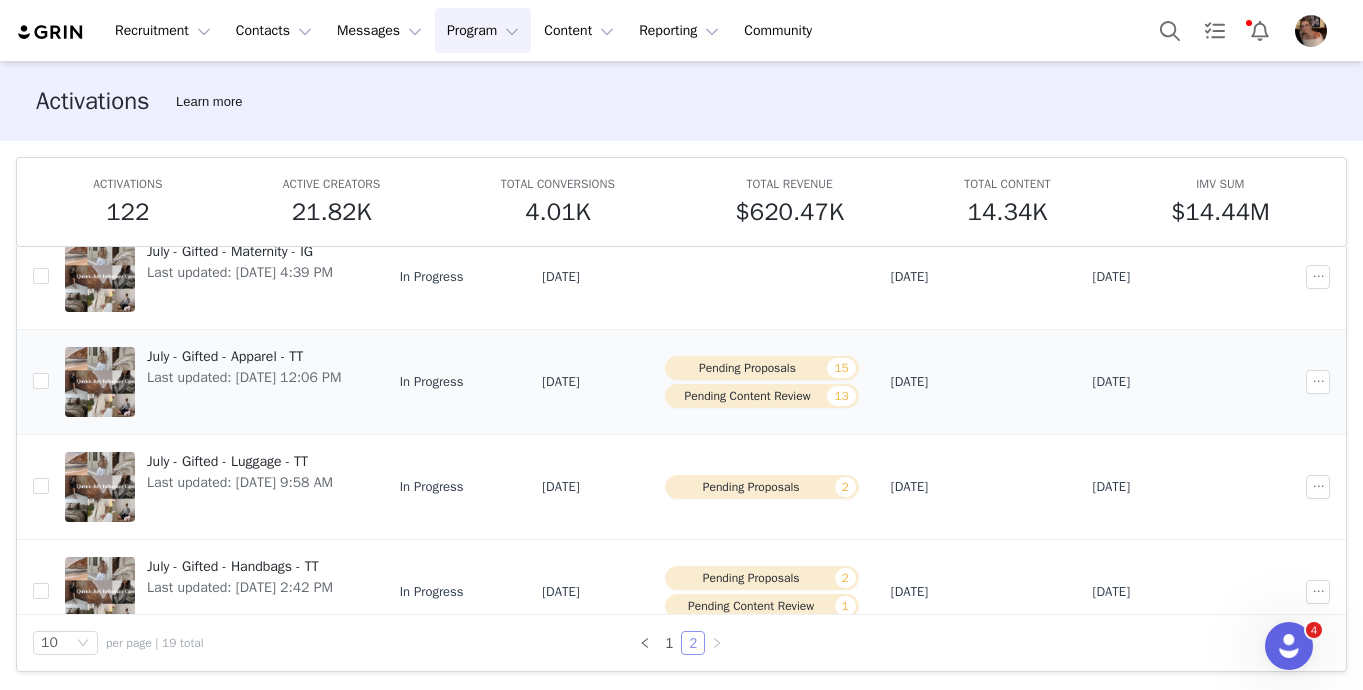 scroll, scrollTop: 0, scrollLeft: 0, axis: both 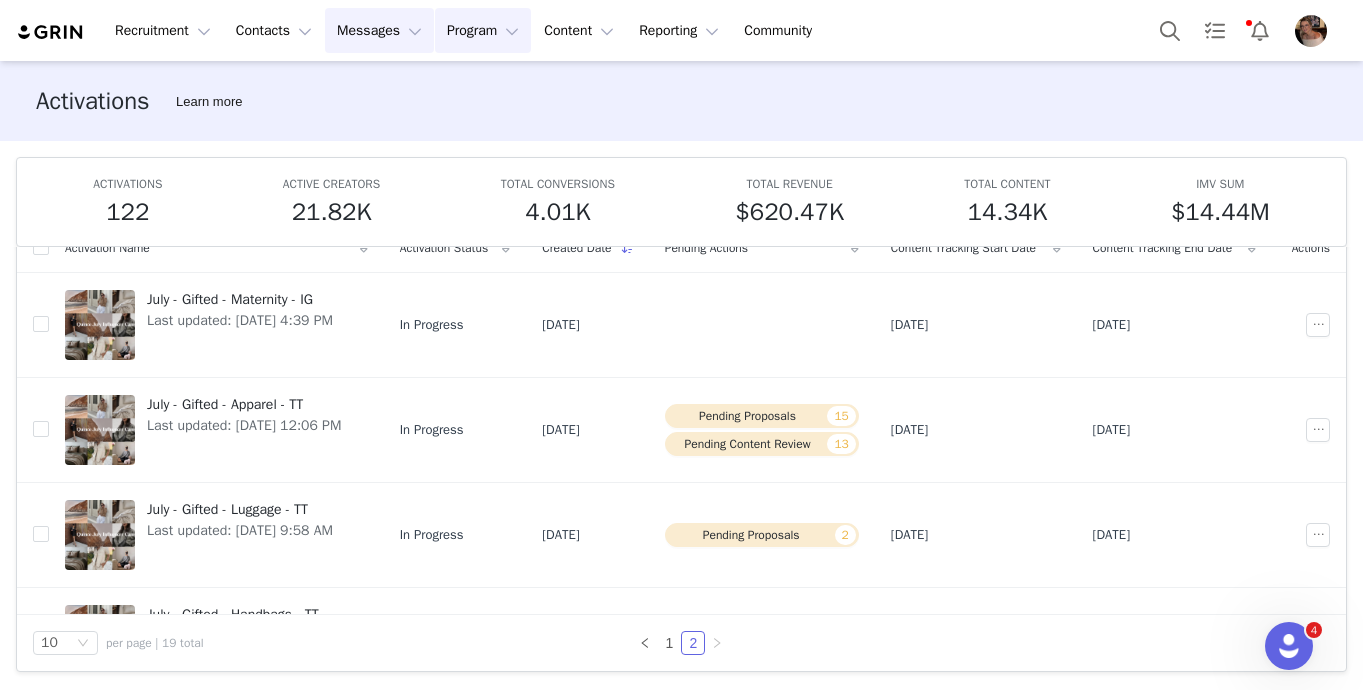 click on "Messages Messages" at bounding box center (379, 30) 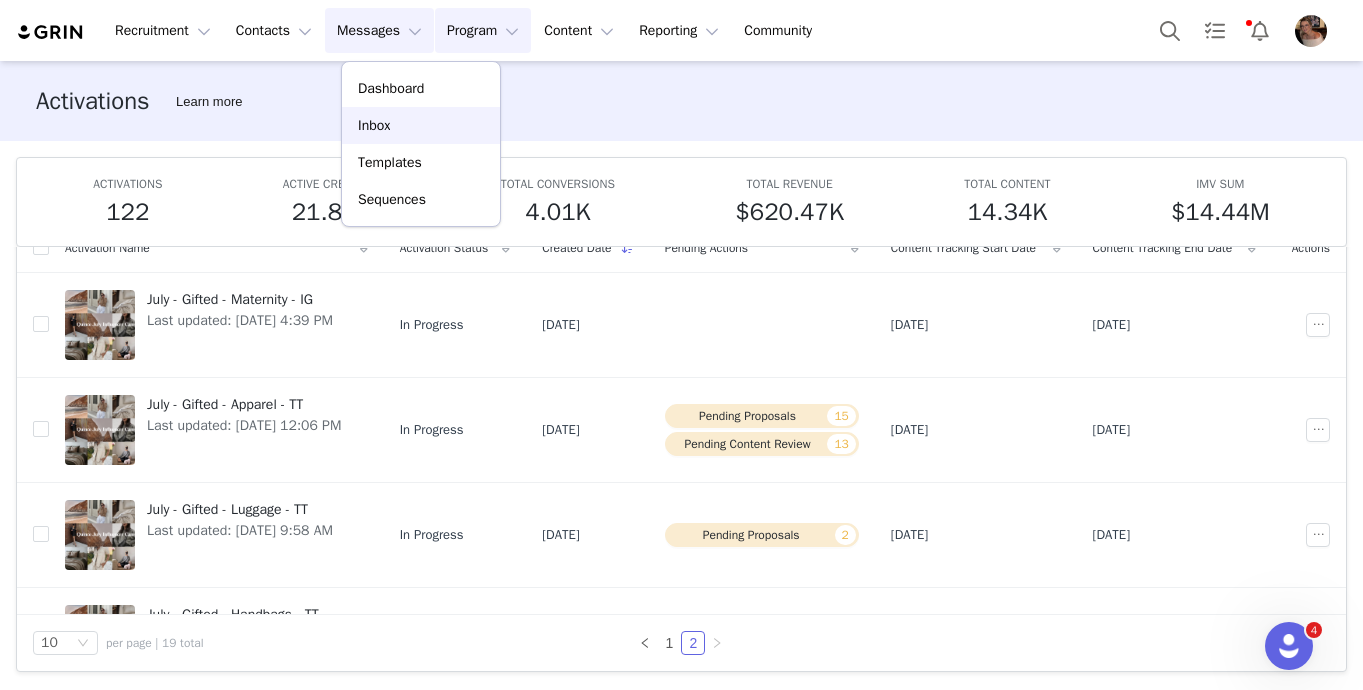 click on "Inbox" at bounding box center (374, 125) 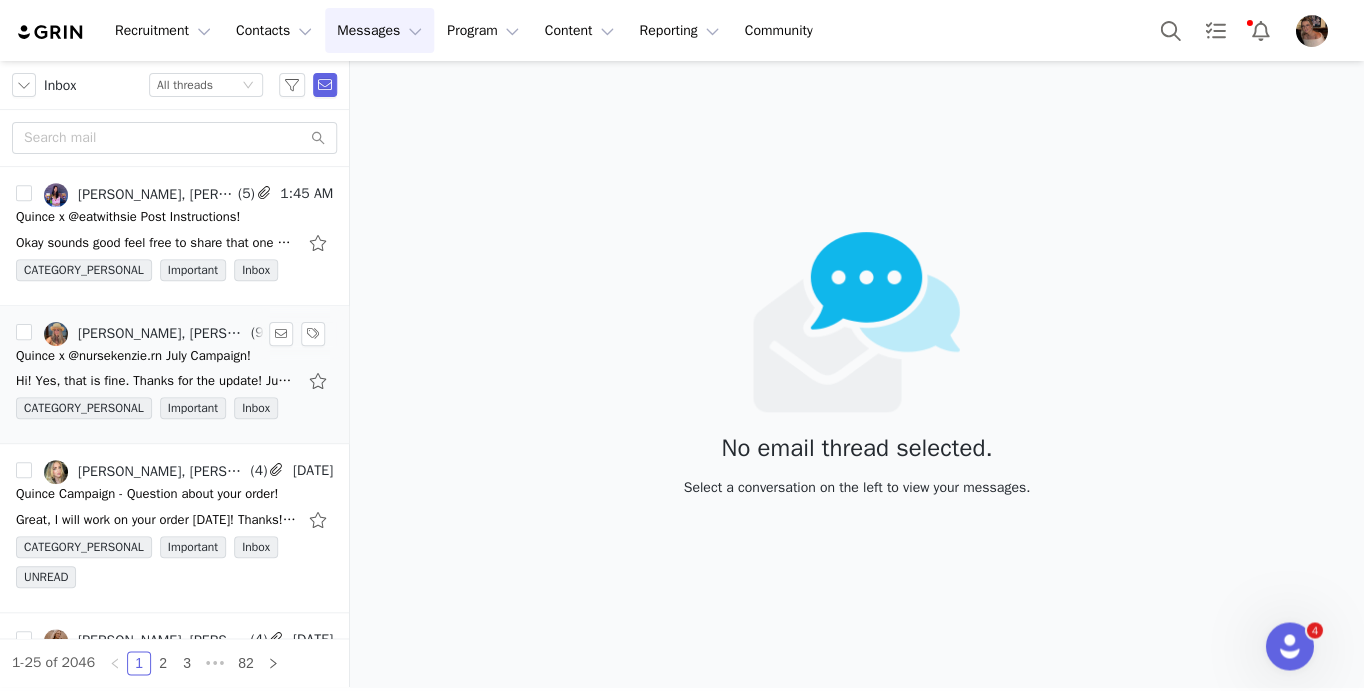 scroll, scrollTop: 39, scrollLeft: 0, axis: vertical 